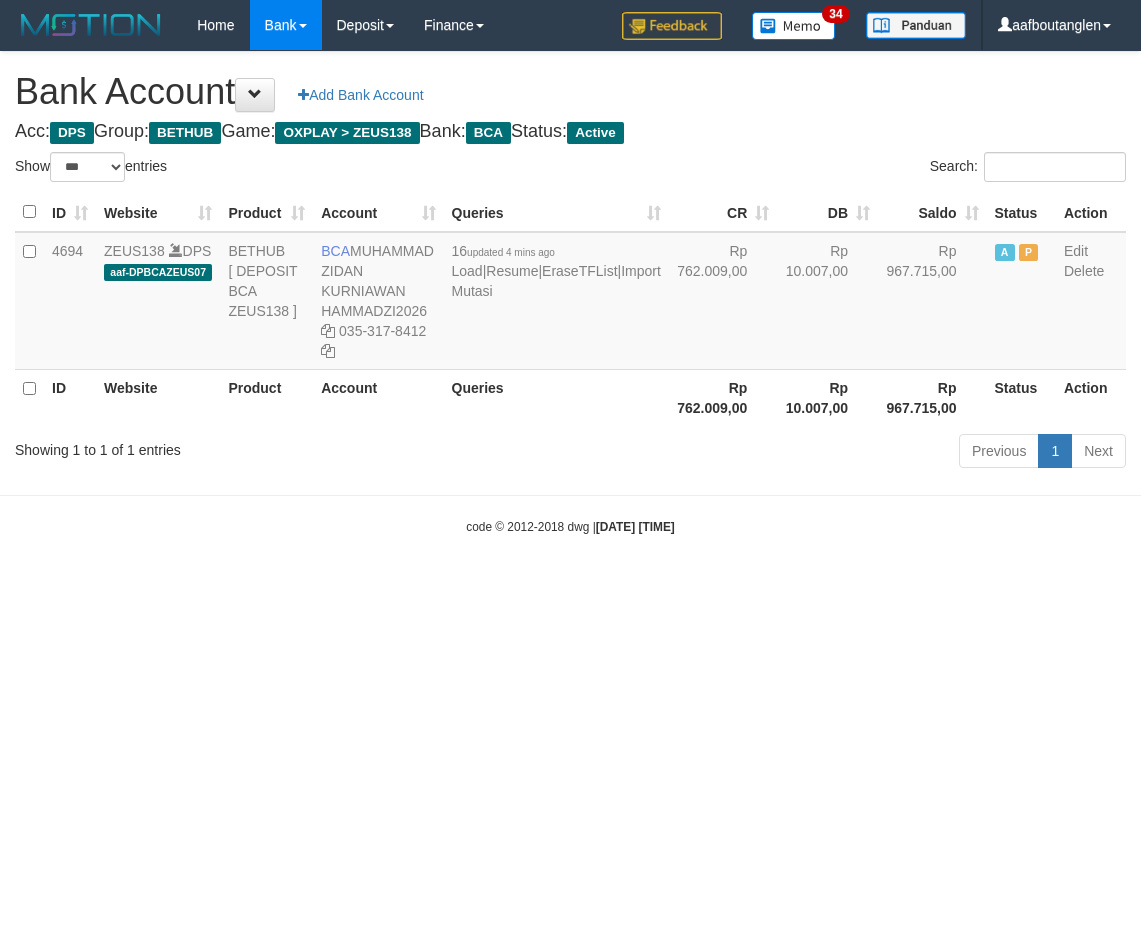 select on "***" 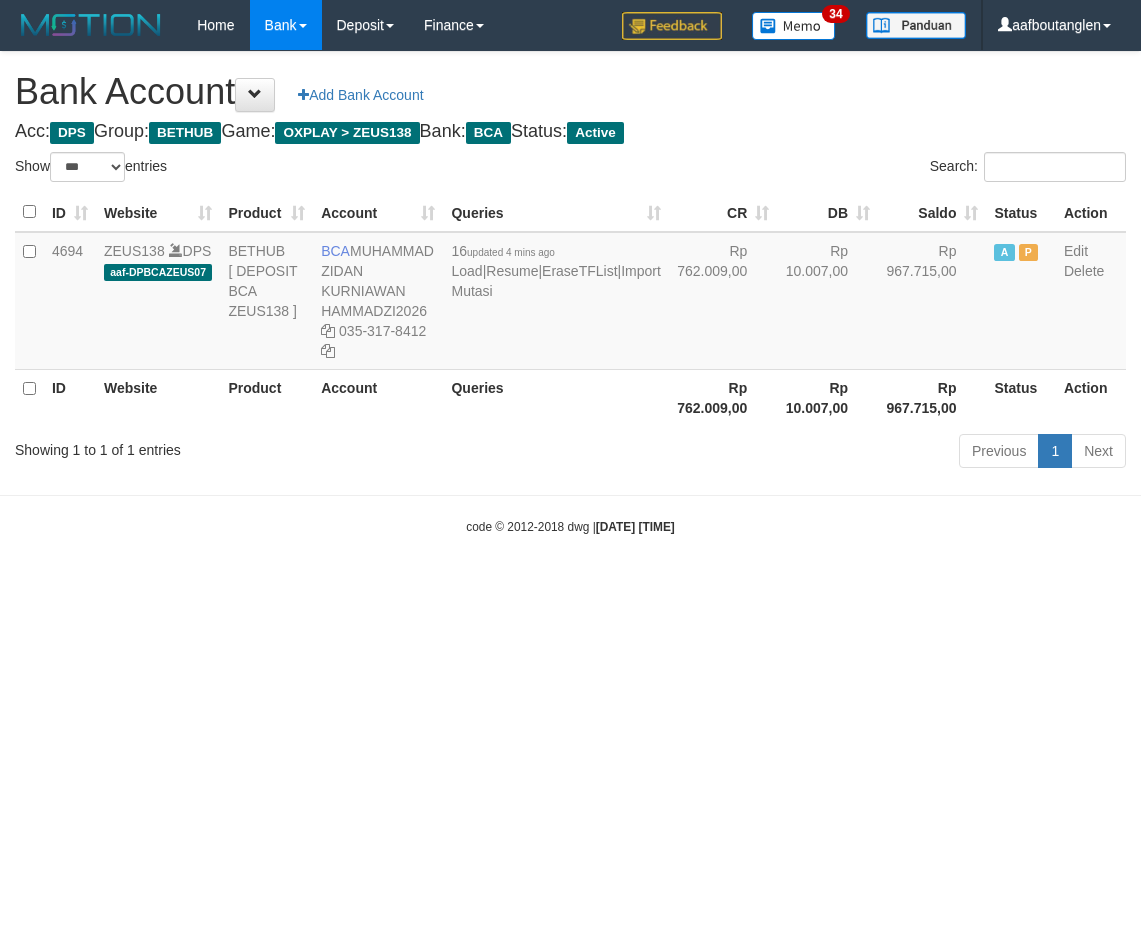 scroll, scrollTop: 0, scrollLeft: 0, axis: both 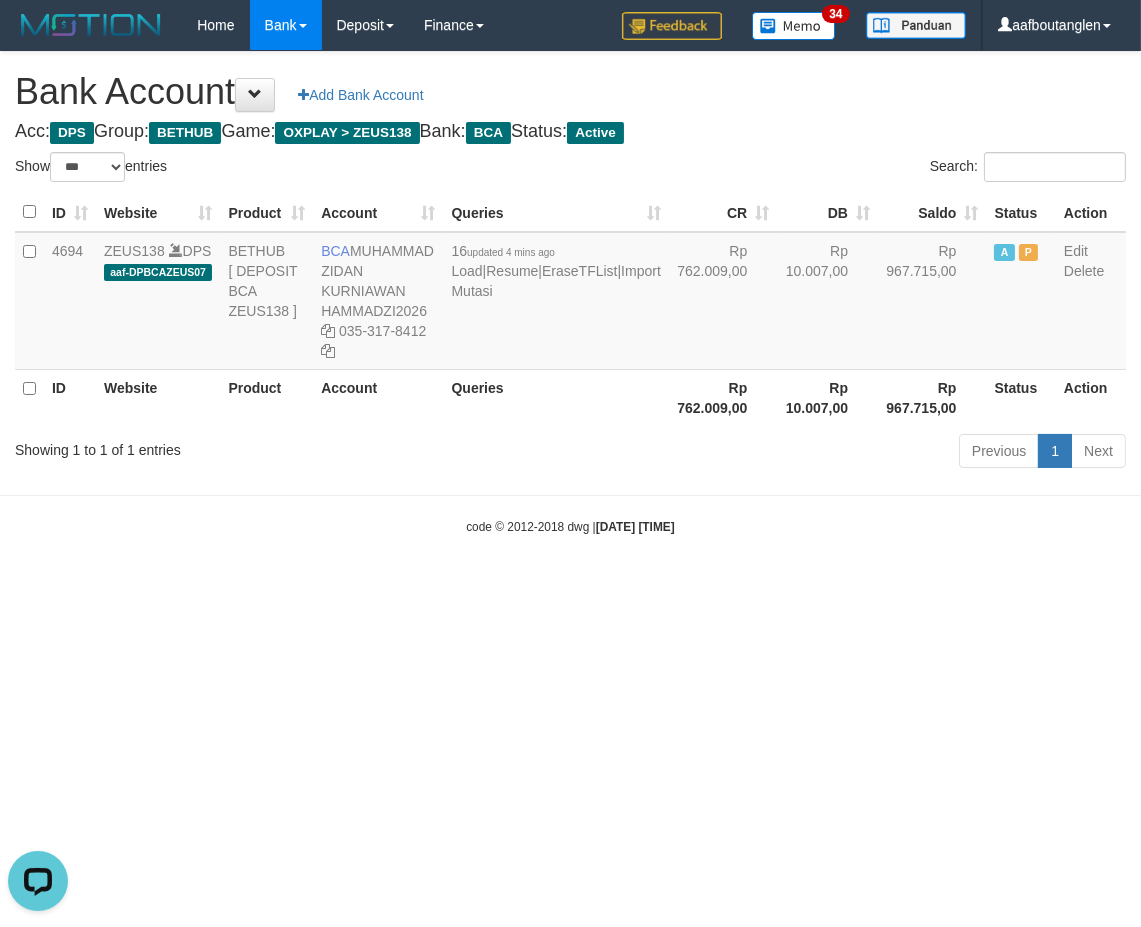 click on "Toggle navigation
Home
Bank
Account List
Deposit
DPS List
History
Note DPS
Finance
Financial Data
aafboutanglen
My Profile
Log Out
34" at bounding box center (570, 293) 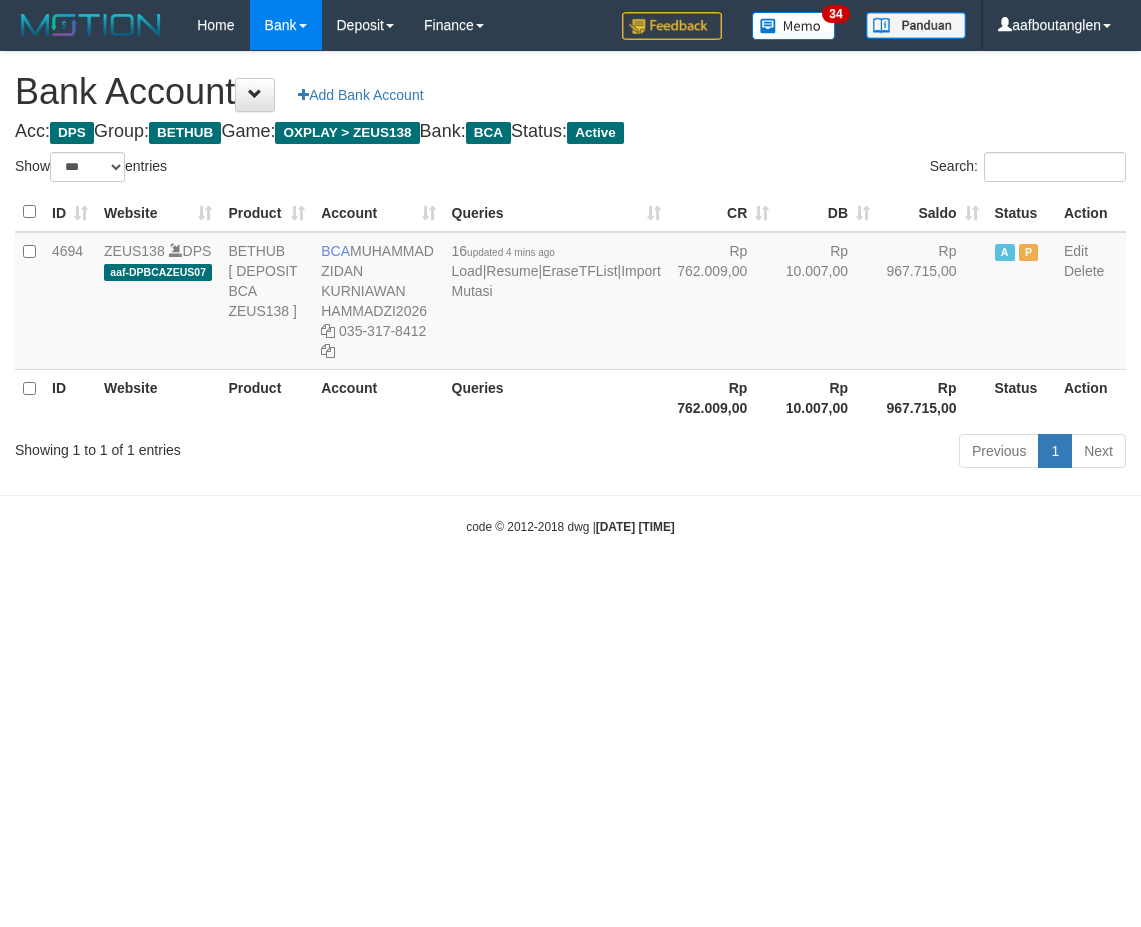 select on "***" 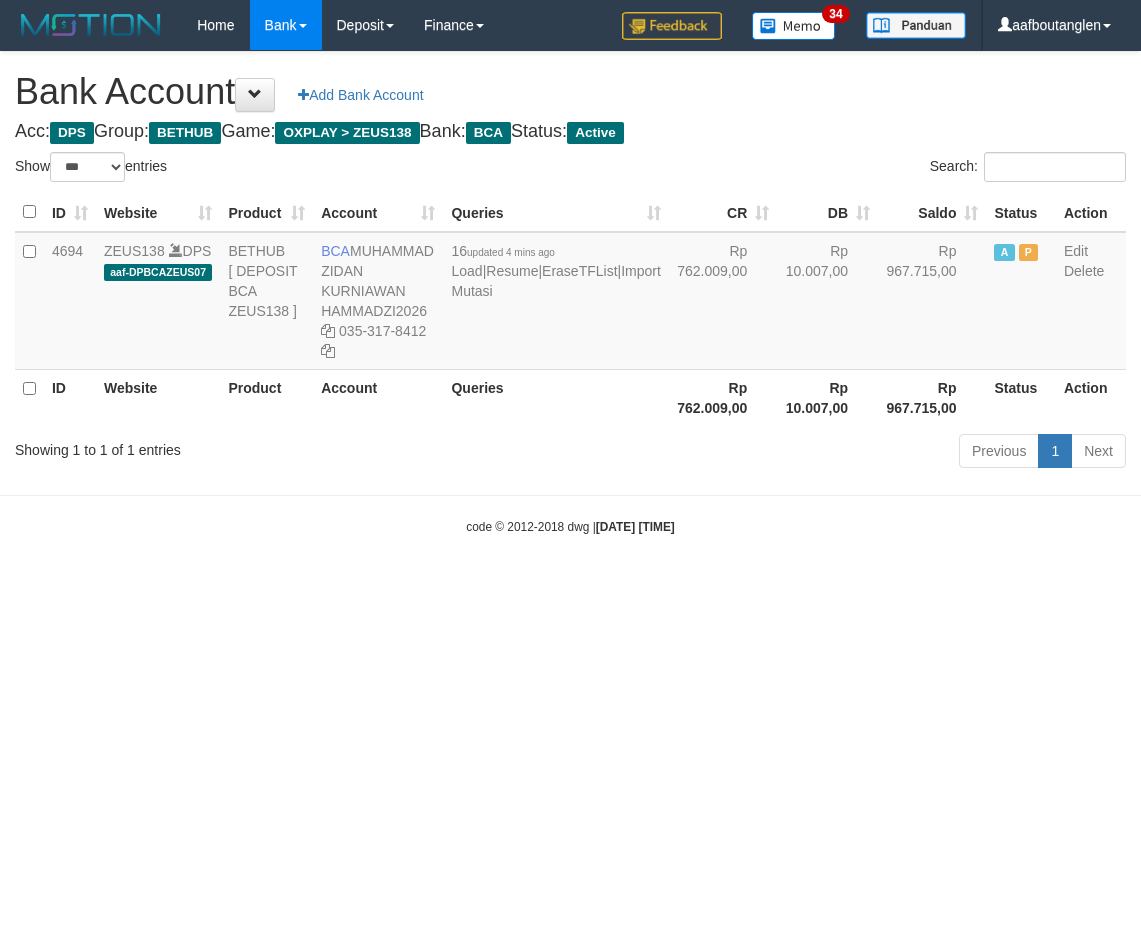 scroll, scrollTop: 0, scrollLeft: 0, axis: both 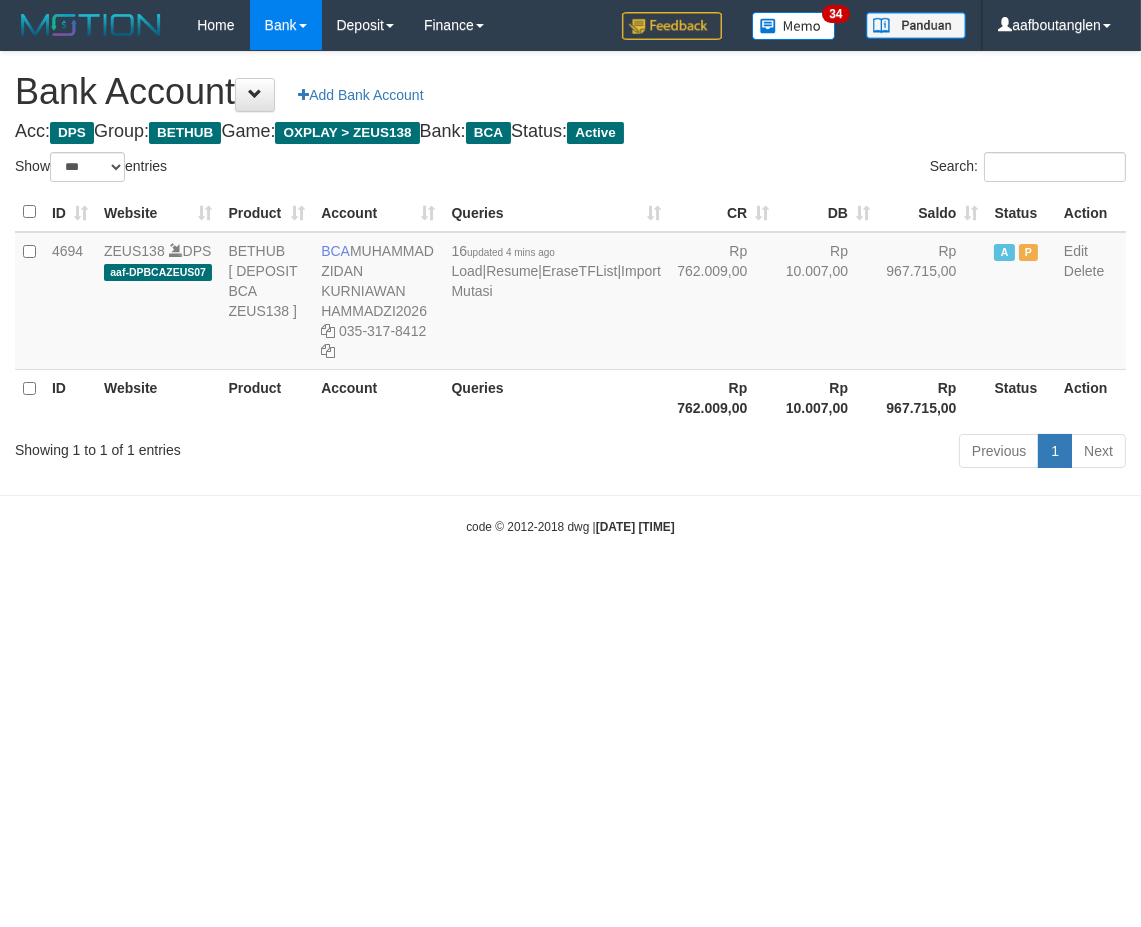 drag, startPoint x: 706, startPoint y: 676, endPoint x: 793, endPoint y: 672, distance: 87.0919 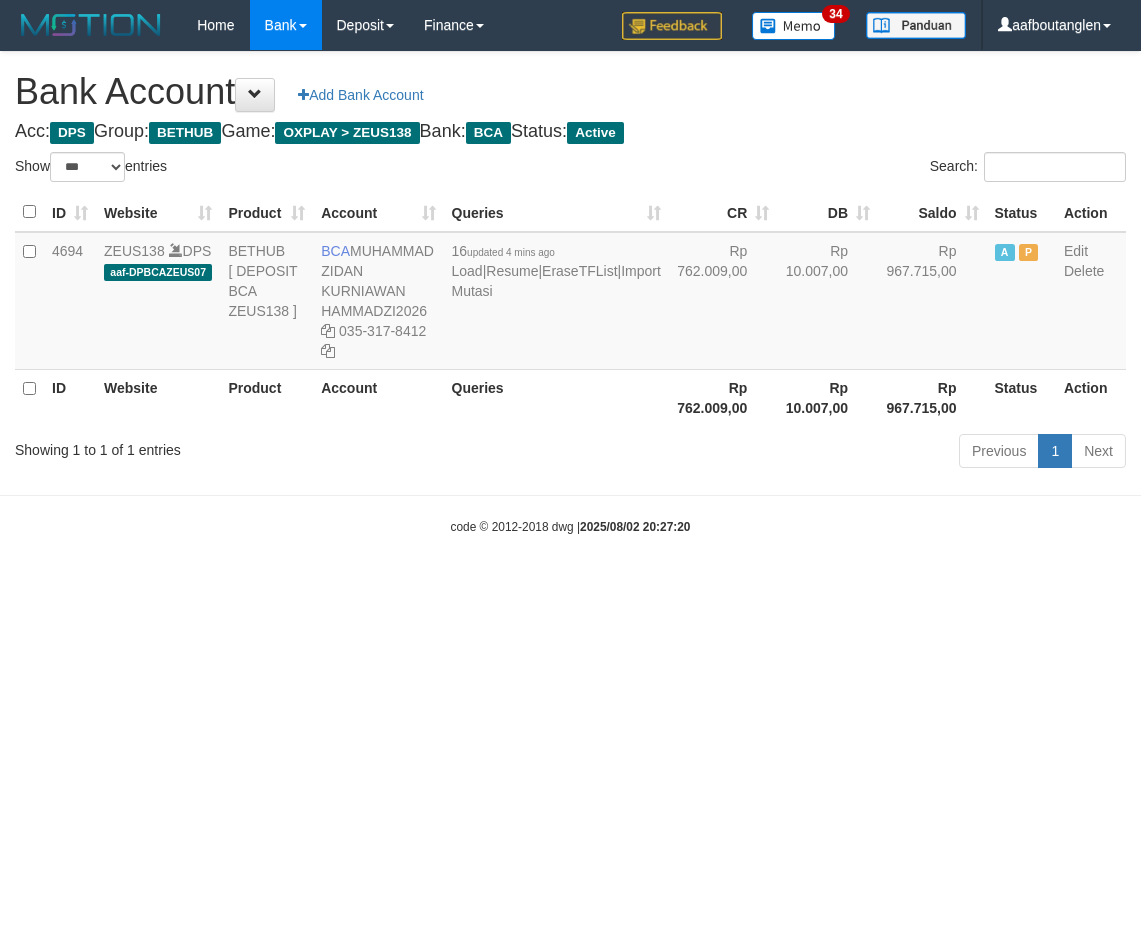 select on "***" 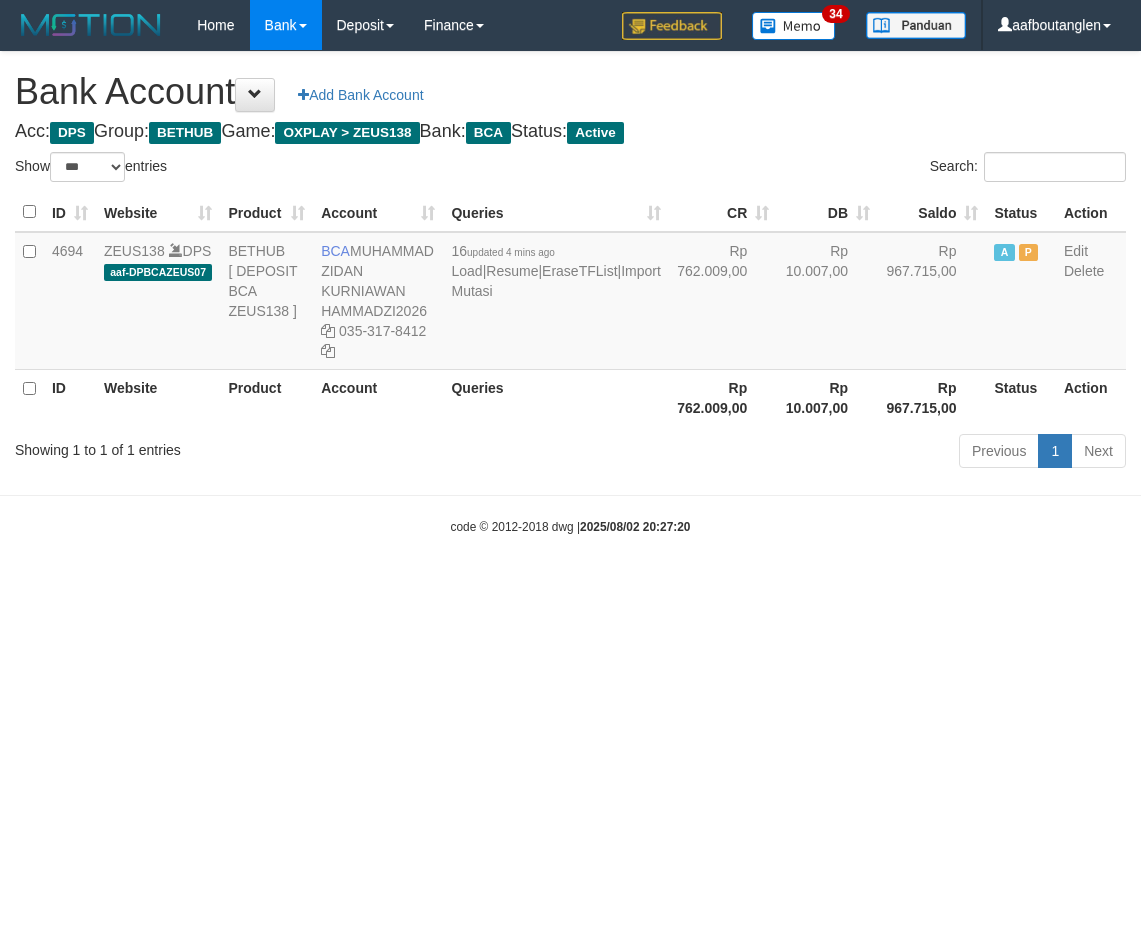 scroll, scrollTop: 0, scrollLeft: 0, axis: both 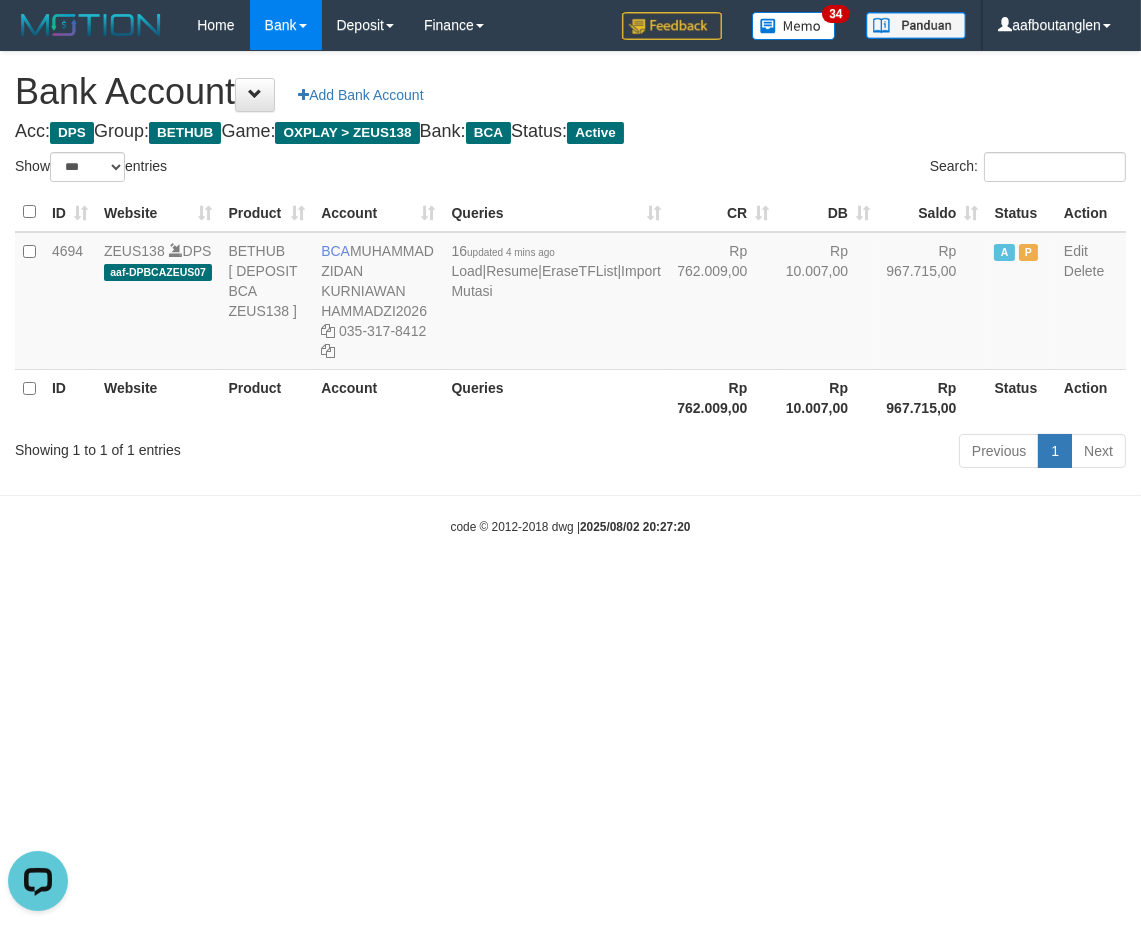 click on "Toggle navigation
Home
Bank
Account List
Deposit
DPS List
History
Note DPS
Finance
Financial Data
aafboutanglen
My Profile
Log Out
34" at bounding box center (570, 293) 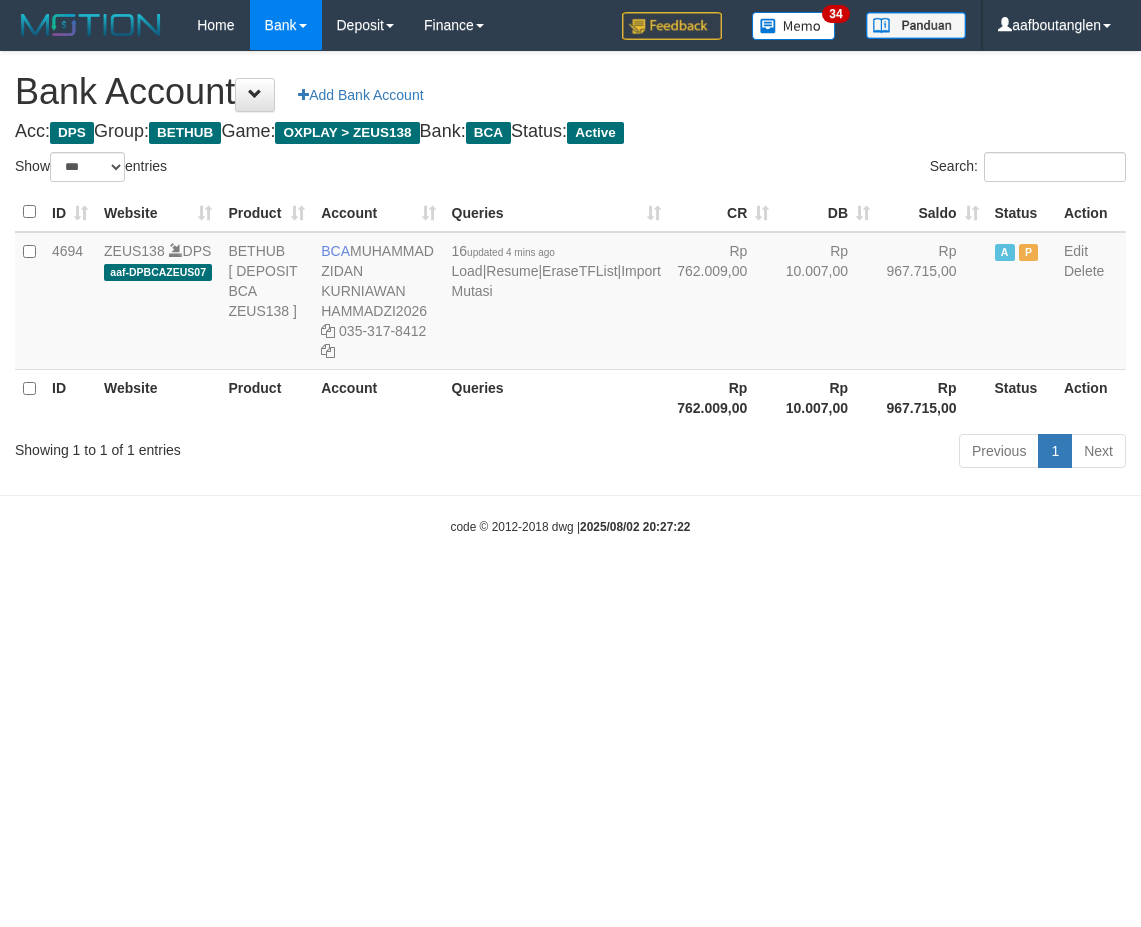 select on "***" 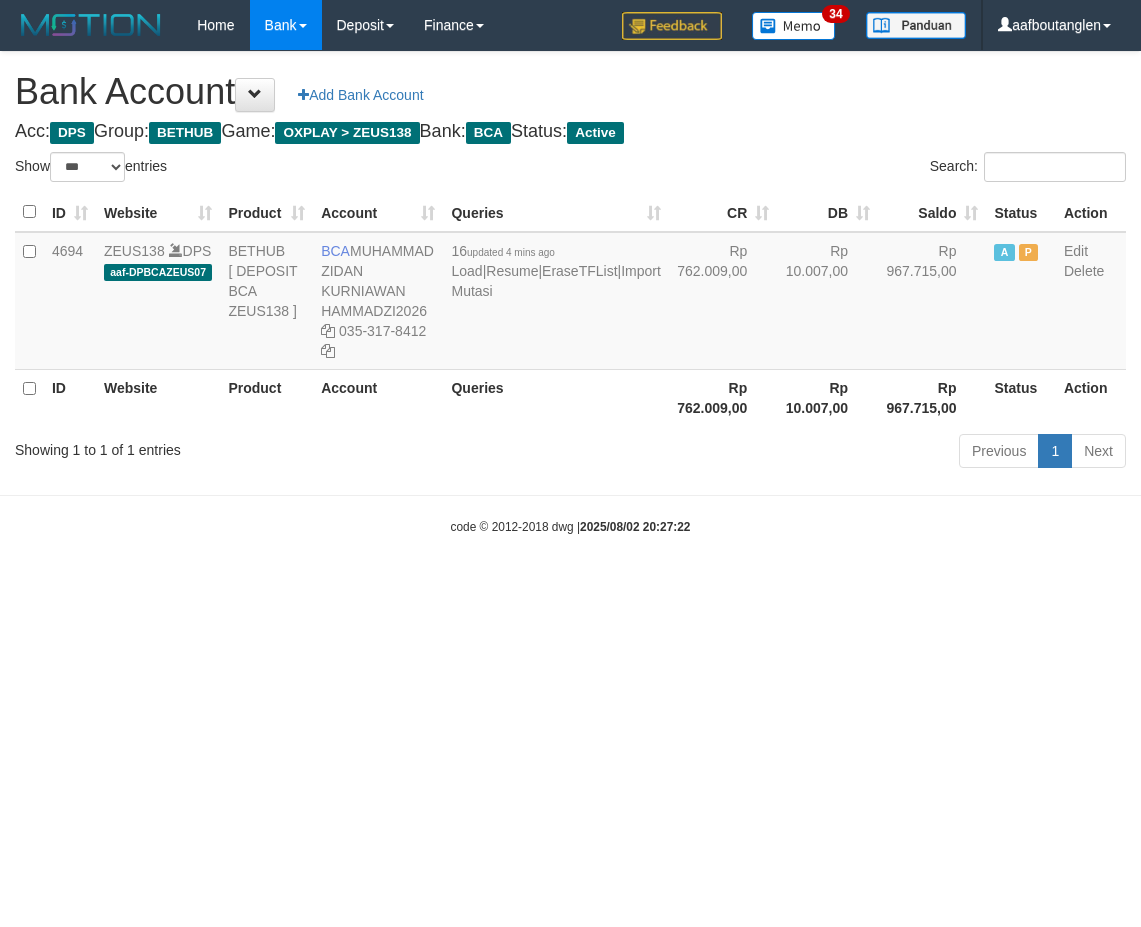 scroll, scrollTop: 0, scrollLeft: 0, axis: both 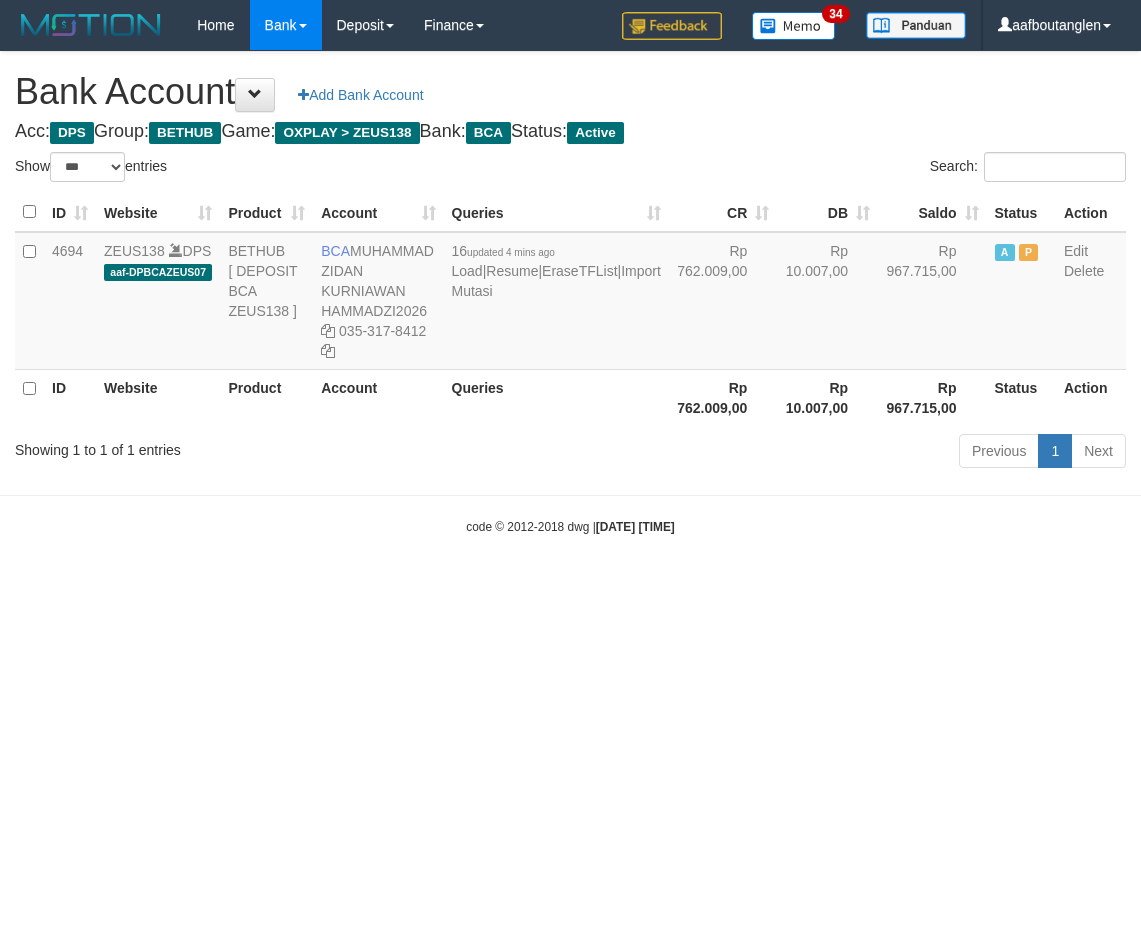 select on "***" 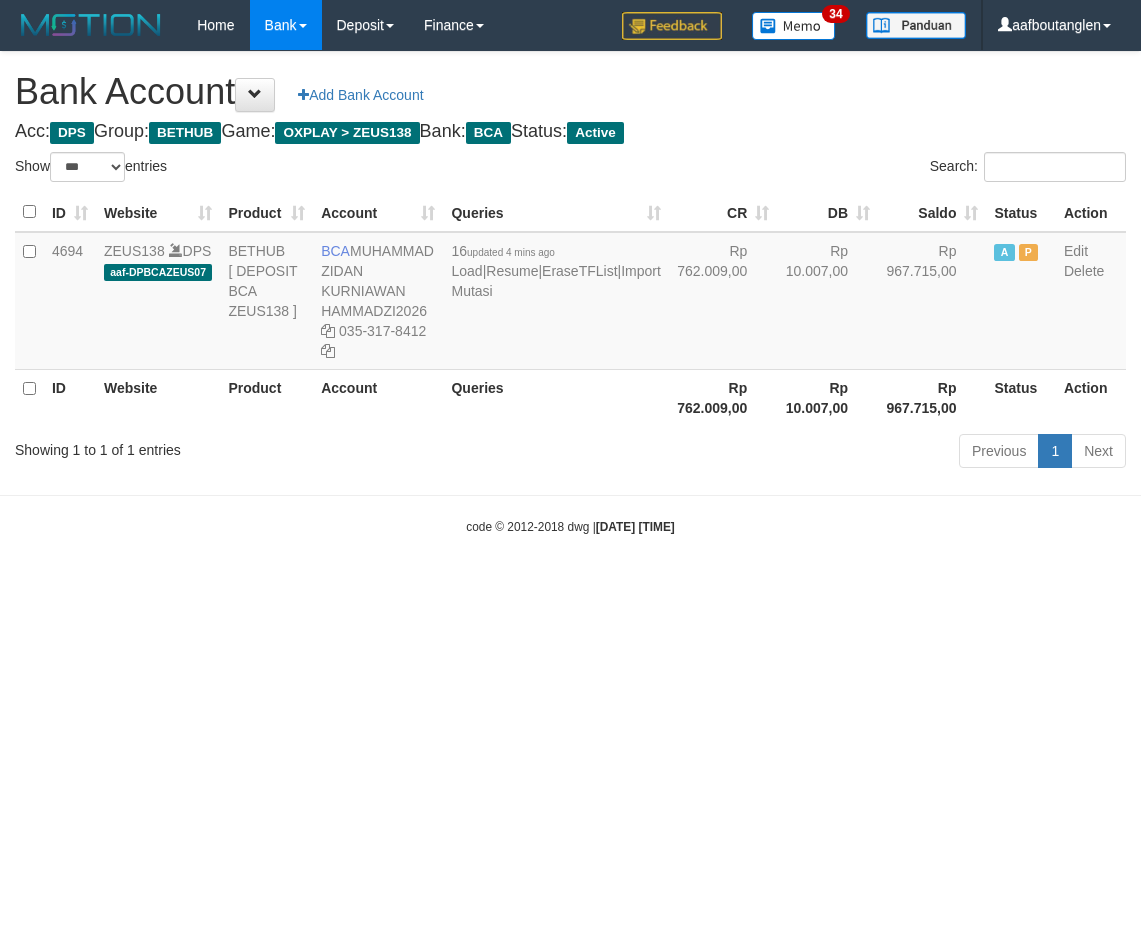 scroll, scrollTop: 0, scrollLeft: 0, axis: both 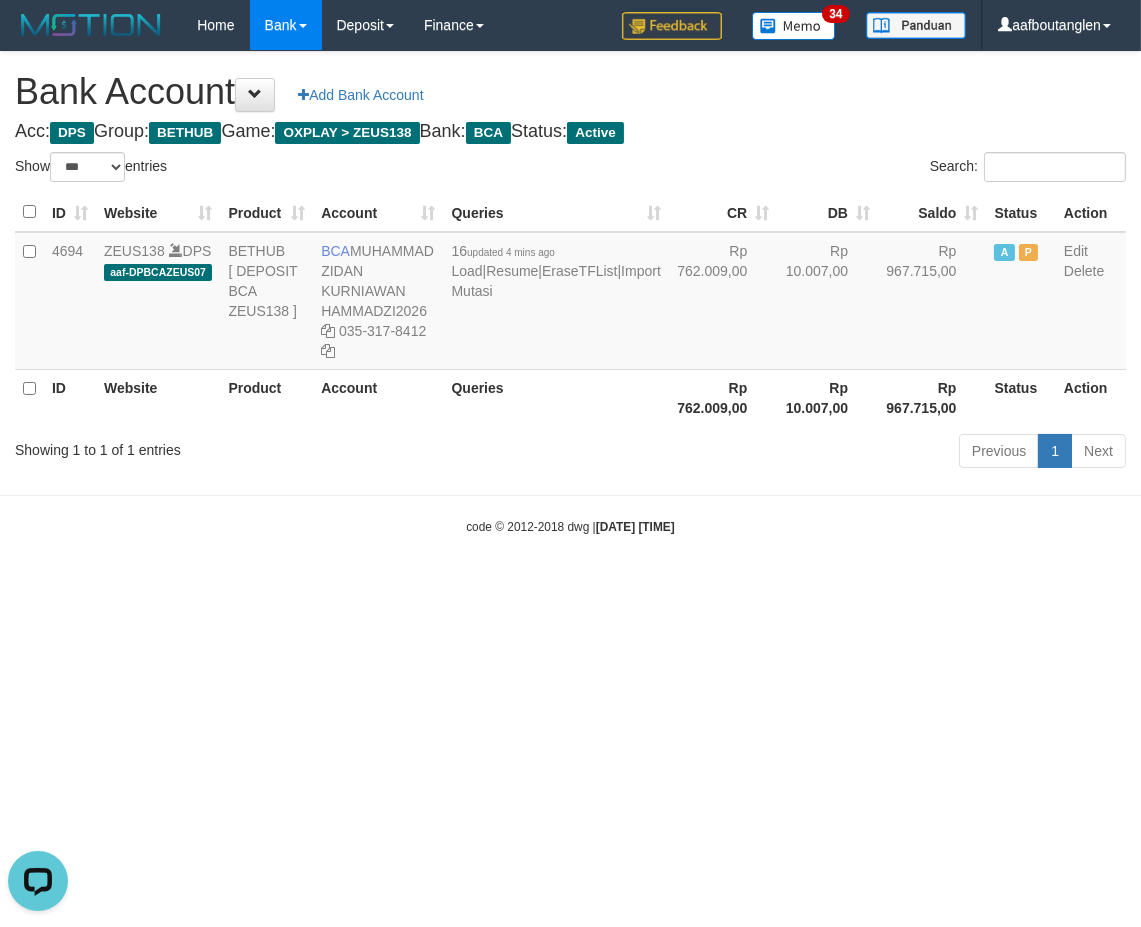 click on "Toggle navigation
Home
Bank
Account List
Deposit
DPS List
History
Note DPS
Finance
Financial Data
aafboutanglen
My Profile
Log Out
34" at bounding box center (570, 293) 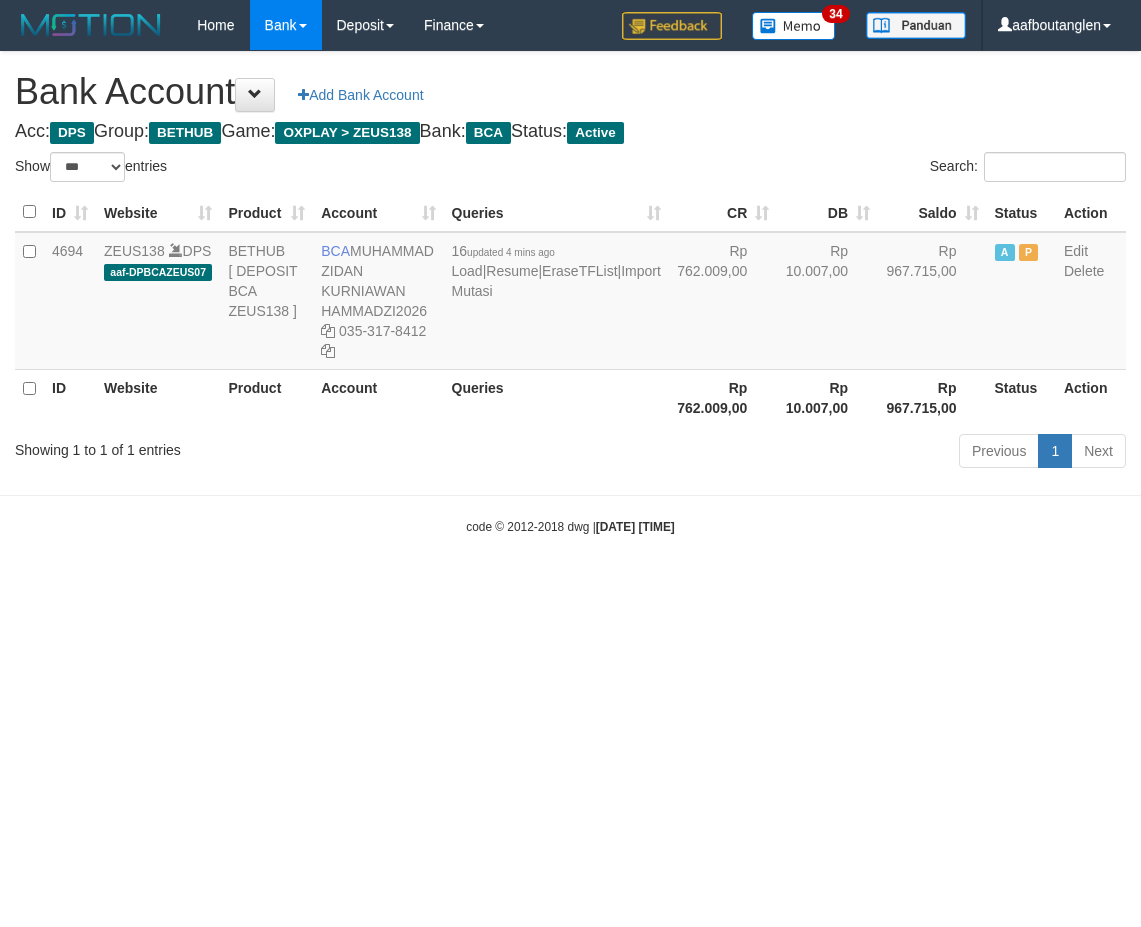 select on "***" 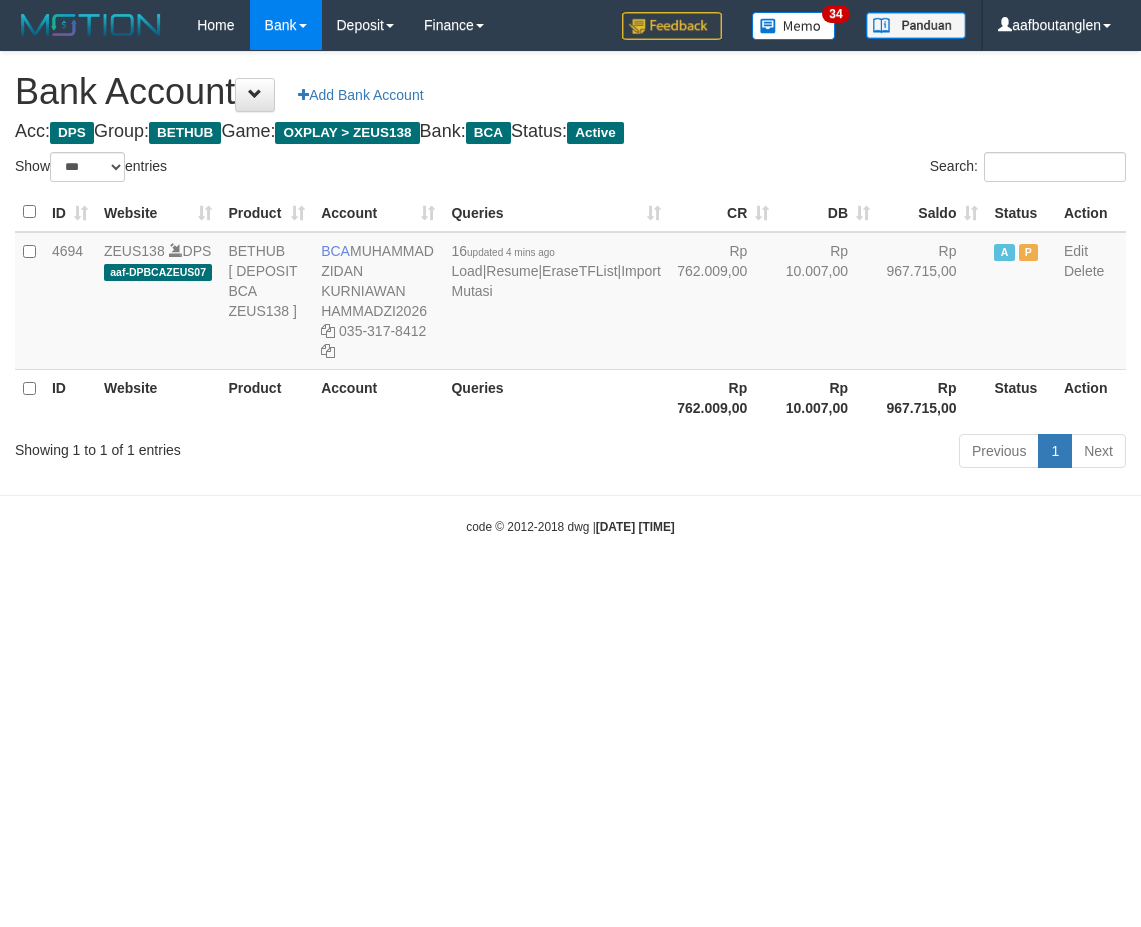 scroll, scrollTop: 0, scrollLeft: 0, axis: both 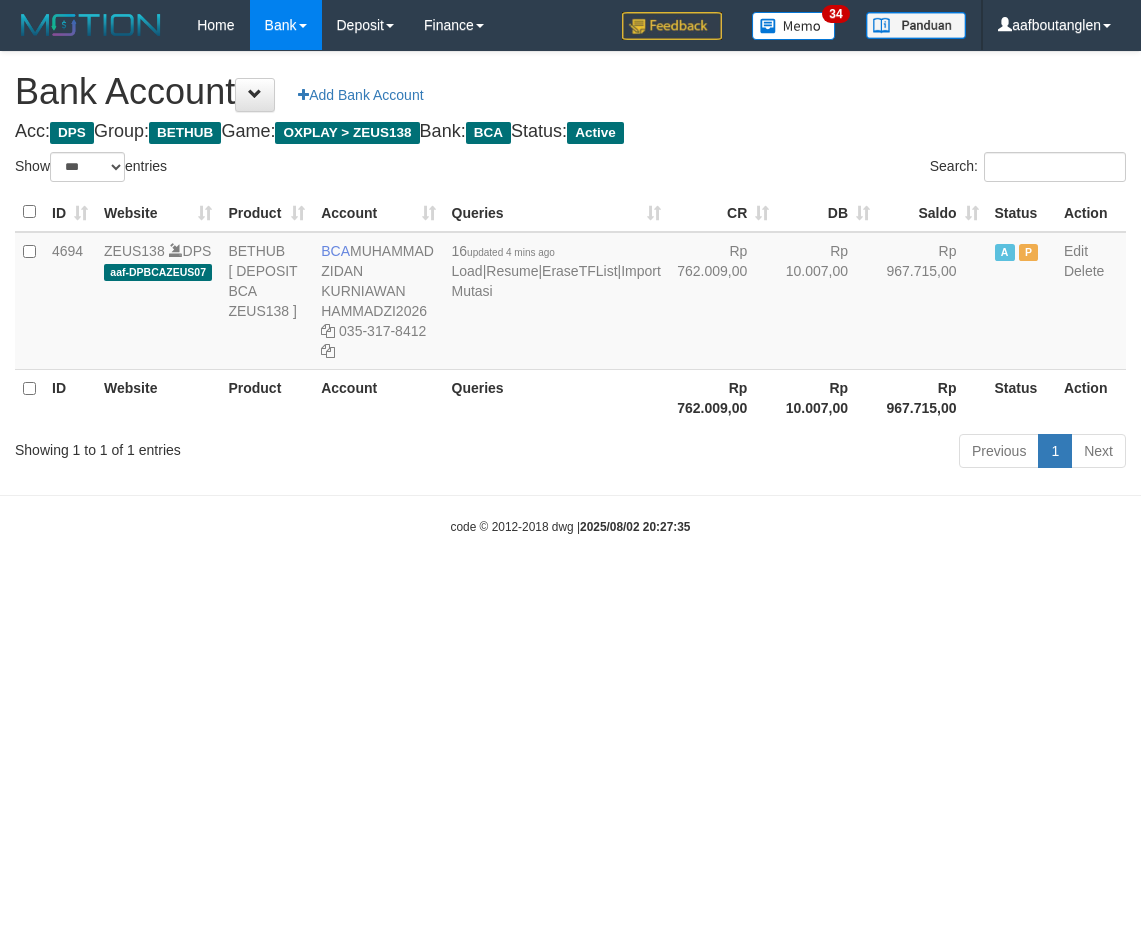 select on "***" 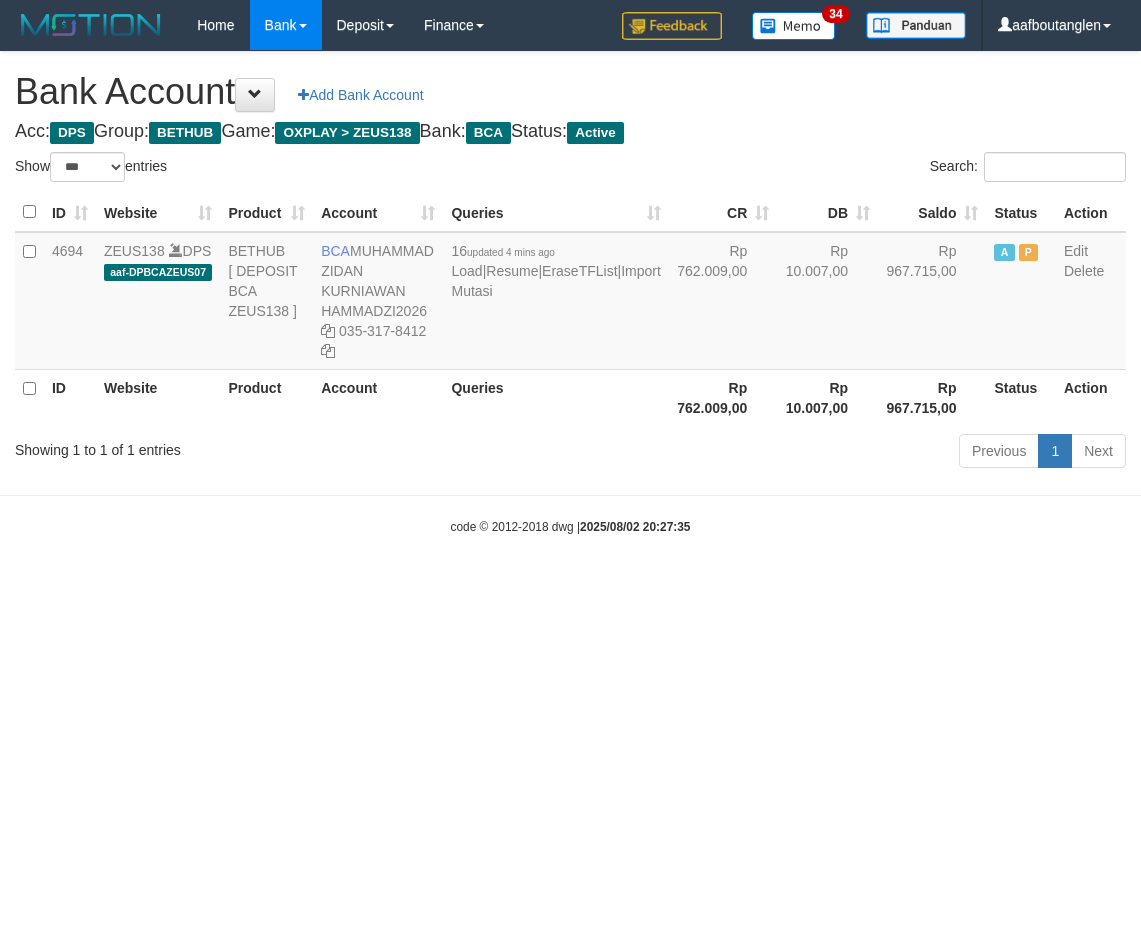 scroll, scrollTop: 0, scrollLeft: 0, axis: both 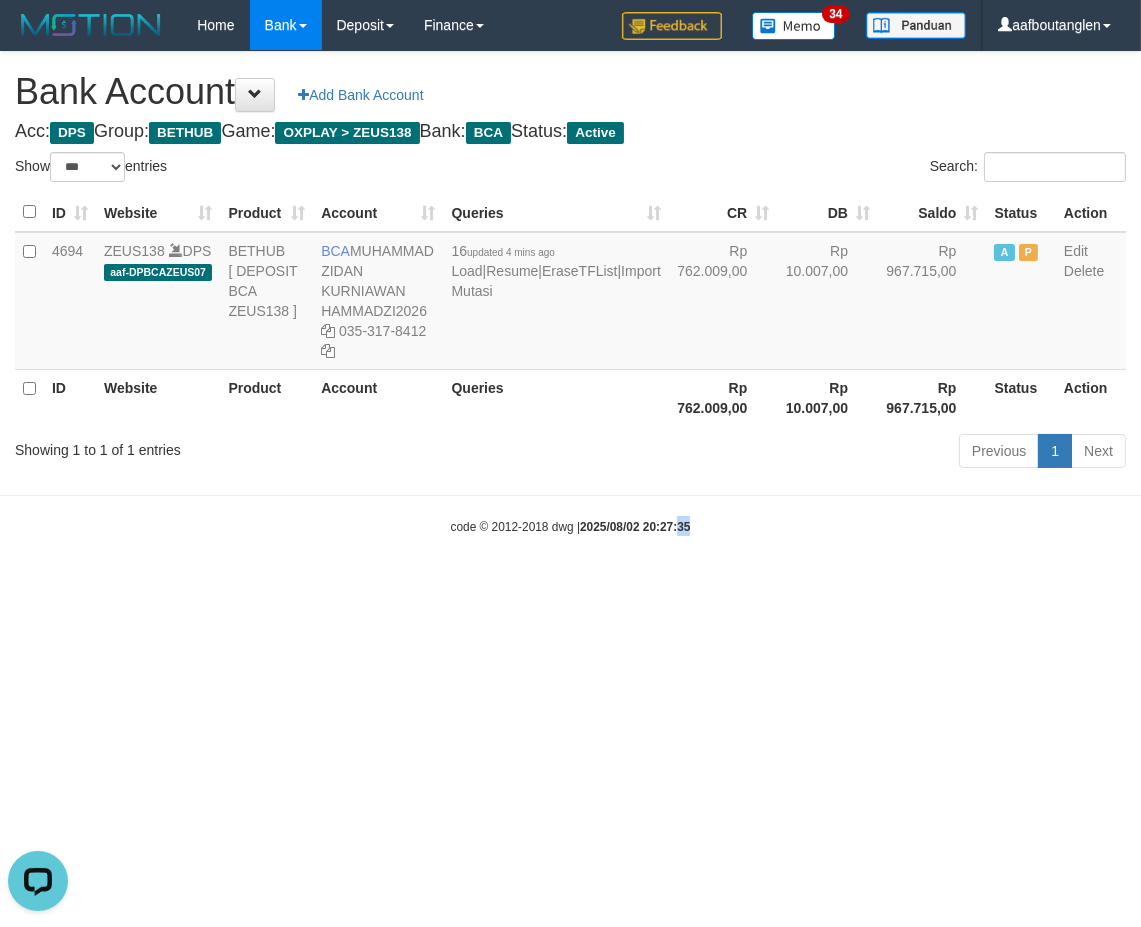 click on "Toggle navigation
Home
Bank
Account List
Deposit
DPS List
History
Note DPS
Finance
Financial Data
aafboutanglen
My Profile
Log Out
34" at bounding box center (570, 293) 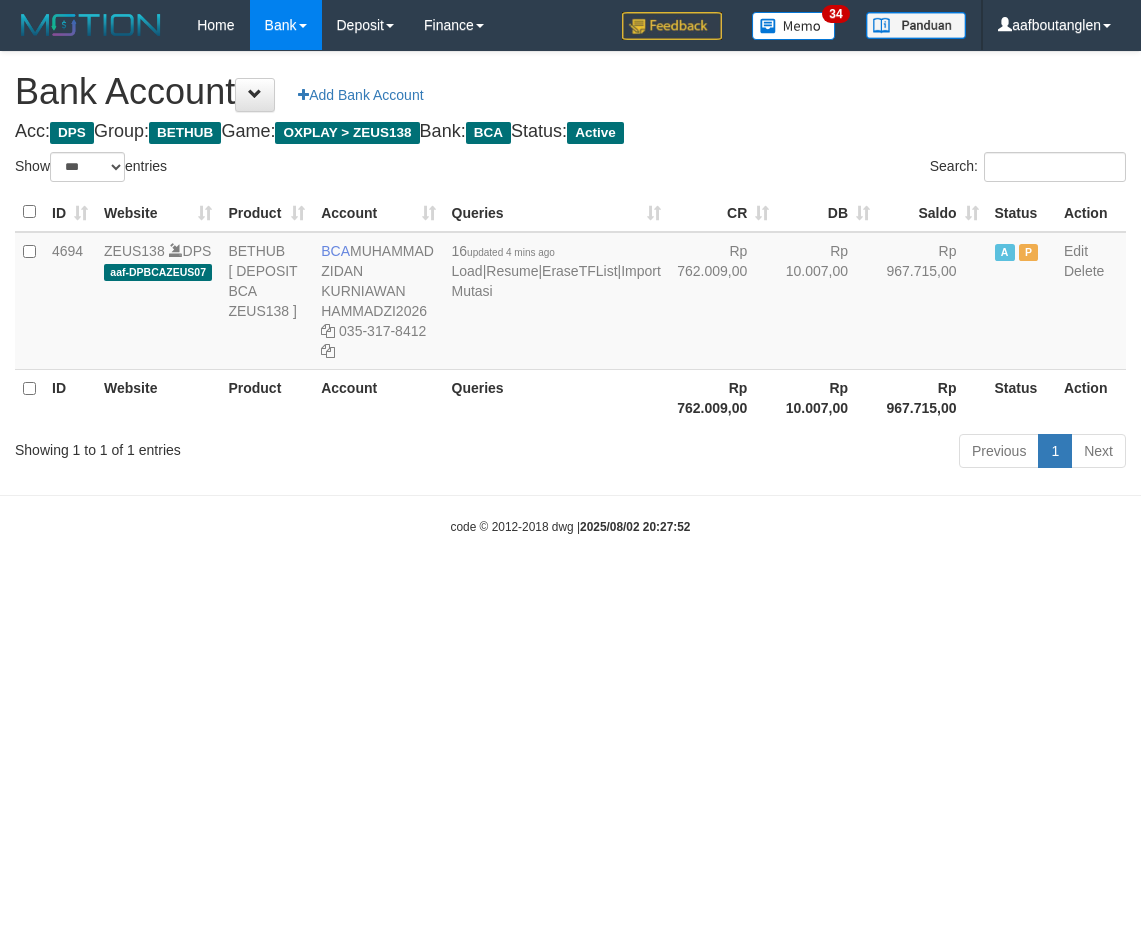 select on "***" 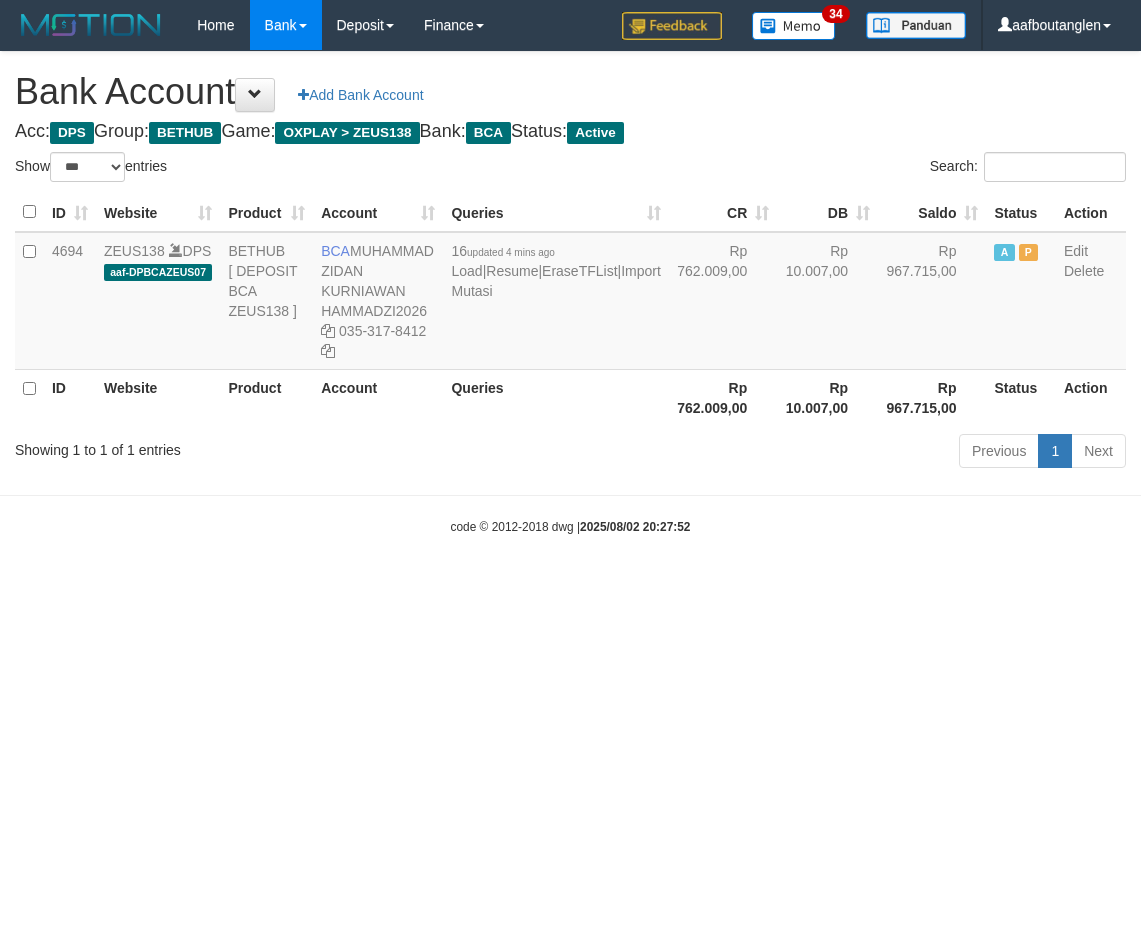 scroll, scrollTop: 0, scrollLeft: 0, axis: both 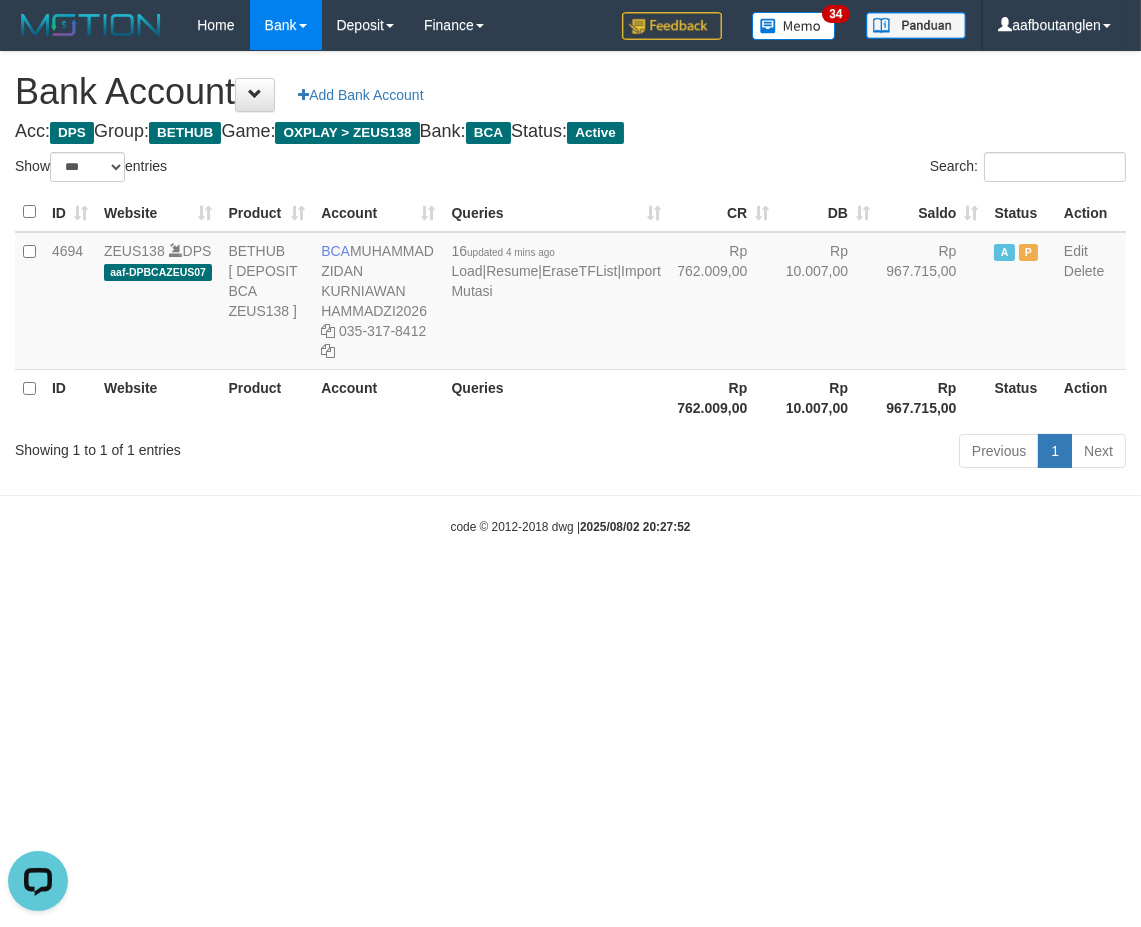 drag, startPoint x: 52, startPoint y: 621, endPoint x: 303, endPoint y: 414, distance: 325.34598 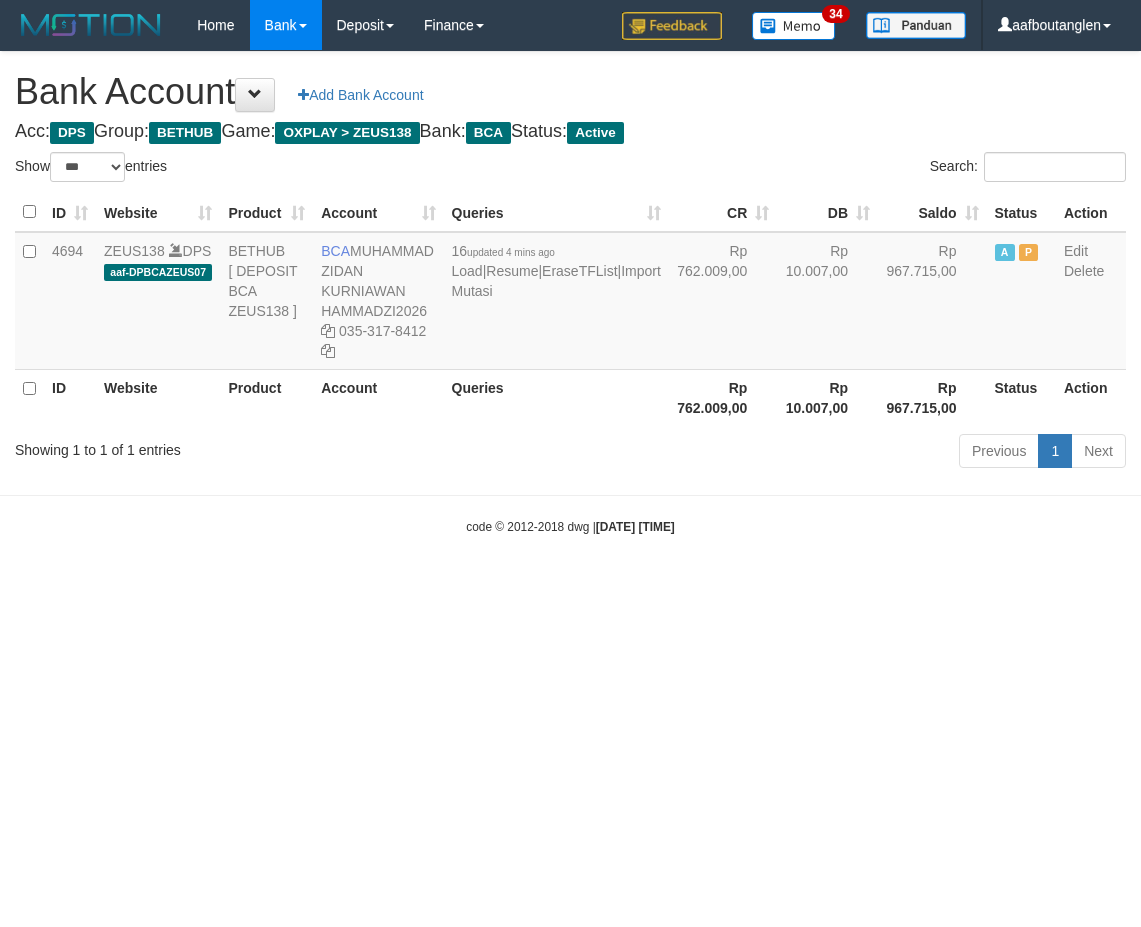 select on "***" 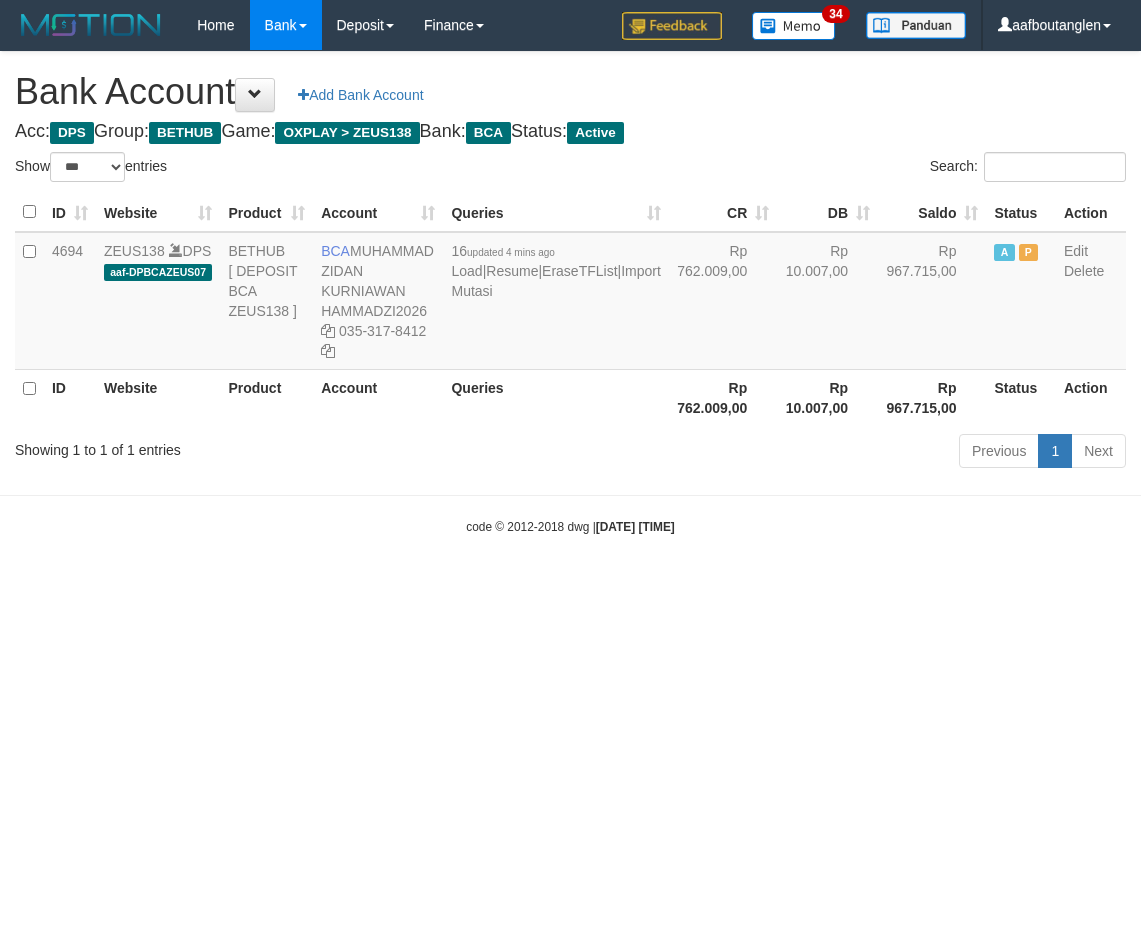 scroll, scrollTop: 0, scrollLeft: 0, axis: both 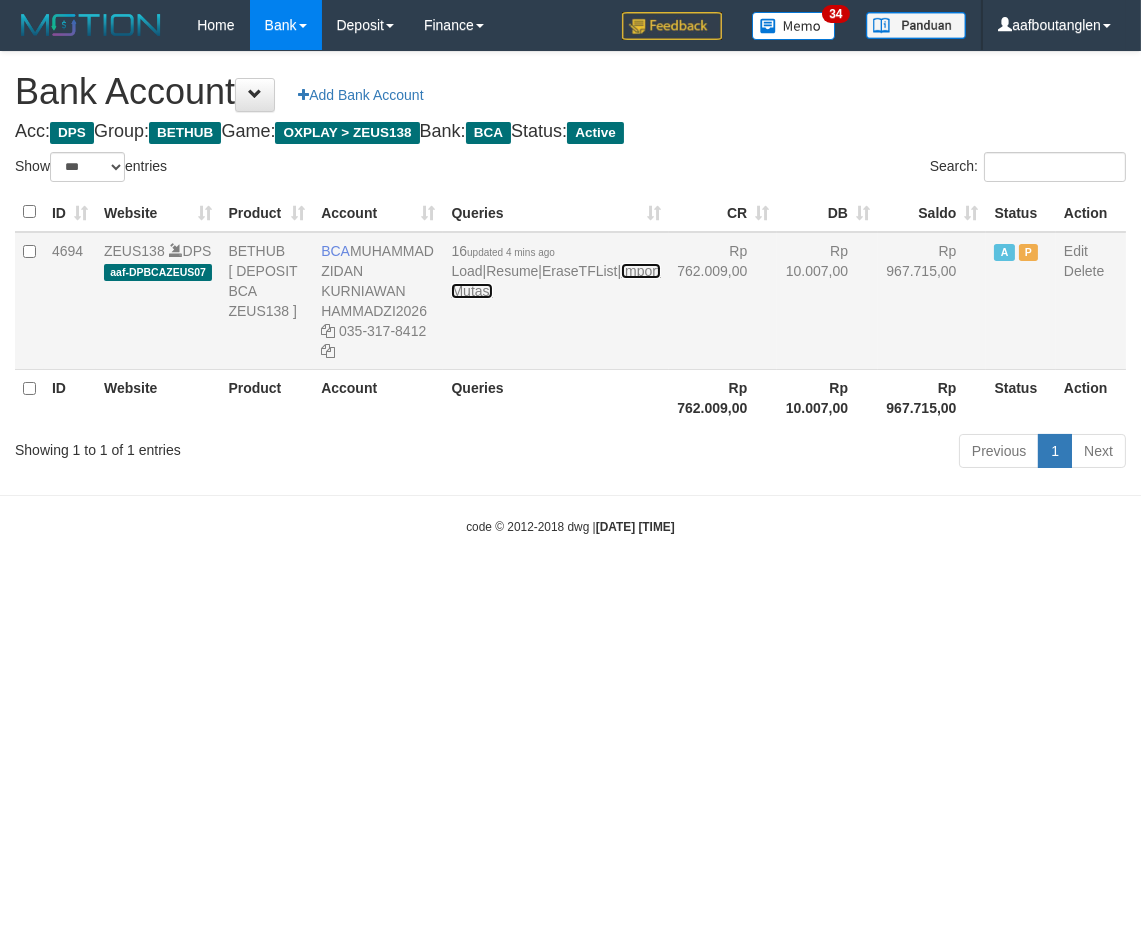 click on "Import Mutasi" at bounding box center [555, 281] 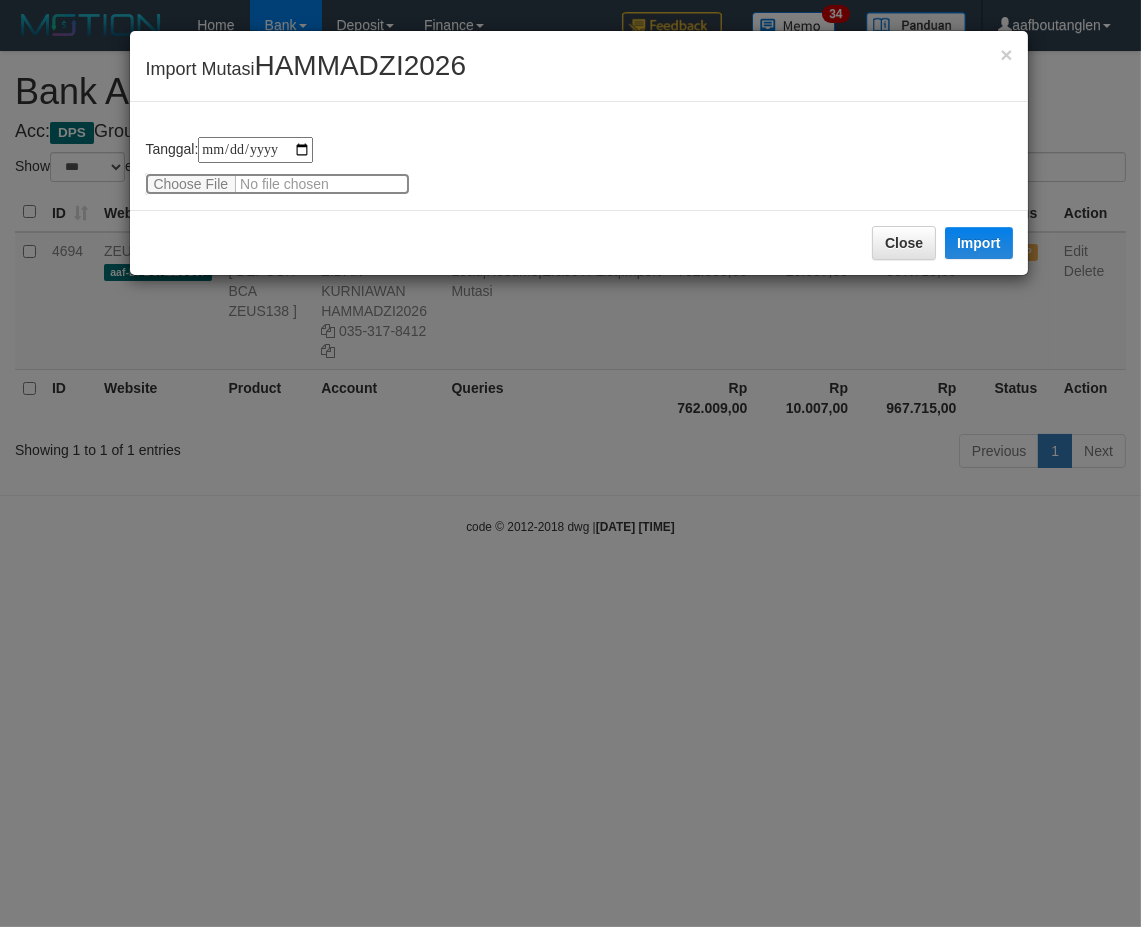 click at bounding box center [277, 184] 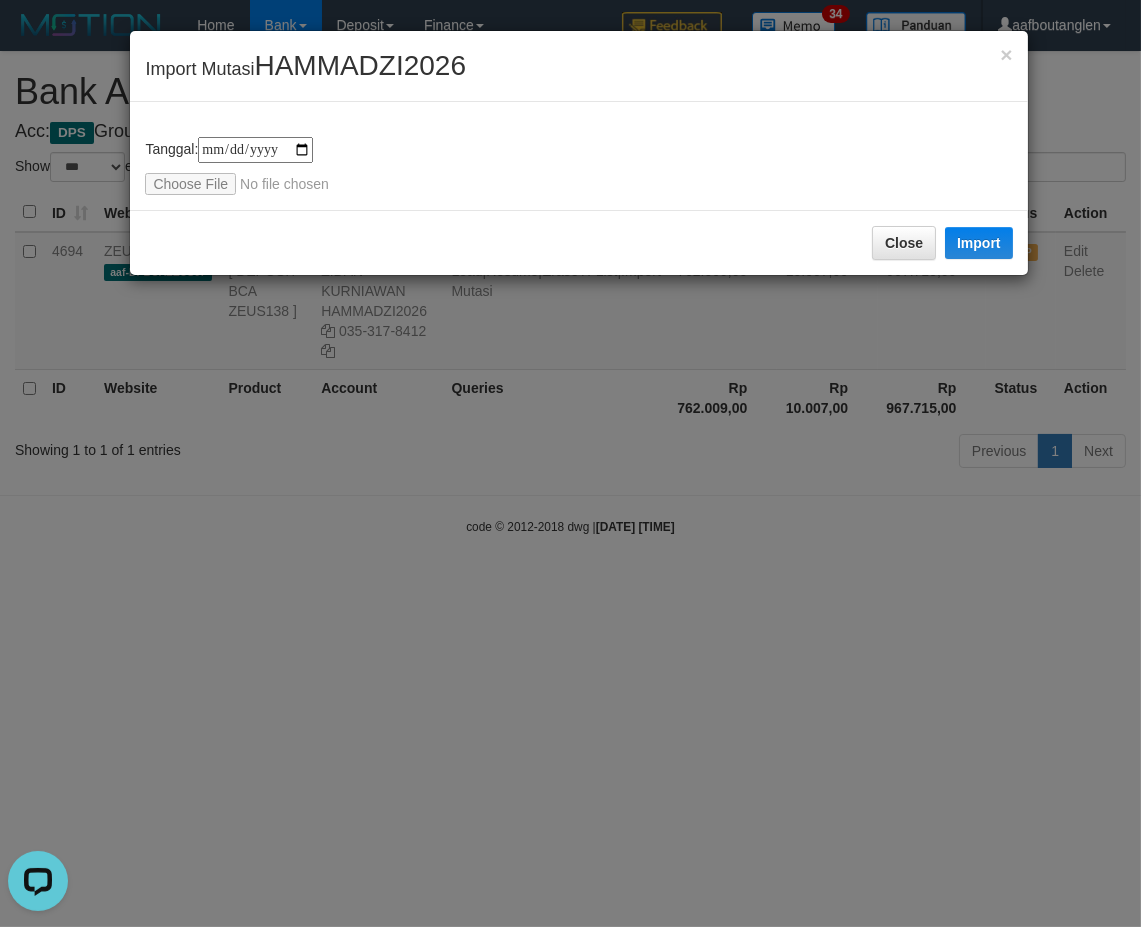 scroll, scrollTop: 0, scrollLeft: 0, axis: both 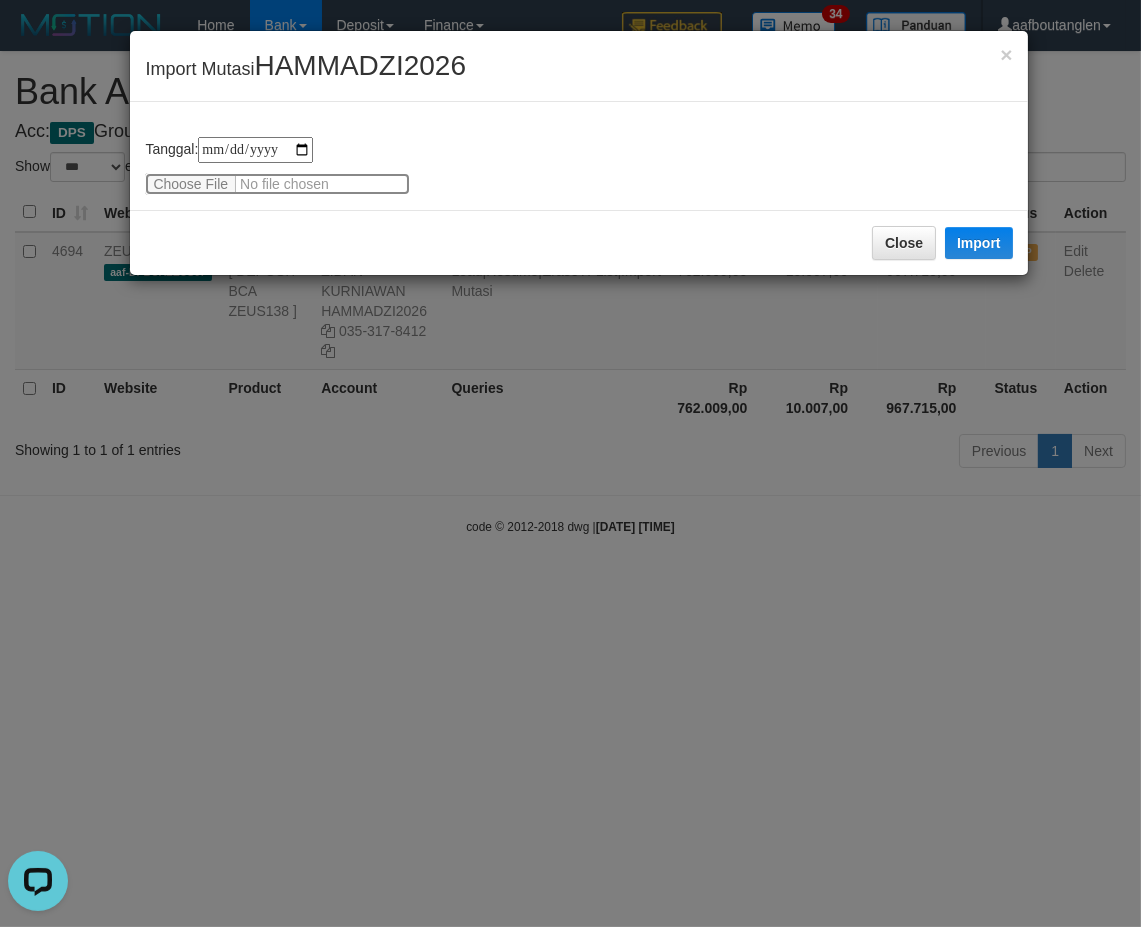 type on "**********" 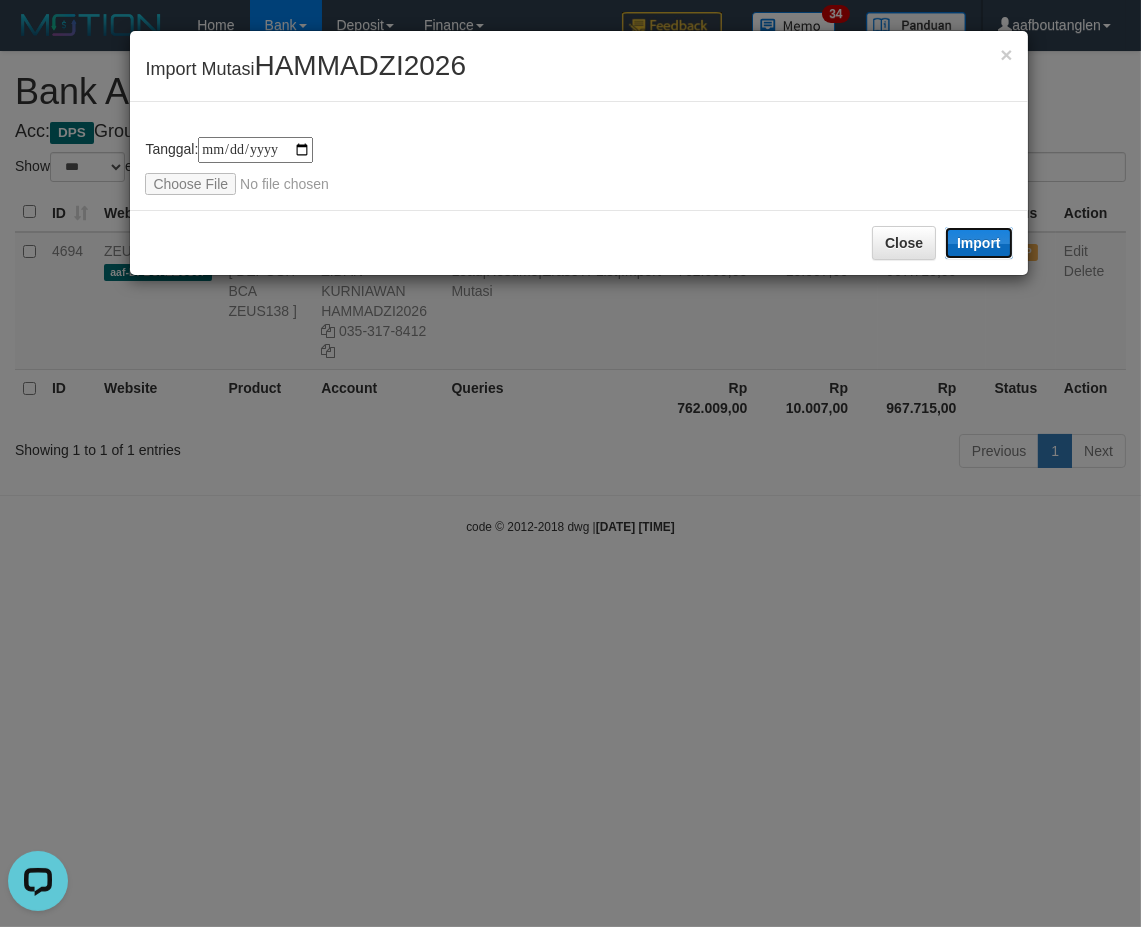 click on "Import" at bounding box center [979, 243] 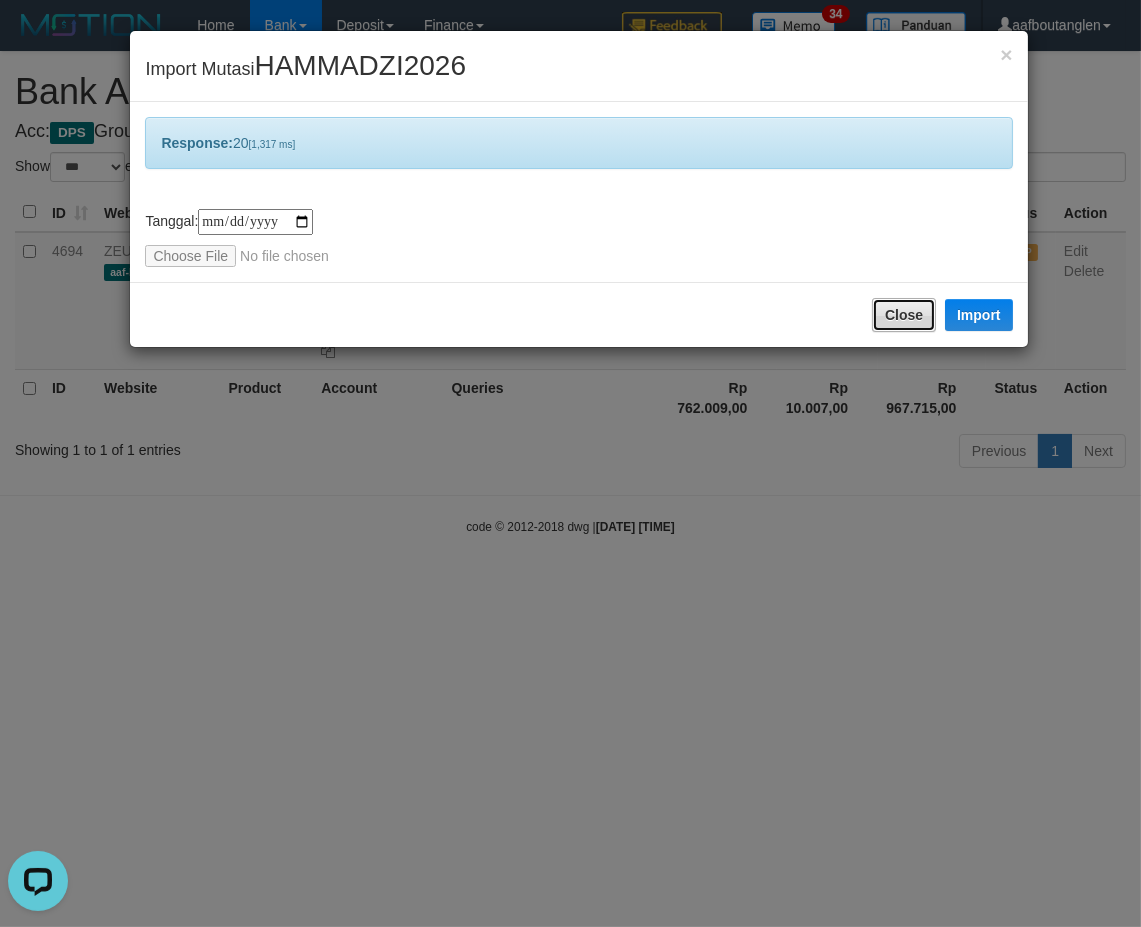 drag, startPoint x: 894, startPoint y: 307, endPoint x: 842, endPoint y: 443, distance: 145.6022 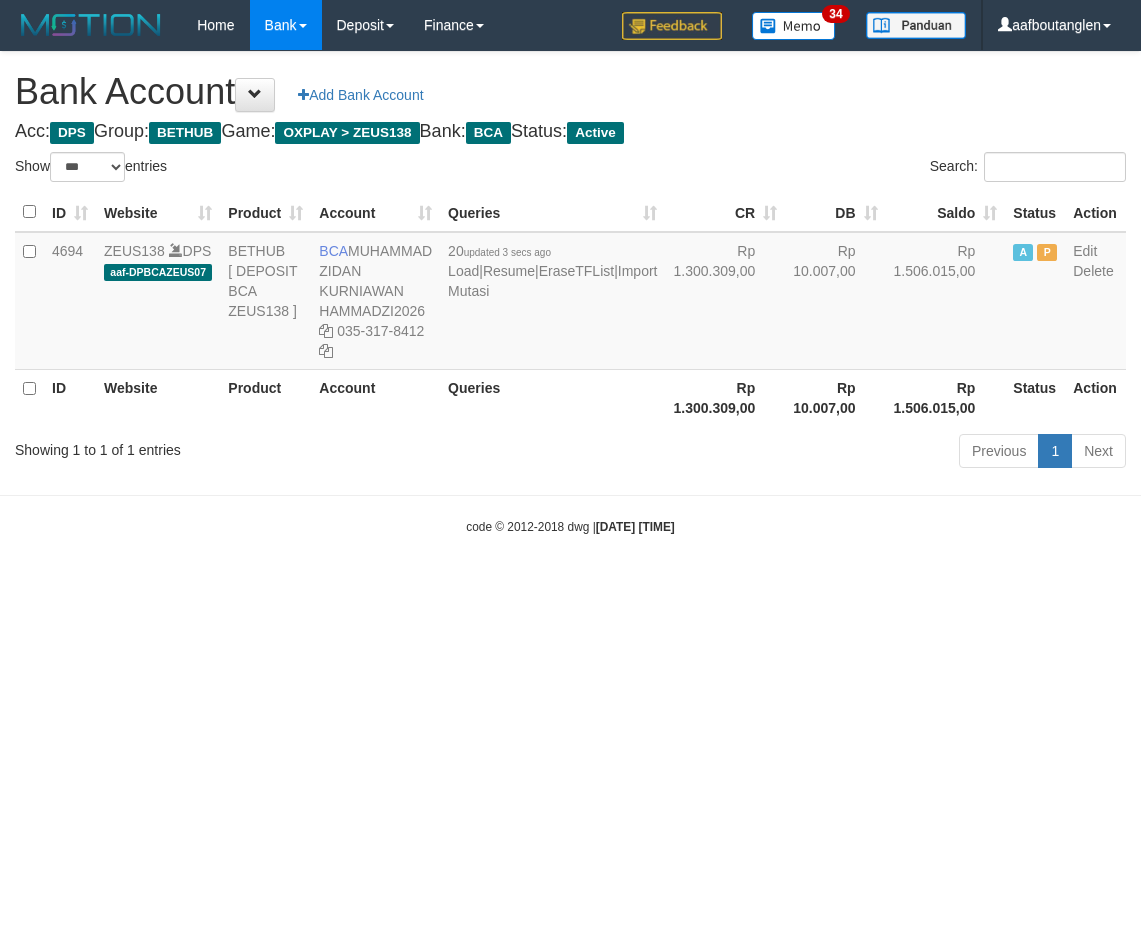 select on "***" 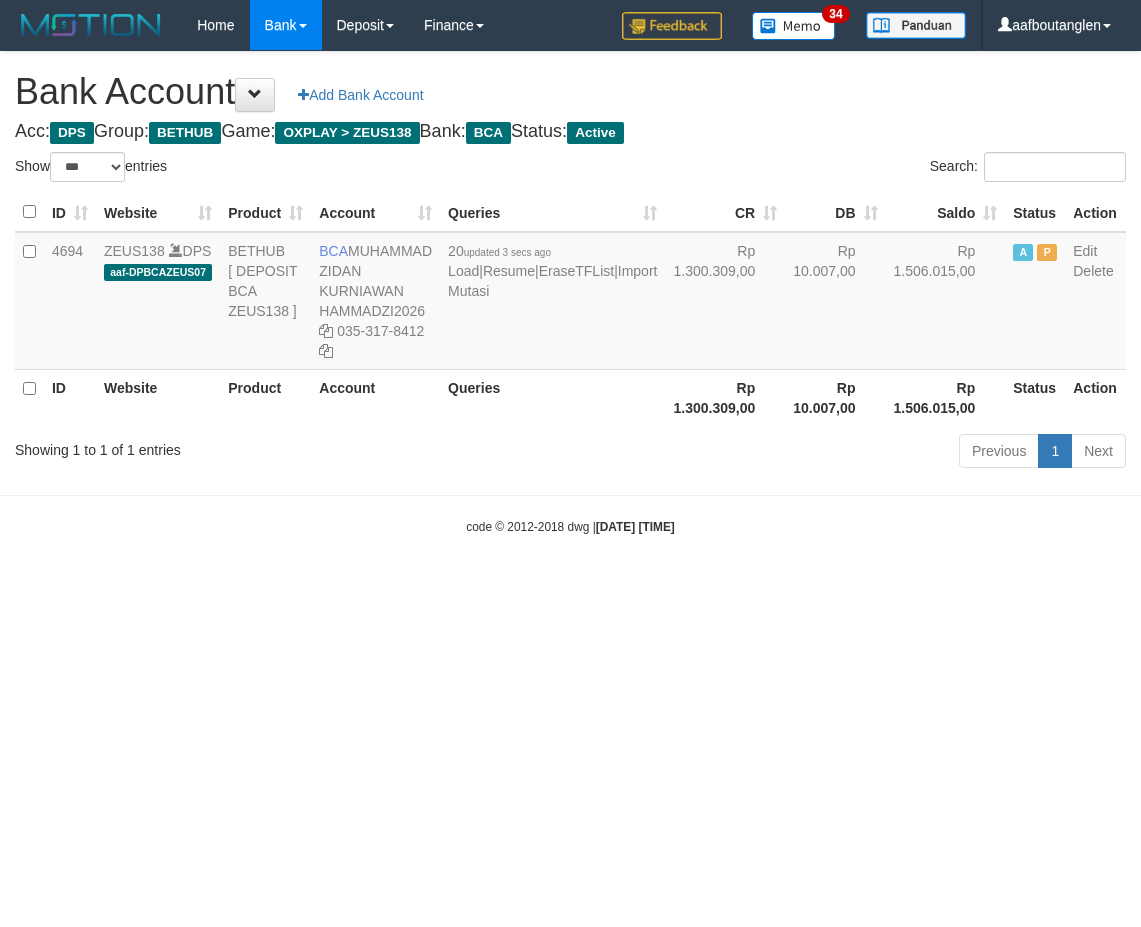 scroll, scrollTop: 0, scrollLeft: 0, axis: both 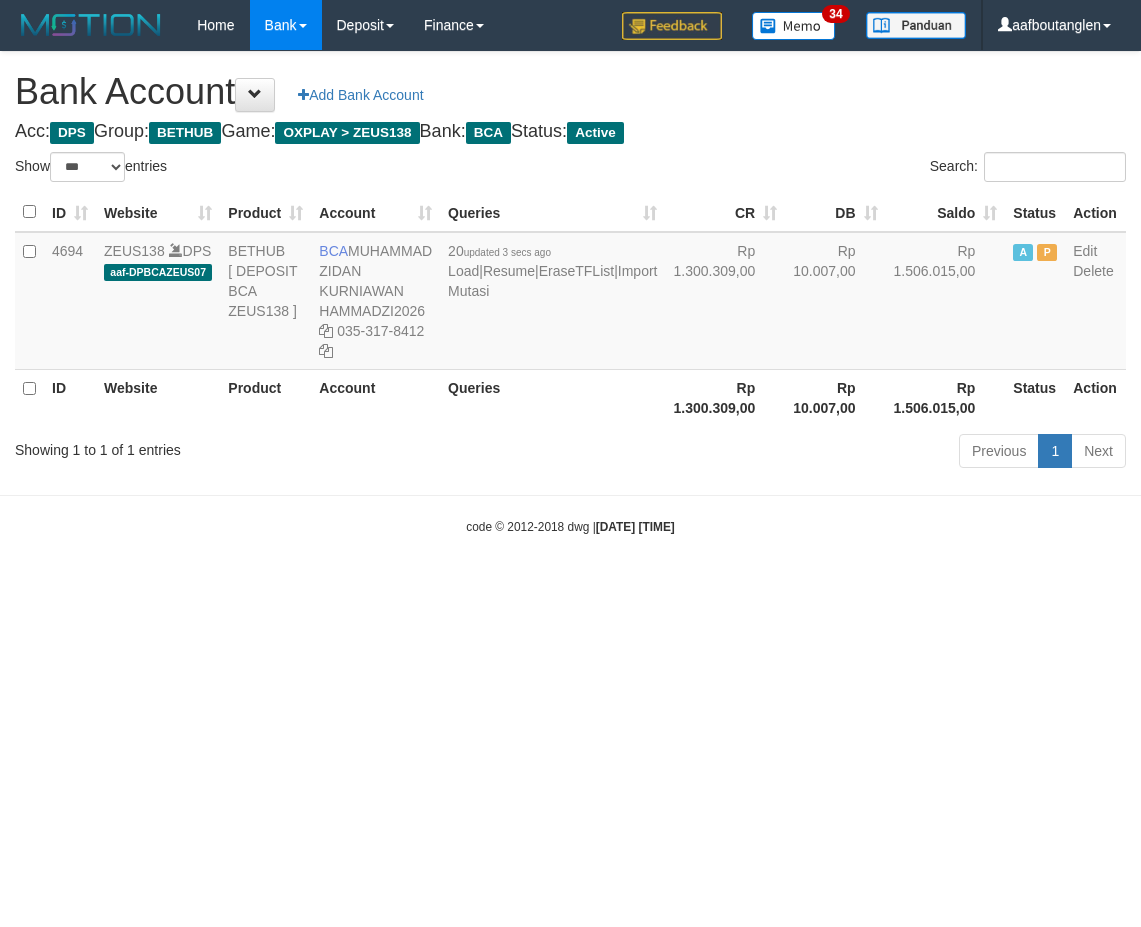 select on "***" 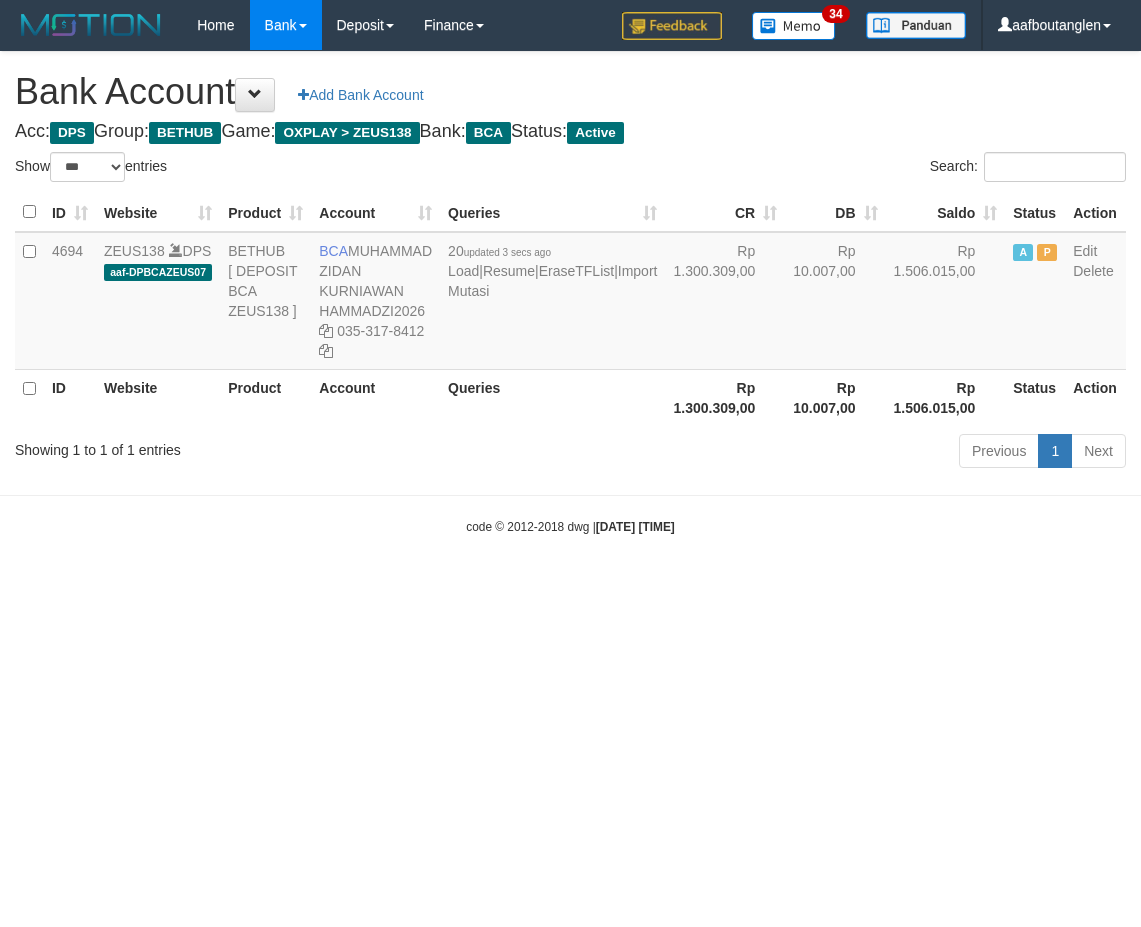 scroll, scrollTop: 0, scrollLeft: 0, axis: both 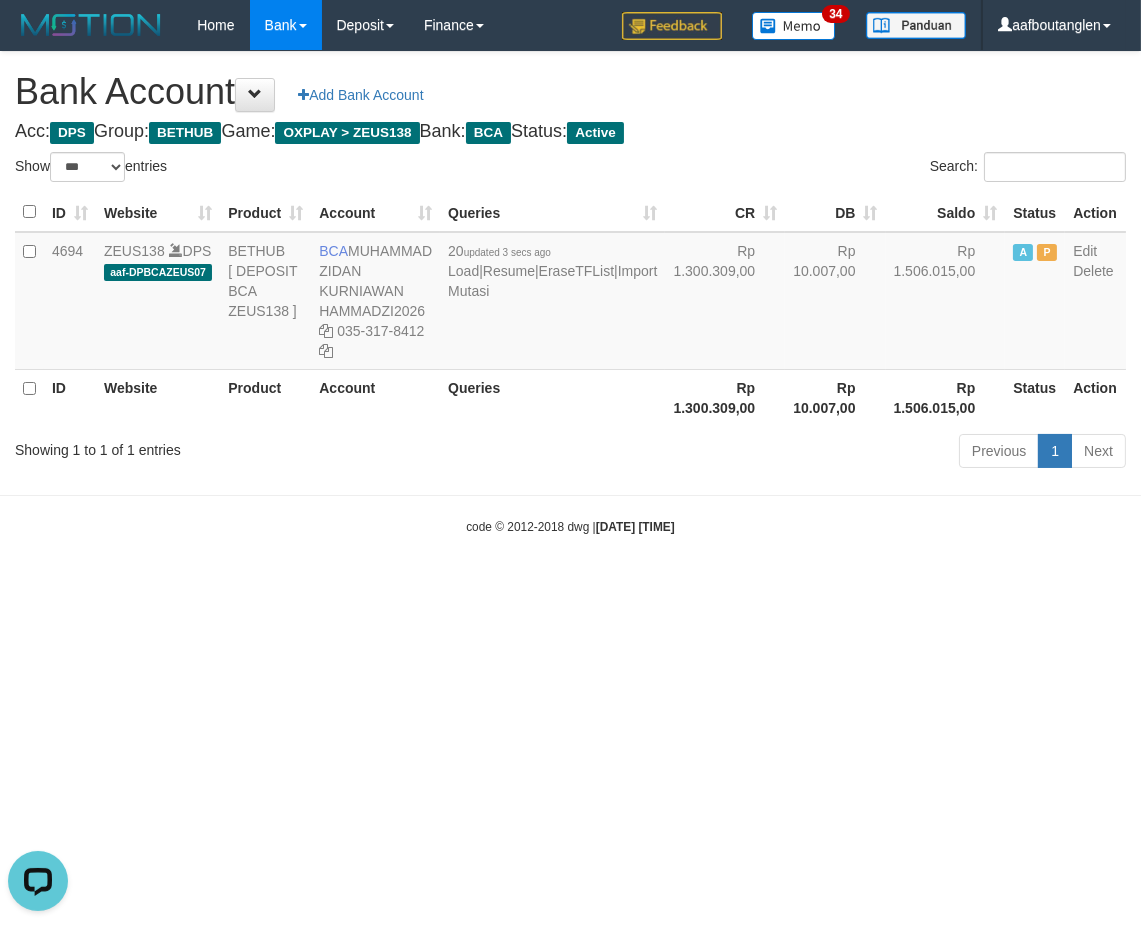 drag, startPoint x: 0, startPoint y: 482, endPoint x: 33, endPoint y: 473, distance: 34.20526 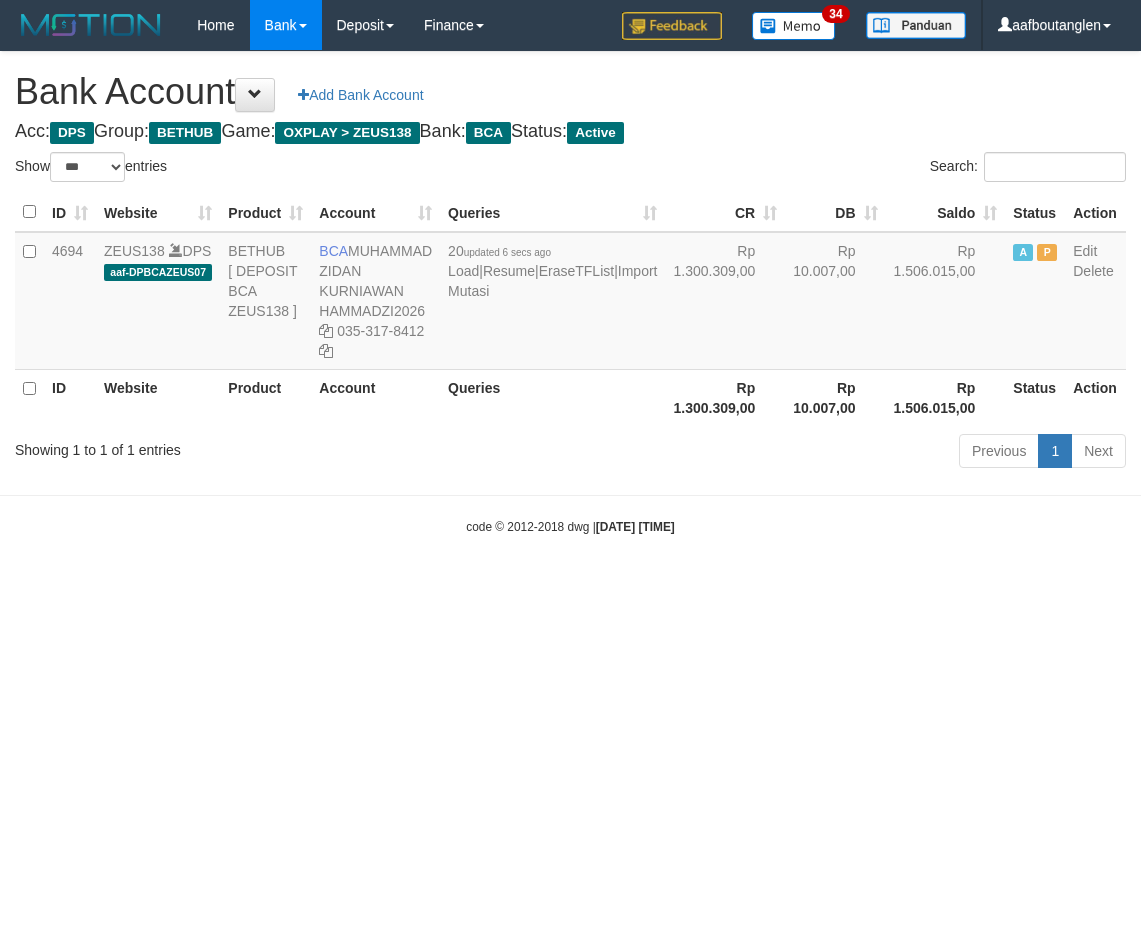 select on "***" 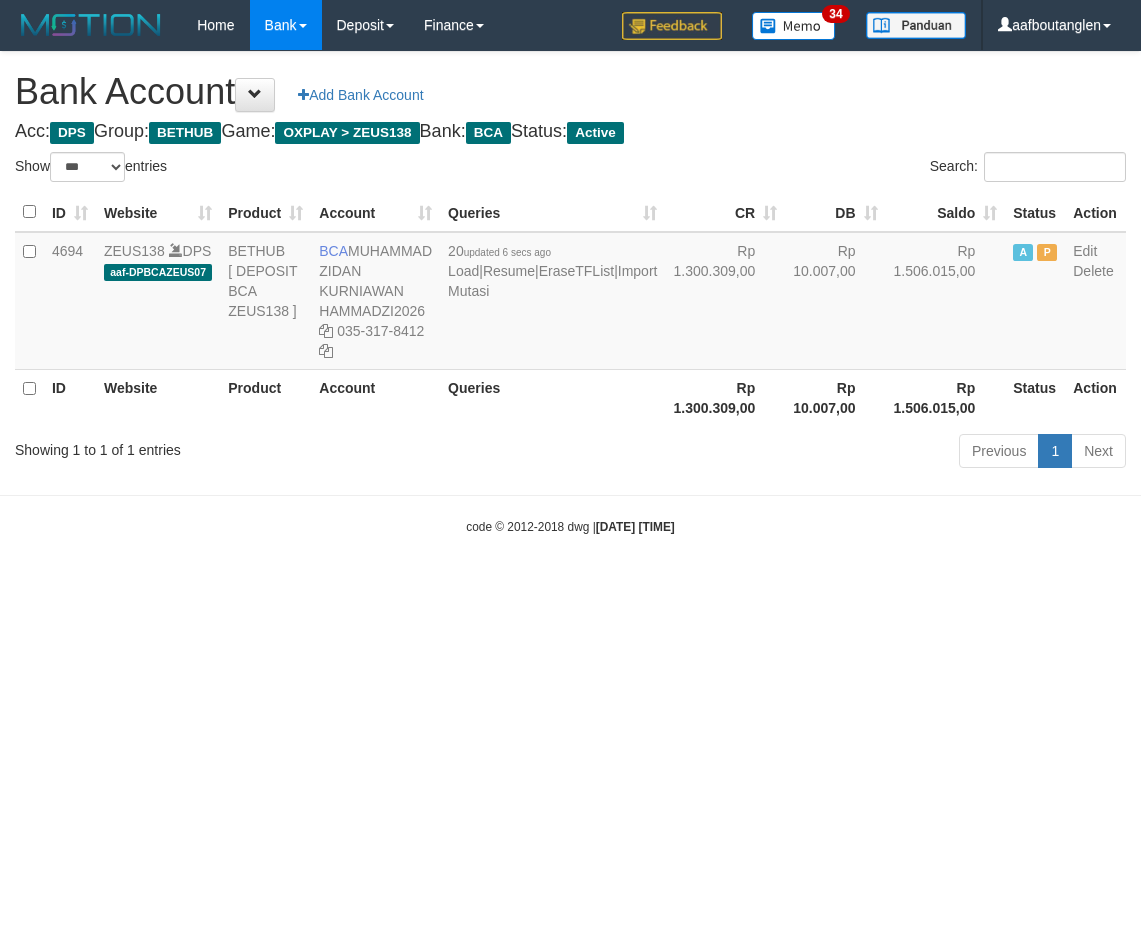 scroll, scrollTop: 0, scrollLeft: 0, axis: both 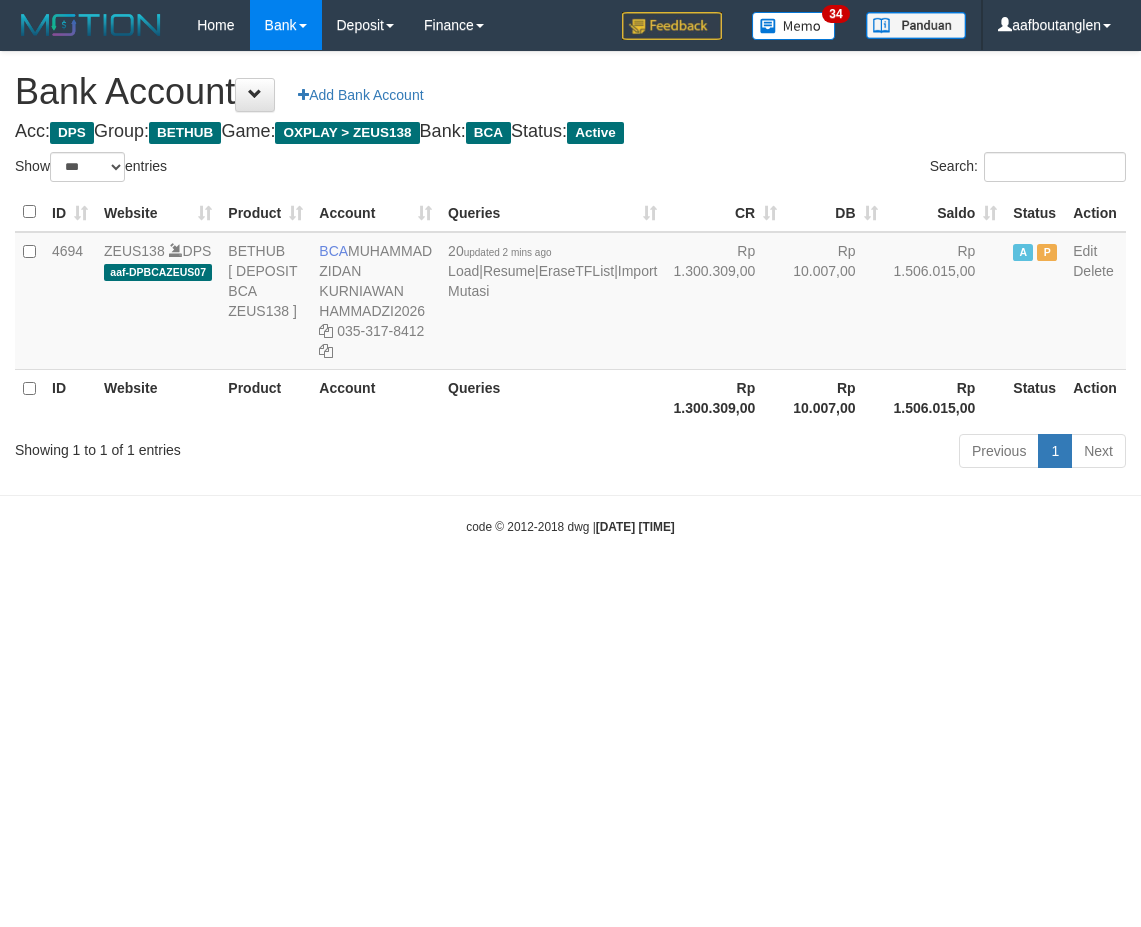 select on "***" 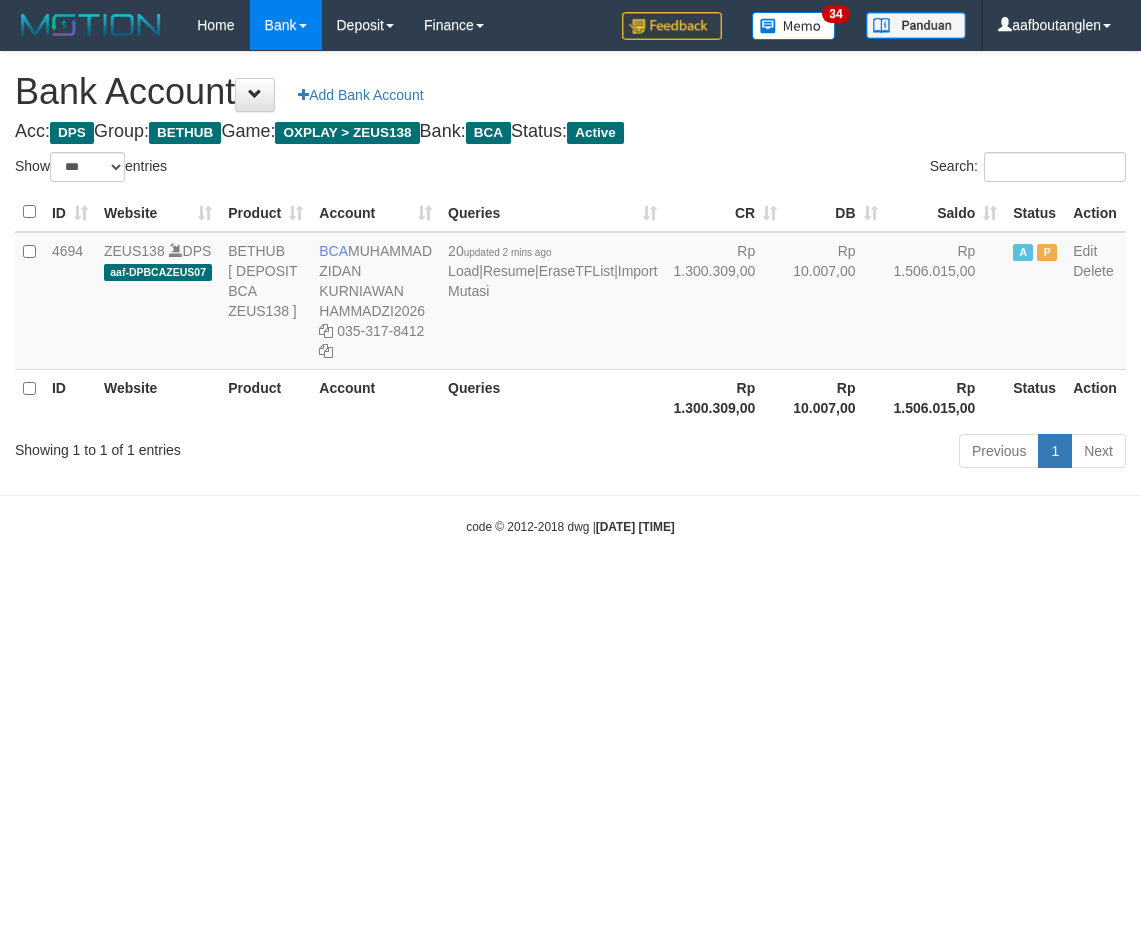 scroll, scrollTop: 0, scrollLeft: 0, axis: both 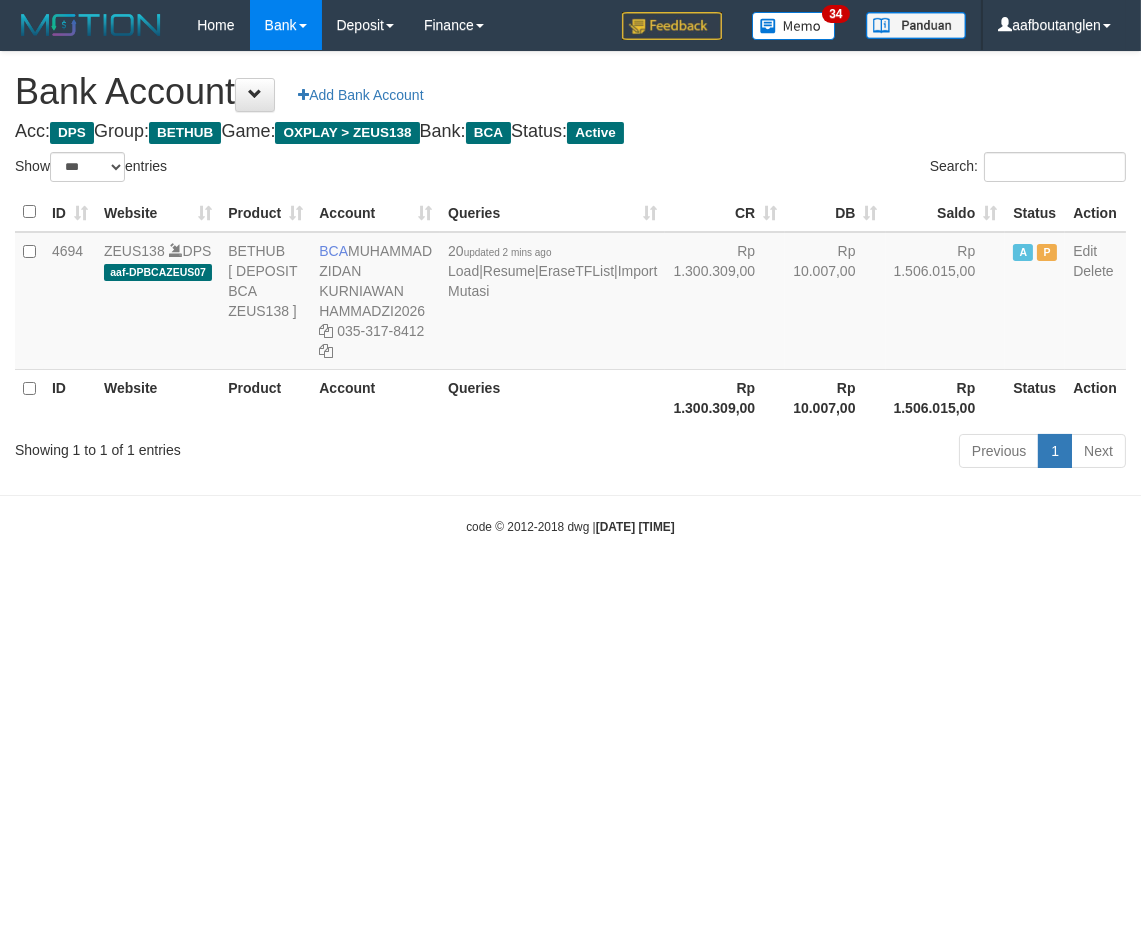 click on "Toggle navigation
Home
Bank
Account List
Deposit
DPS List
History
Note DPS
Finance
Financial Data
aafboutanglen
My Profile
Log Out
34" at bounding box center (570, 293) 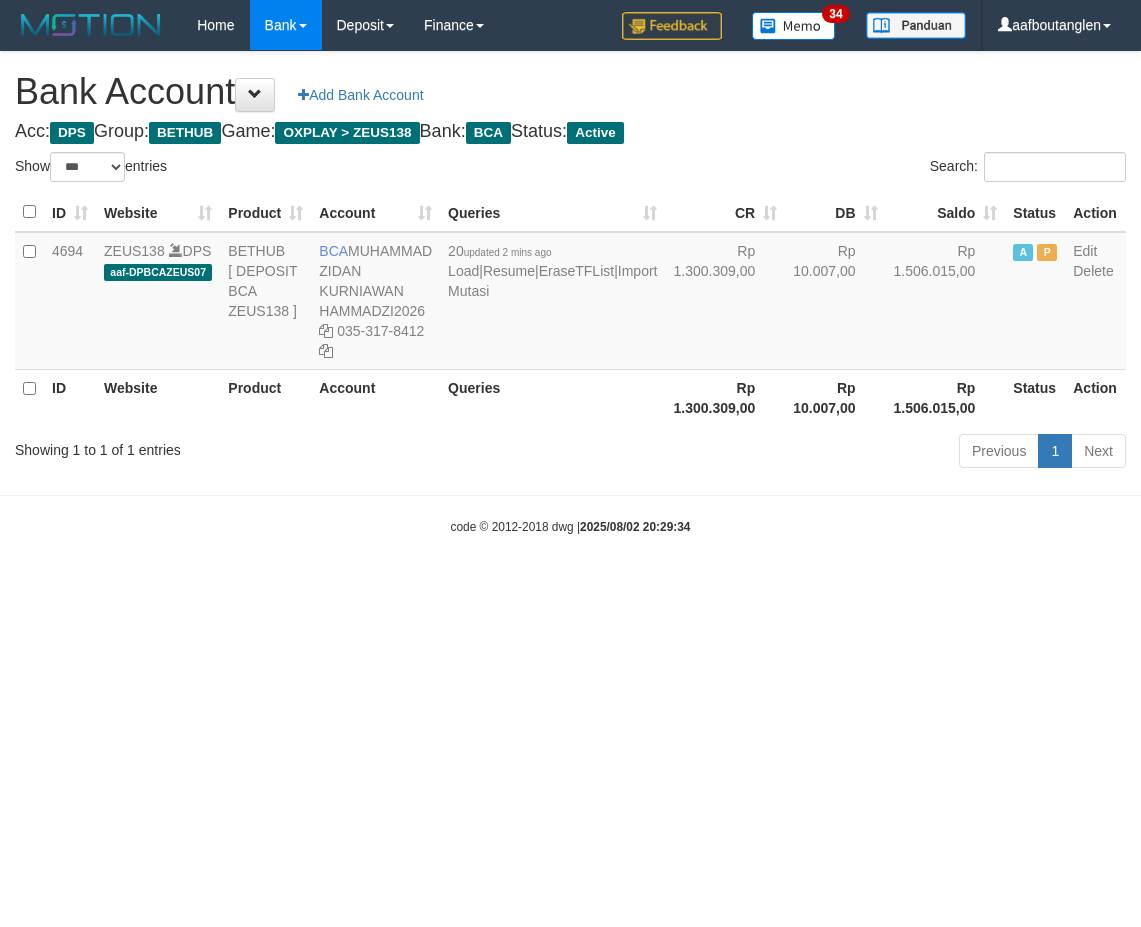 select on "***" 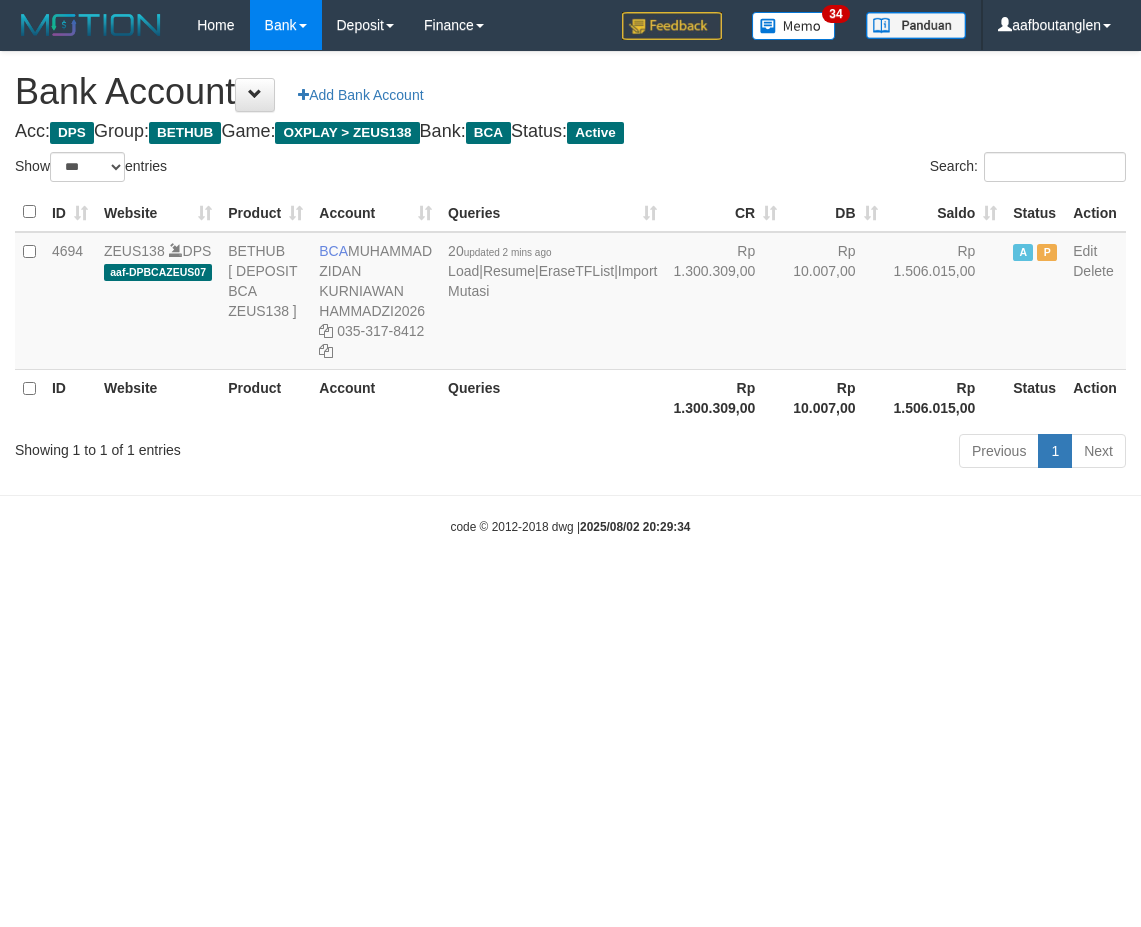scroll, scrollTop: 0, scrollLeft: 0, axis: both 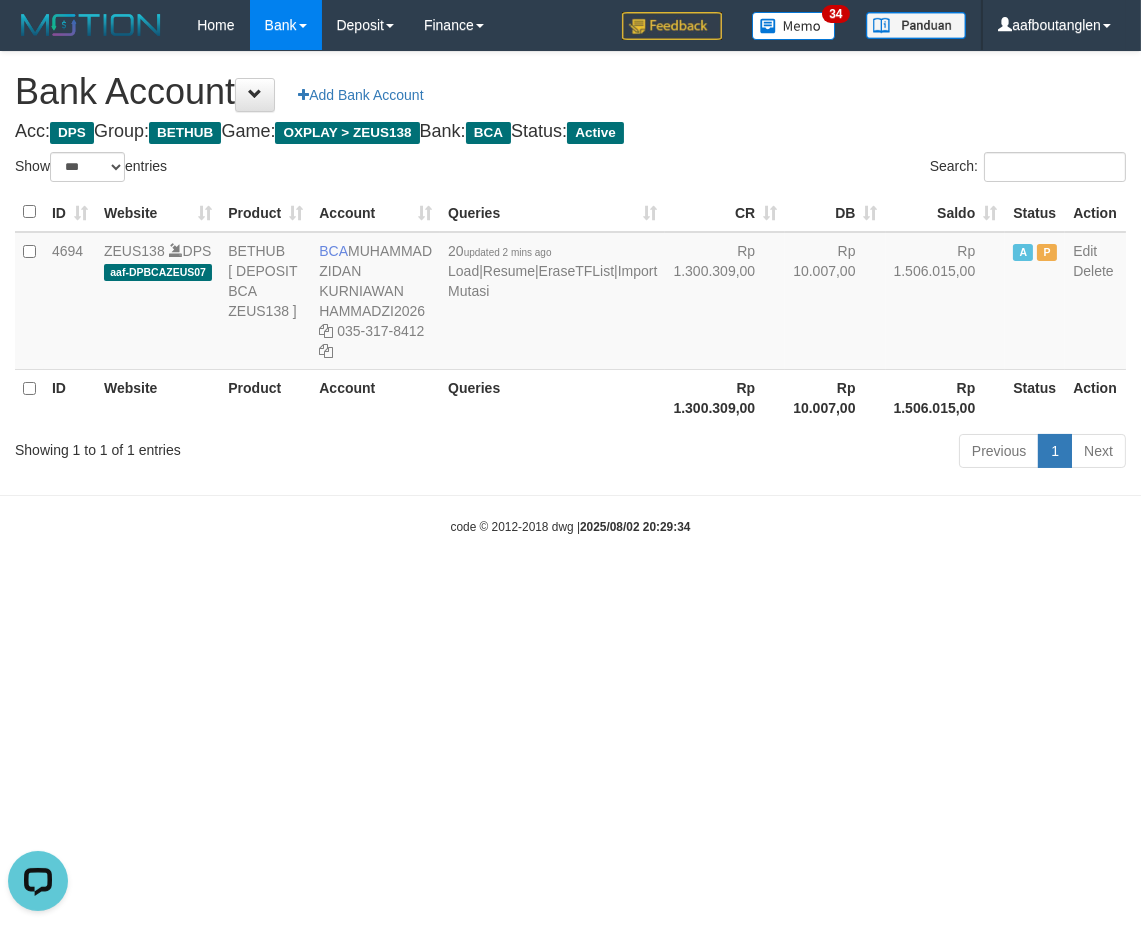 drag, startPoint x: 820, startPoint y: 593, endPoint x: 847, endPoint y: 548, distance: 52.478565 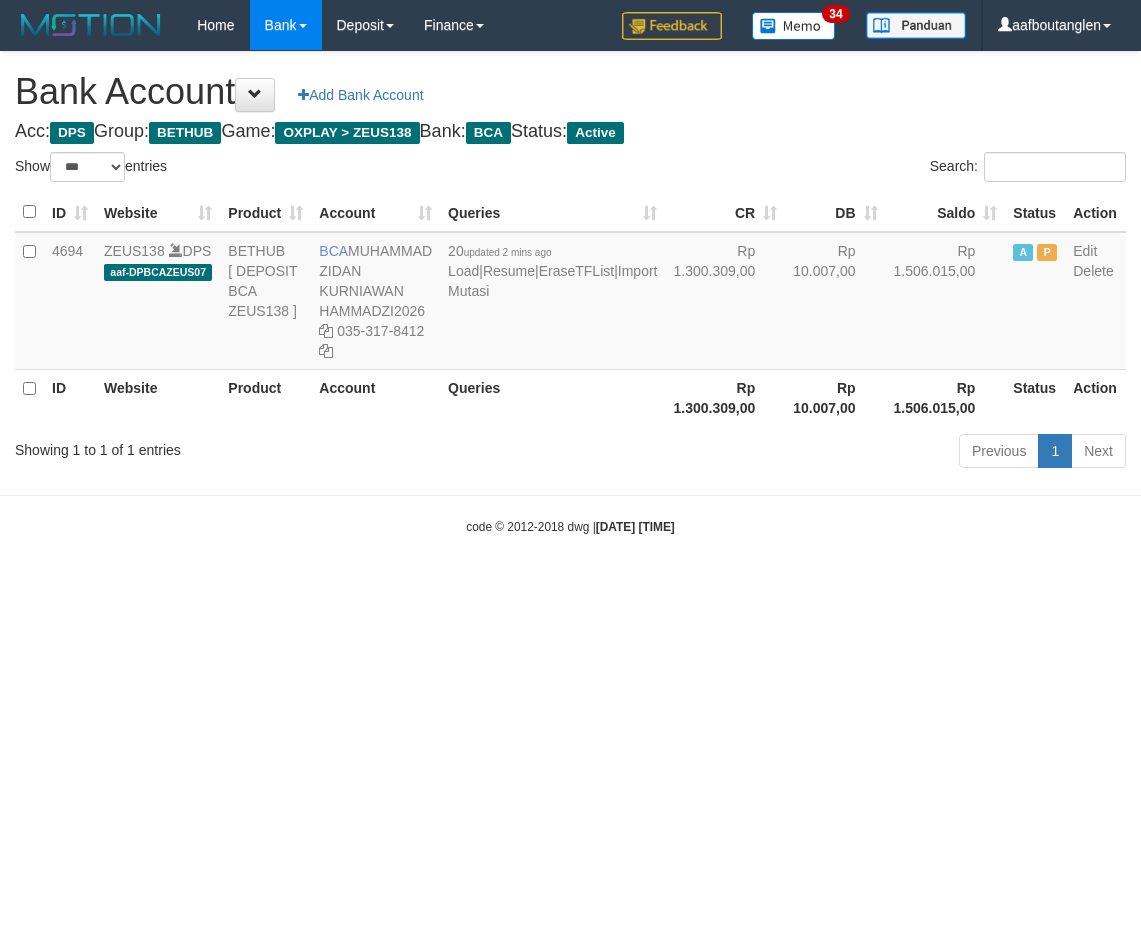 select on "***" 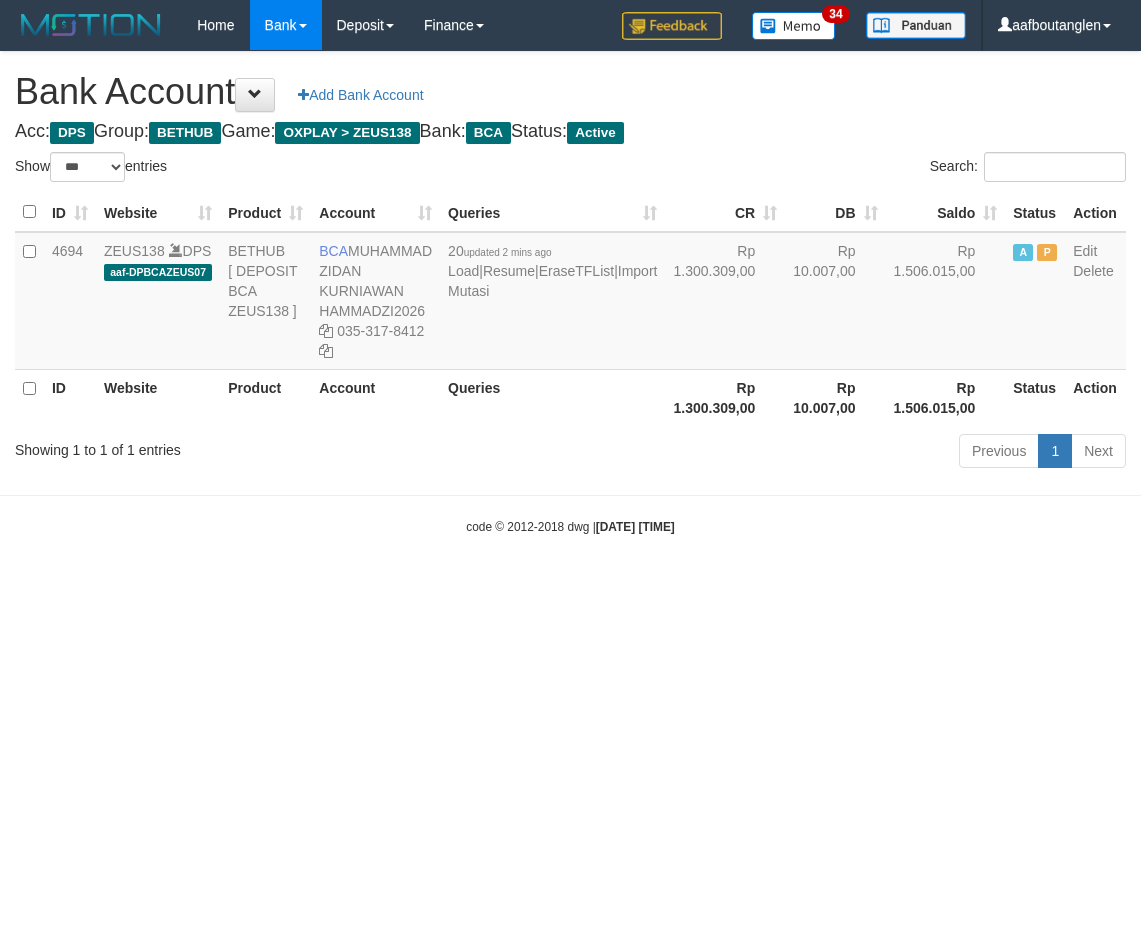 scroll, scrollTop: 0, scrollLeft: 0, axis: both 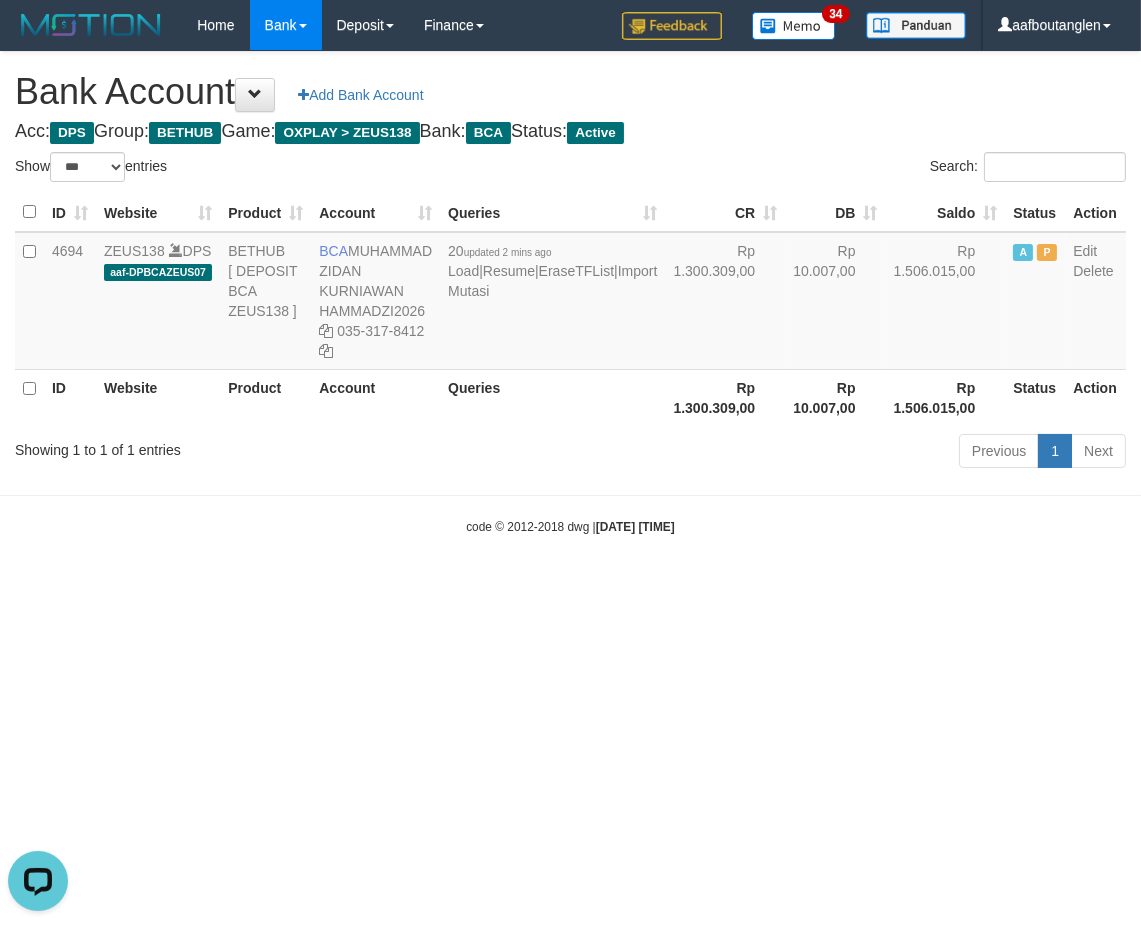 drag, startPoint x: 903, startPoint y: 595, endPoint x: 877, endPoint y: 592, distance: 26.172504 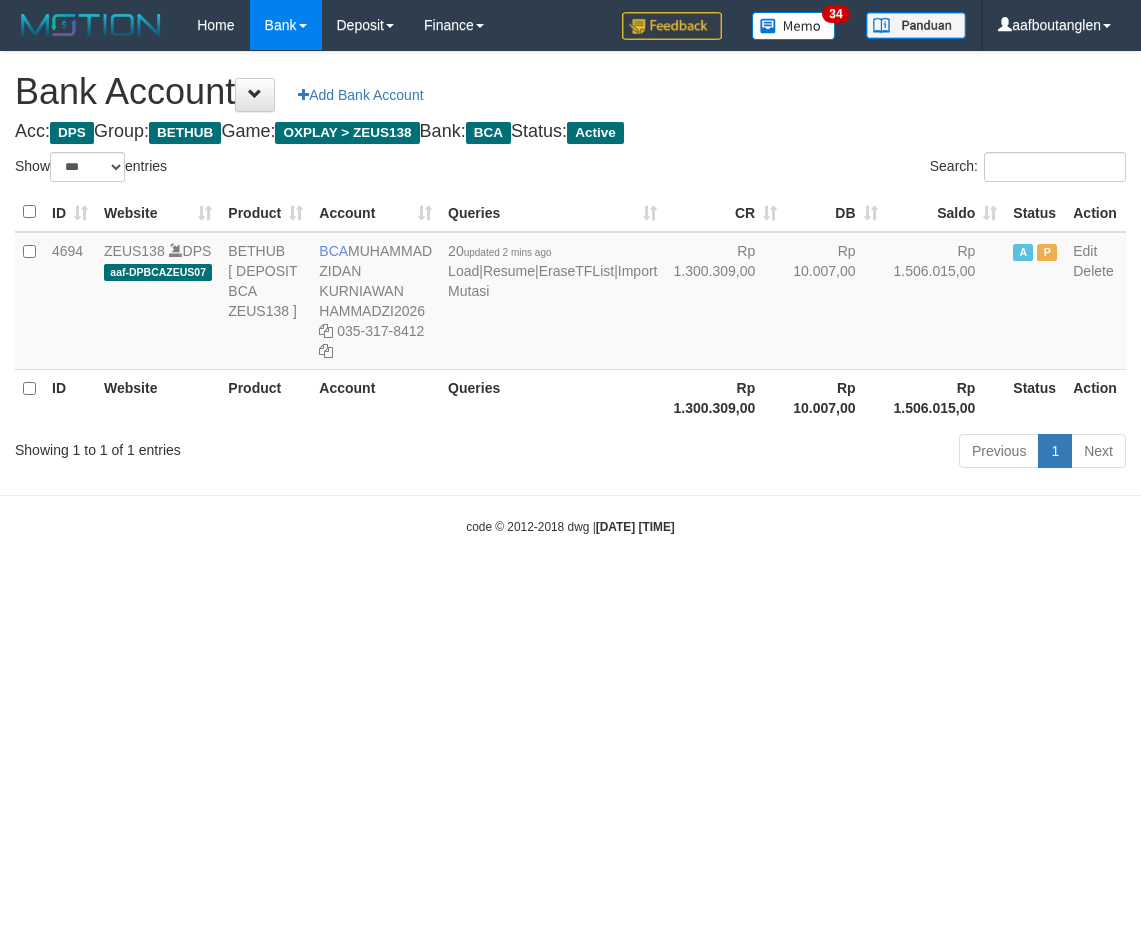 select on "***" 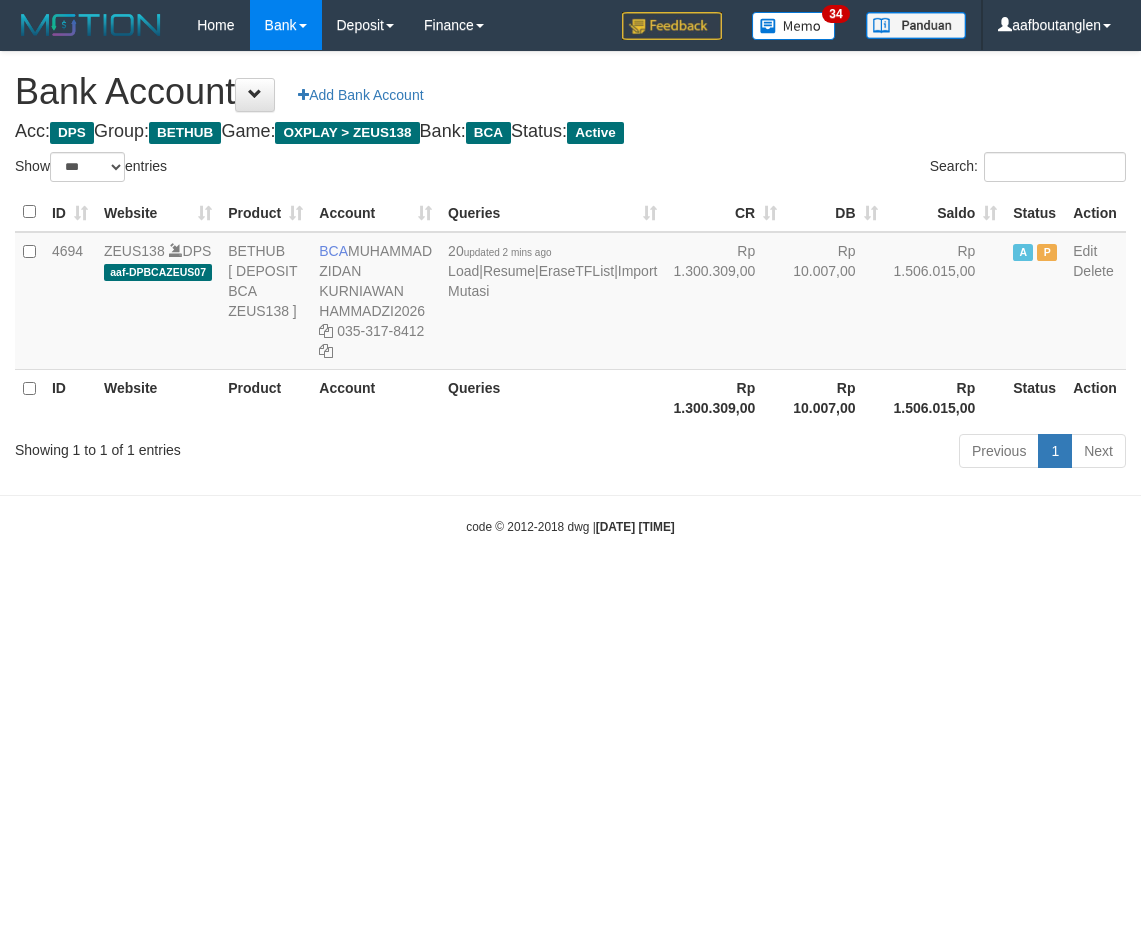 scroll, scrollTop: 0, scrollLeft: 0, axis: both 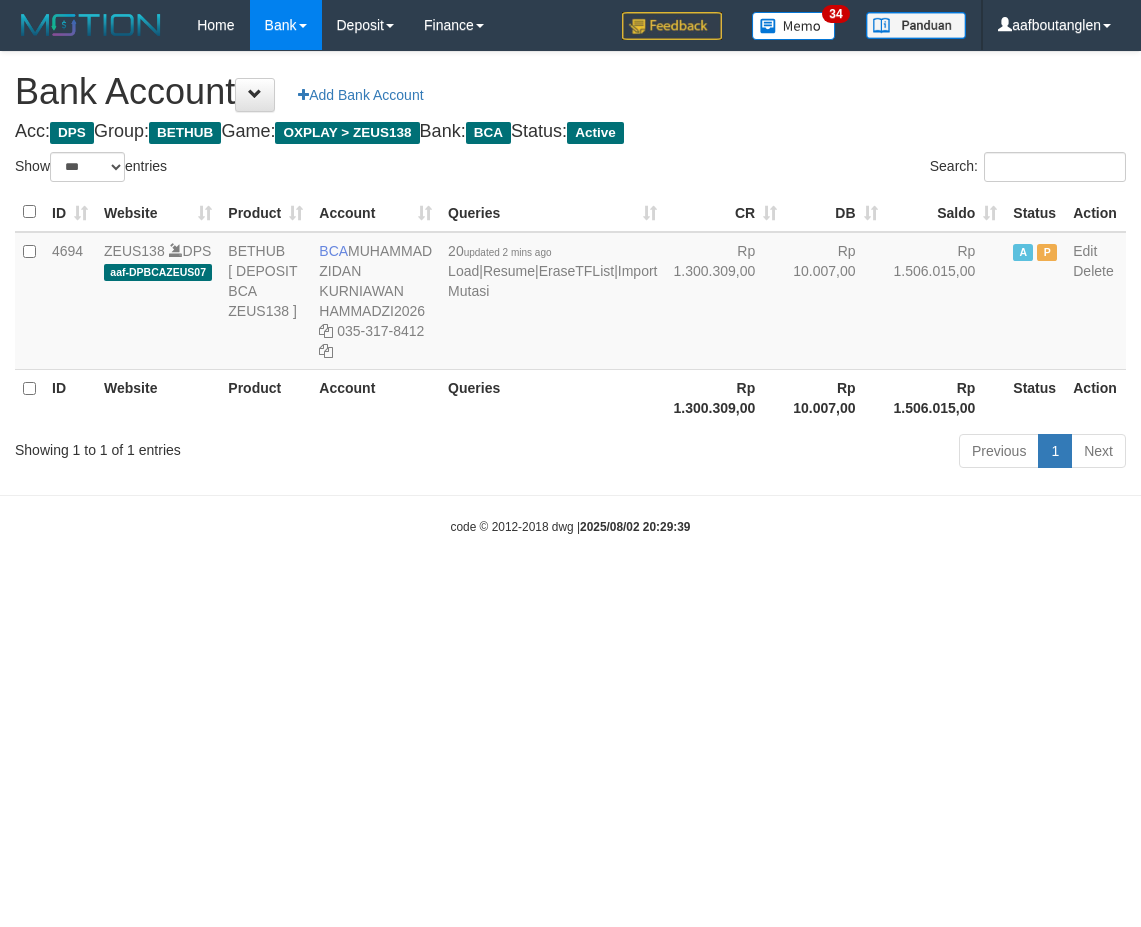 select on "***" 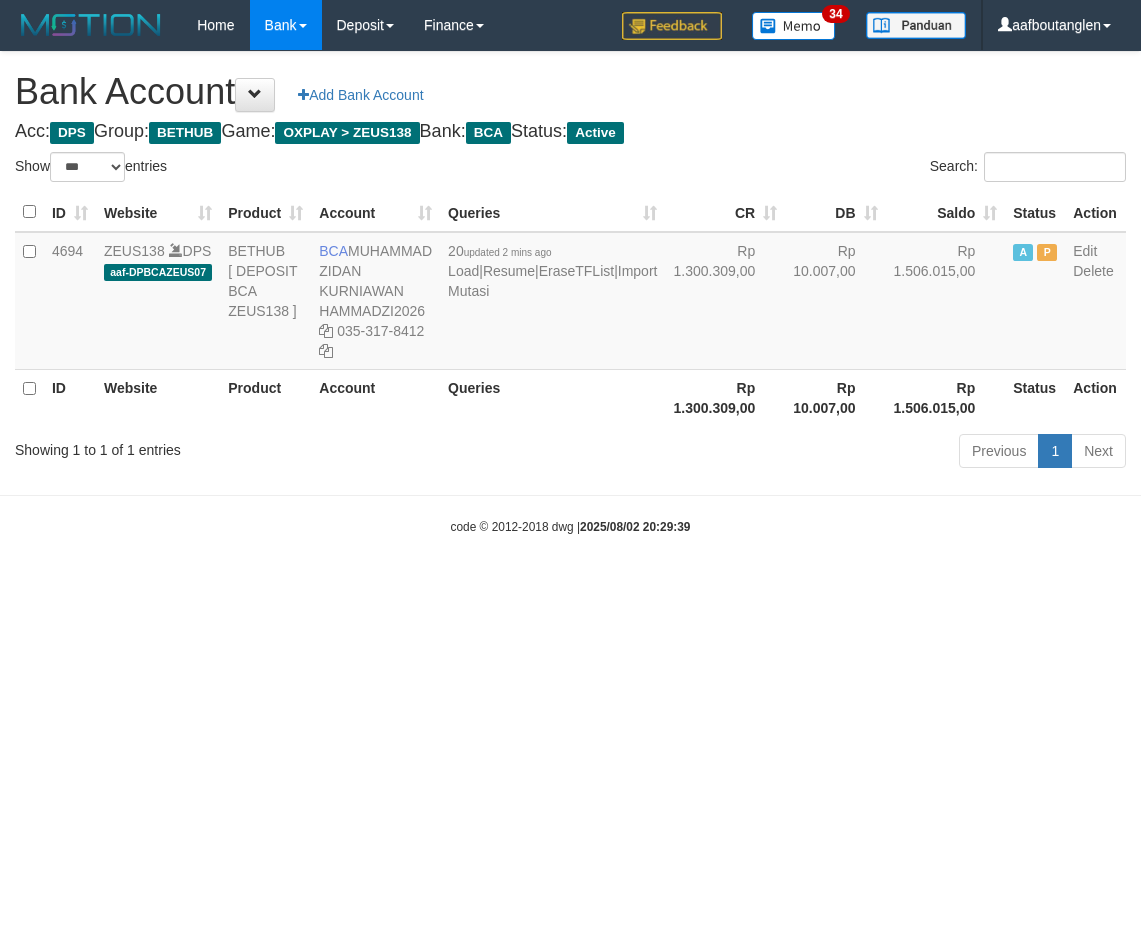 scroll, scrollTop: 0, scrollLeft: 0, axis: both 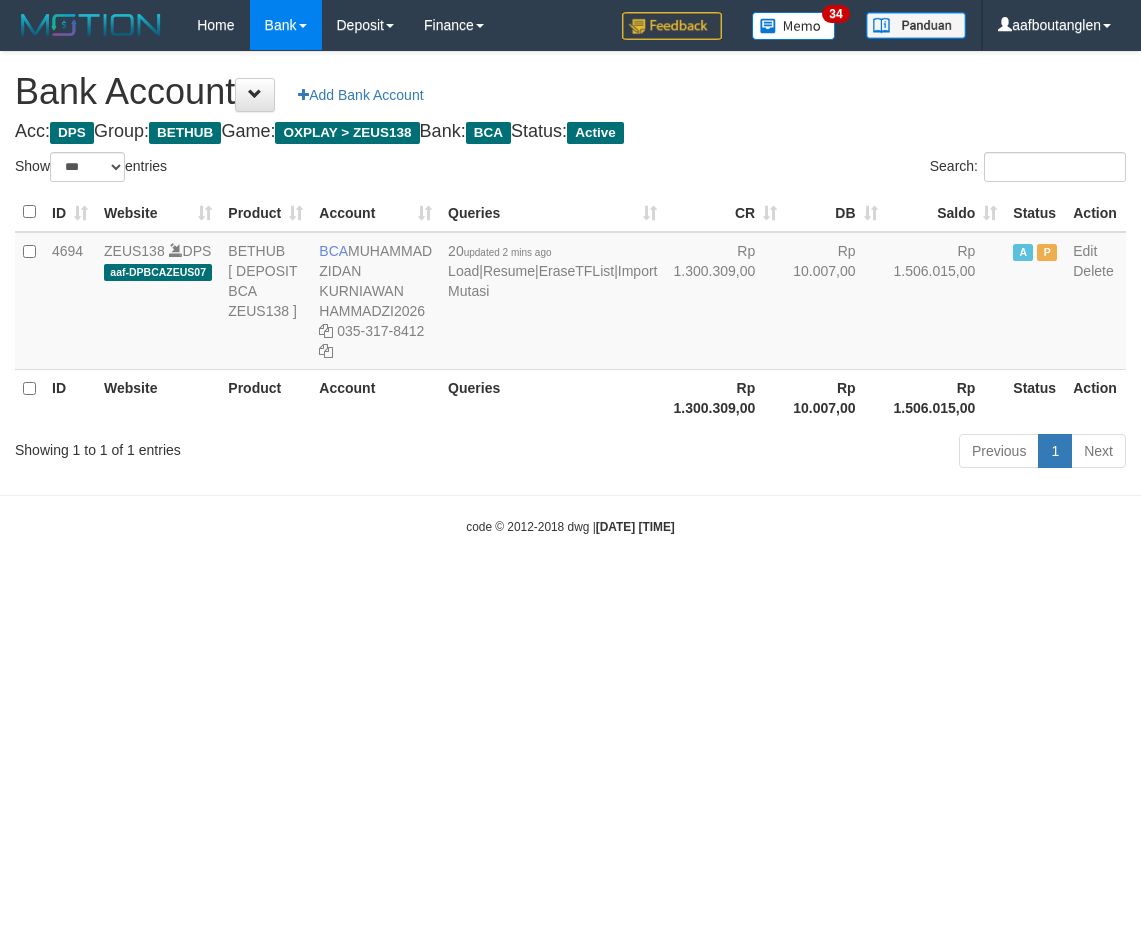 select on "***" 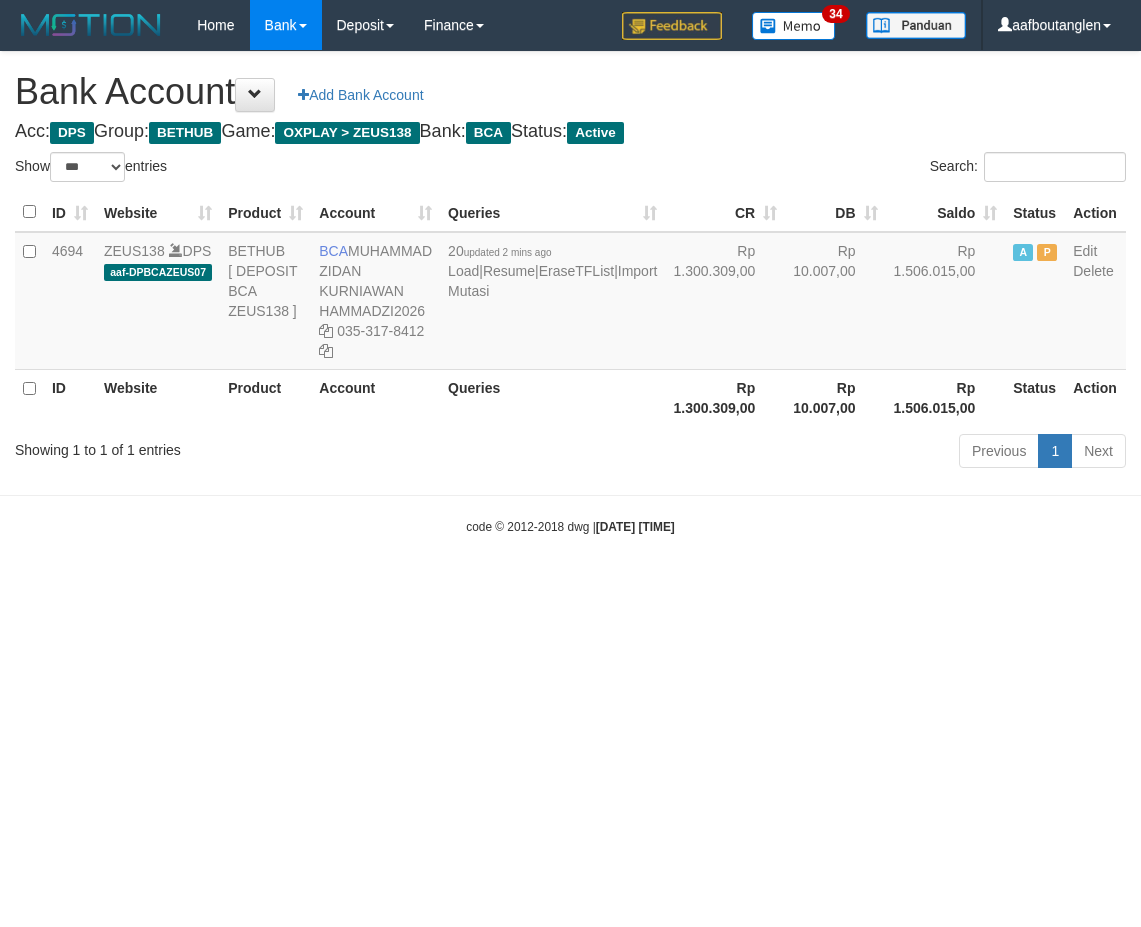 scroll, scrollTop: 0, scrollLeft: 0, axis: both 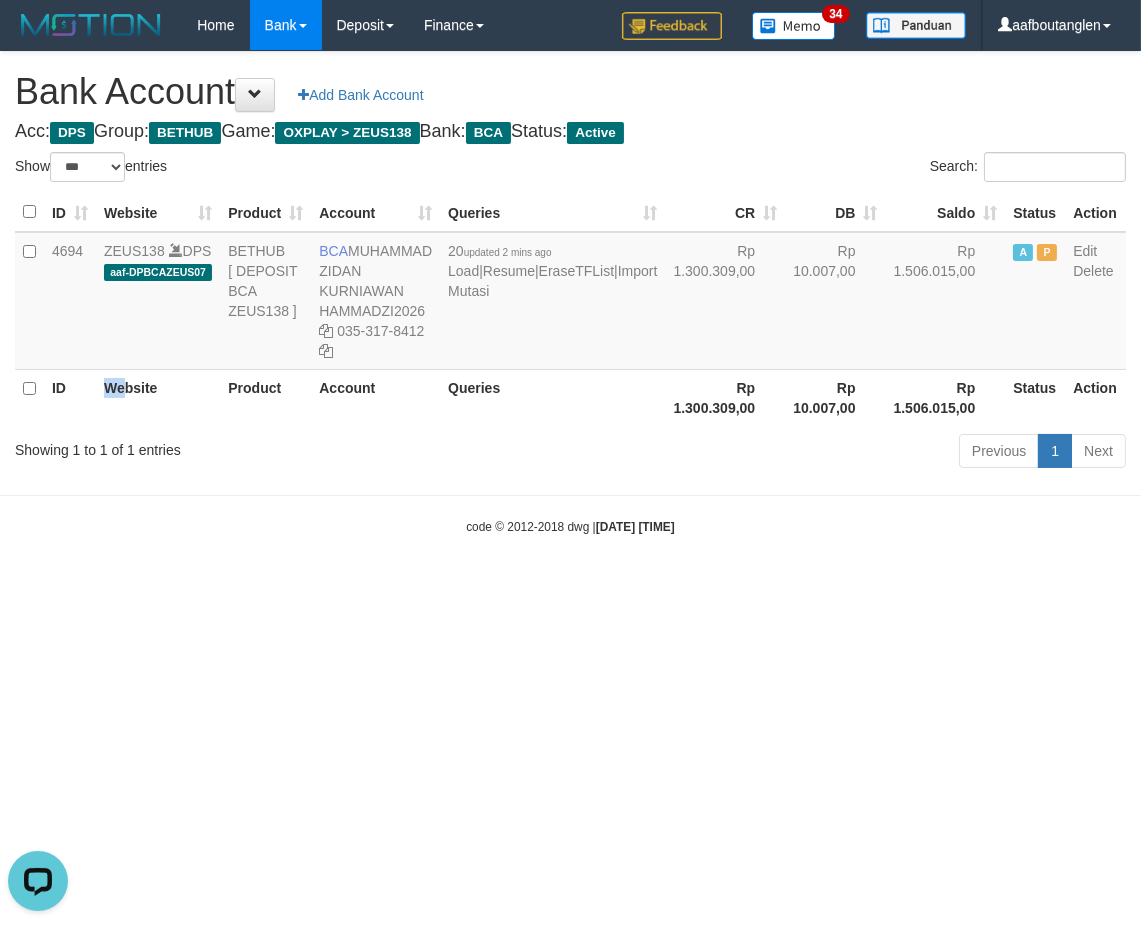 drag, startPoint x: 113, startPoint y: 432, endPoint x: 102, endPoint y: 432, distance: 11 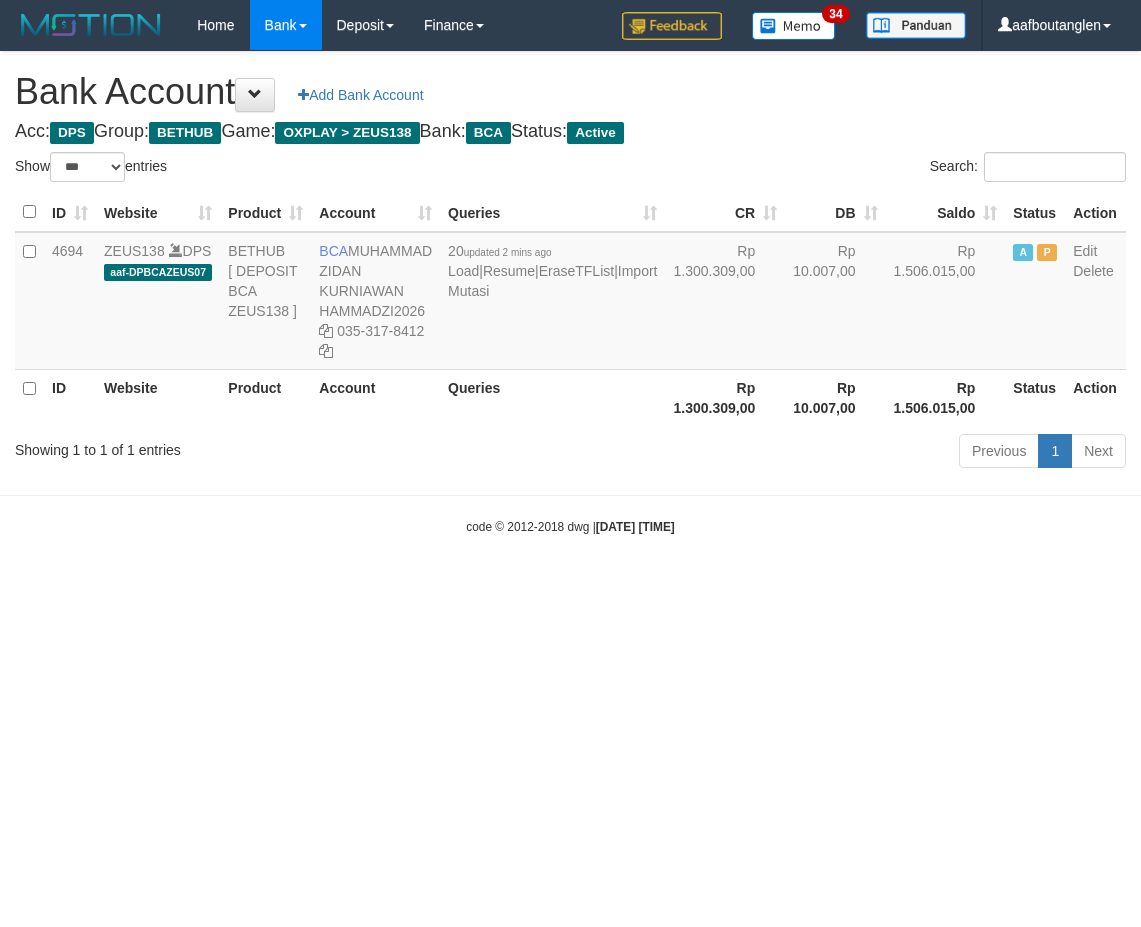 select on "***" 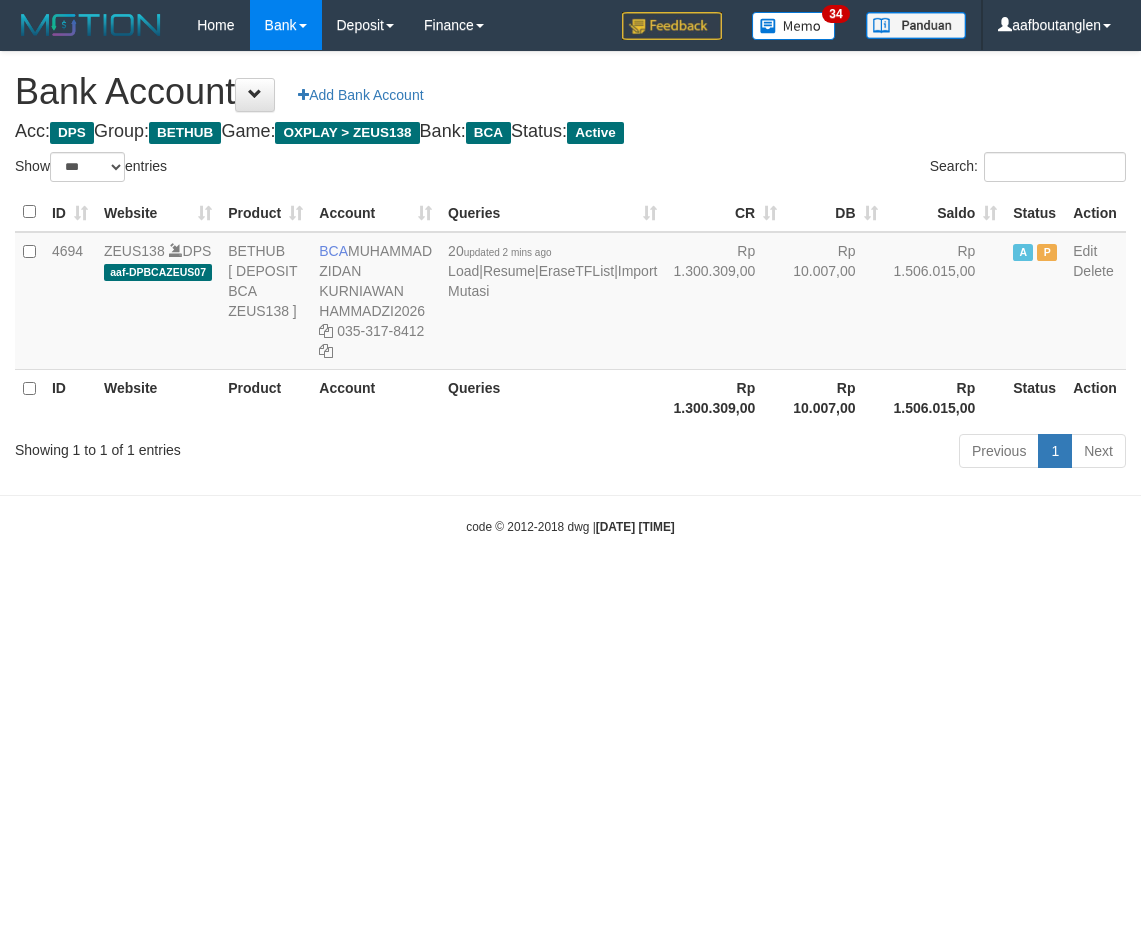 scroll, scrollTop: 0, scrollLeft: 0, axis: both 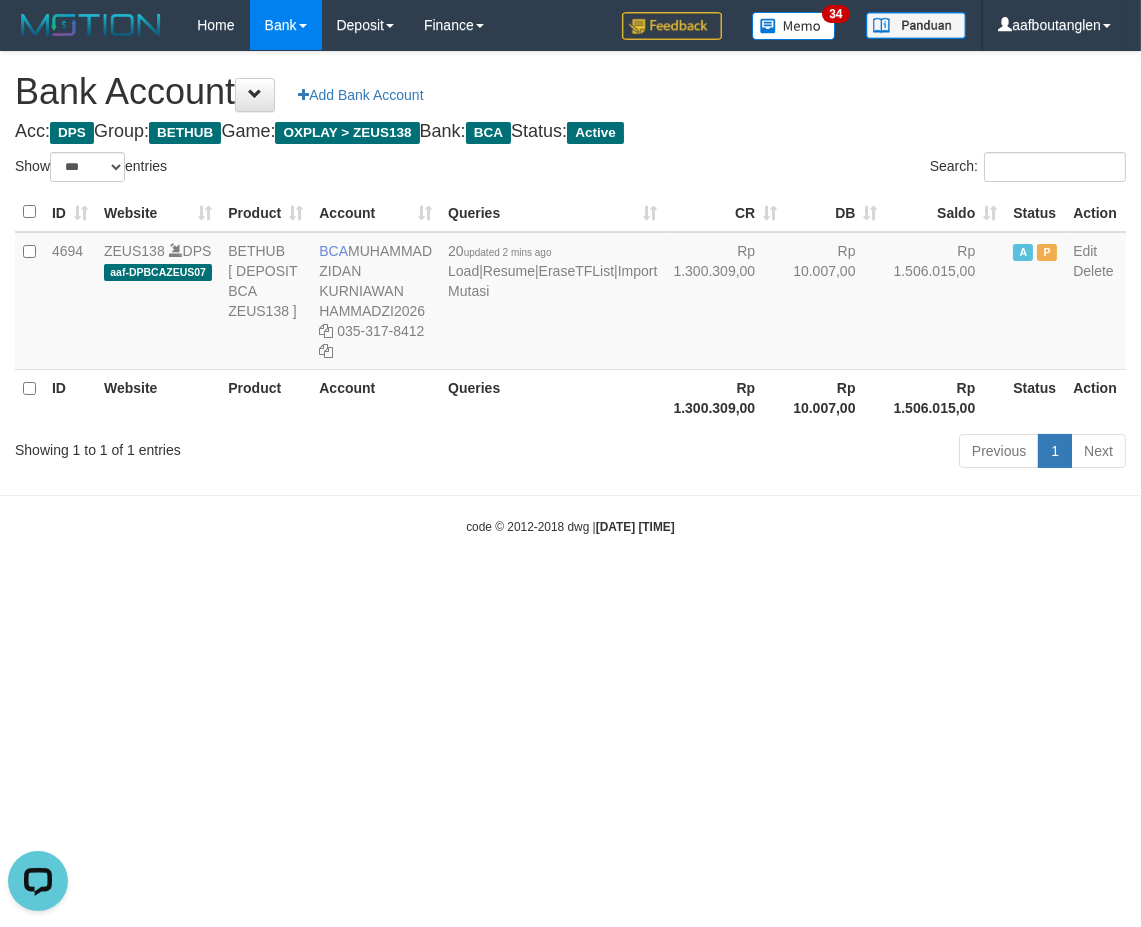 click on "Showing 1 to 1 of 1 entries" at bounding box center [237, 446] 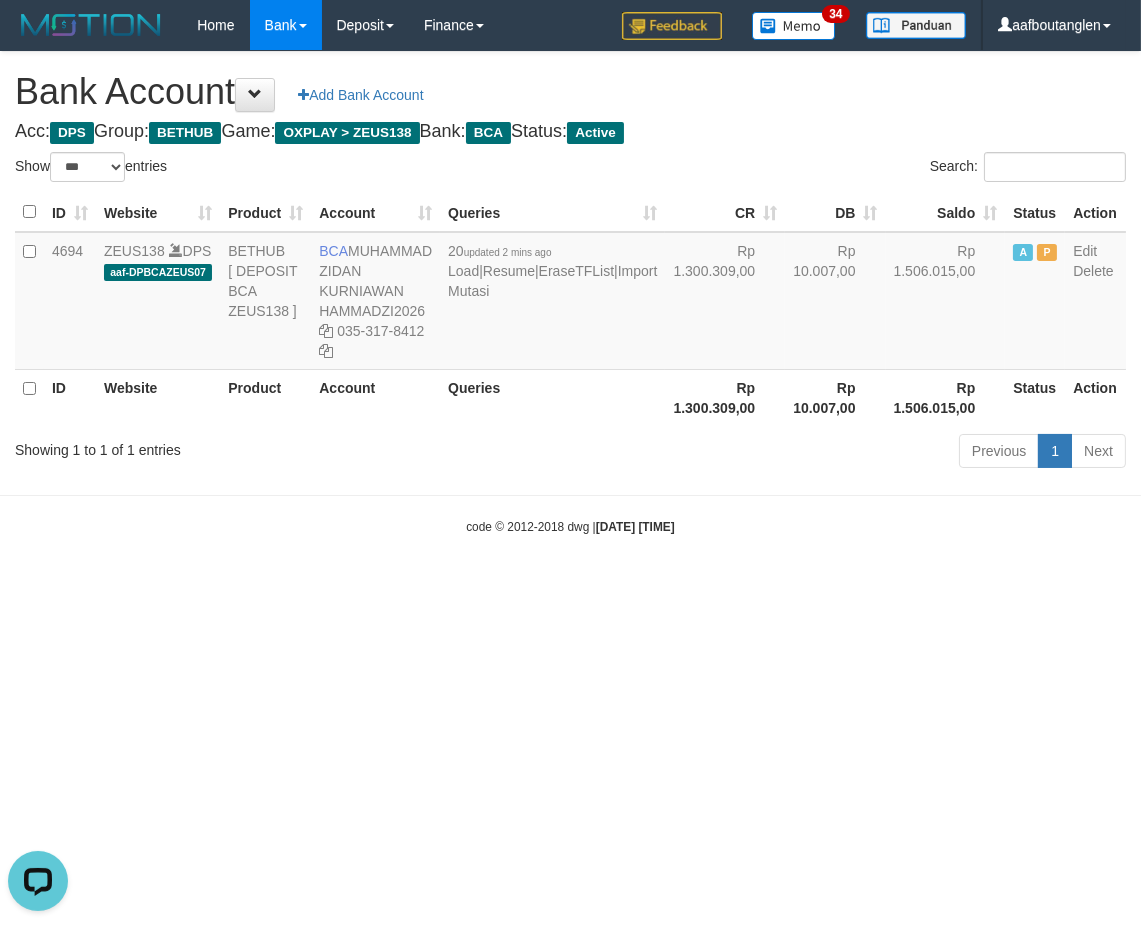 drag, startPoint x: 0, startPoint y: 558, endPoint x: 31, endPoint y: 546, distance: 33.24154 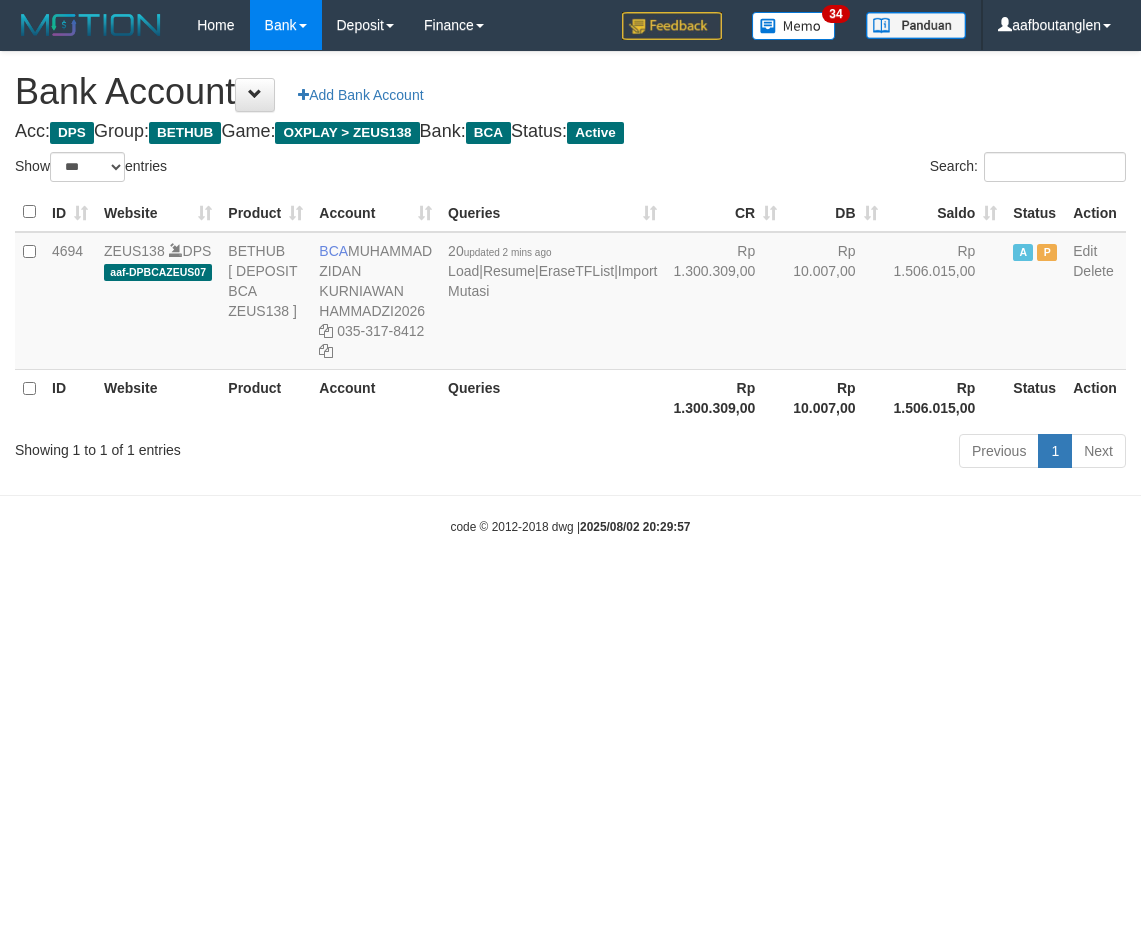 select on "***" 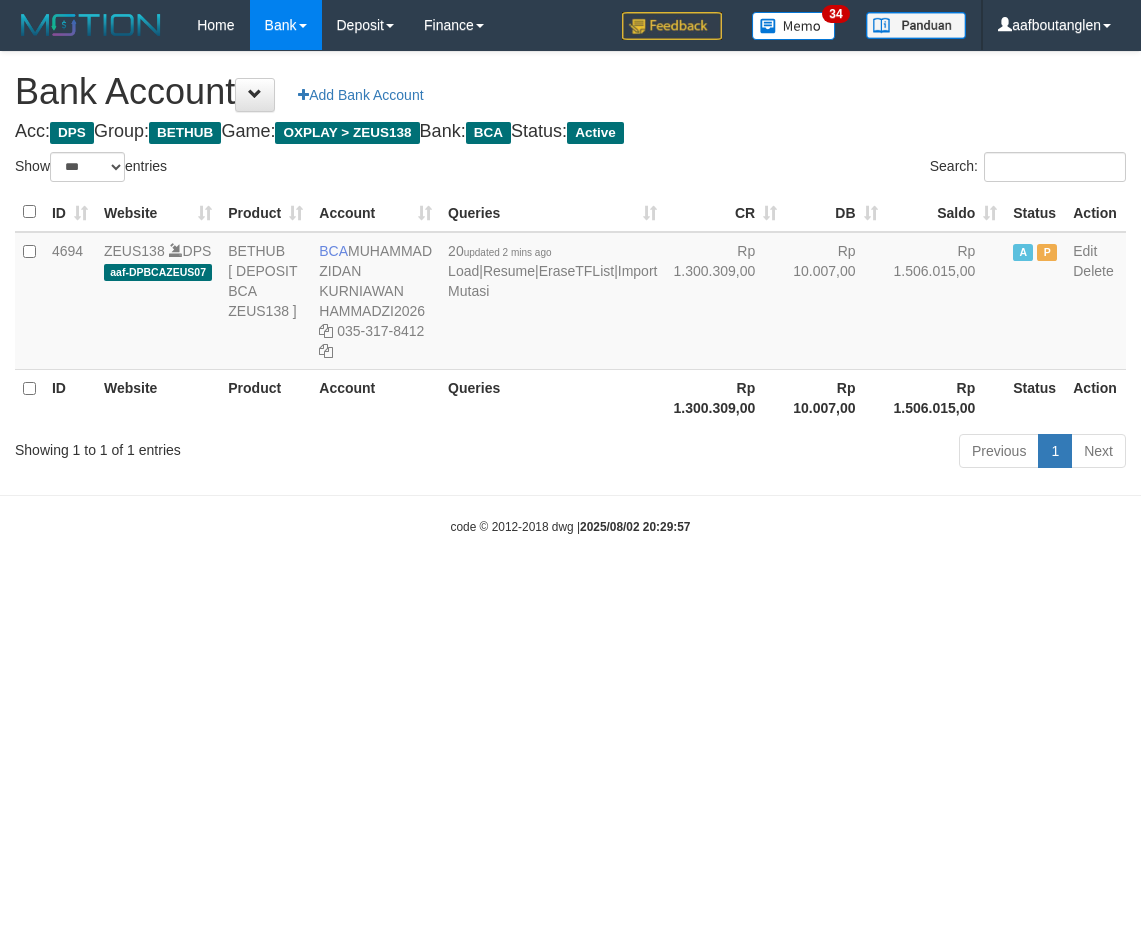 scroll, scrollTop: 0, scrollLeft: 0, axis: both 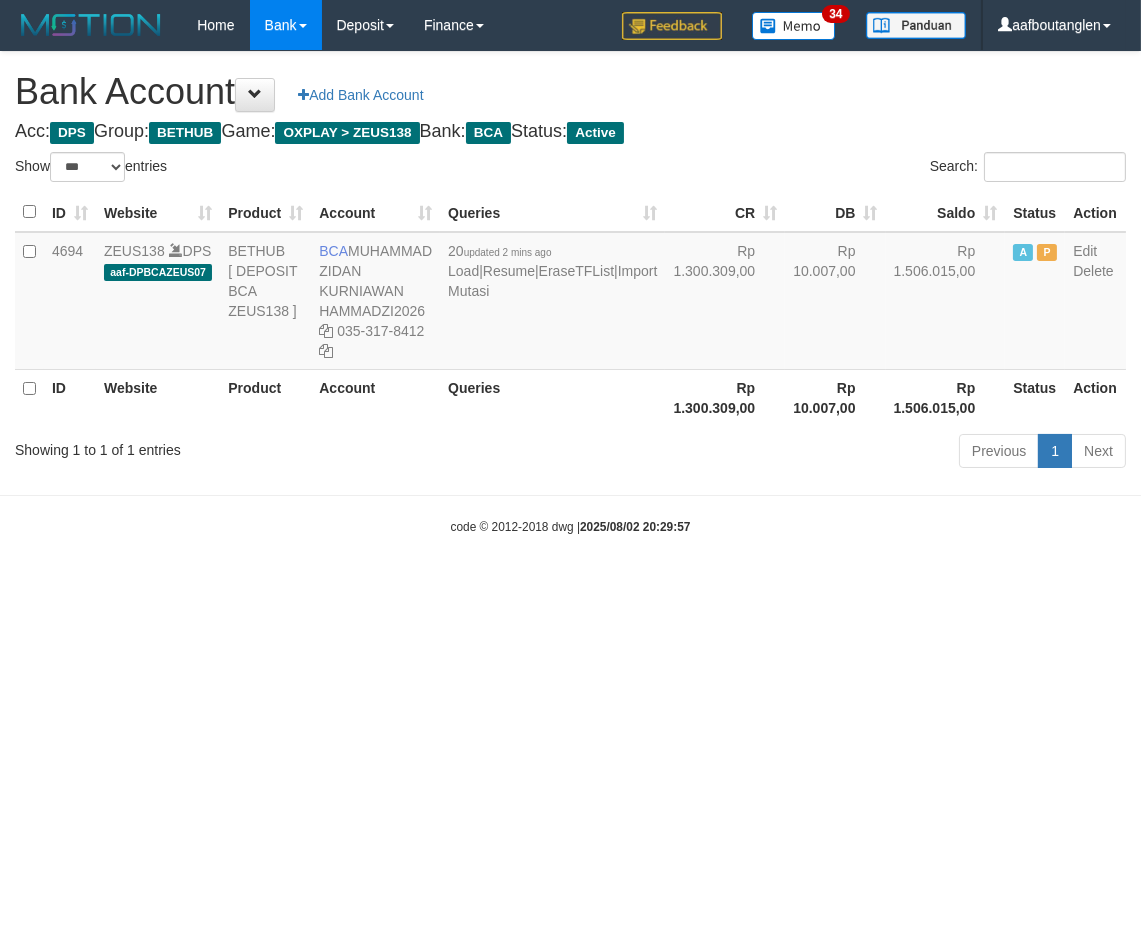 drag, startPoint x: 700, startPoint y: 612, endPoint x: 678, endPoint y: 598, distance: 26.076809 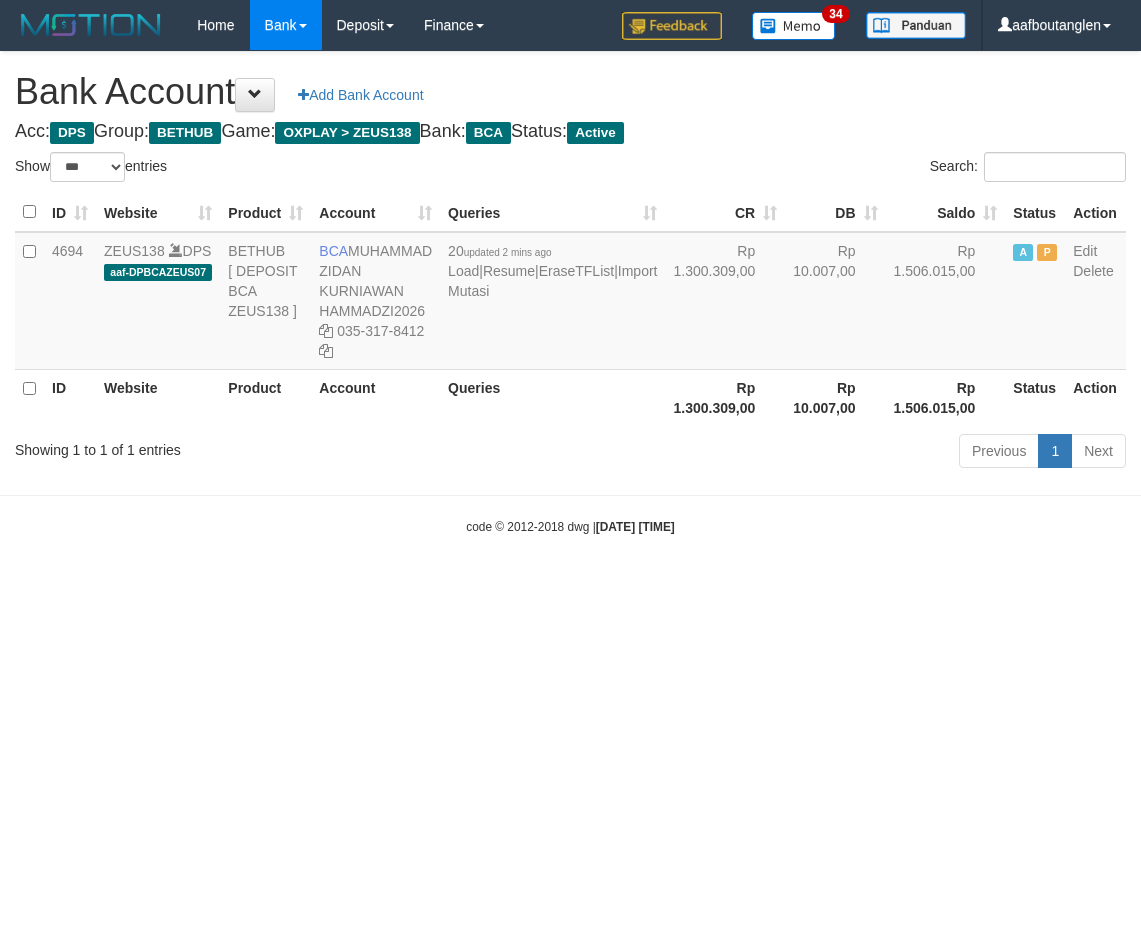 select on "***" 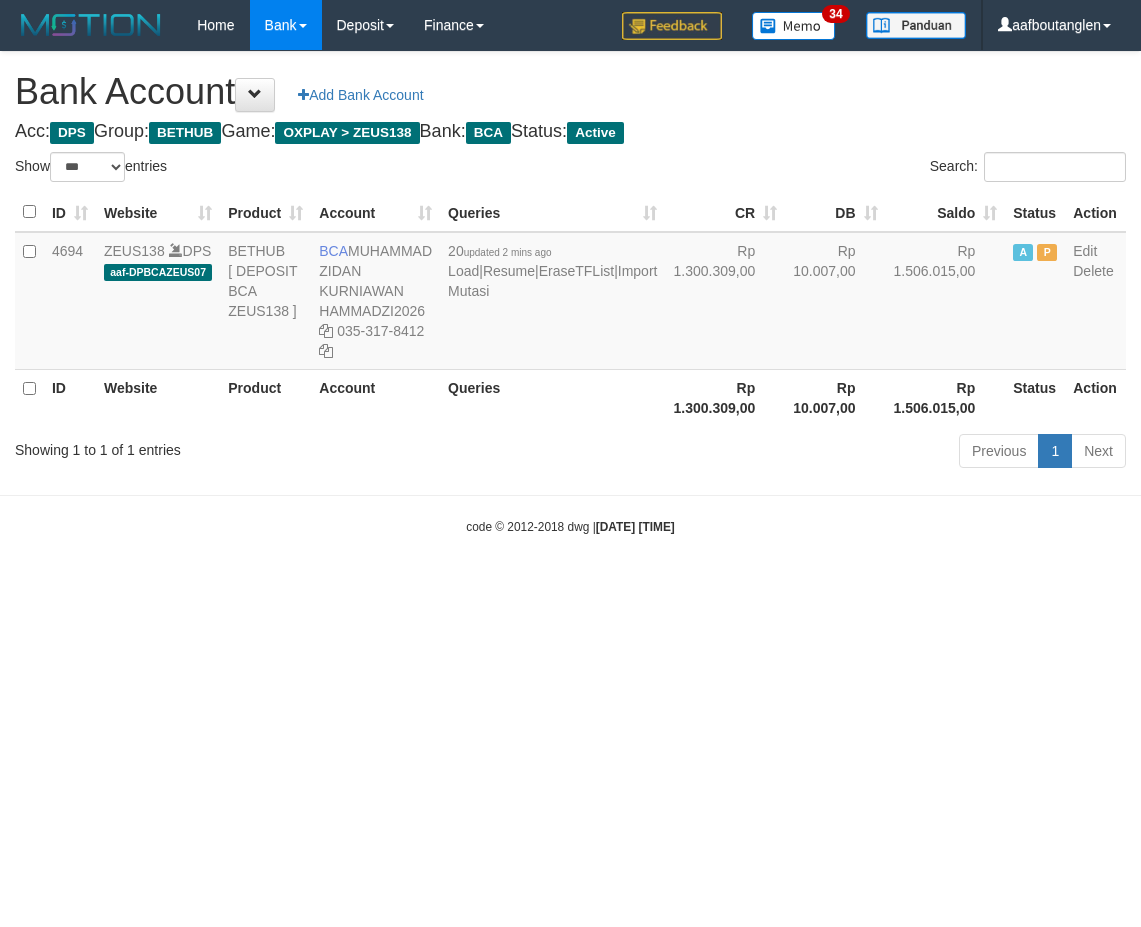 scroll, scrollTop: 0, scrollLeft: 0, axis: both 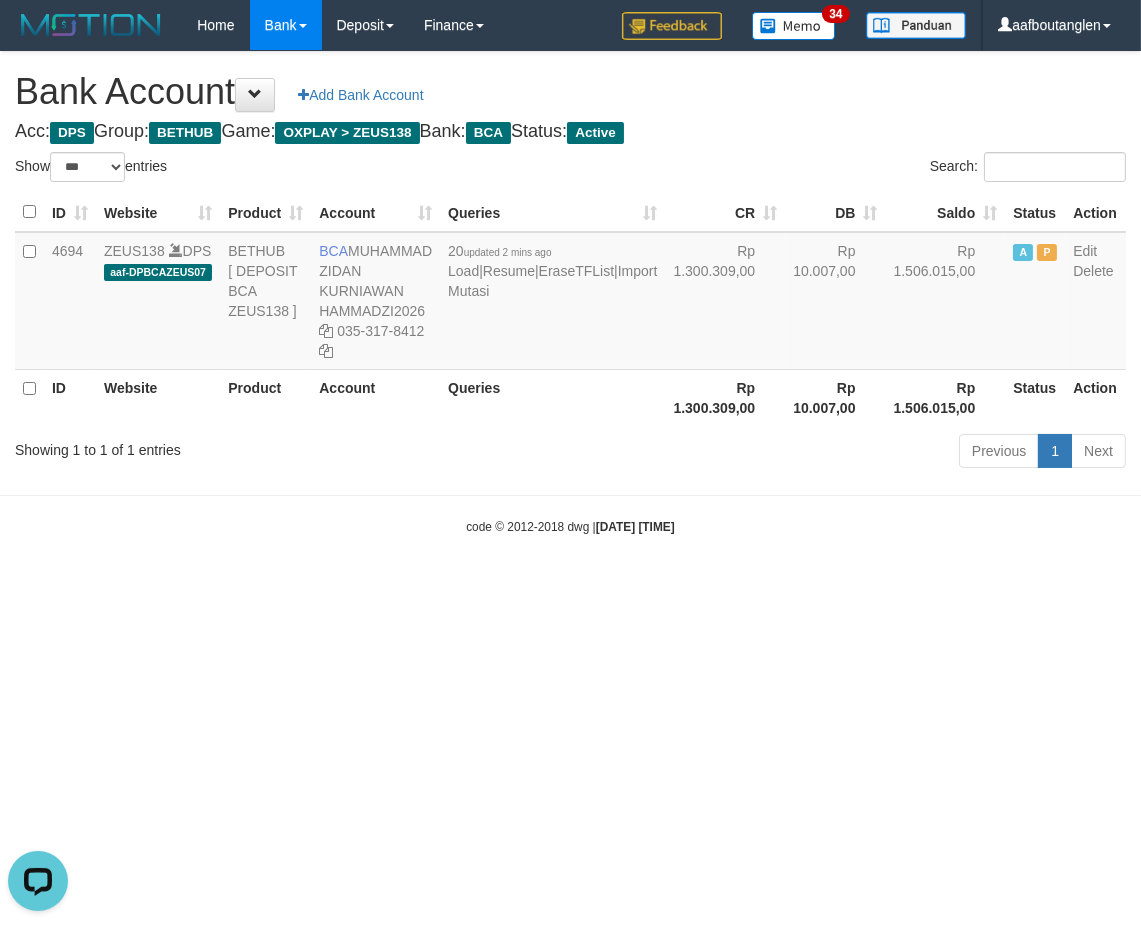 click on "Toggle navigation
Home
Bank
Account List
Deposit
DPS List
History
Note DPS
Finance
Financial Data
aafboutanglen
My Profile
Log Out
34" at bounding box center [570, 293] 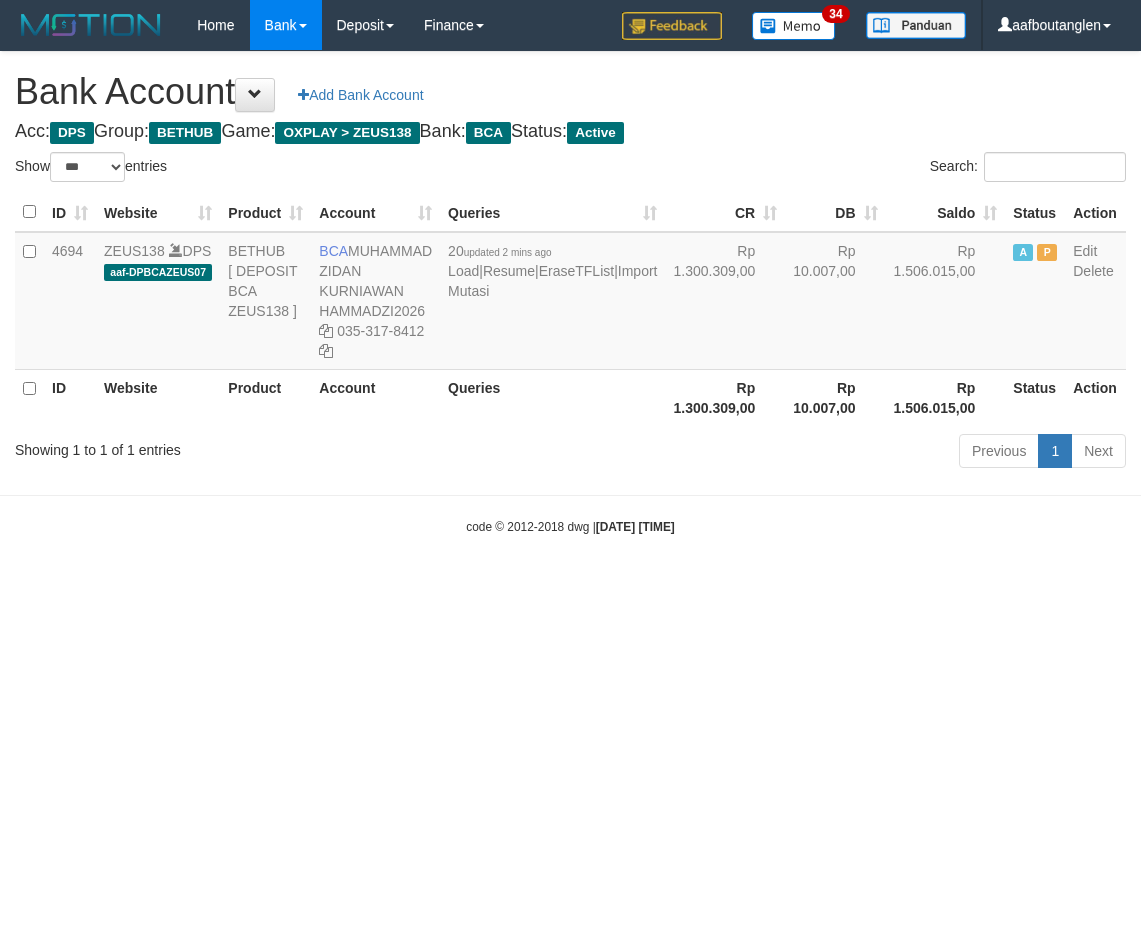 select on "***" 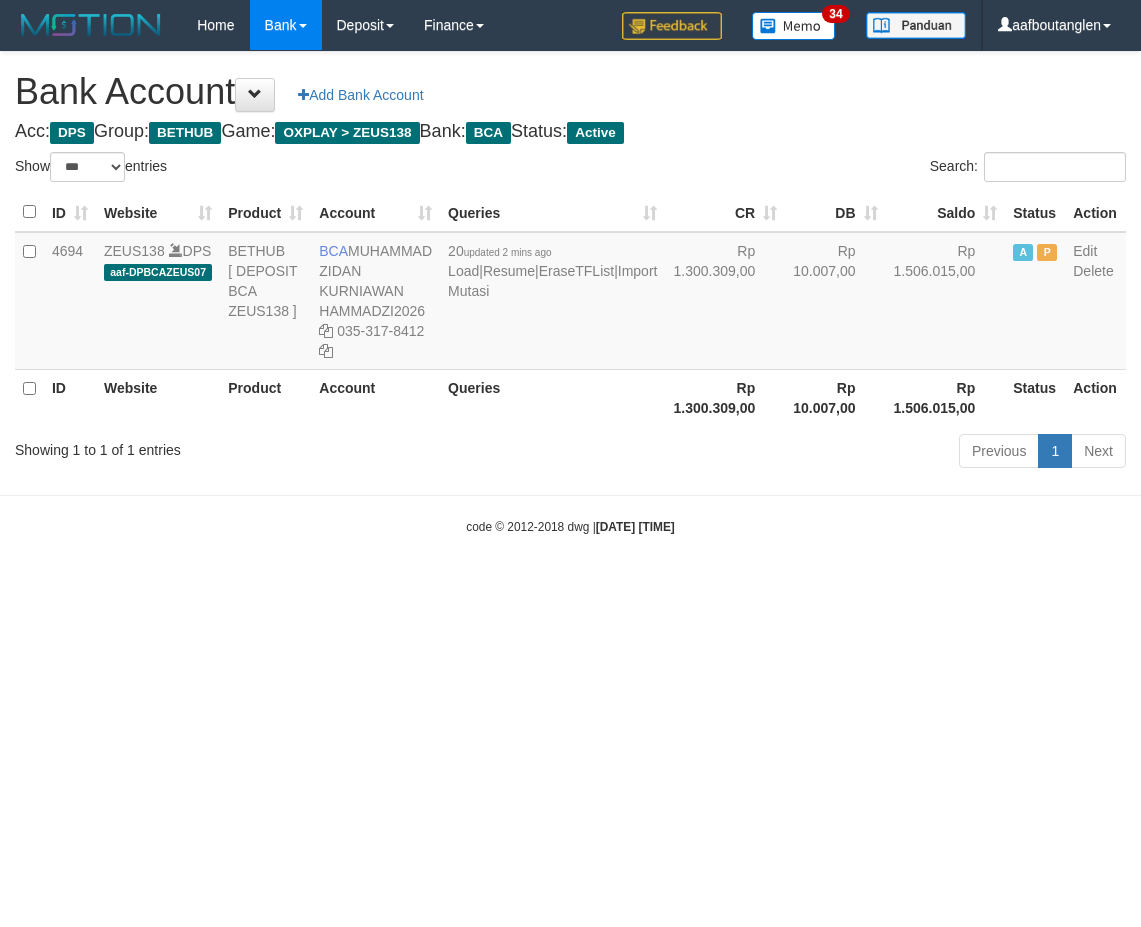 scroll, scrollTop: 0, scrollLeft: 0, axis: both 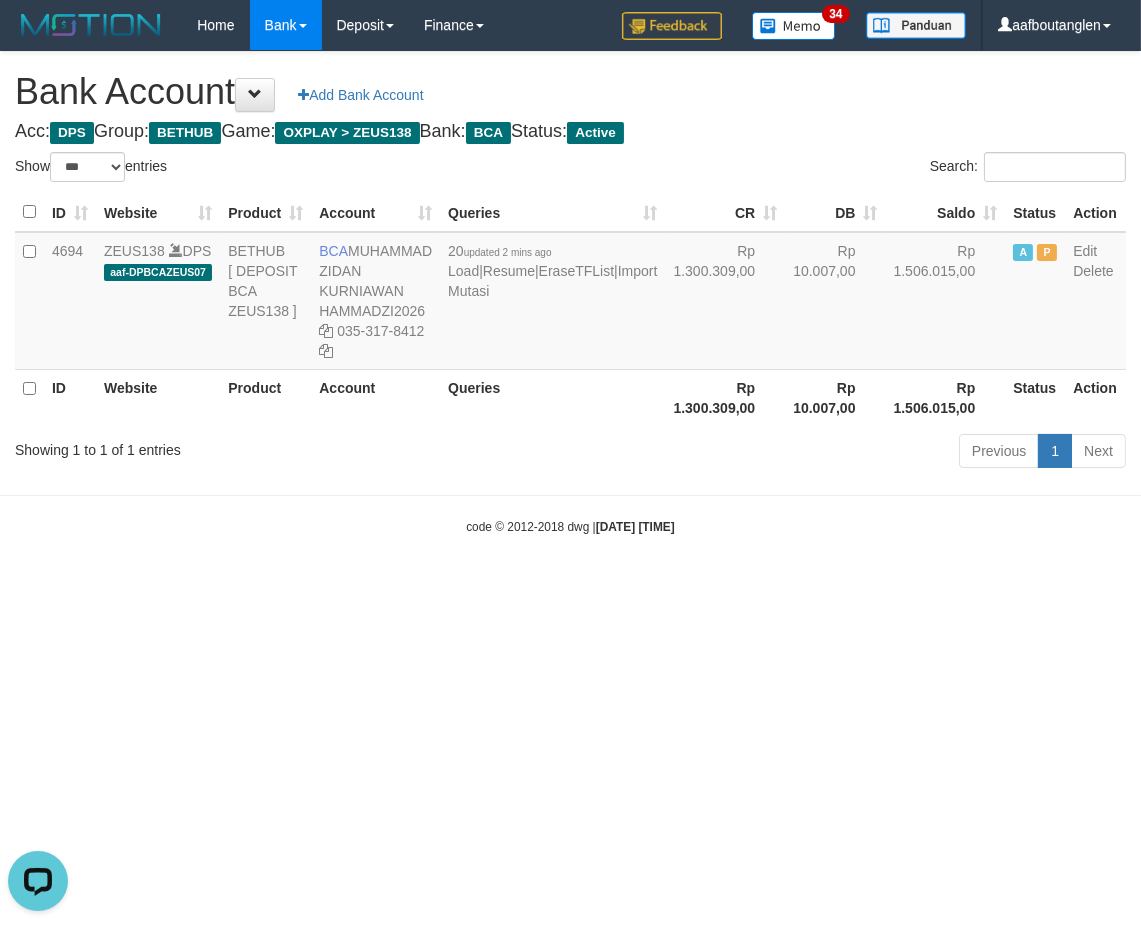 drag, startPoint x: 867, startPoint y: 630, endPoint x: 933, endPoint y: 625, distance: 66.189125 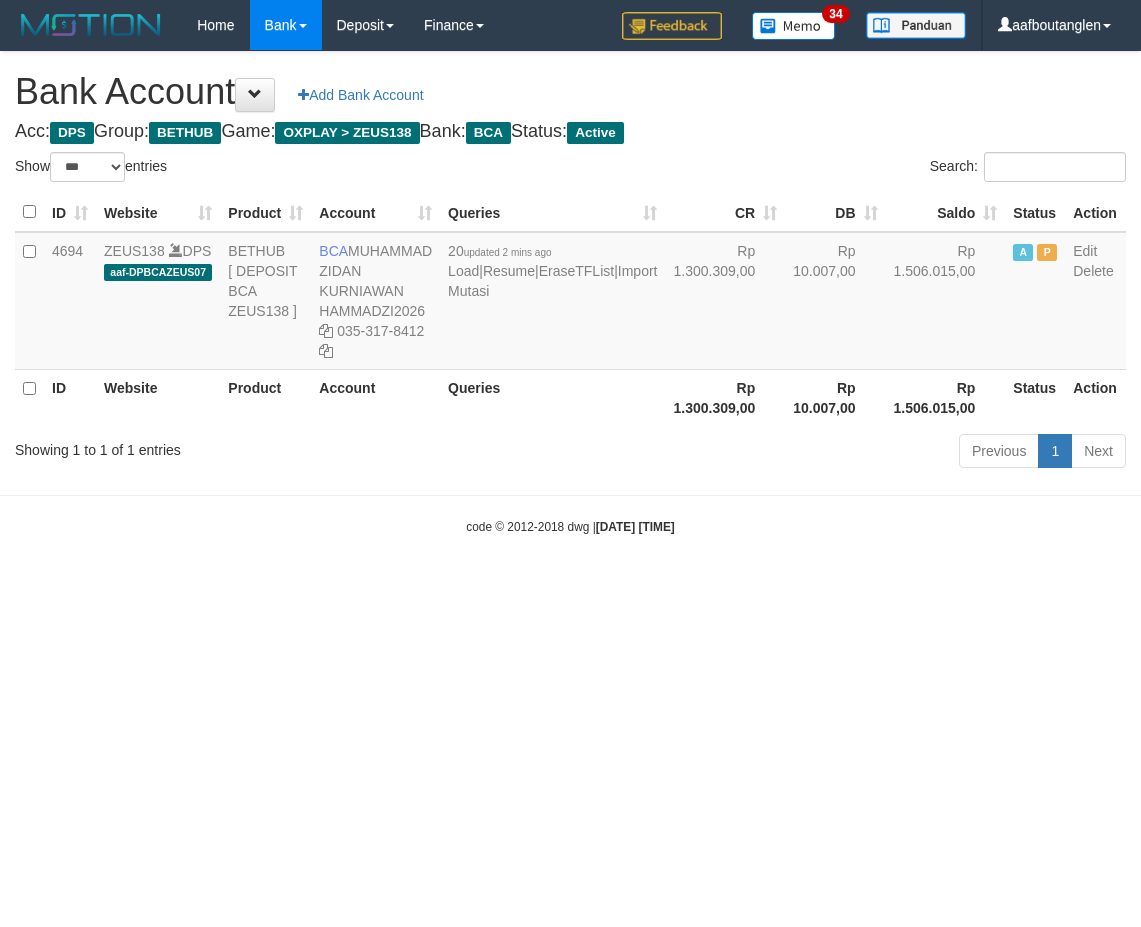 select on "***" 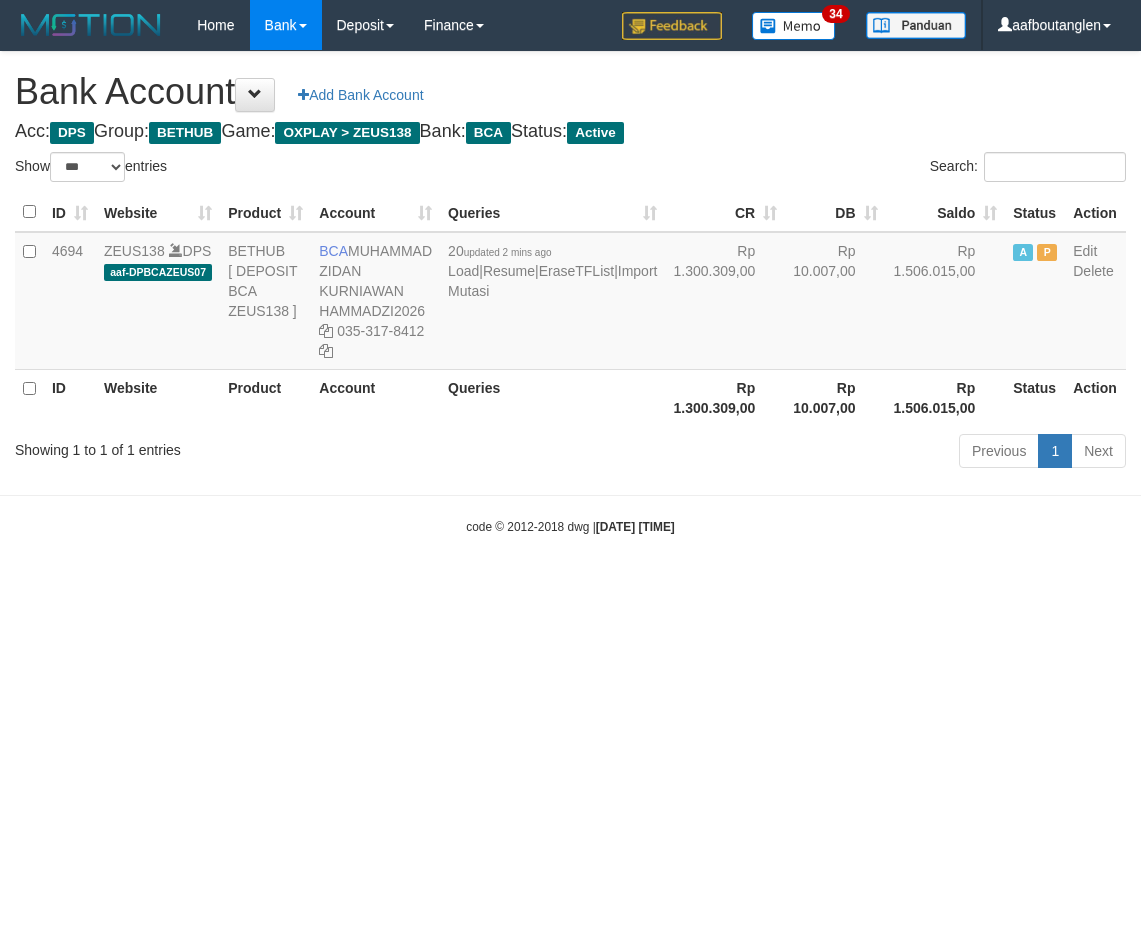scroll, scrollTop: 0, scrollLeft: 0, axis: both 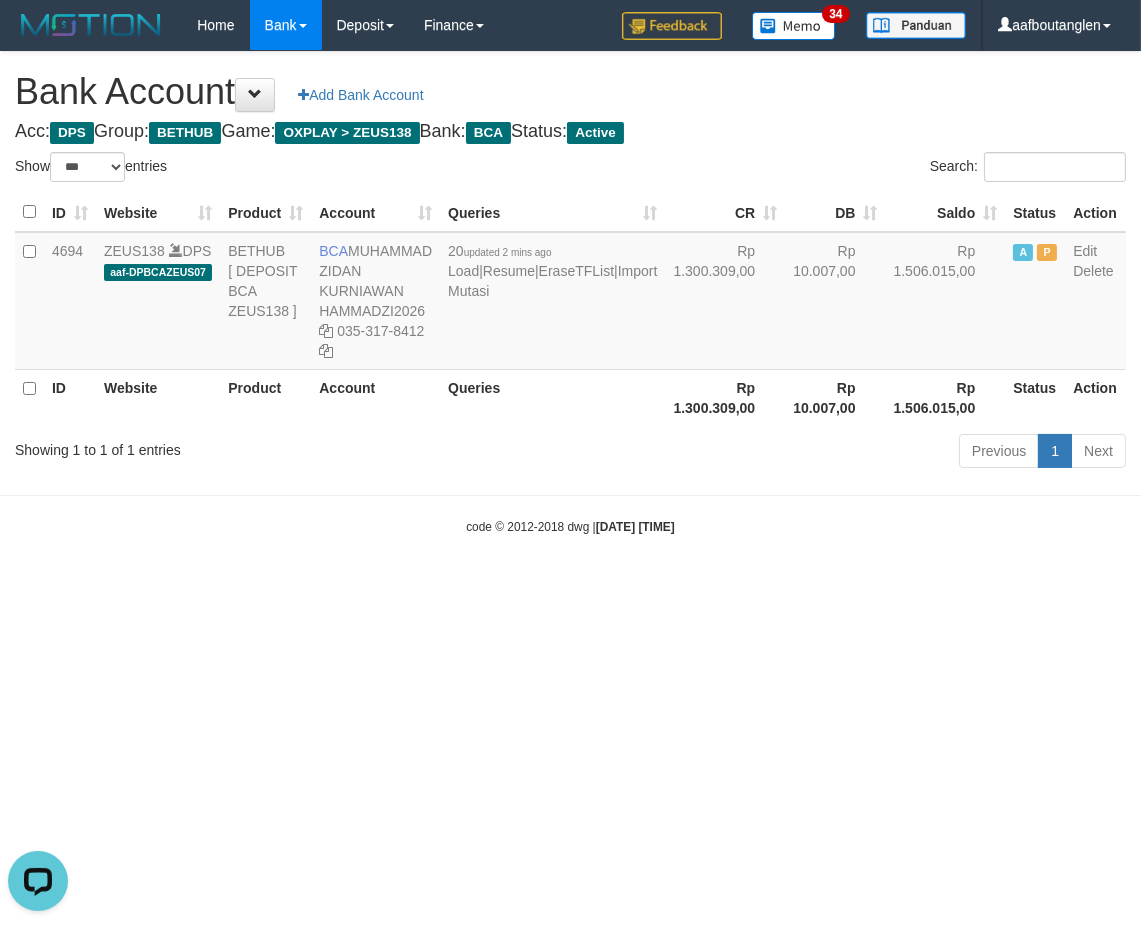 drag, startPoint x: 808, startPoint y: 585, endPoint x: 828, endPoint y: 578, distance: 21.189621 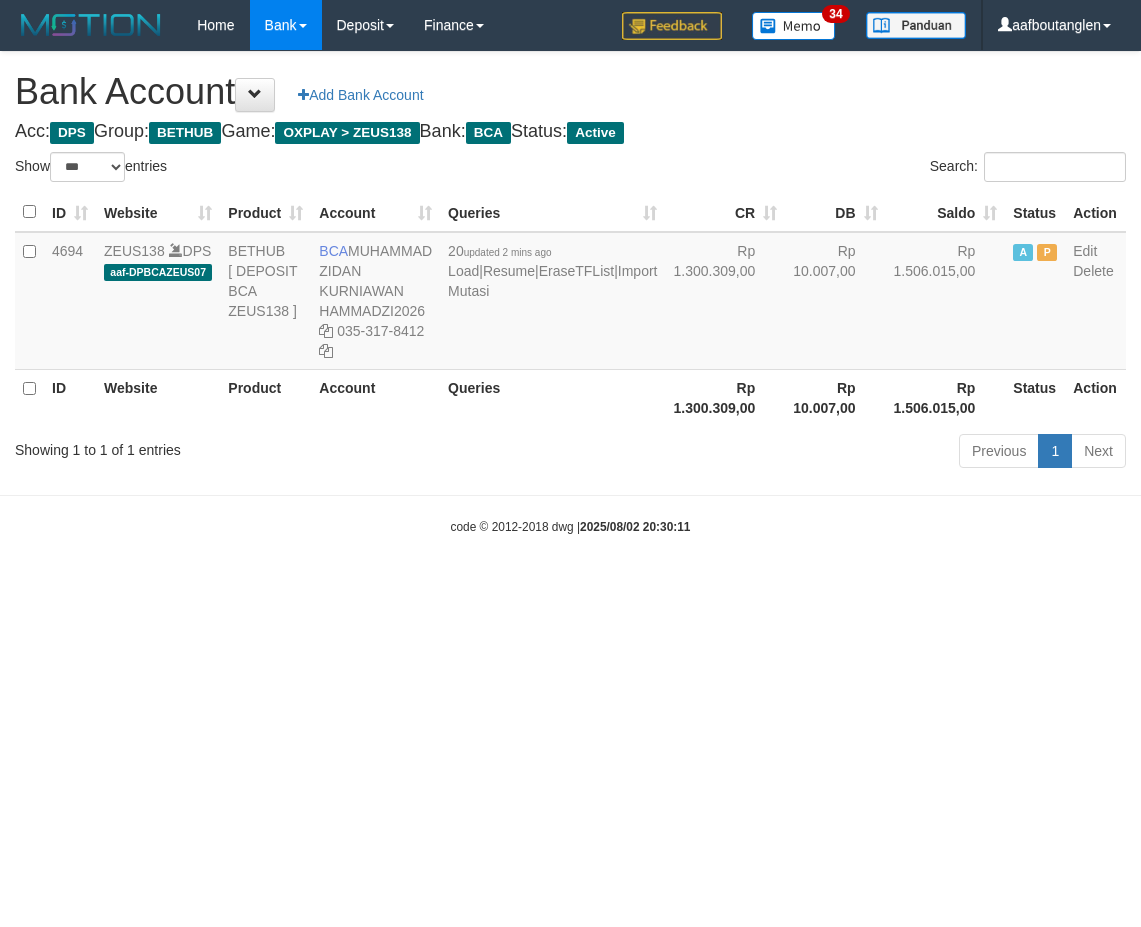 select on "***" 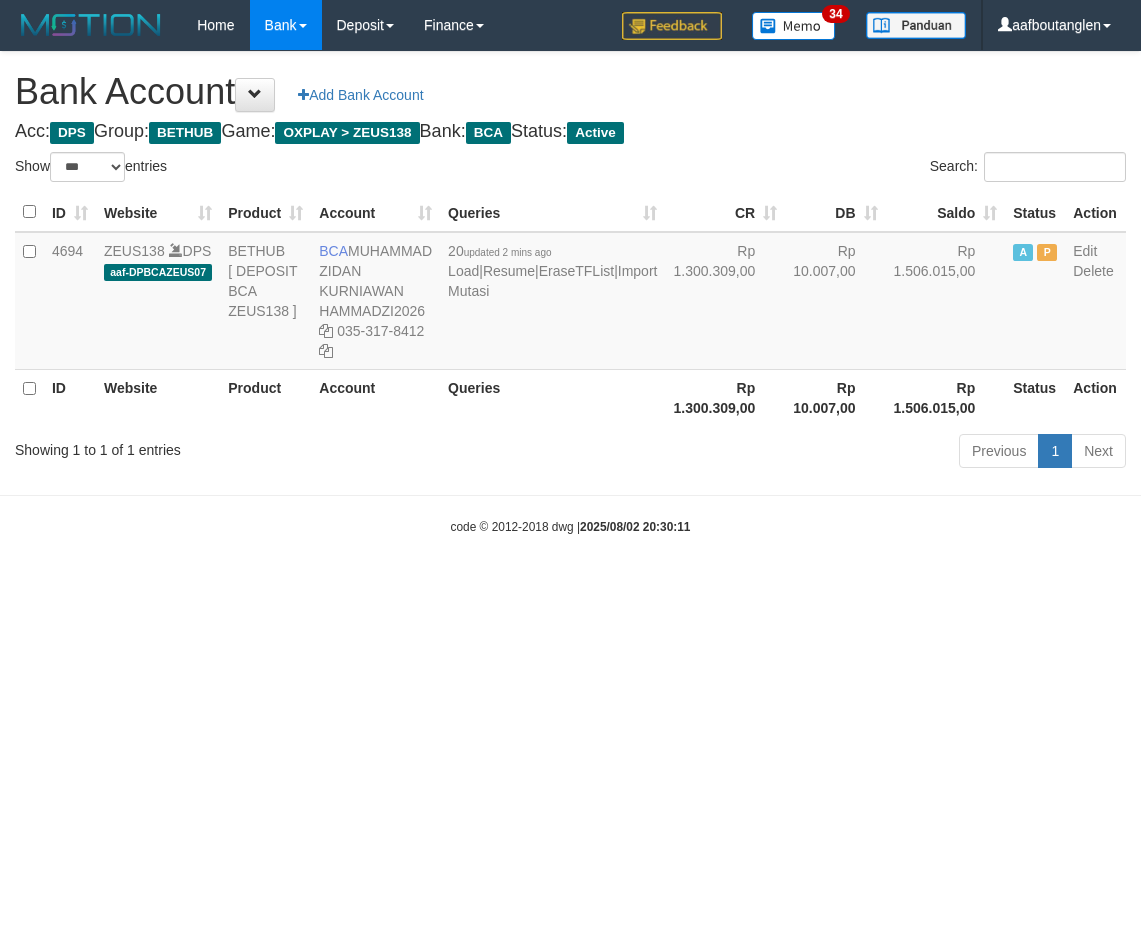 scroll, scrollTop: 0, scrollLeft: 0, axis: both 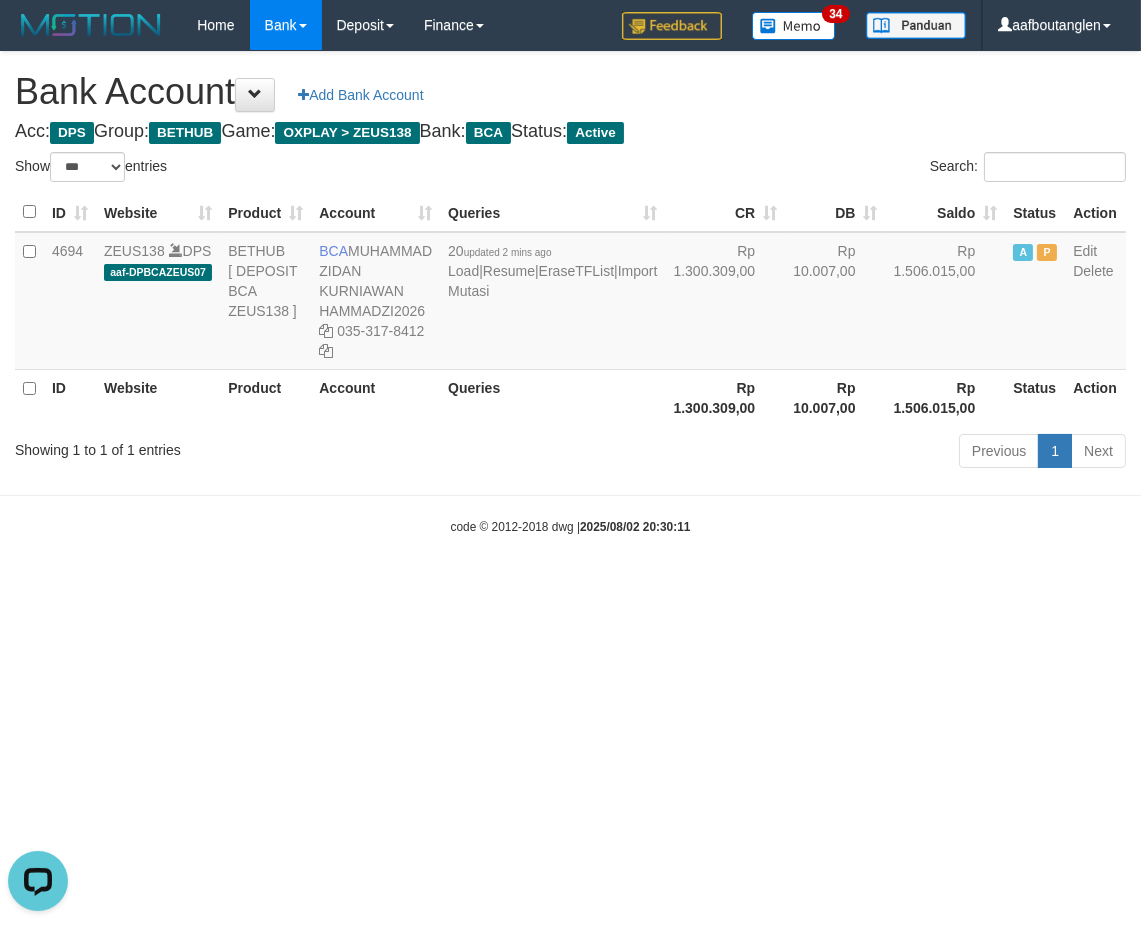 click on "Toggle navigation
Home
Bank
Account List
Deposit
DPS List
History
Note DPS
Finance
Financial Data
aafboutanglen
My Profile
Log Out
34" at bounding box center (570, 293) 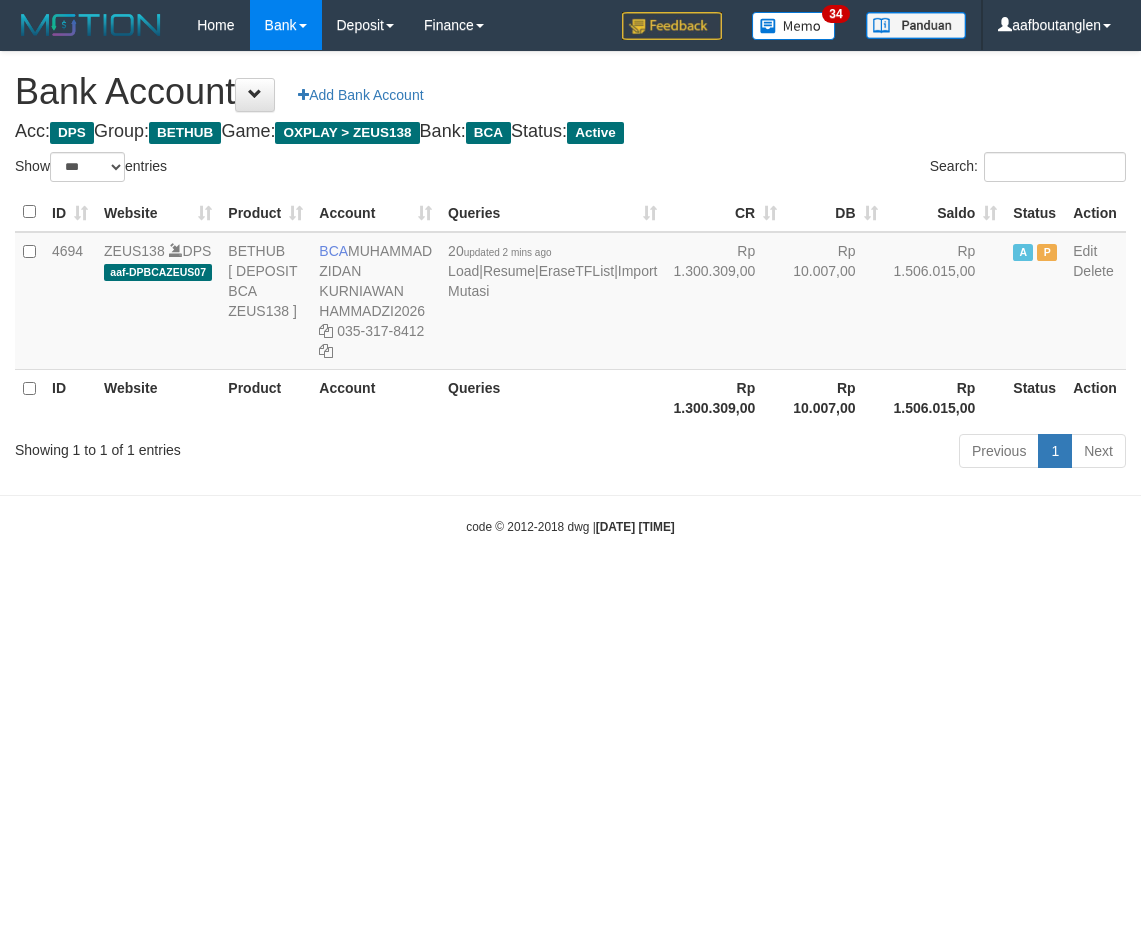 select on "***" 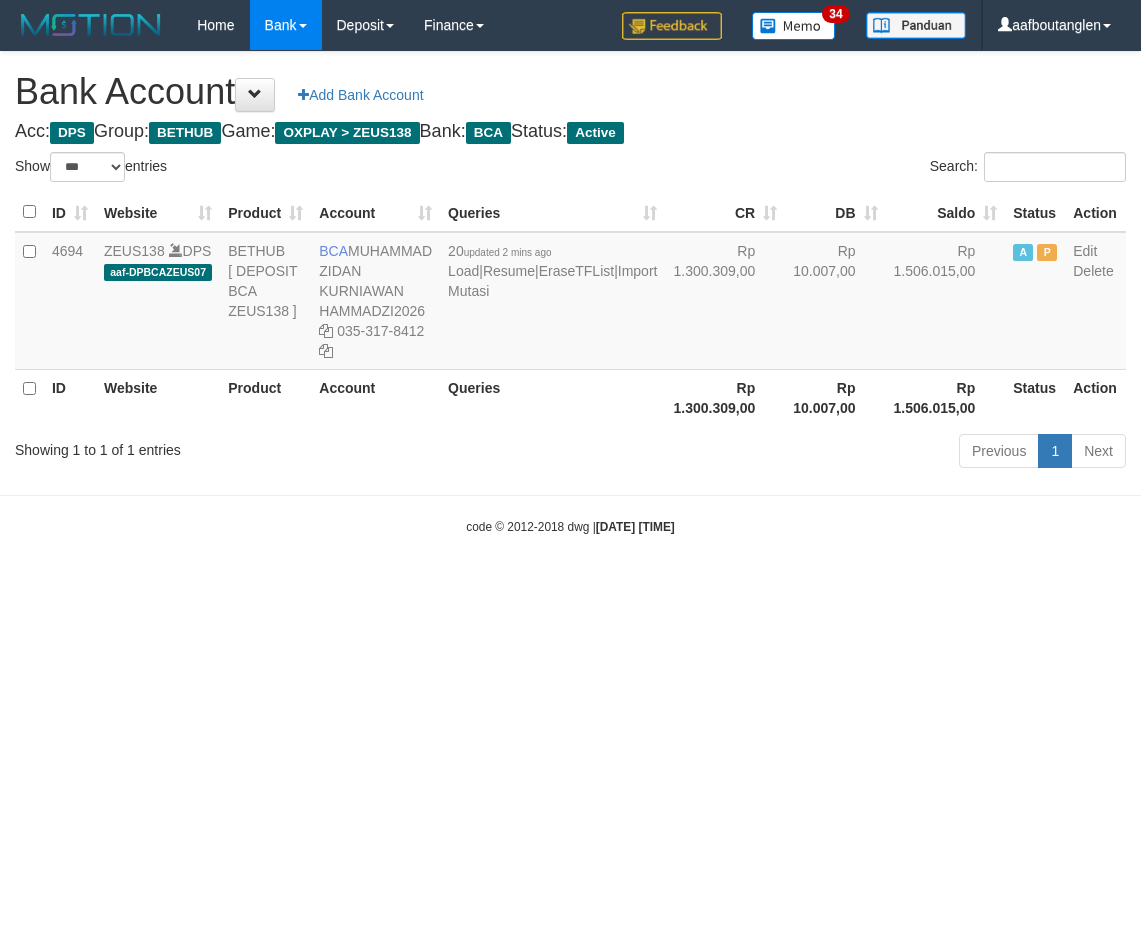 scroll, scrollTop: 0, scrollLeft: 0, axis: both 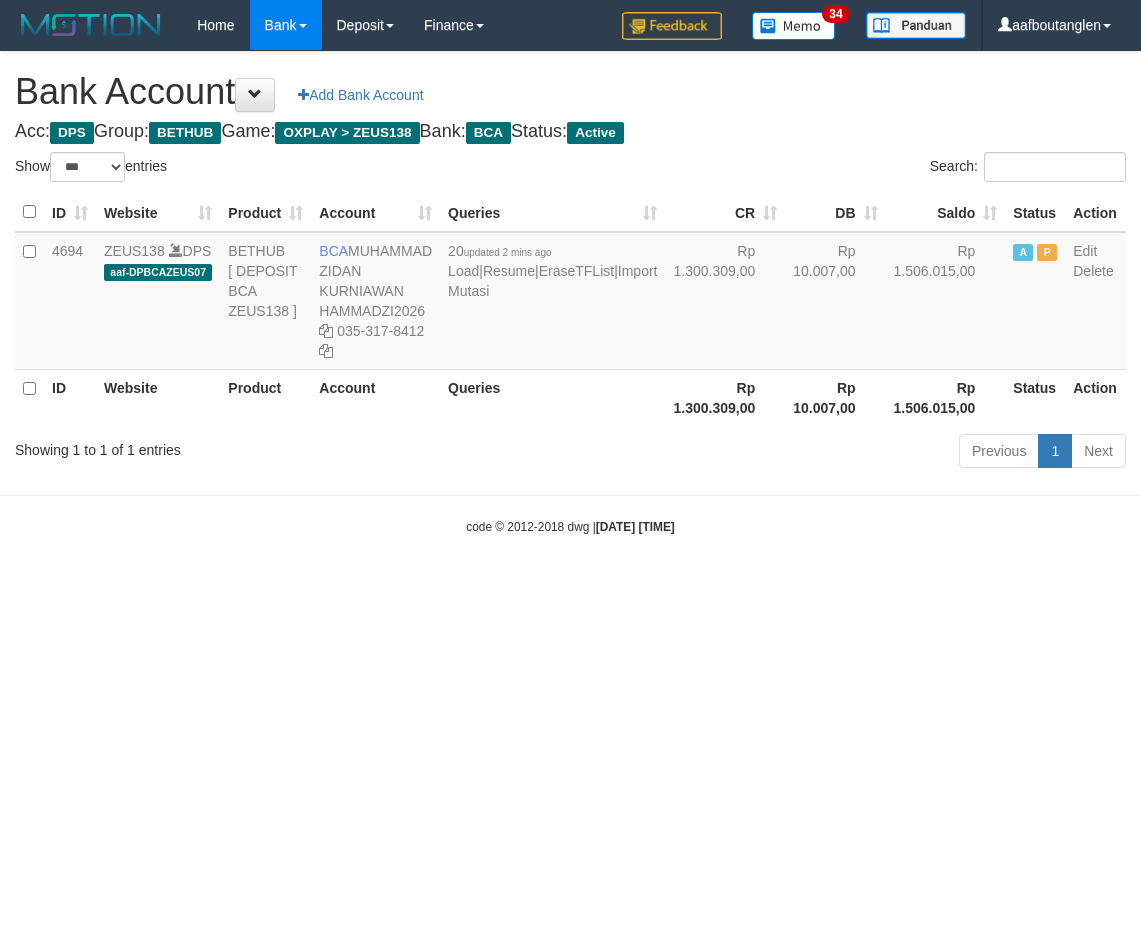 select on "***" 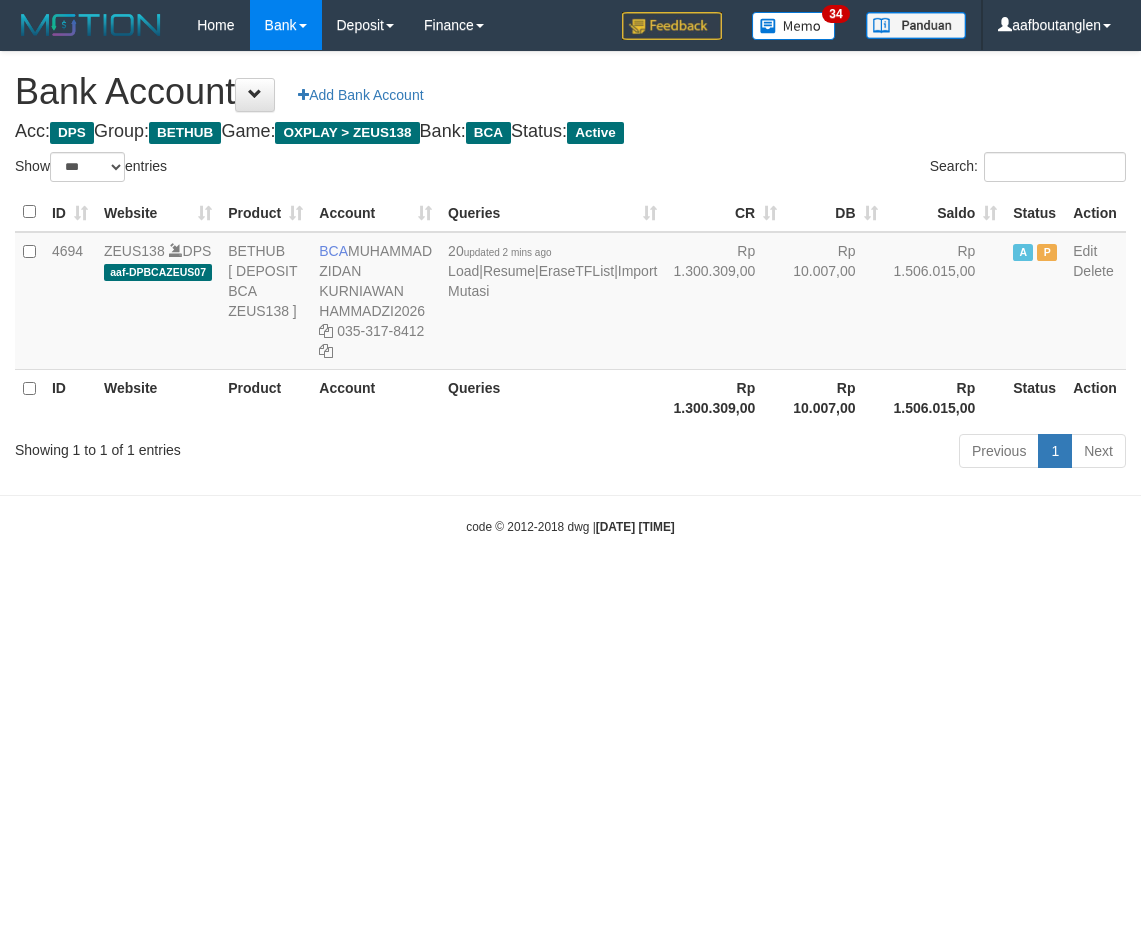 scroll, scrollTop: 0, scrollLeft: 0, axis: both 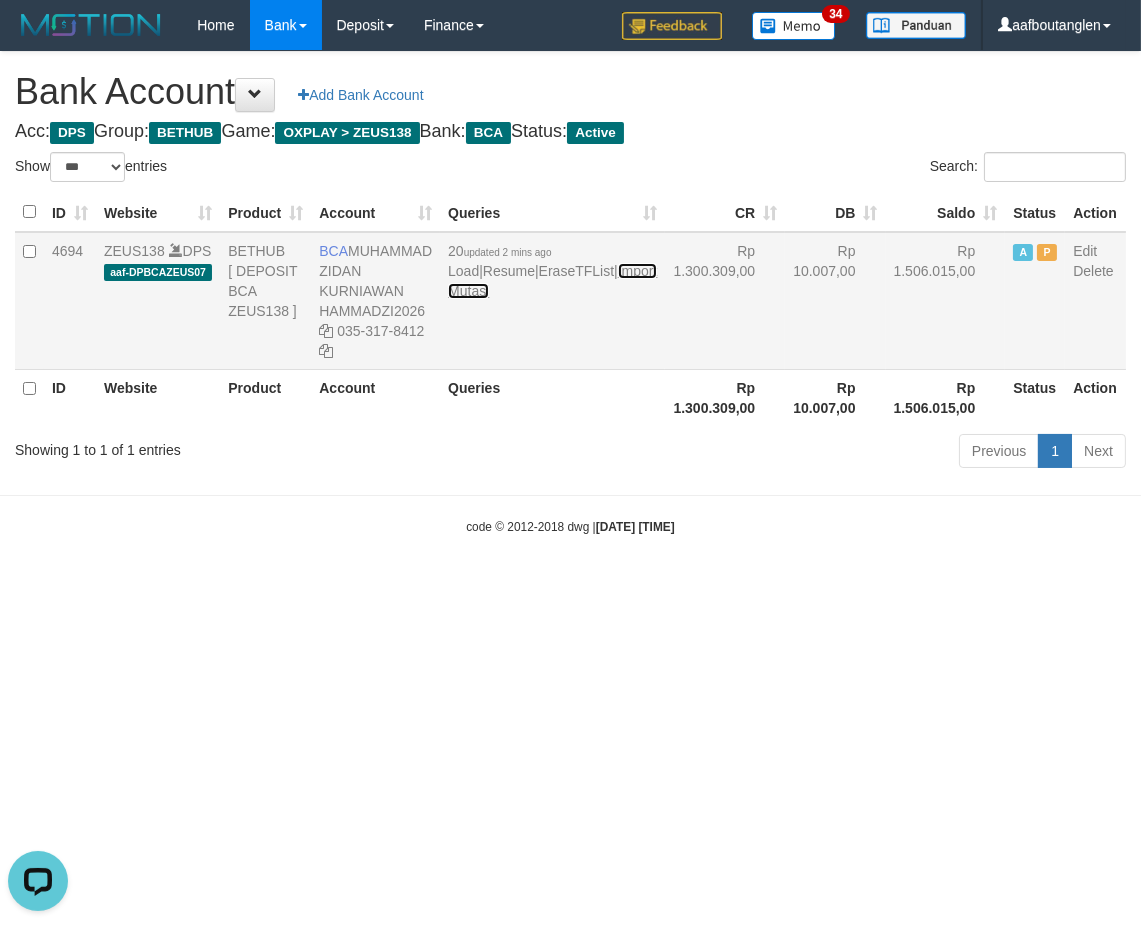 click on "Import Mutasi" at bounding box center [552, 281] 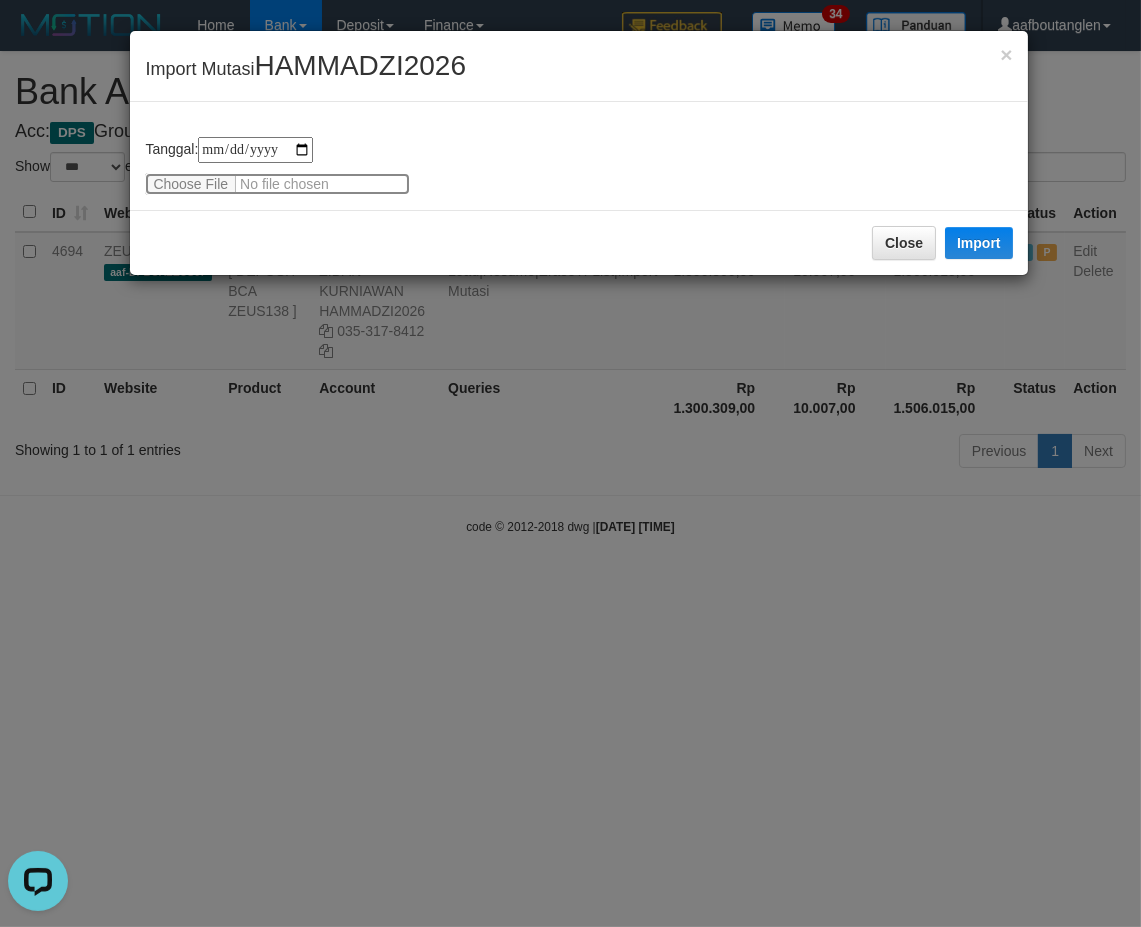 click at bounding box center [277, 184] 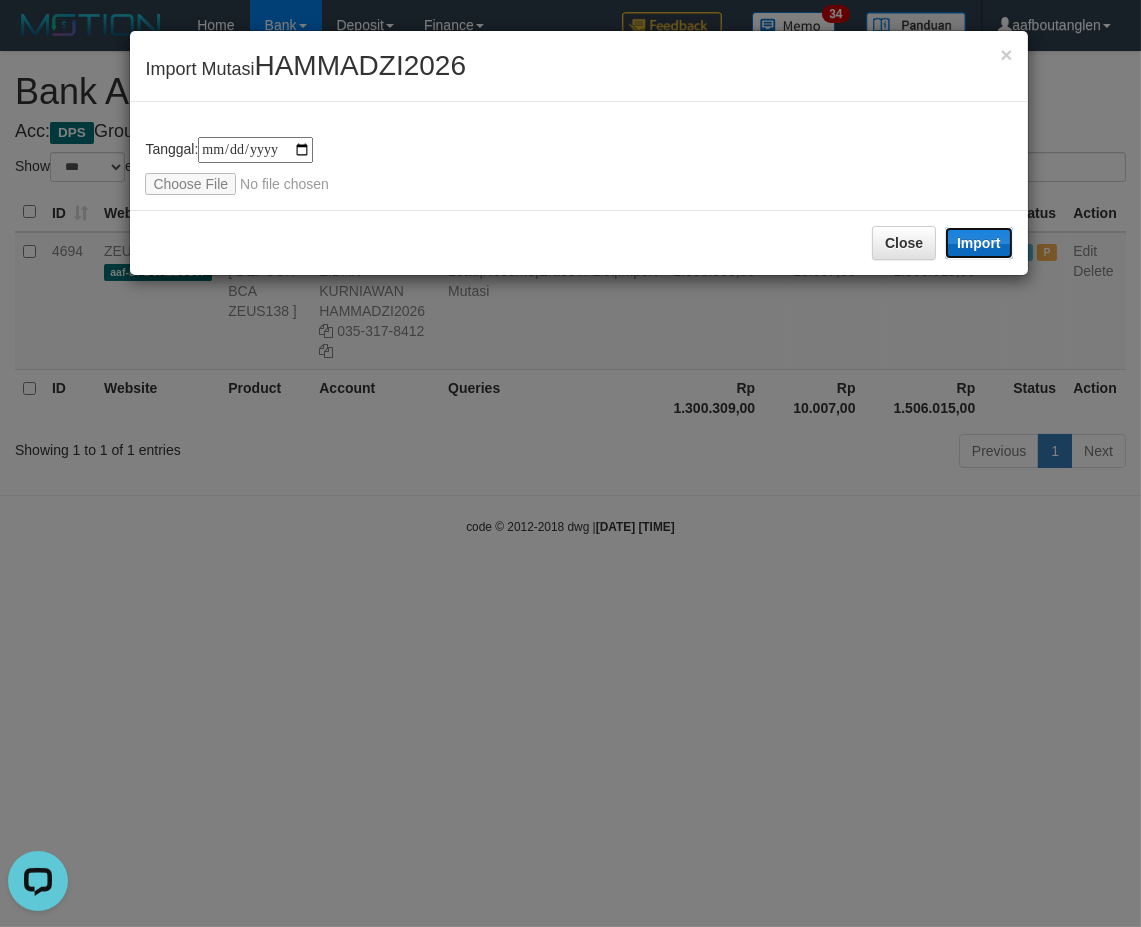 drag, startPoint x: 978, startPoint y: 242, endPoint x: 916, endPoint y: 314, distance: 95.015785 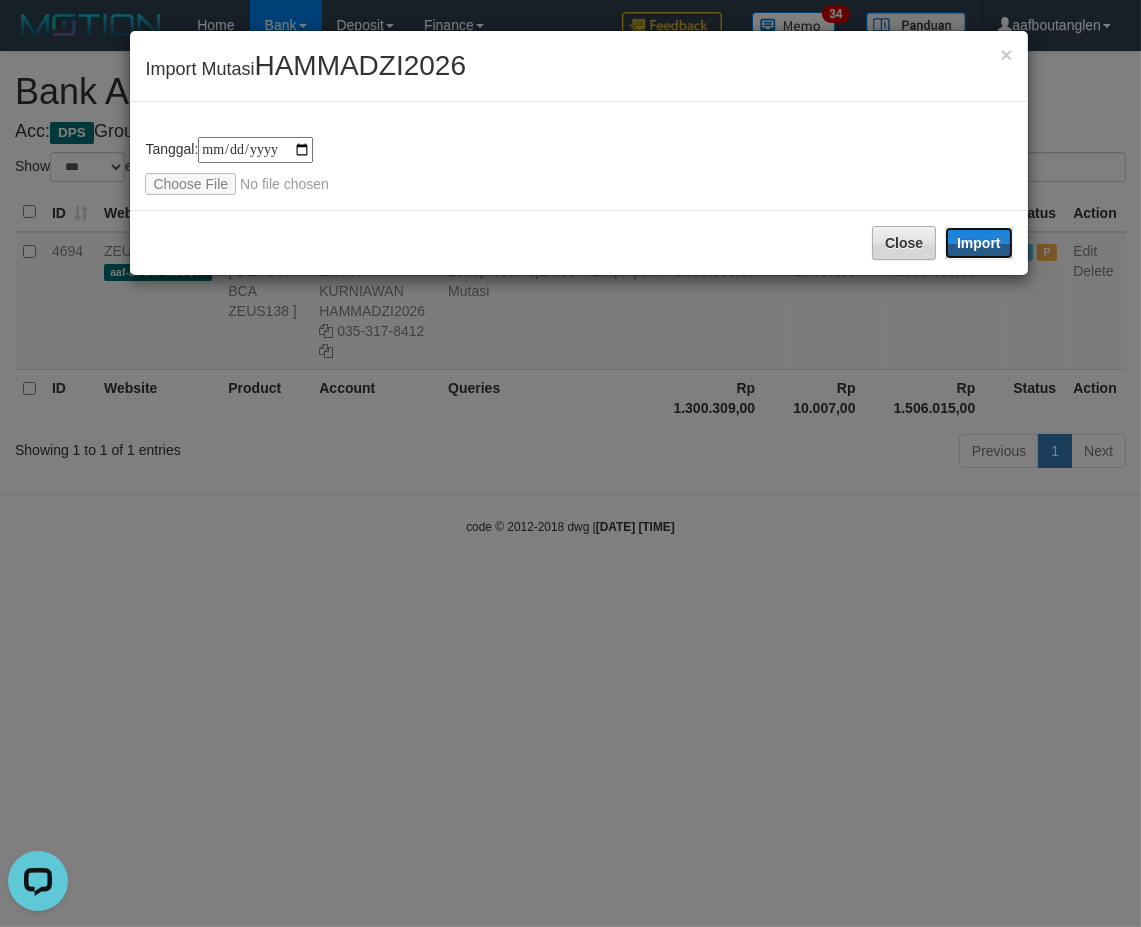 click on "Import" at bounding box center [979, 243] 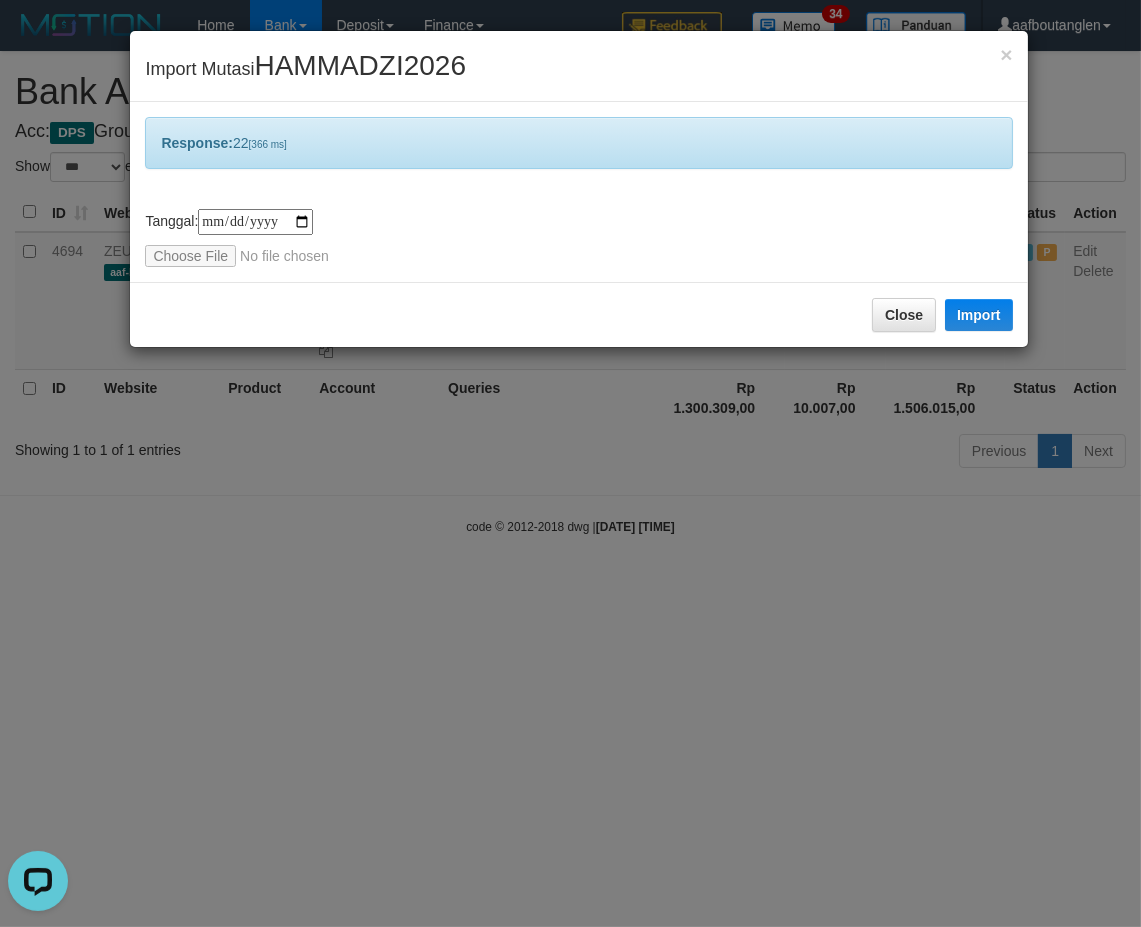 click on "Close
Import" at bounding box center [578, 314] 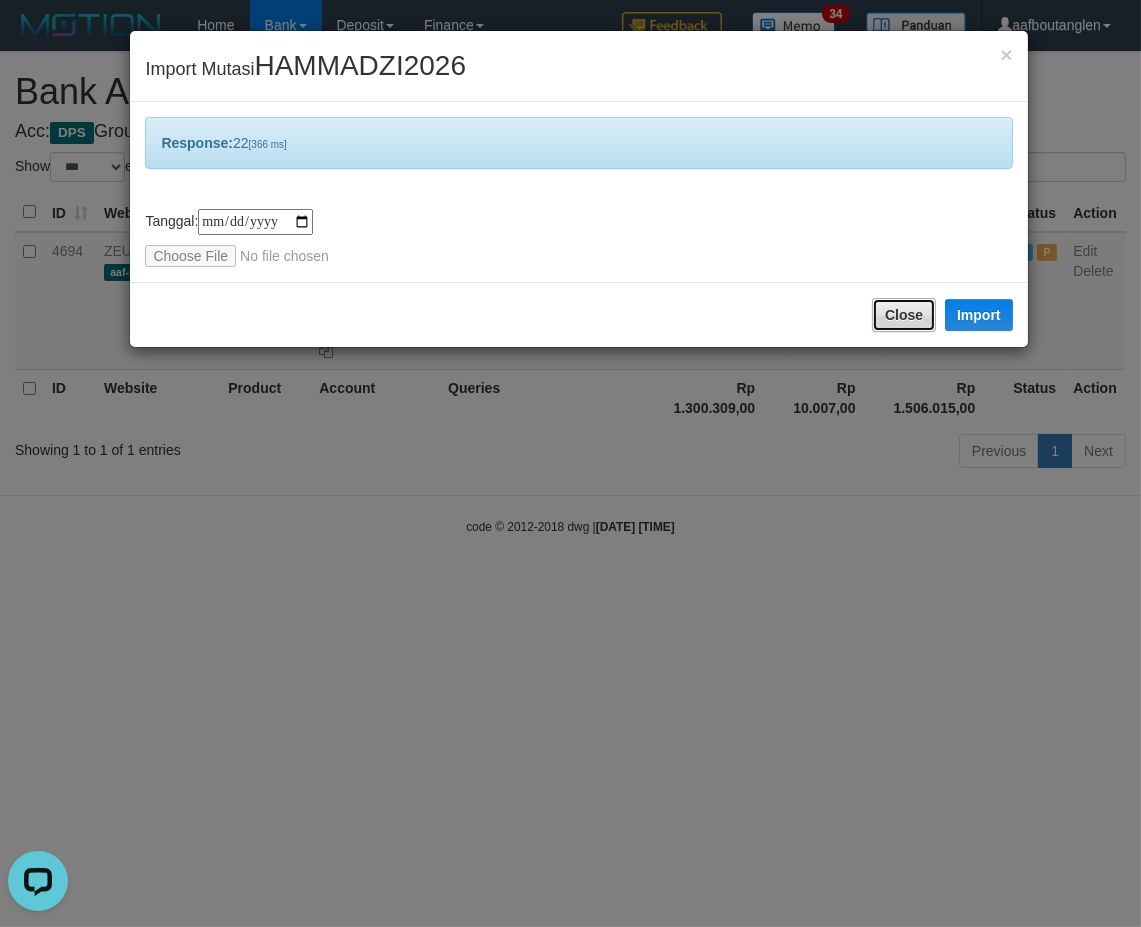 click on "Close" at bounding box center (904, 315) 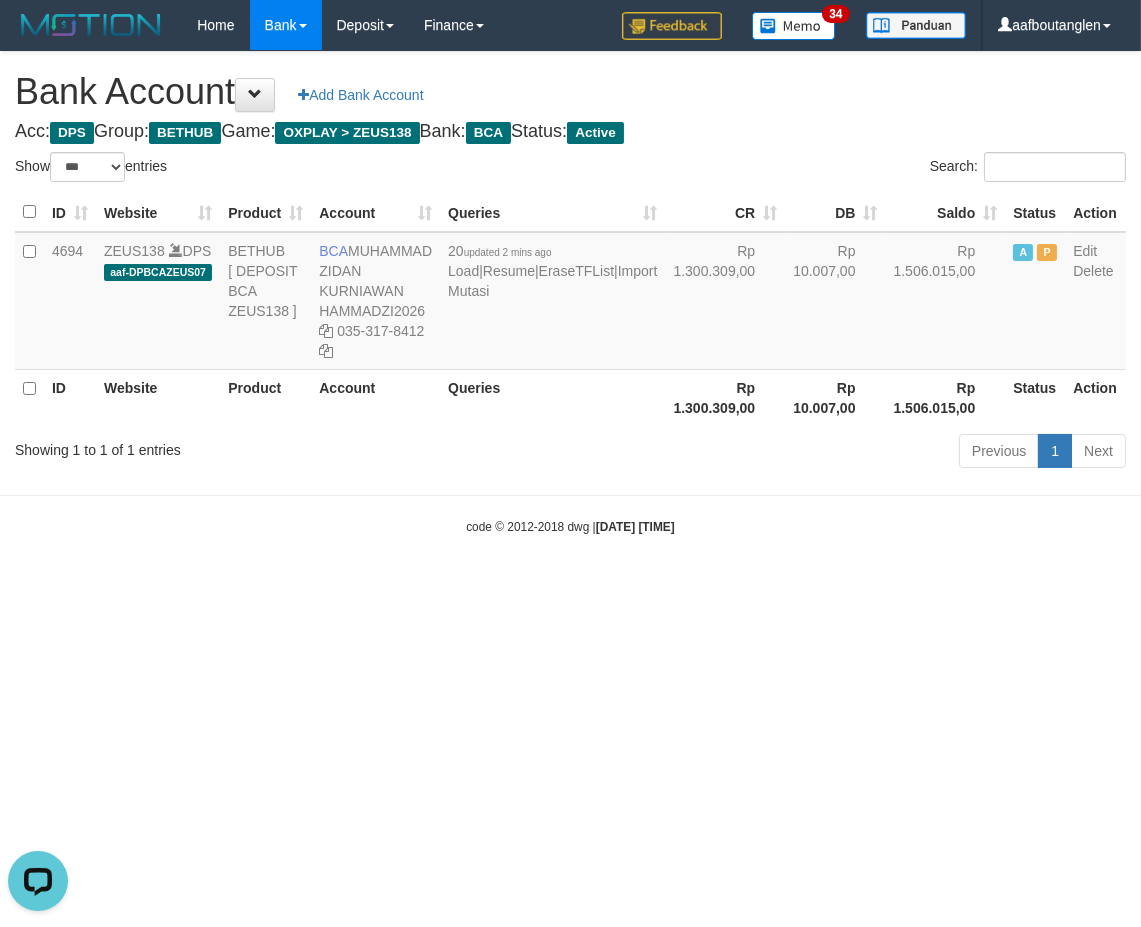 click on "Previous 1 Next" at bounding box center (808, 453) 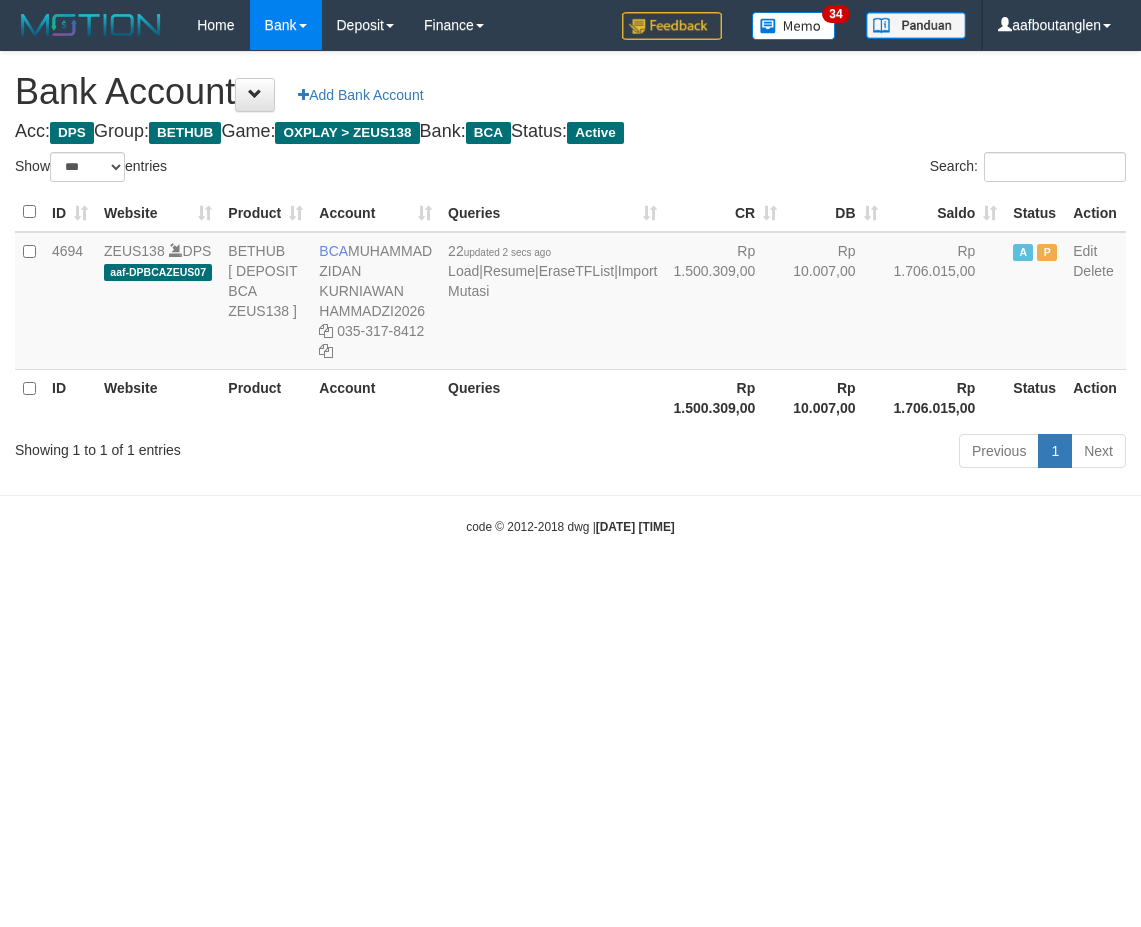 select on "***" 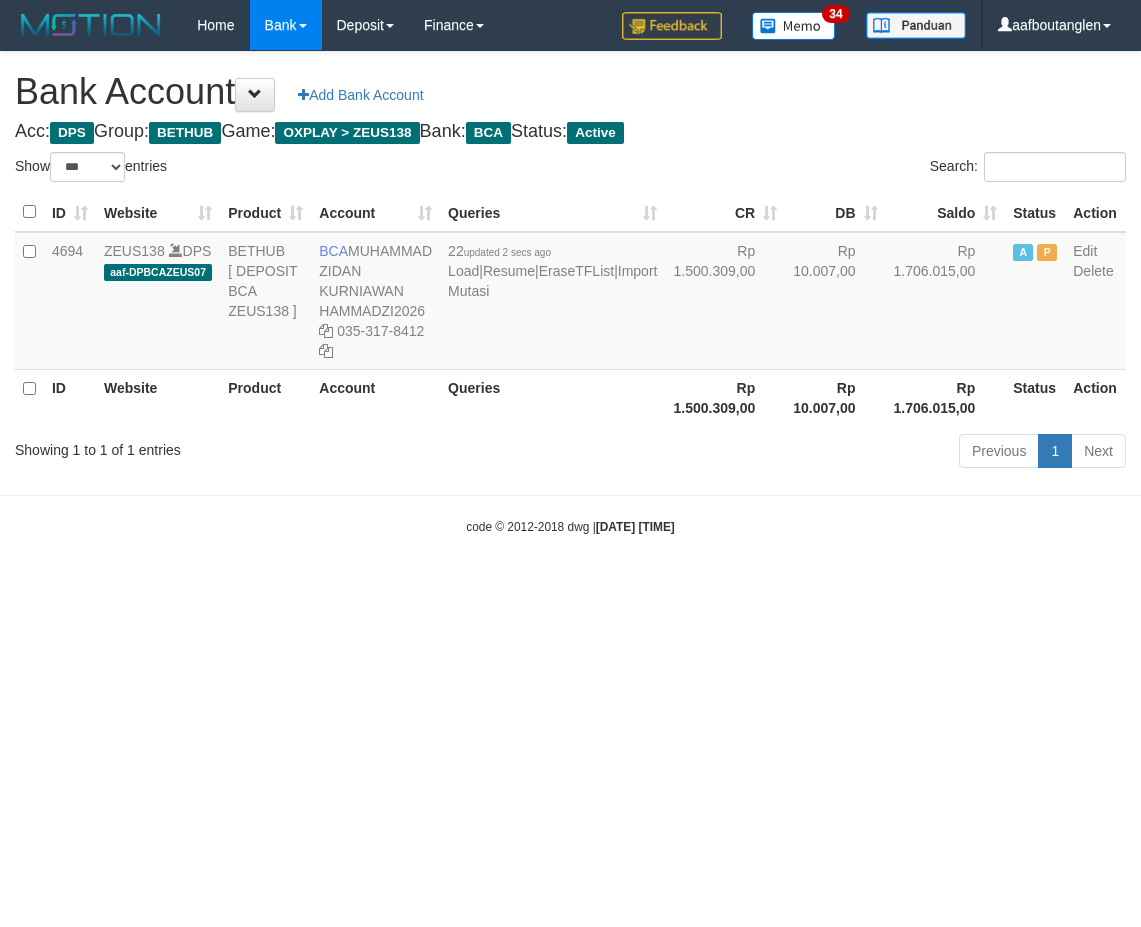 scroll, scrollTop: 0, scrollLeft: 0, axis: both 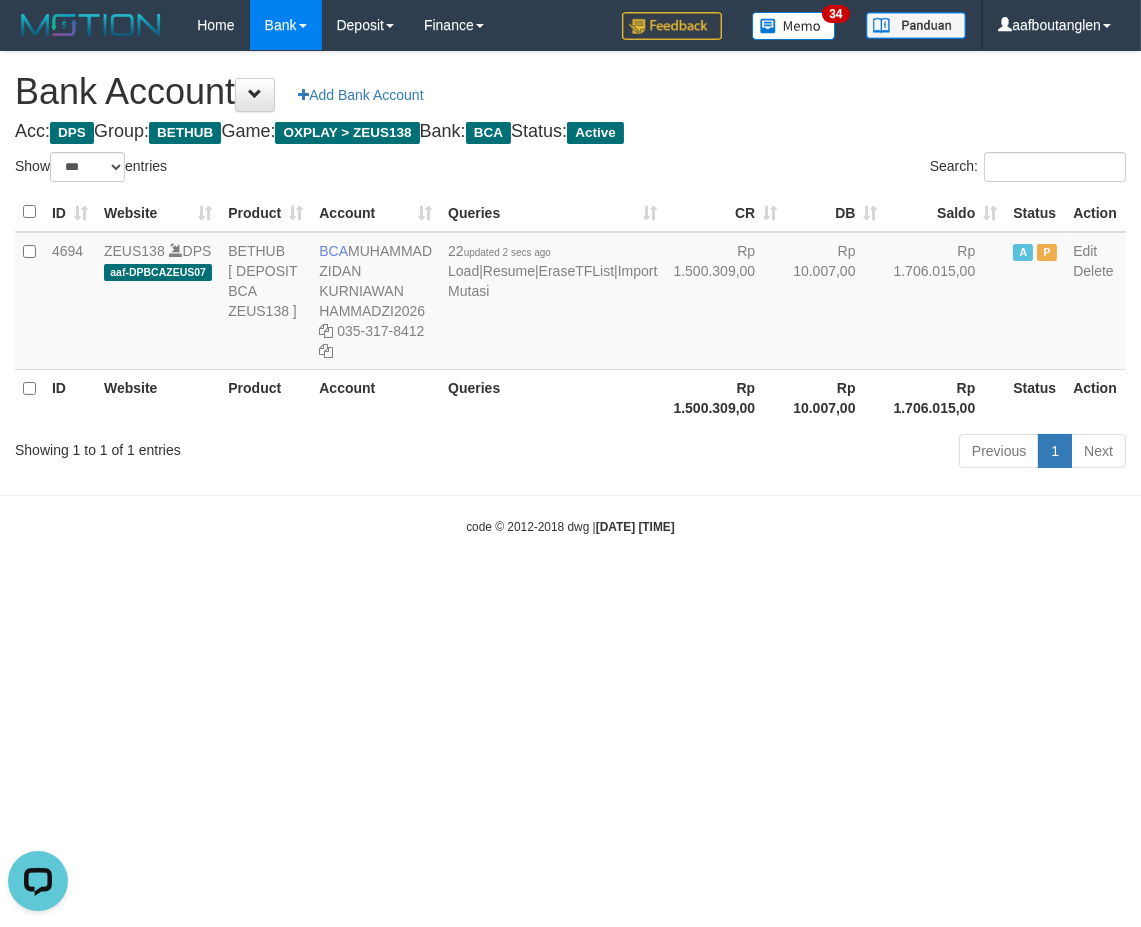 click on "Showing 1 to 1 of 1 entries Previous 1 Next" at bounding box center (570, 453) 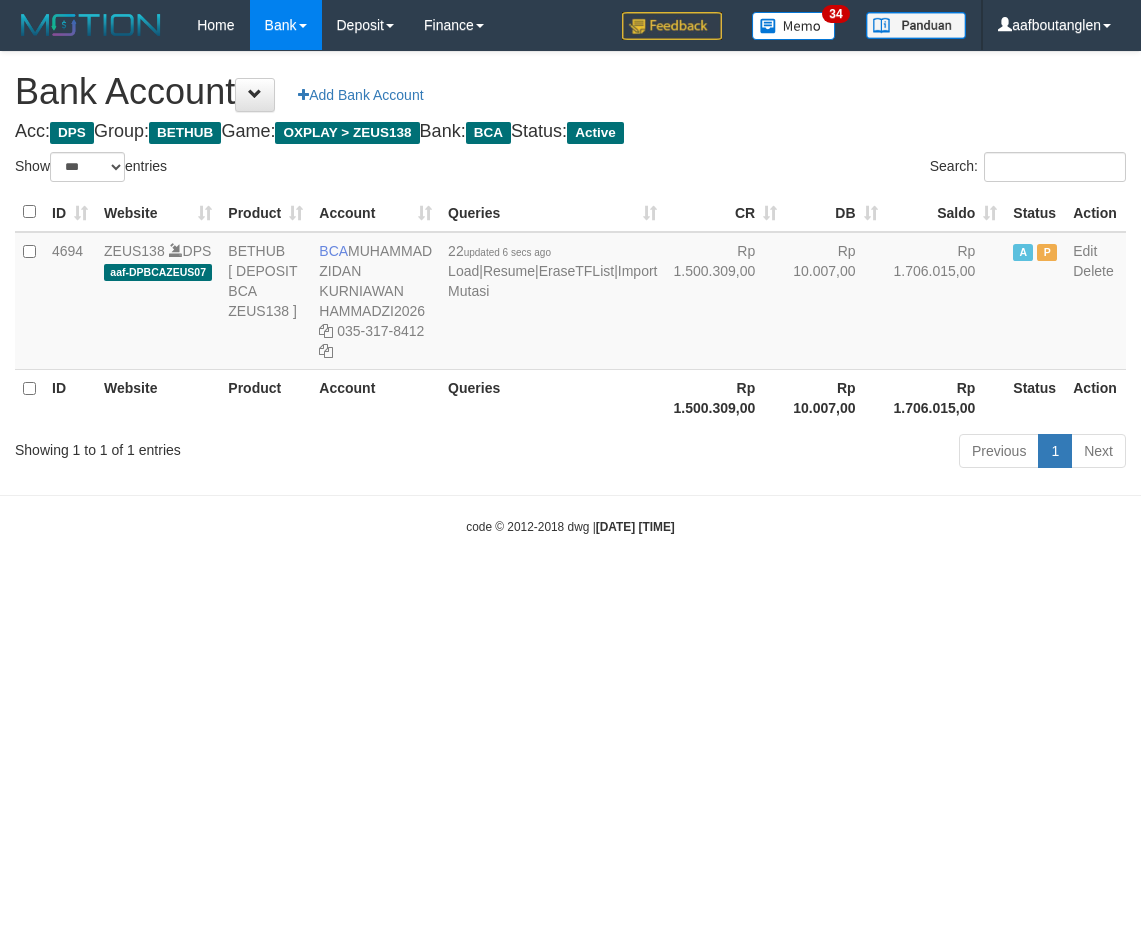 select on "***" 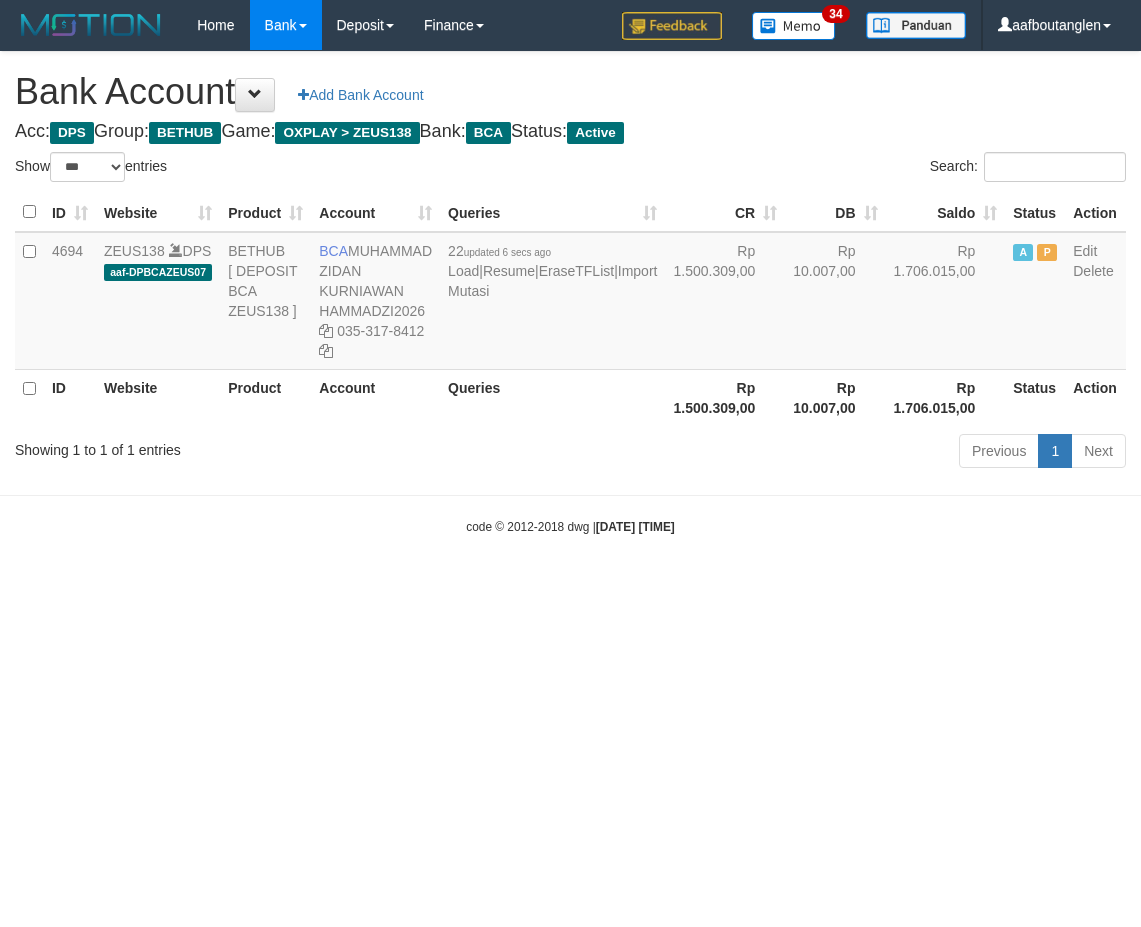 scroll, scrollTop: 0, scrollLeft: 0, axis: both 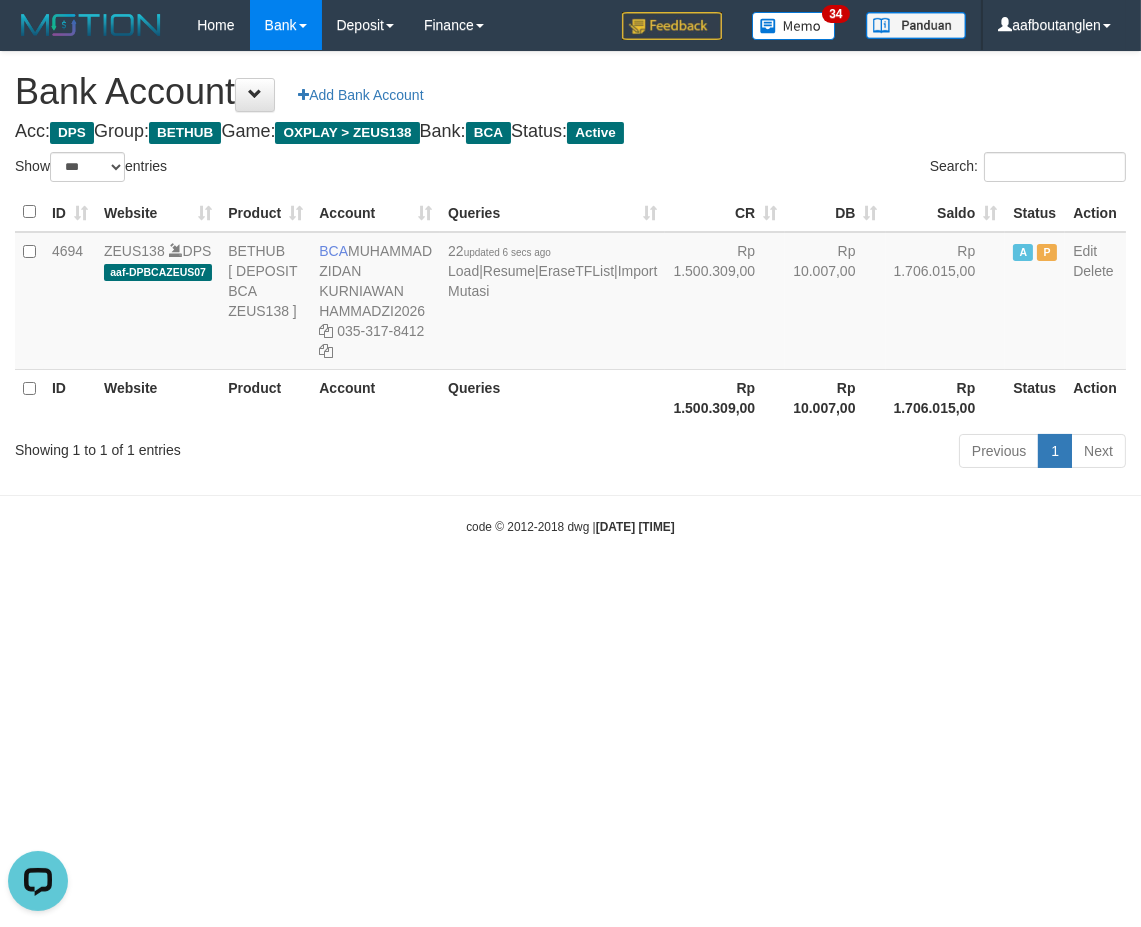 drag, startPoint x: 655, startPoint y: 504, endPoint x: 611, endPoint y: 496, distance: 44.72136 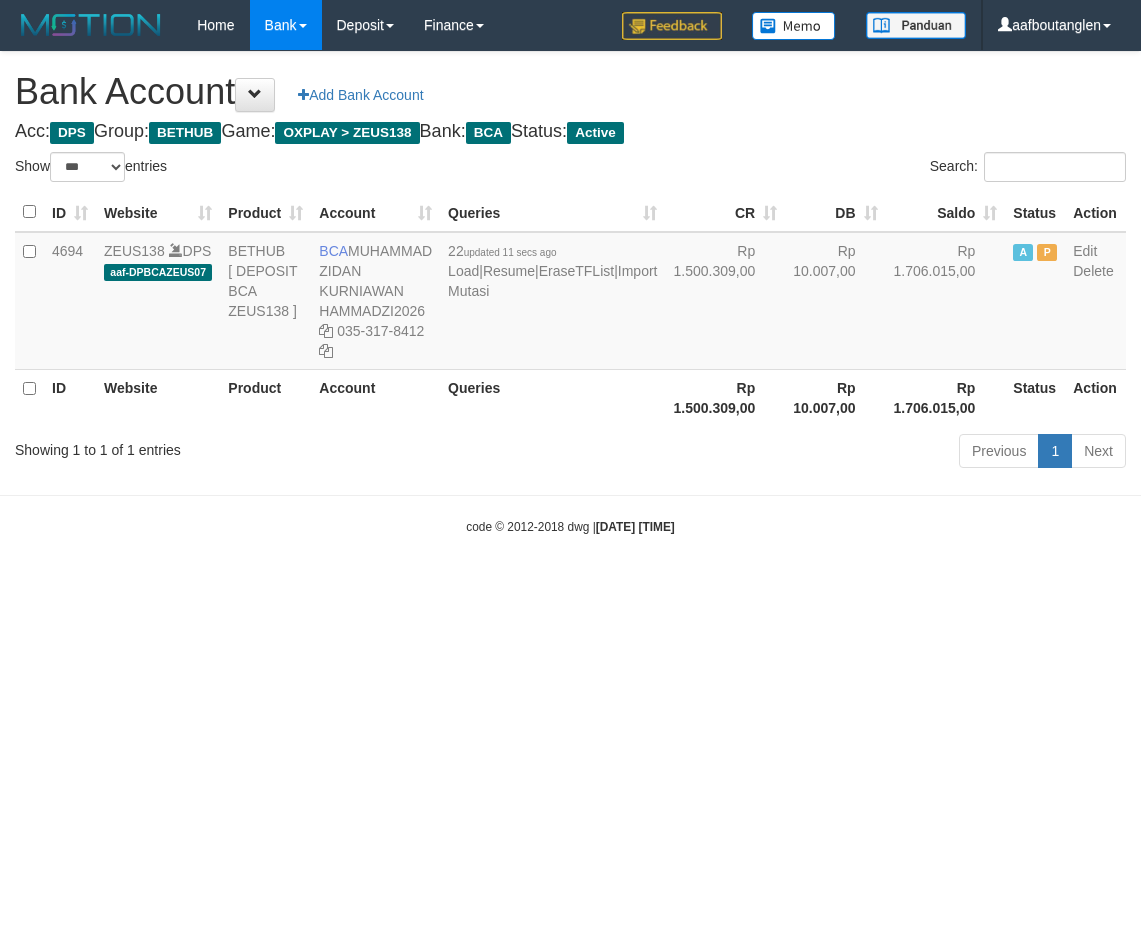 select on "***" 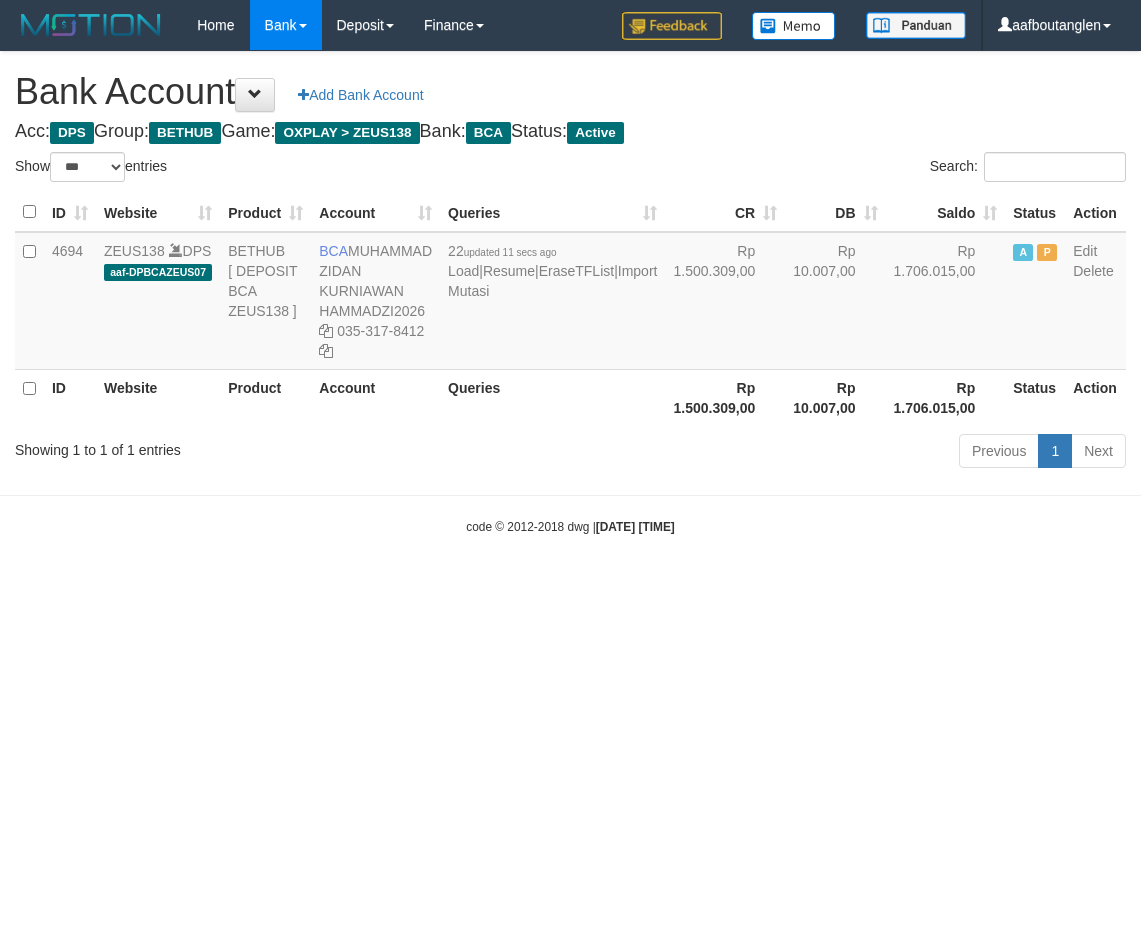 scroll, scrollTop: 0, scrollLeft: 0, axis: both 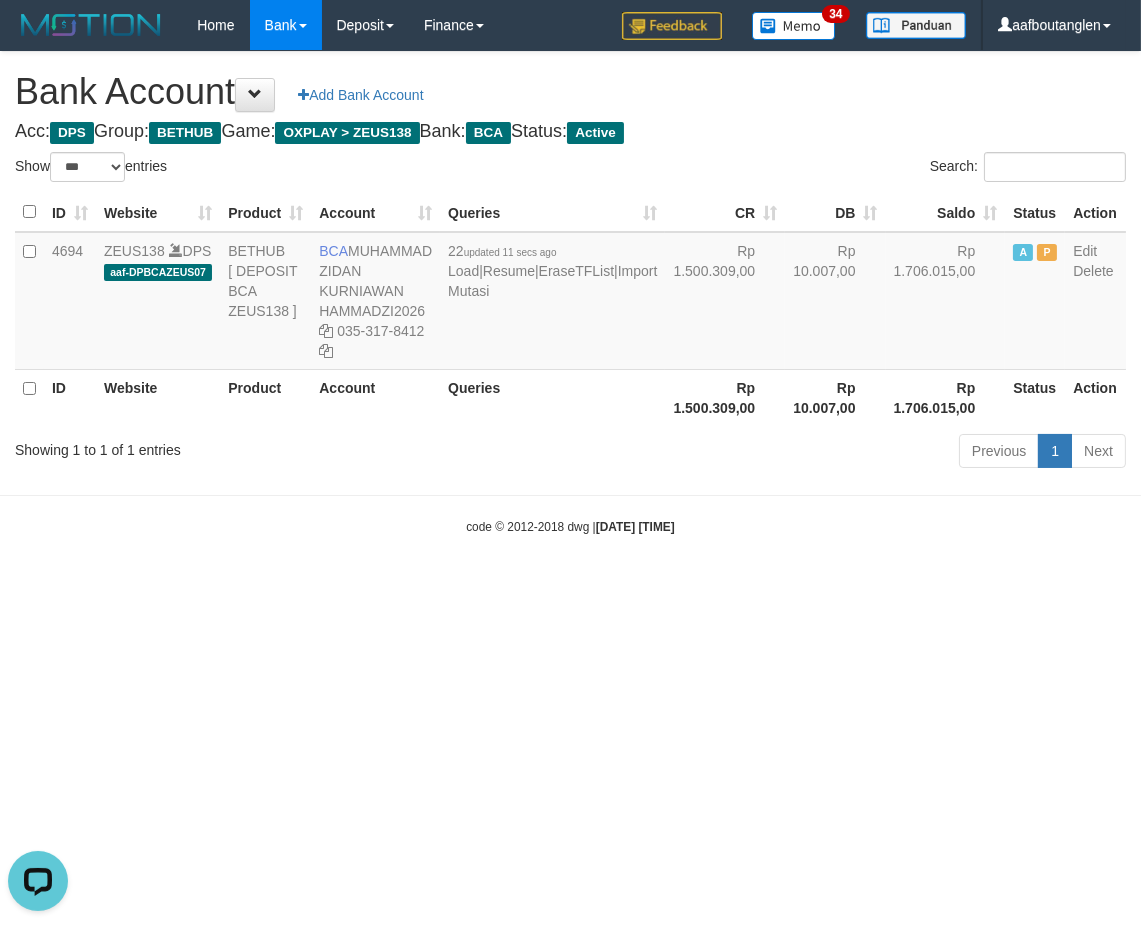 drag, startPoint x: 802, startPoint y: 561, endPoint x: 763, endPoint y: 561, distance: 39 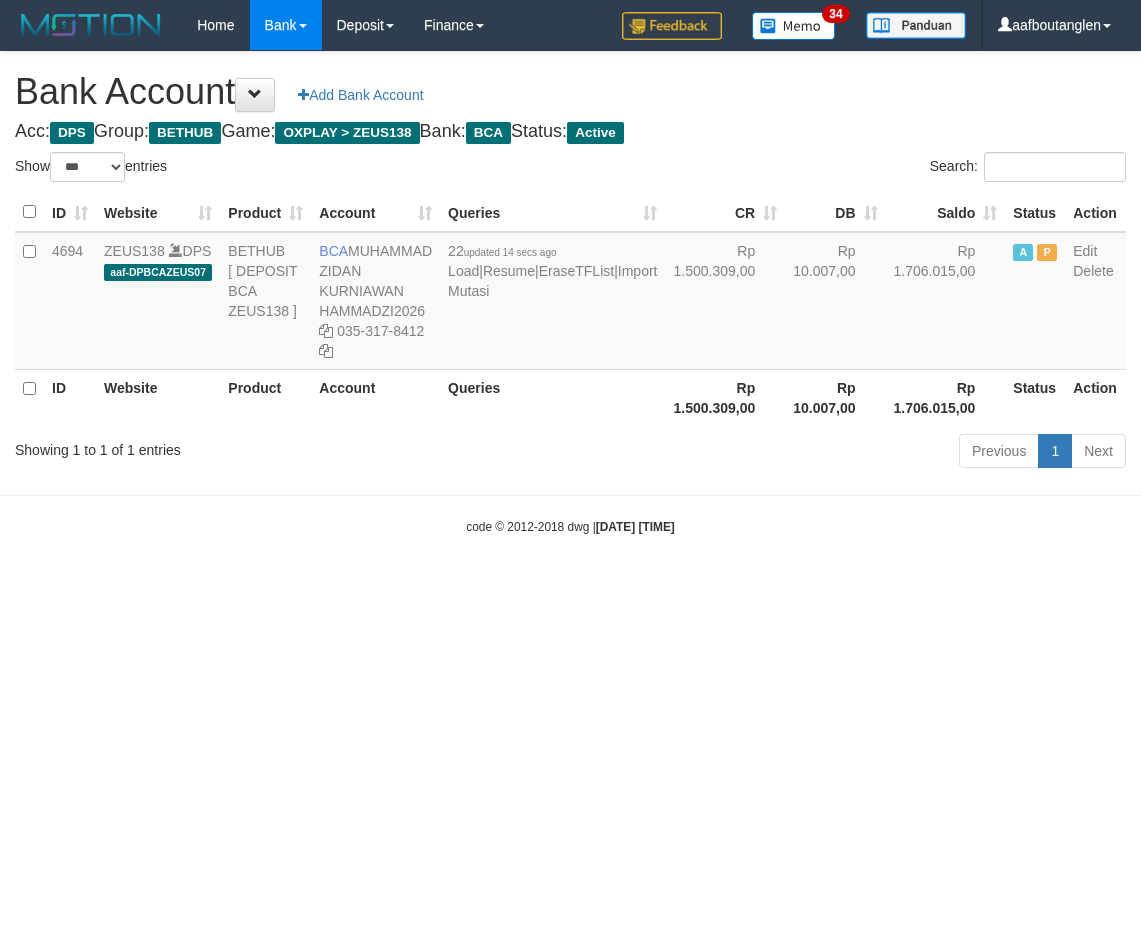 select on "***" 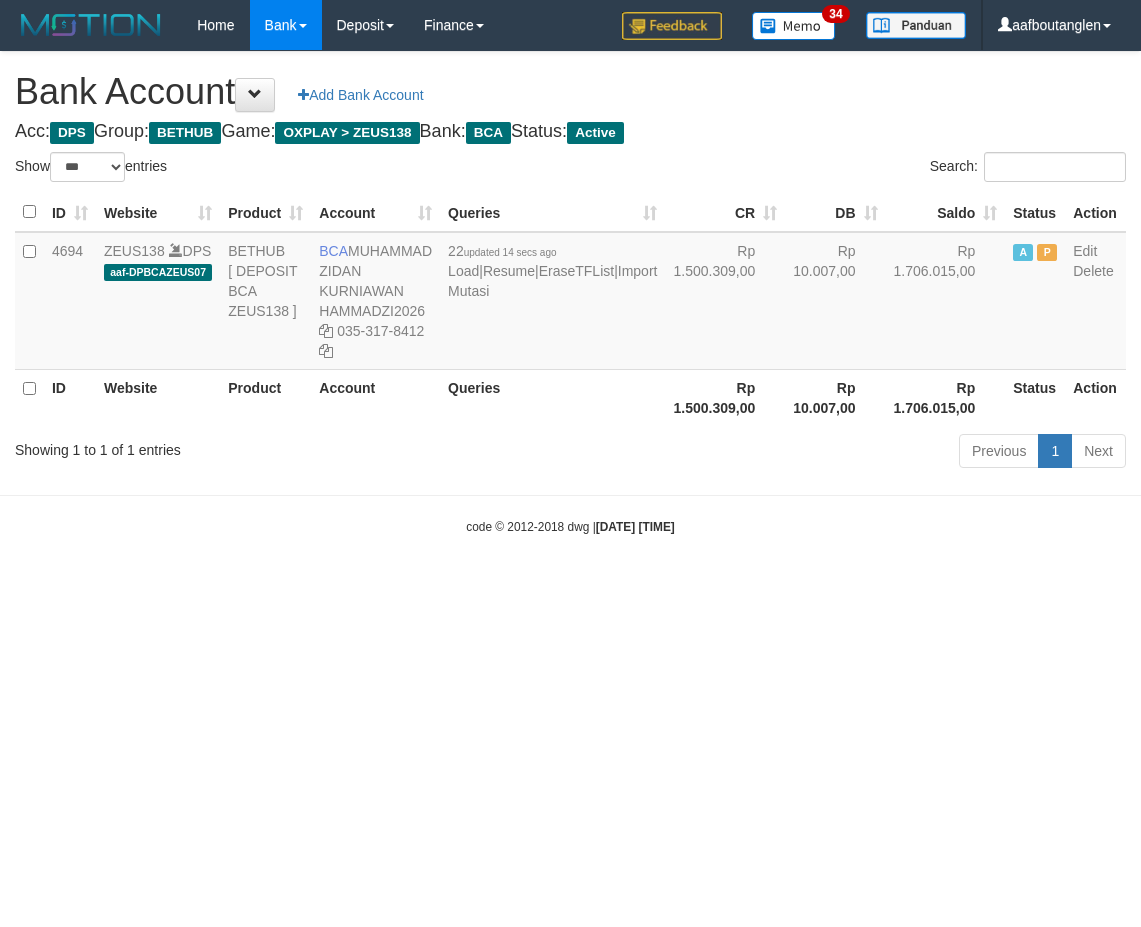 scroll, scrollTop: 0, scrollLeft: 0, axis: both 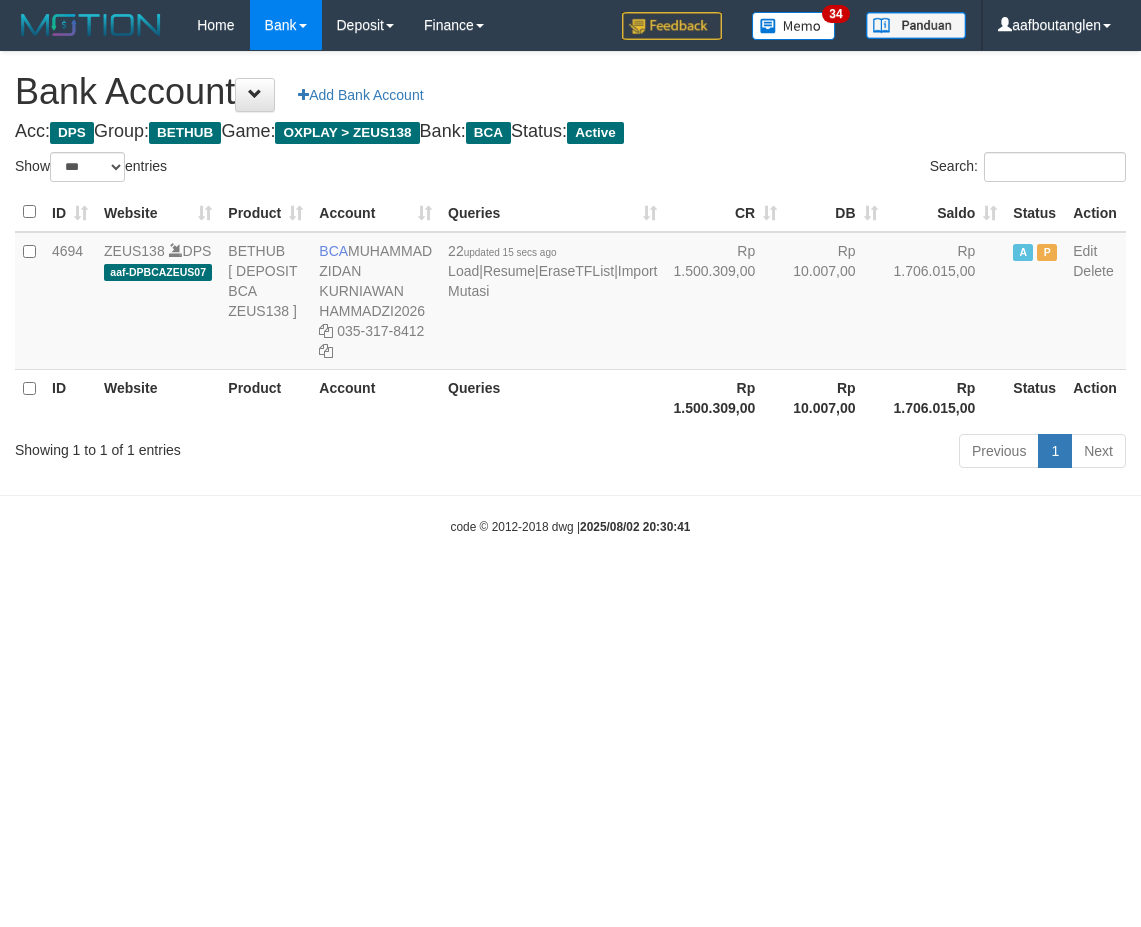 select on "***" 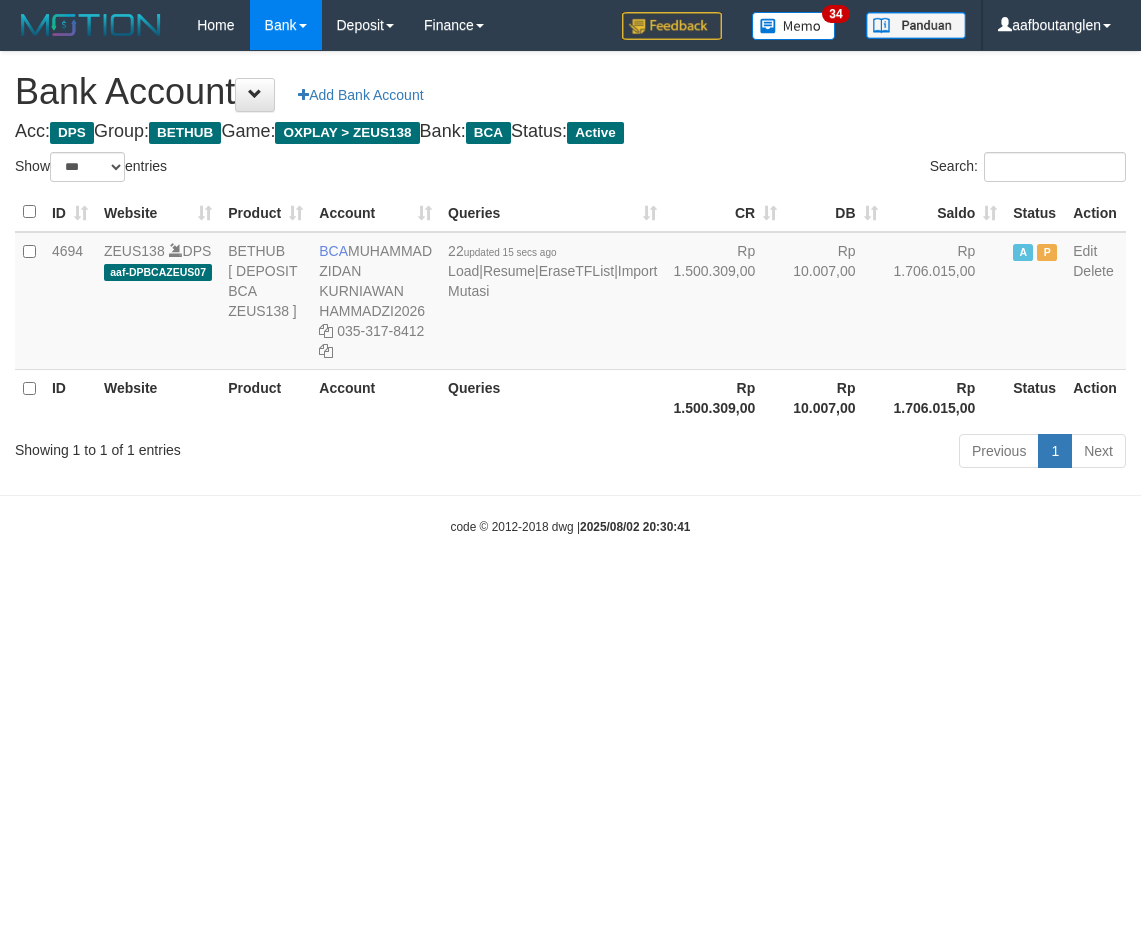 scroll, scrollTop: 0, scrollLeft: 0, axis: both 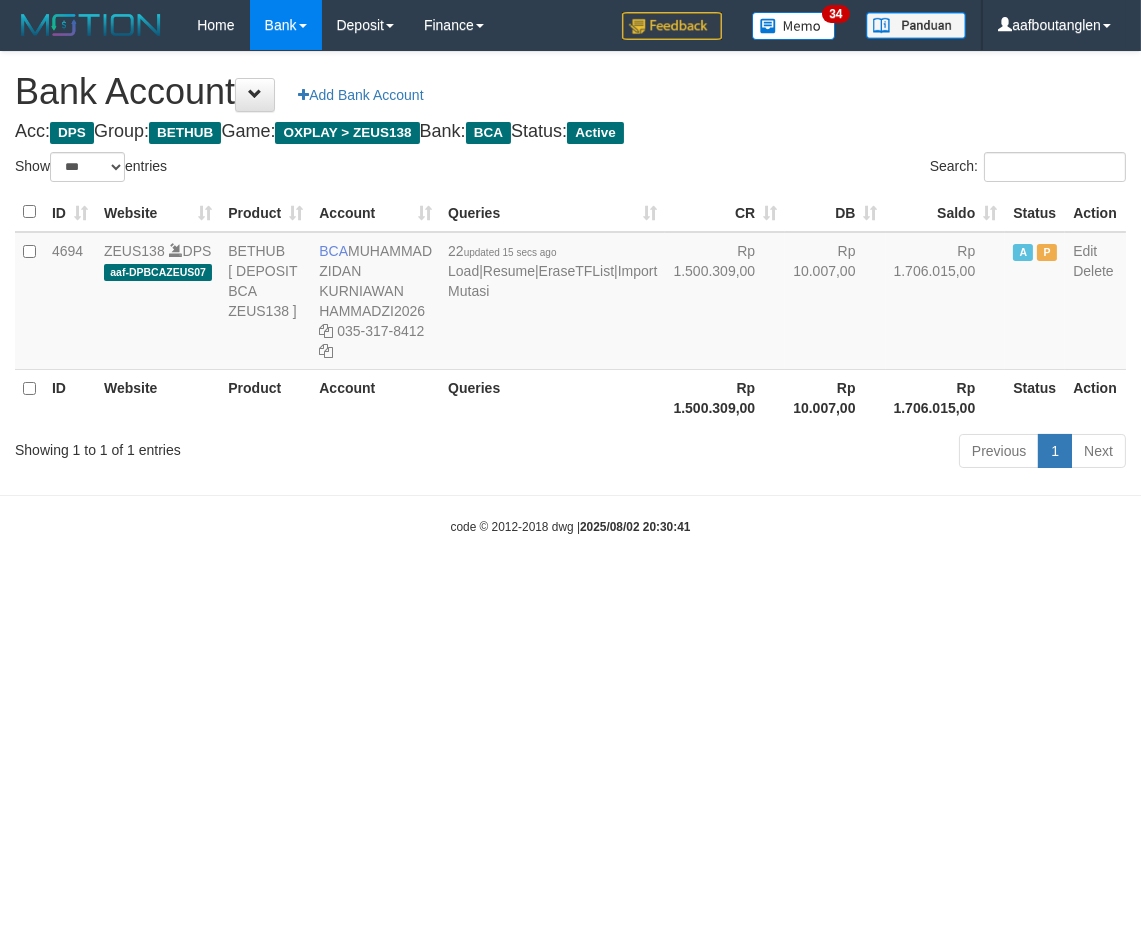 drag, startPoint x: 780, startPoint y: 591, endPoint x: 767, endPoint y: 590, distance: 13.038404 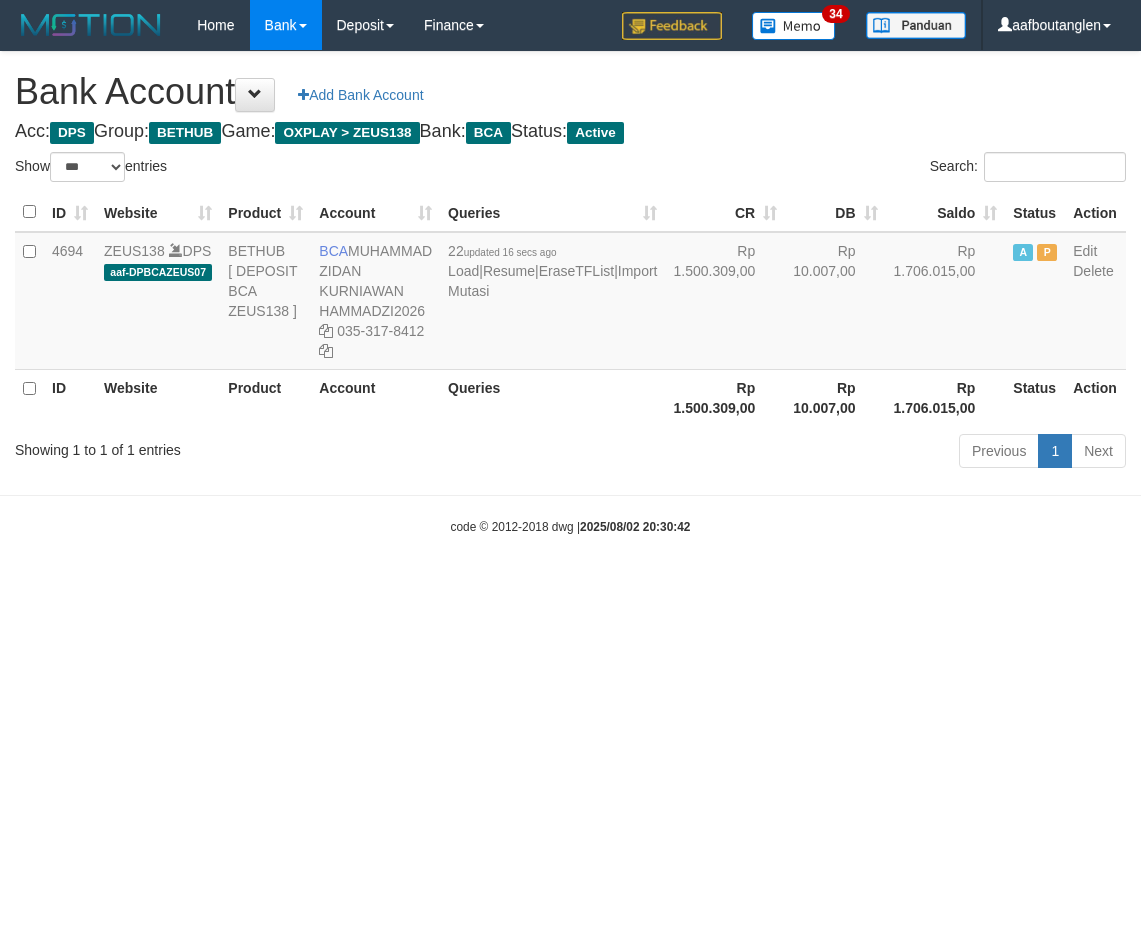 select on "***" 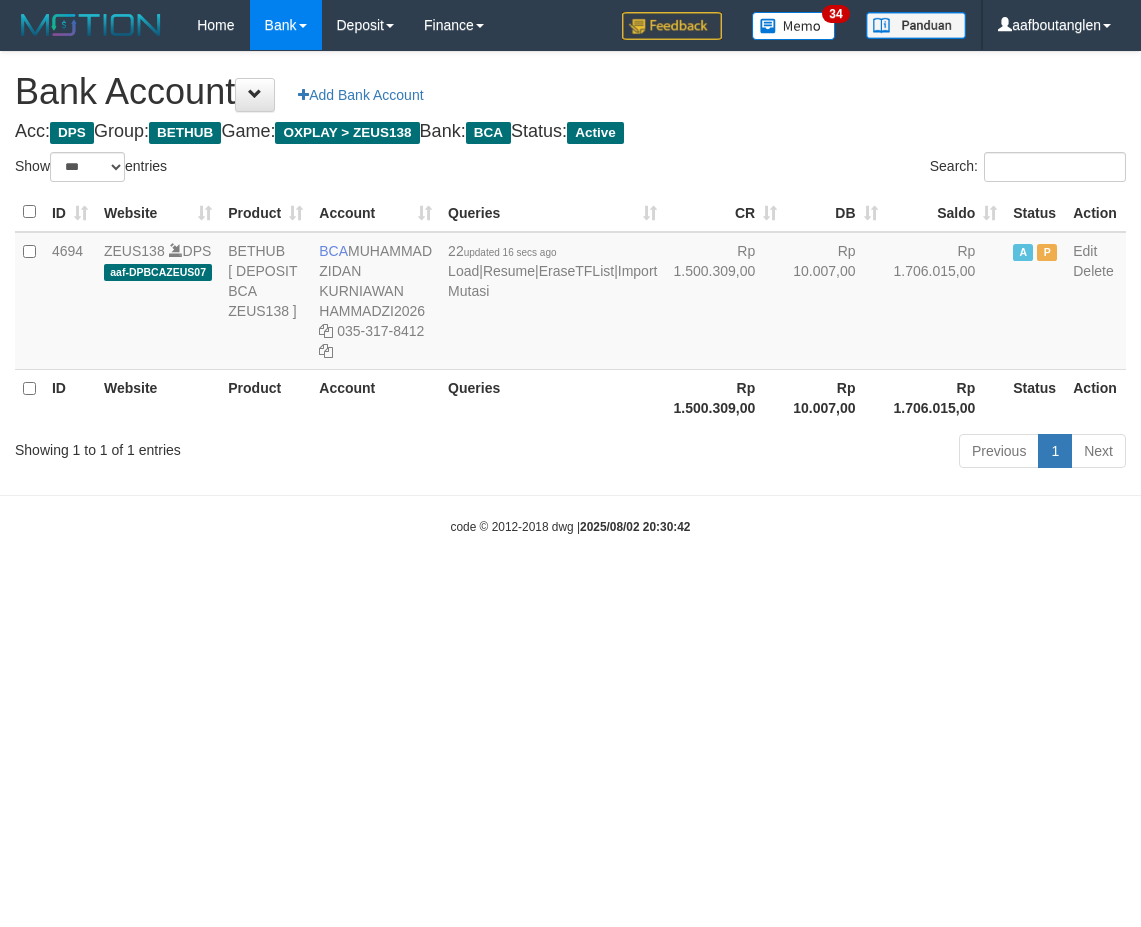 scroll, scrollTop: 0, scrollLeft: 0, axis: both 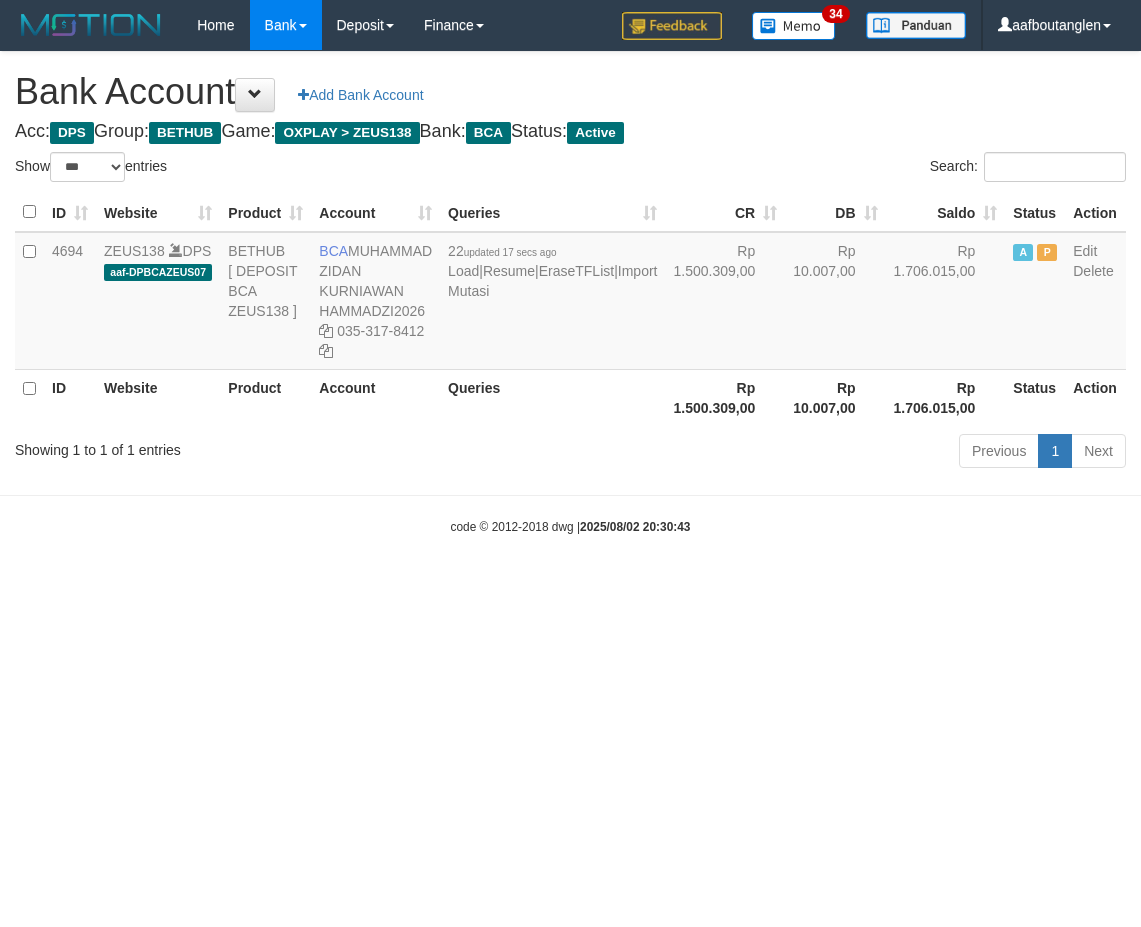 select on "***" 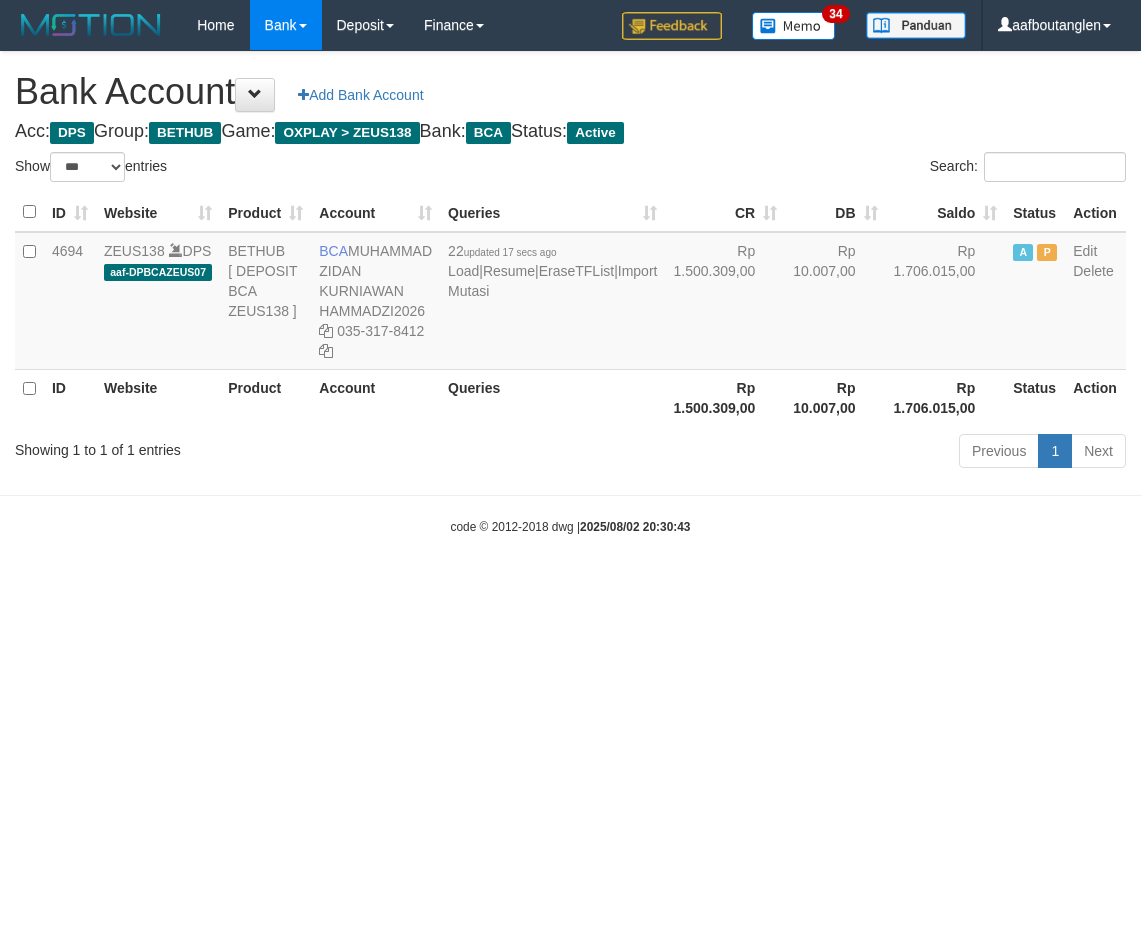 scroll, scrollTop: 0, scrollLeft: 0, axis: both 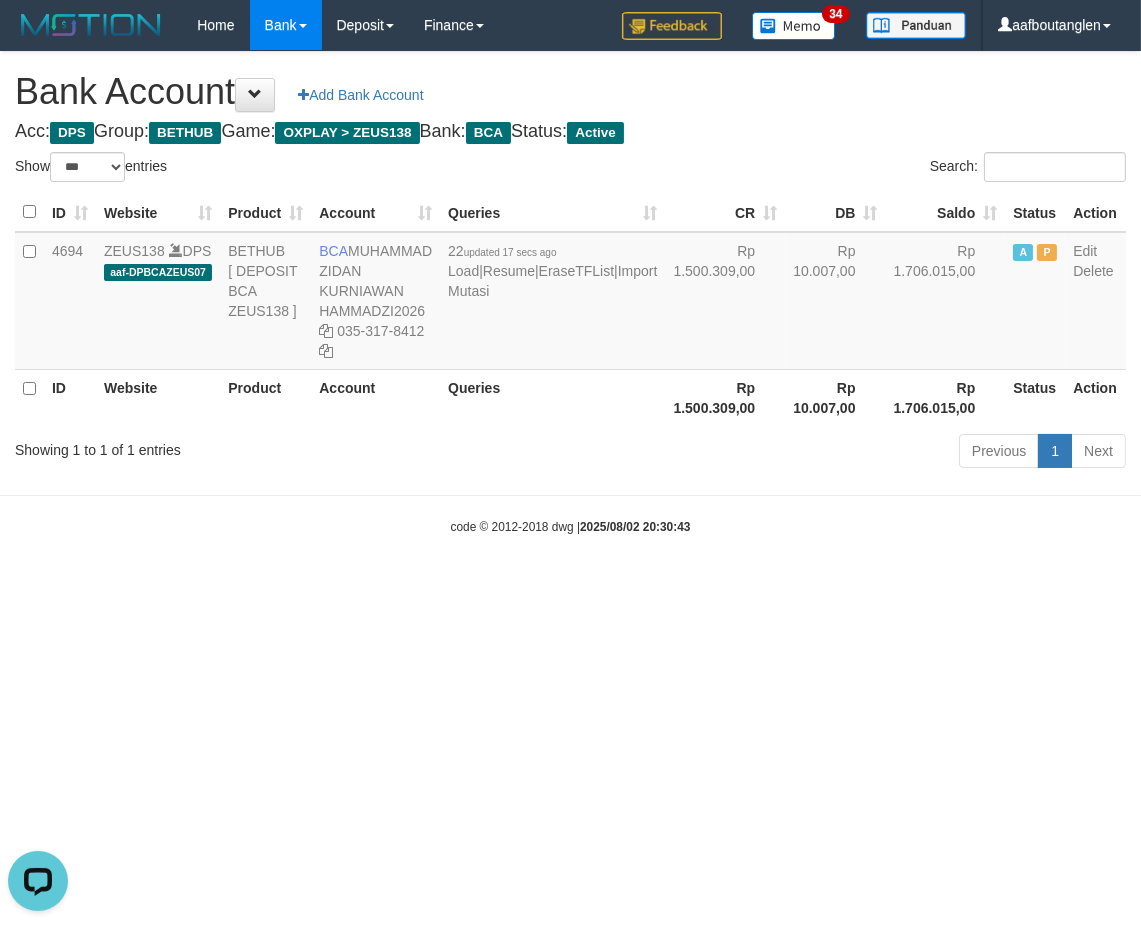 drag, startPoint x: 803, startPoint y: 637, endPoint x: 821, endPoint y: 626, distance: 21.095022 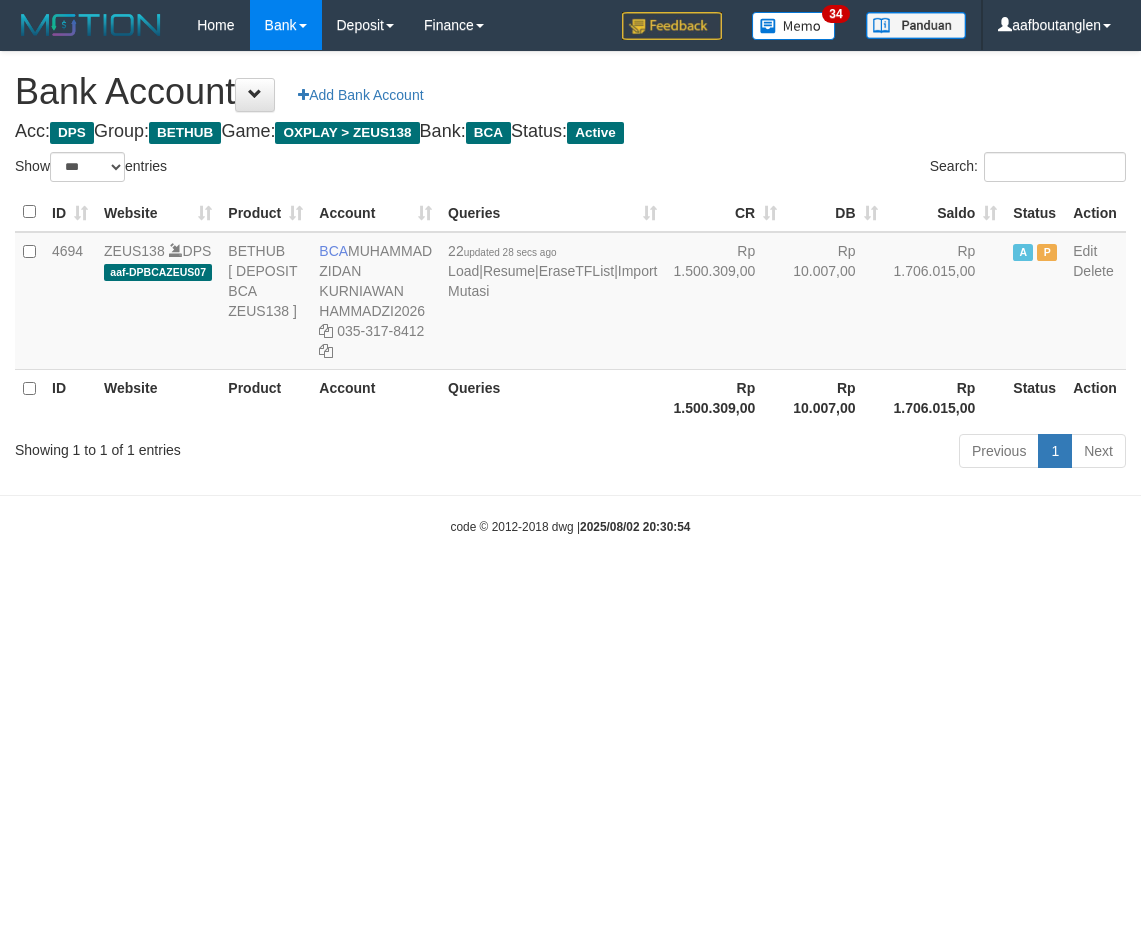 select on "***" 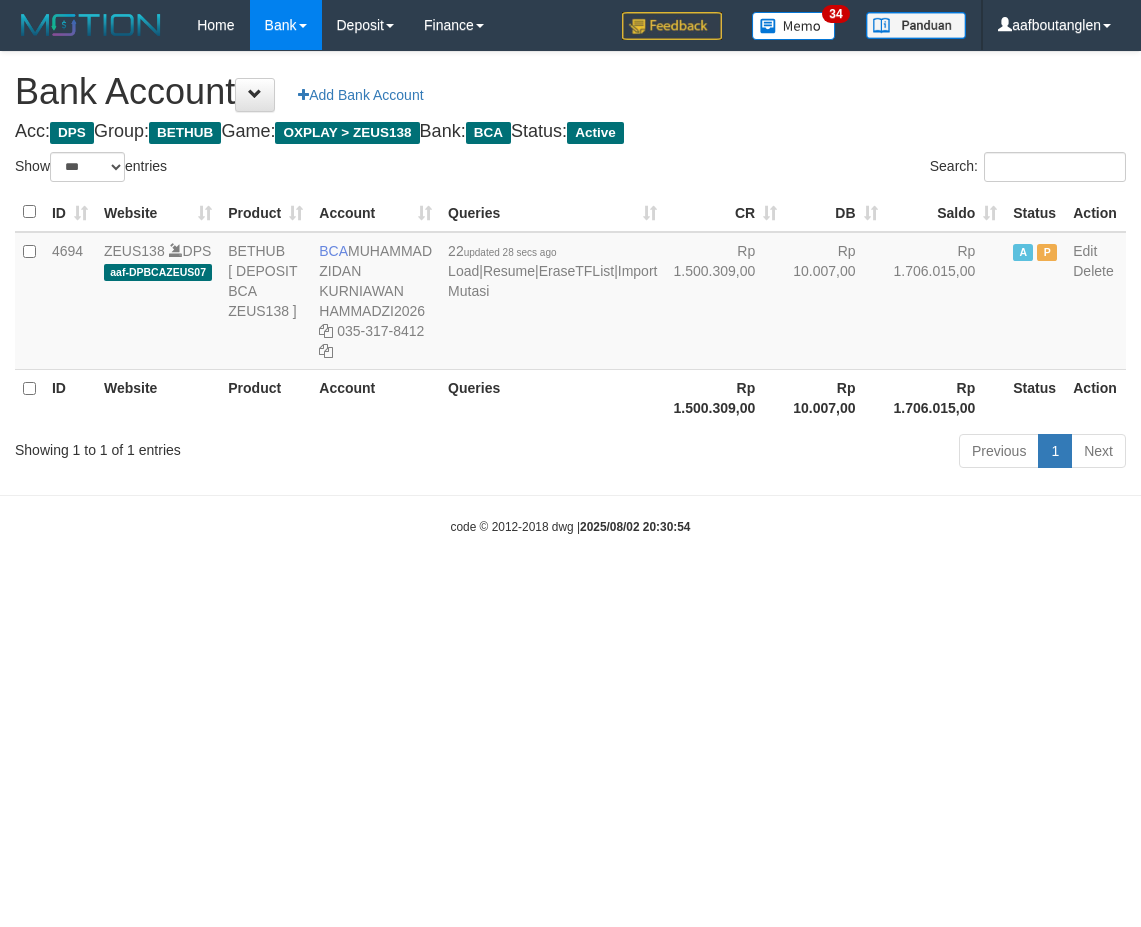 scroll, scrollTop: 0, scrollLeft: 0, axis: both 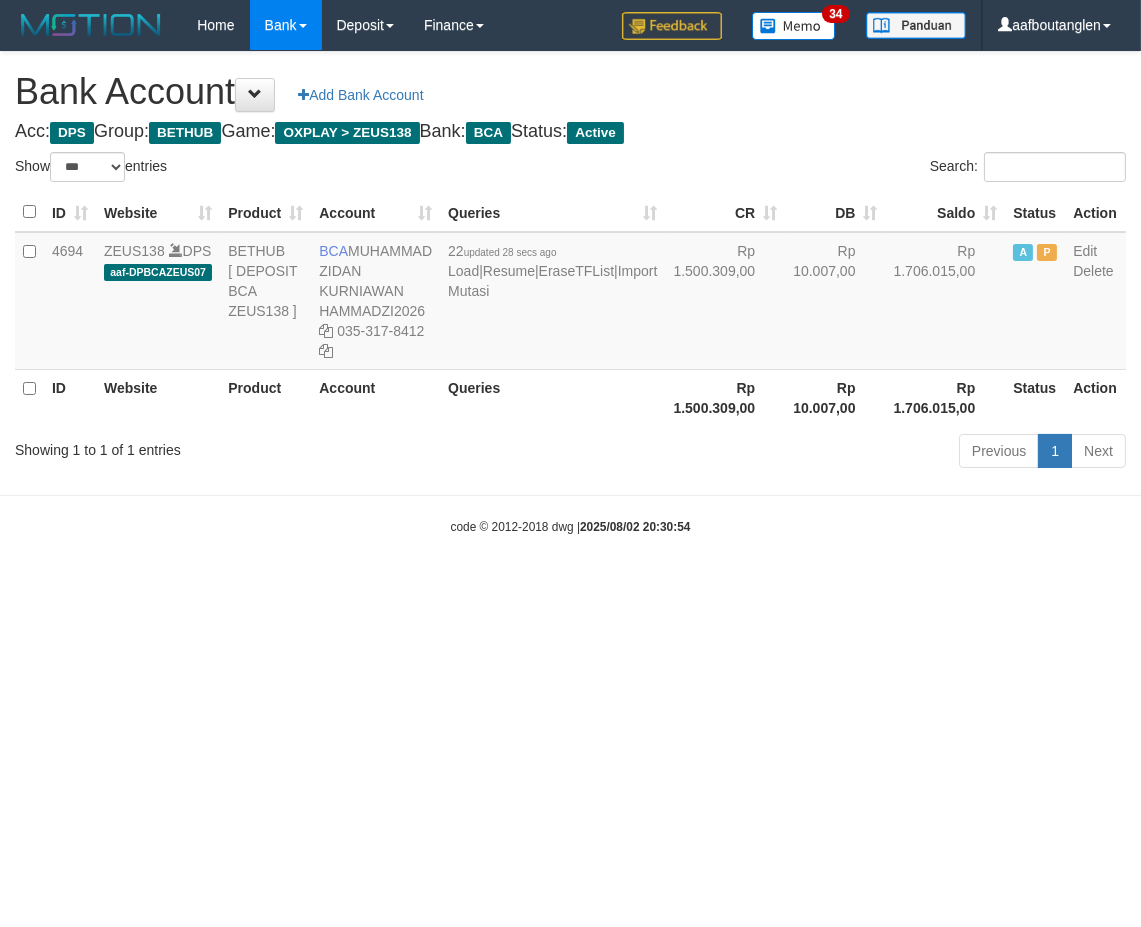 click on "Toggle navigation
Home
Bank
Account List
Deposit
DPS List
History
Note DPS
Finance
Financial Data
aafboutanglen
My Profile
Log Out
34" at bounding box center (570, 293) 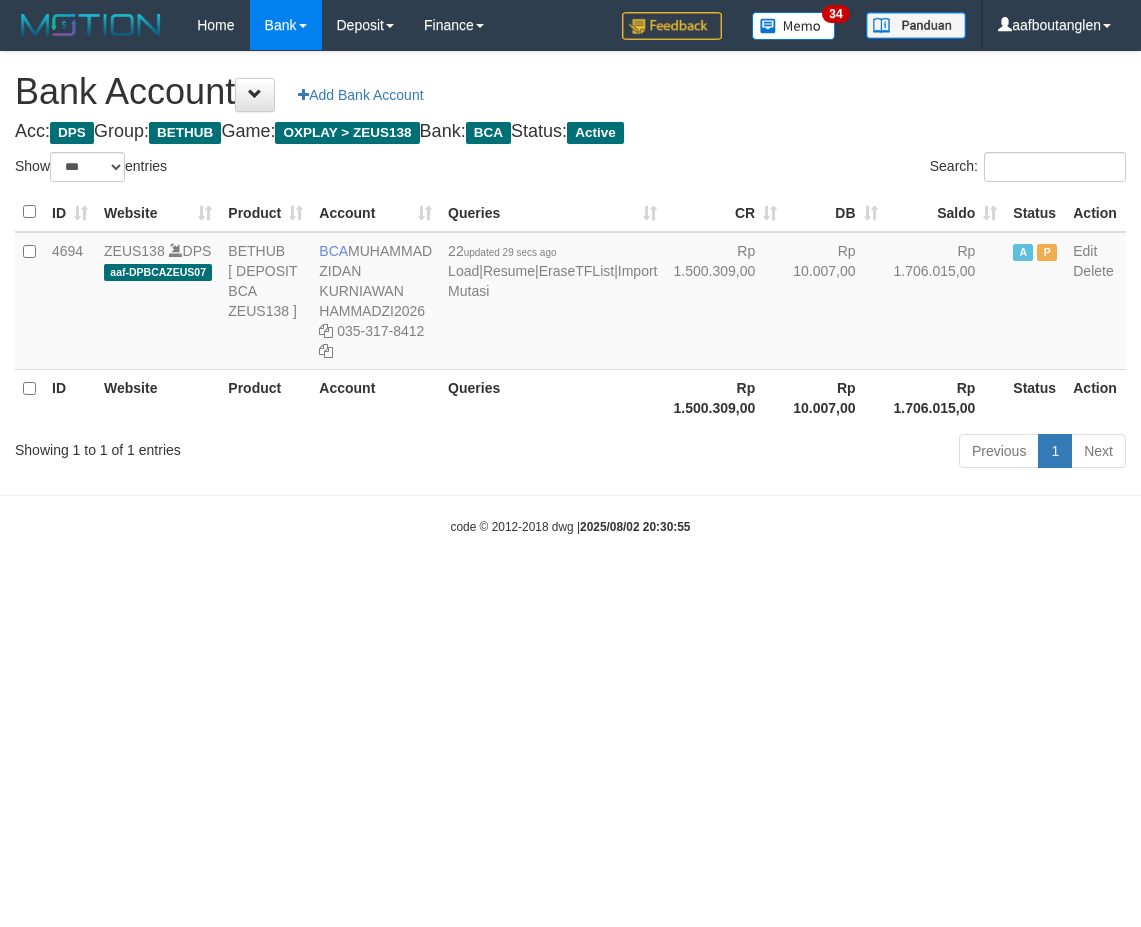 select on "***" 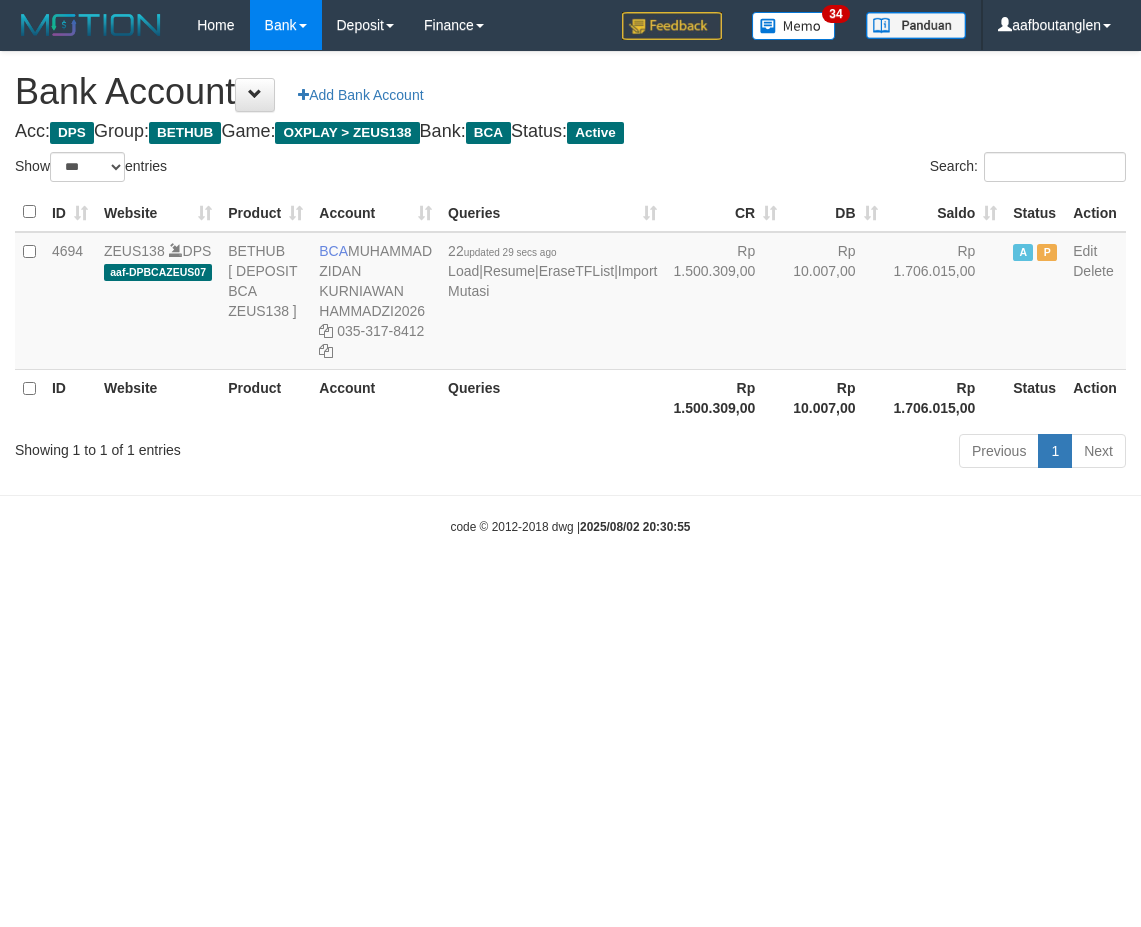 scroll, scrollTop: 0, scrollLeft: 0, axis: both 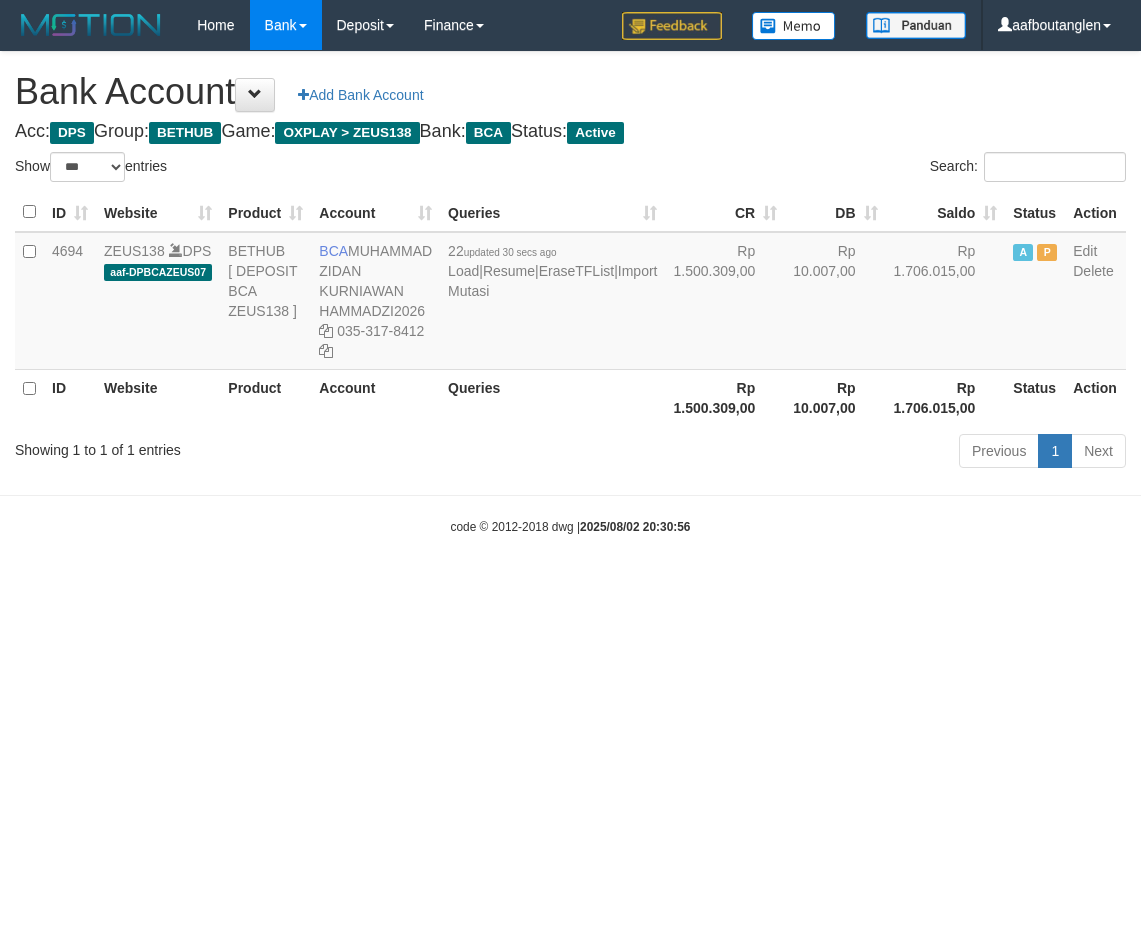 select on "***" 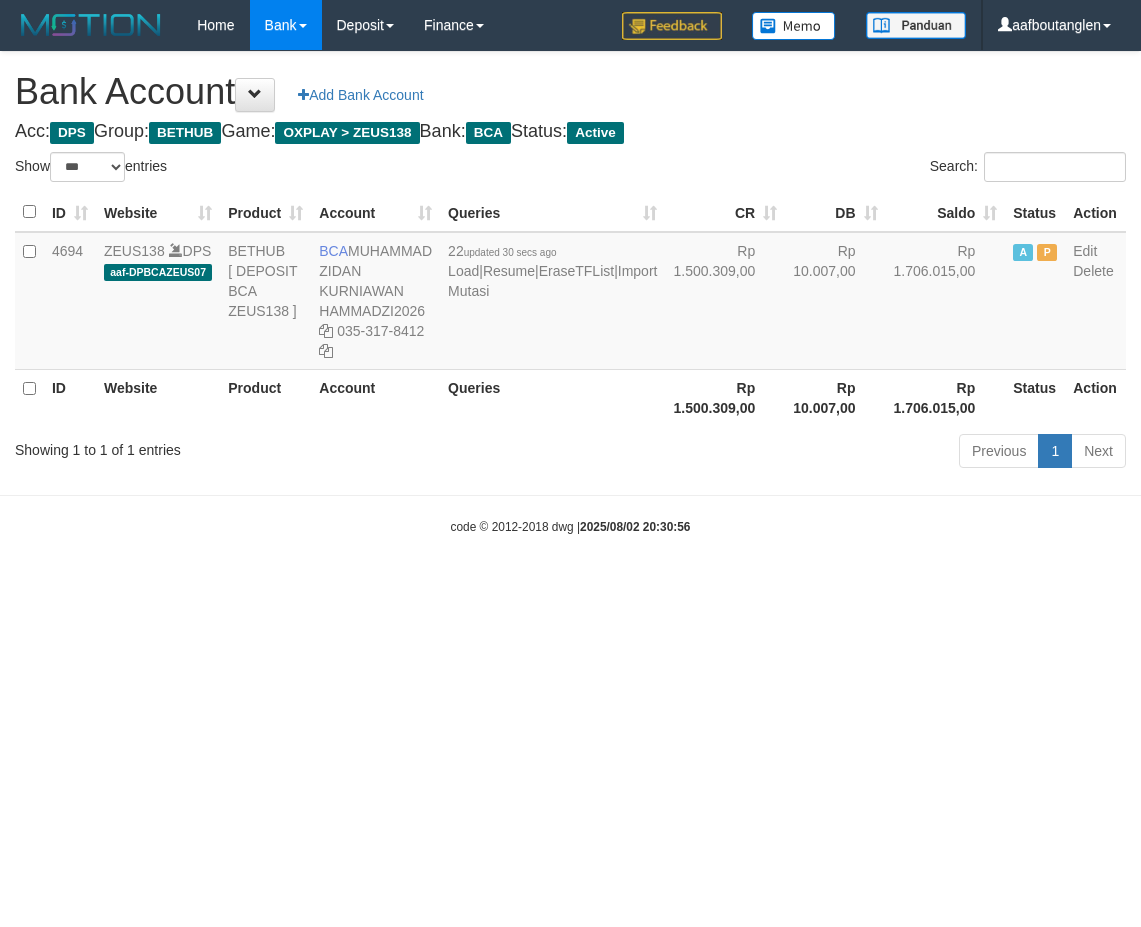 scroll, scrollTop: 0, scrollLeft: 0, axis: both 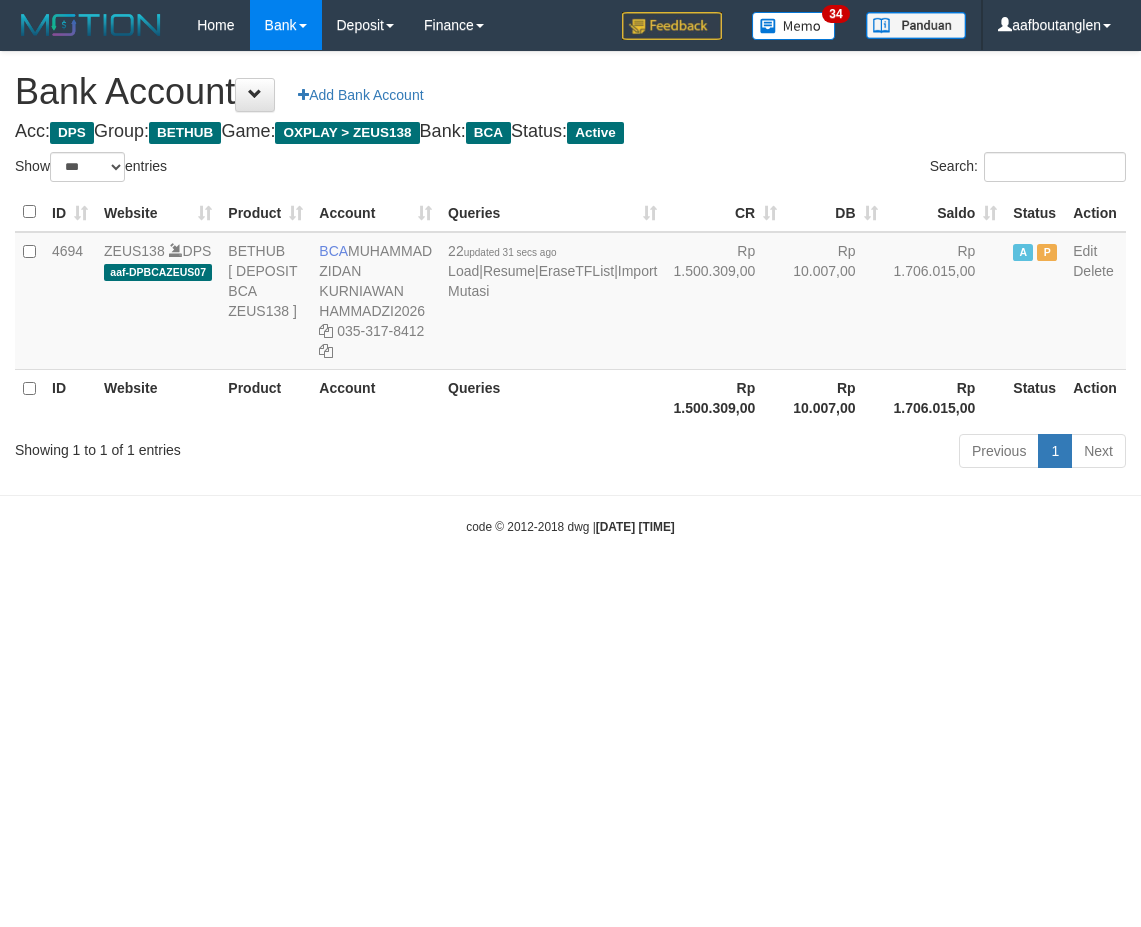 select on "***" 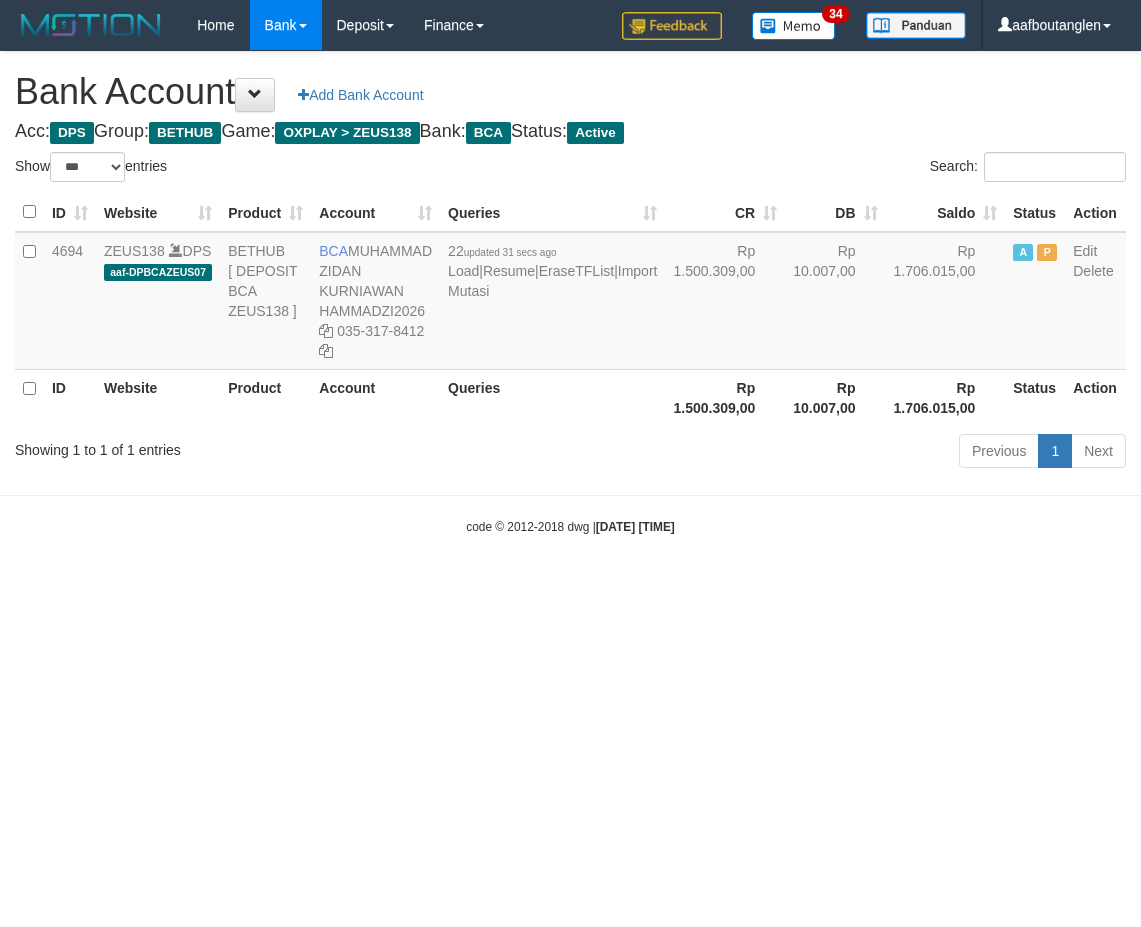 scroll, scrollTop: 0, scrollLeft: 0, axis: both 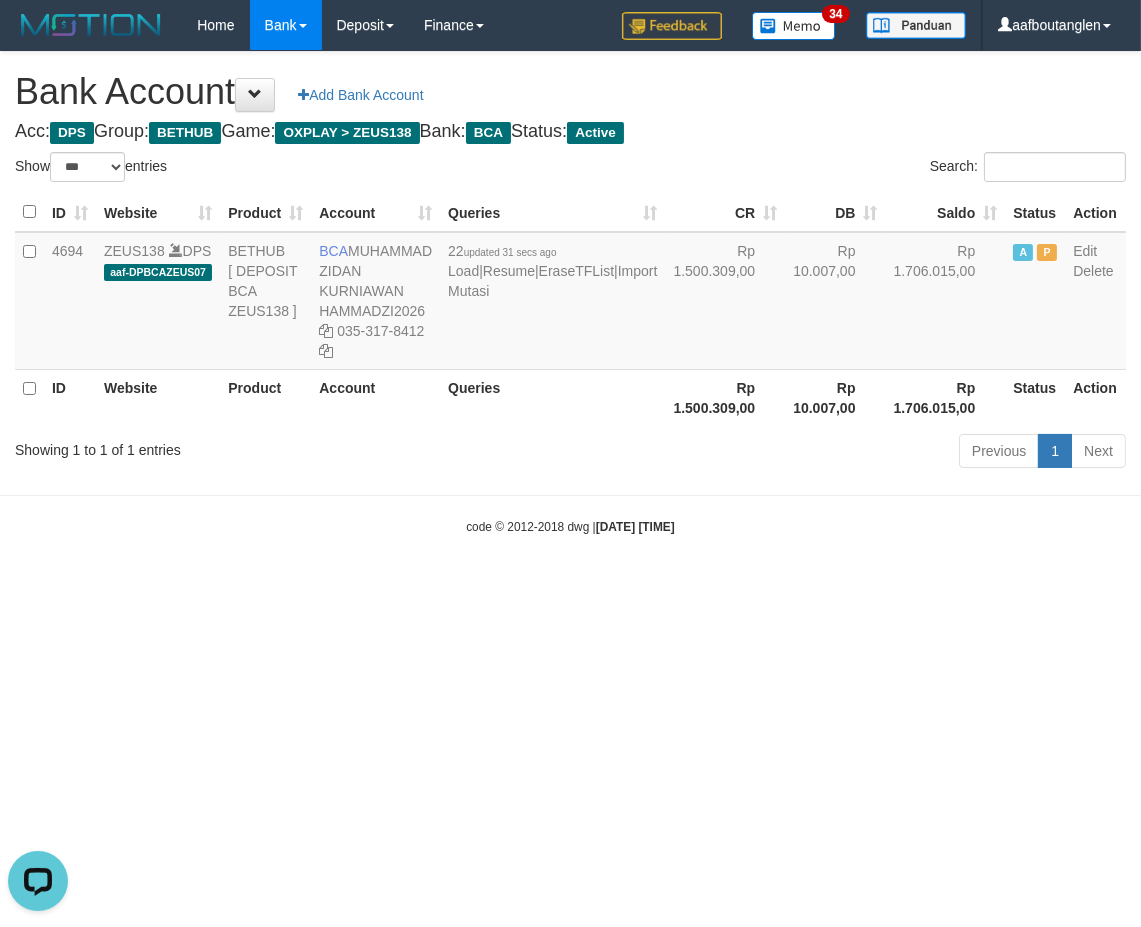click on "Toggle navigation
Home
Bank
Account List
Deposit
DPS List
History
Note DPS
Finance
Financial Data
aafboutanglen
My Profile
Log Out
34" at bounding box center (570, 293) 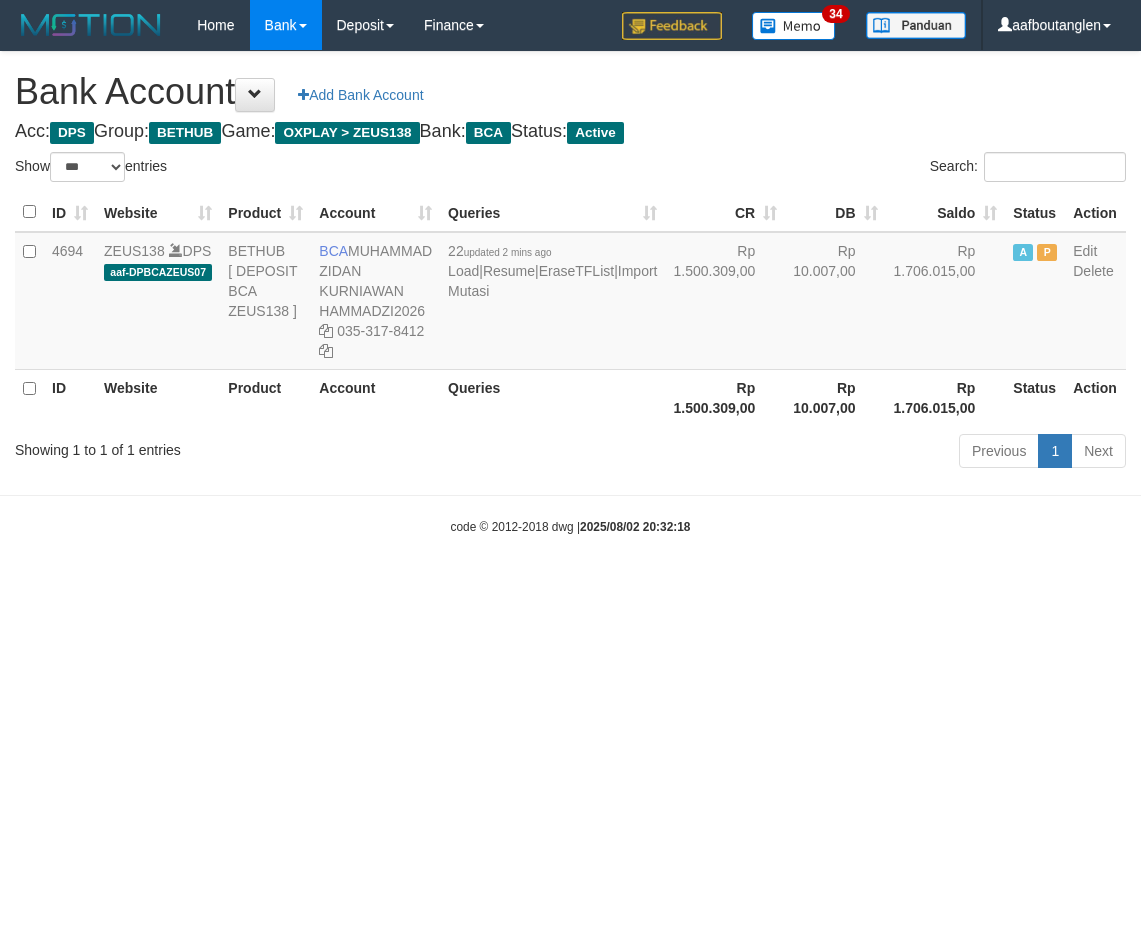 select on "***" 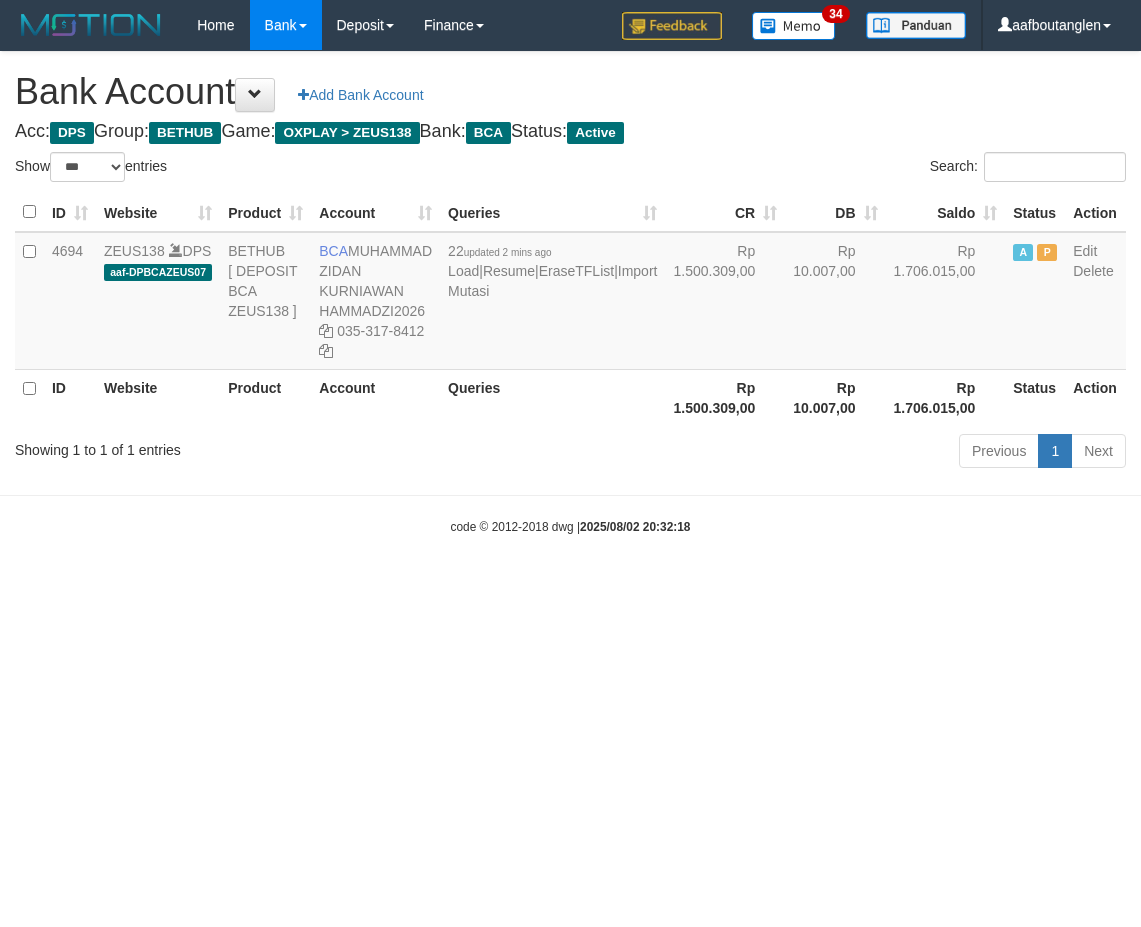 scroll, scrollTop: 0, scrollLeft: 0, axis: both 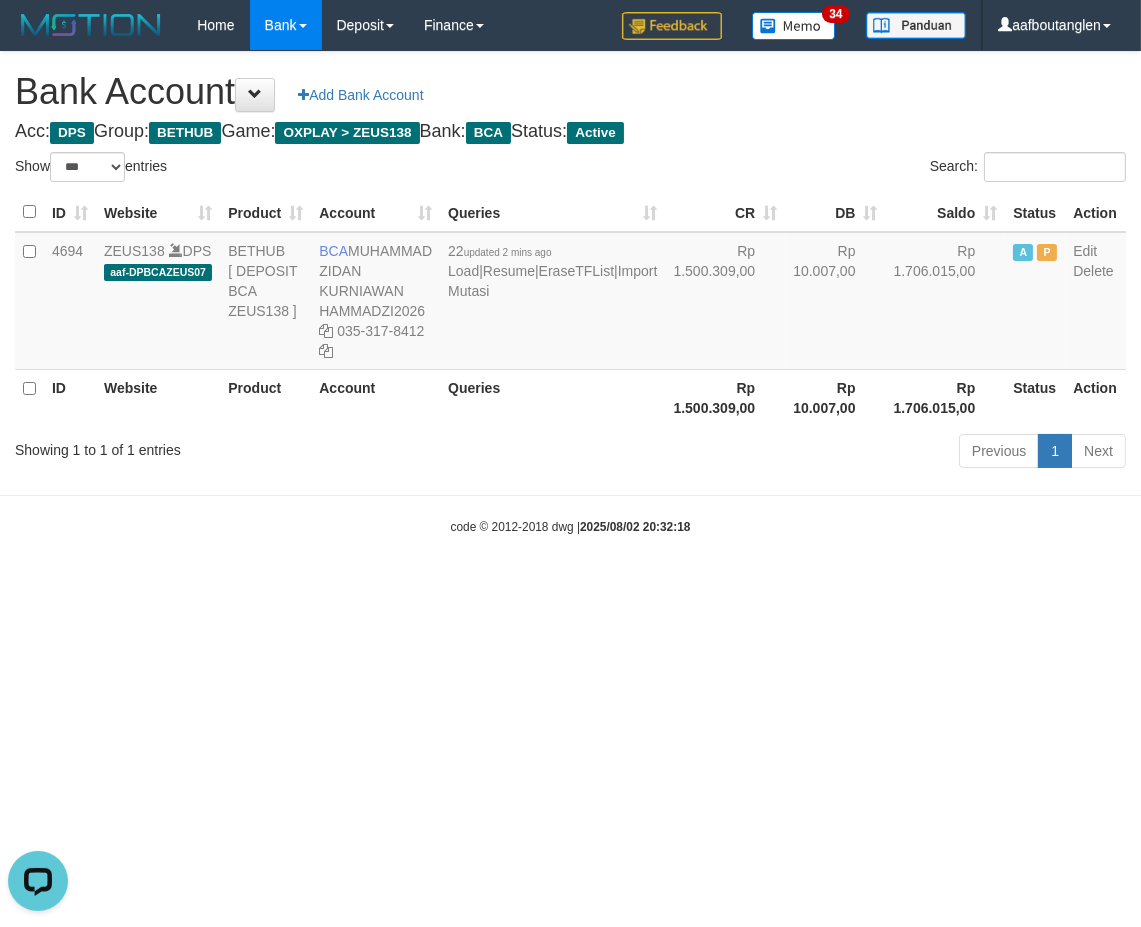 drag, startPoint x: 27, startPoint y: 616, endPoint x: 105, endPoint y: 588, distance: 82.8734 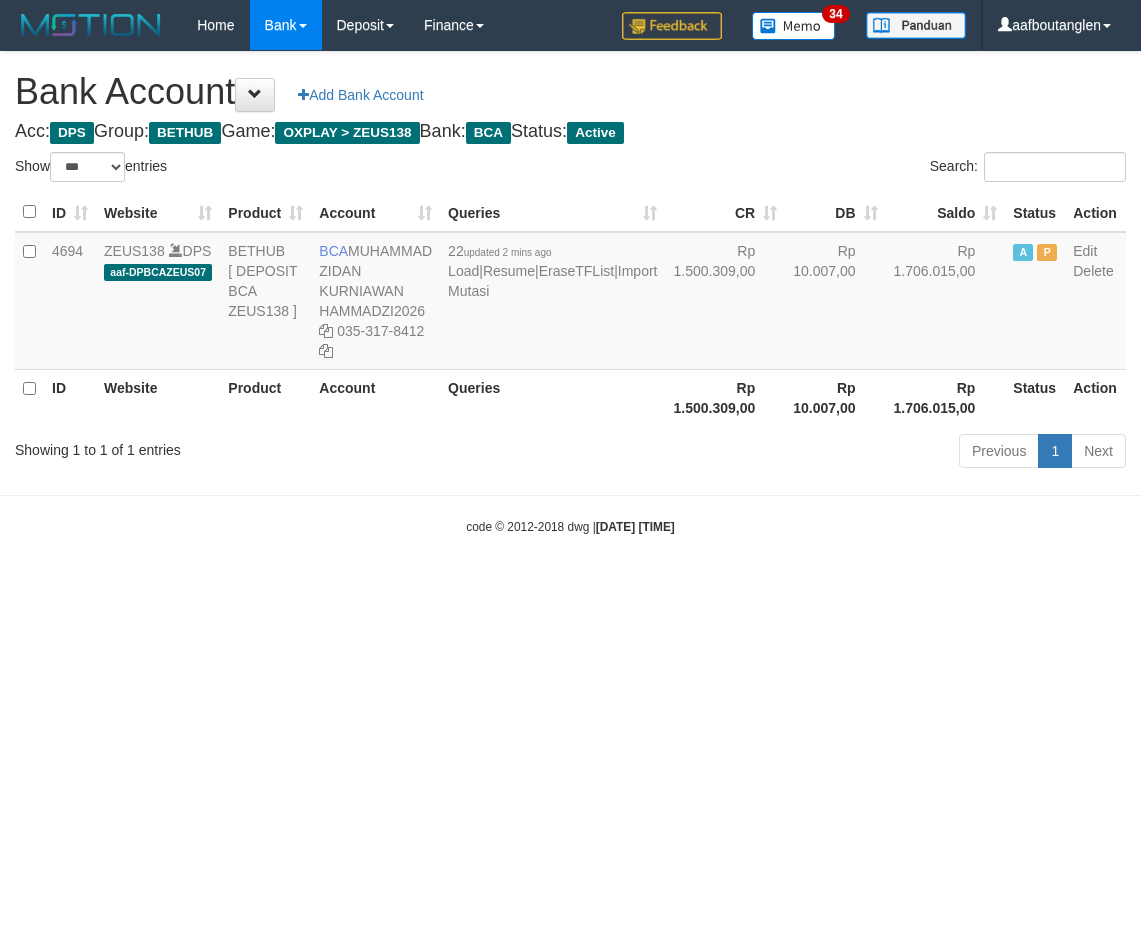 select on "***" 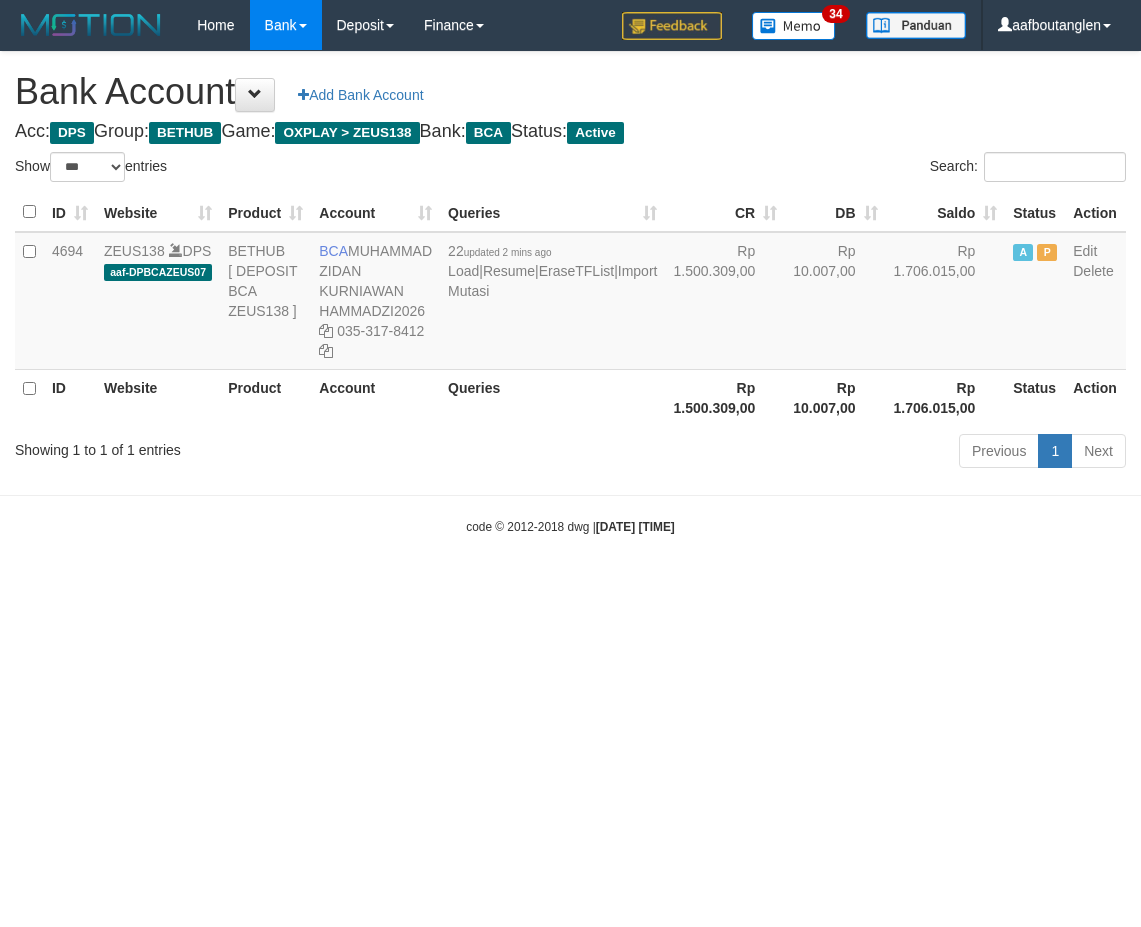scroll, scrollTop: 0, scrollLeft: 0, axis: both 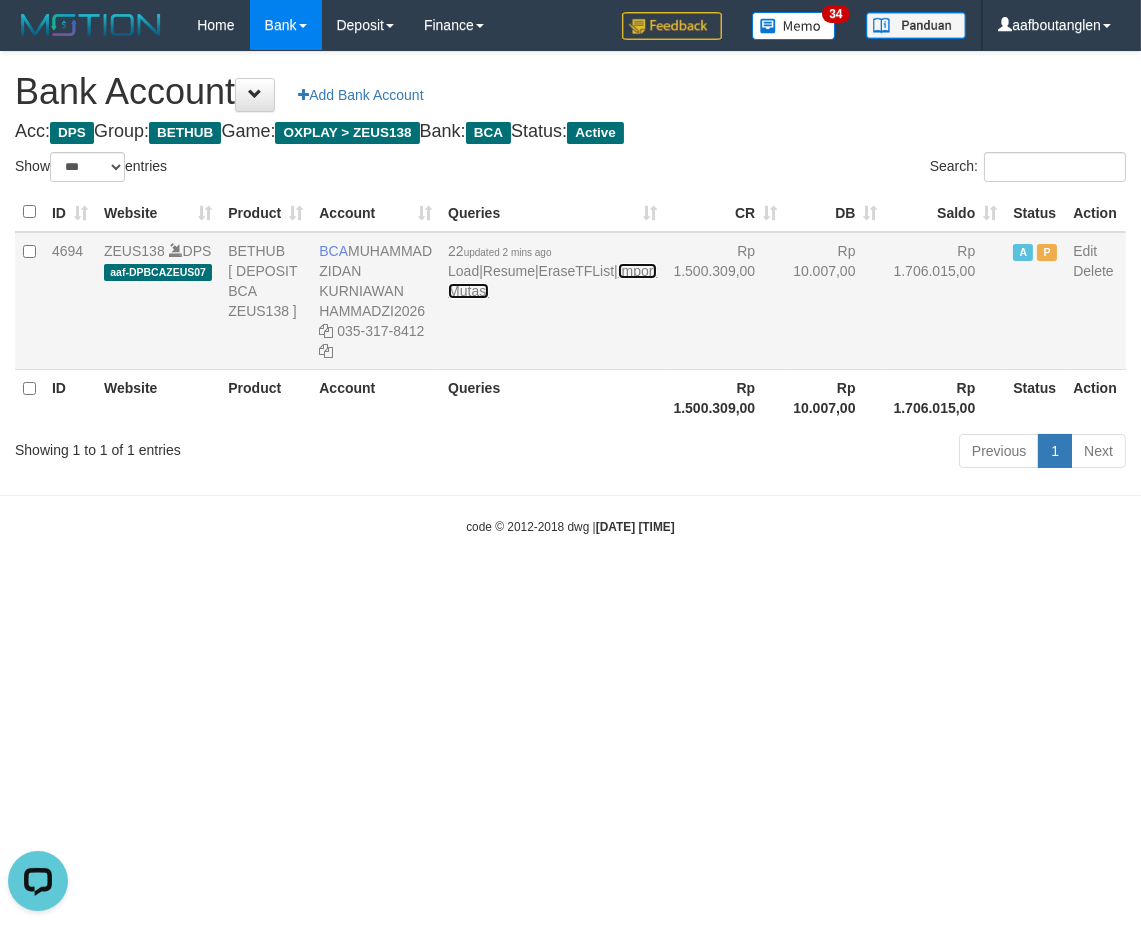 click on "Import Mutasi" at bounding box center [552, 281] 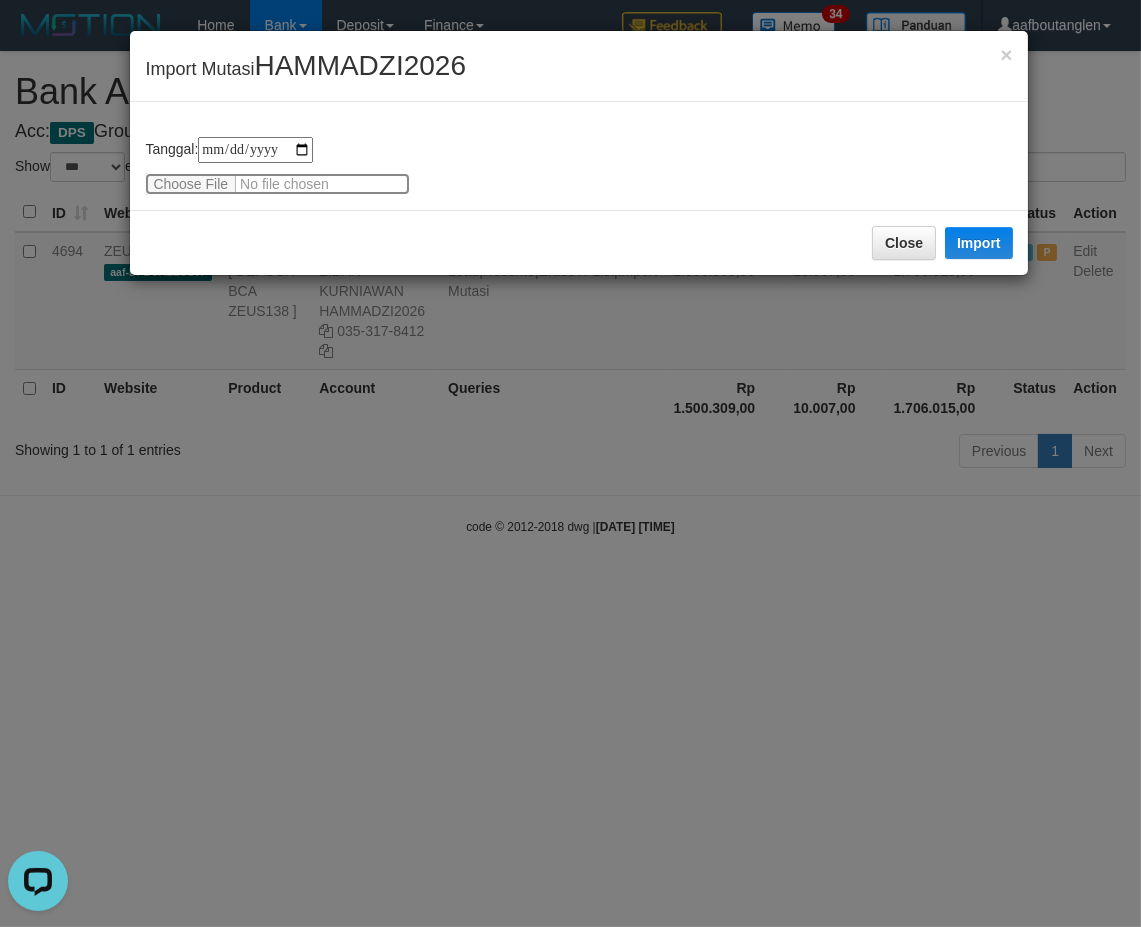 click at bounding box center [277, 184] 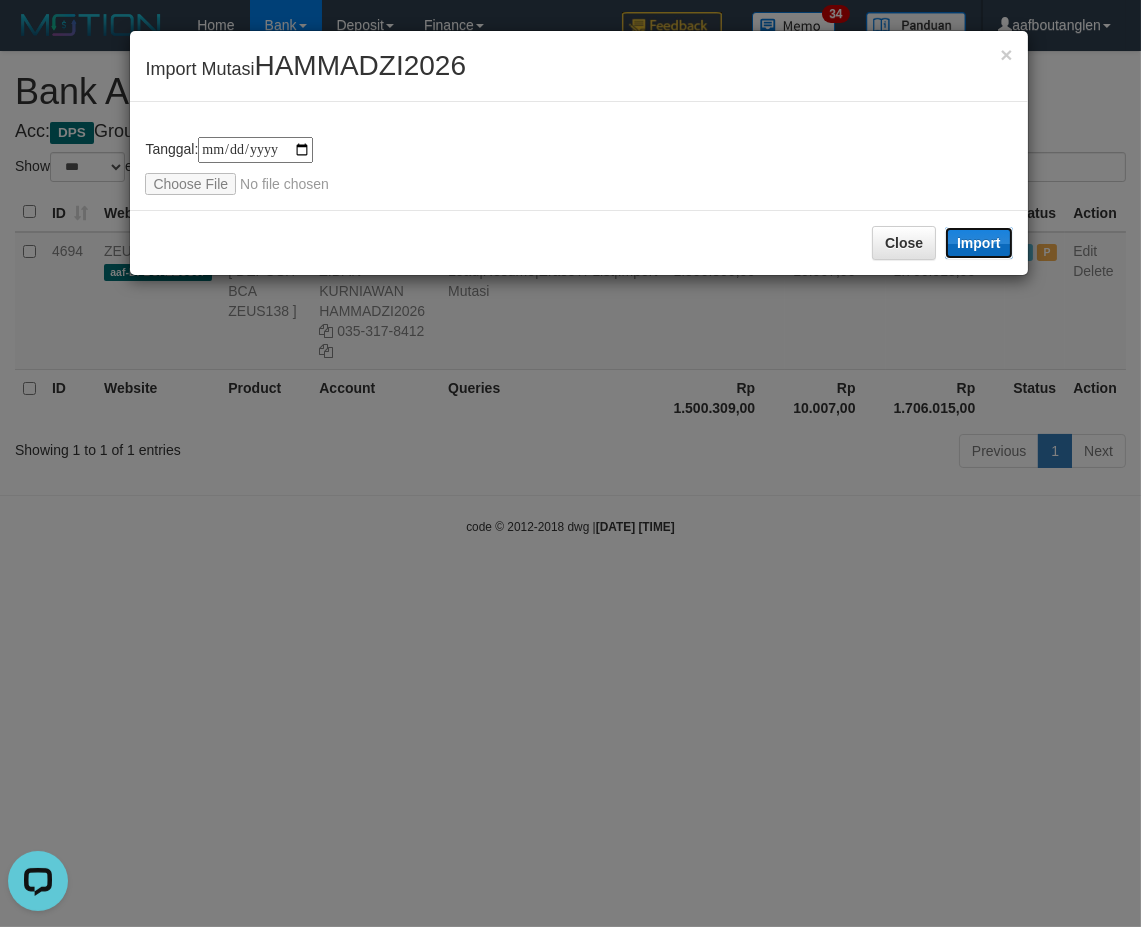 click on "Import" at bounding box center [979, 243] 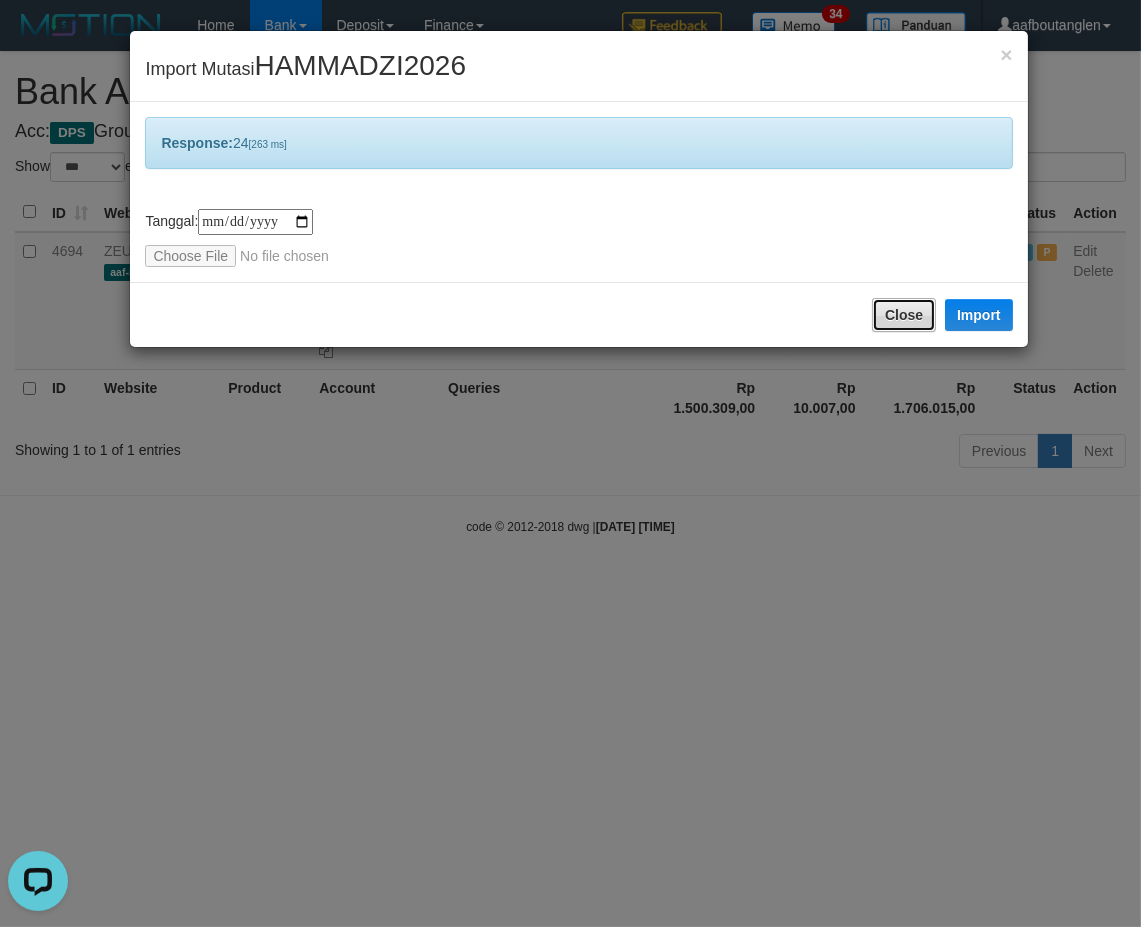 click on "Close" at bounding box center (904, 315) 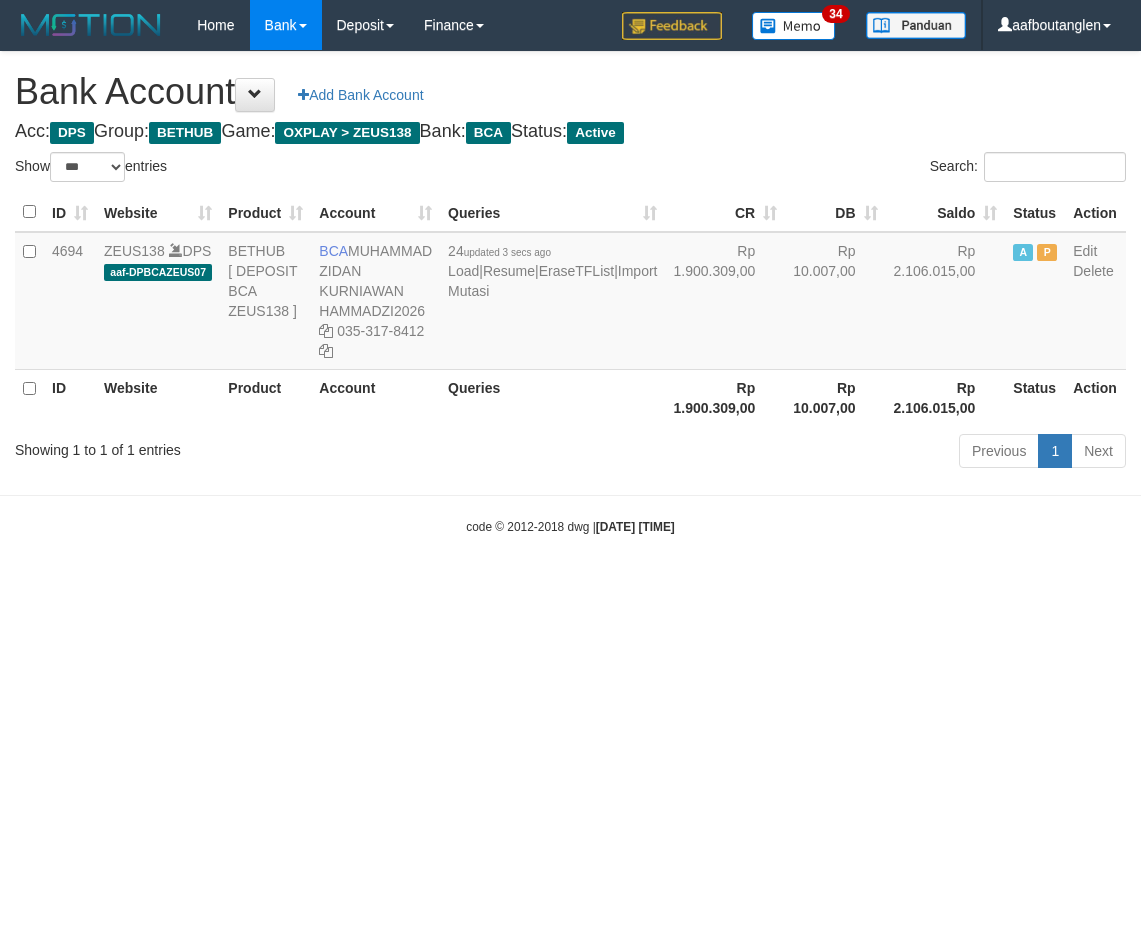 select on "***" 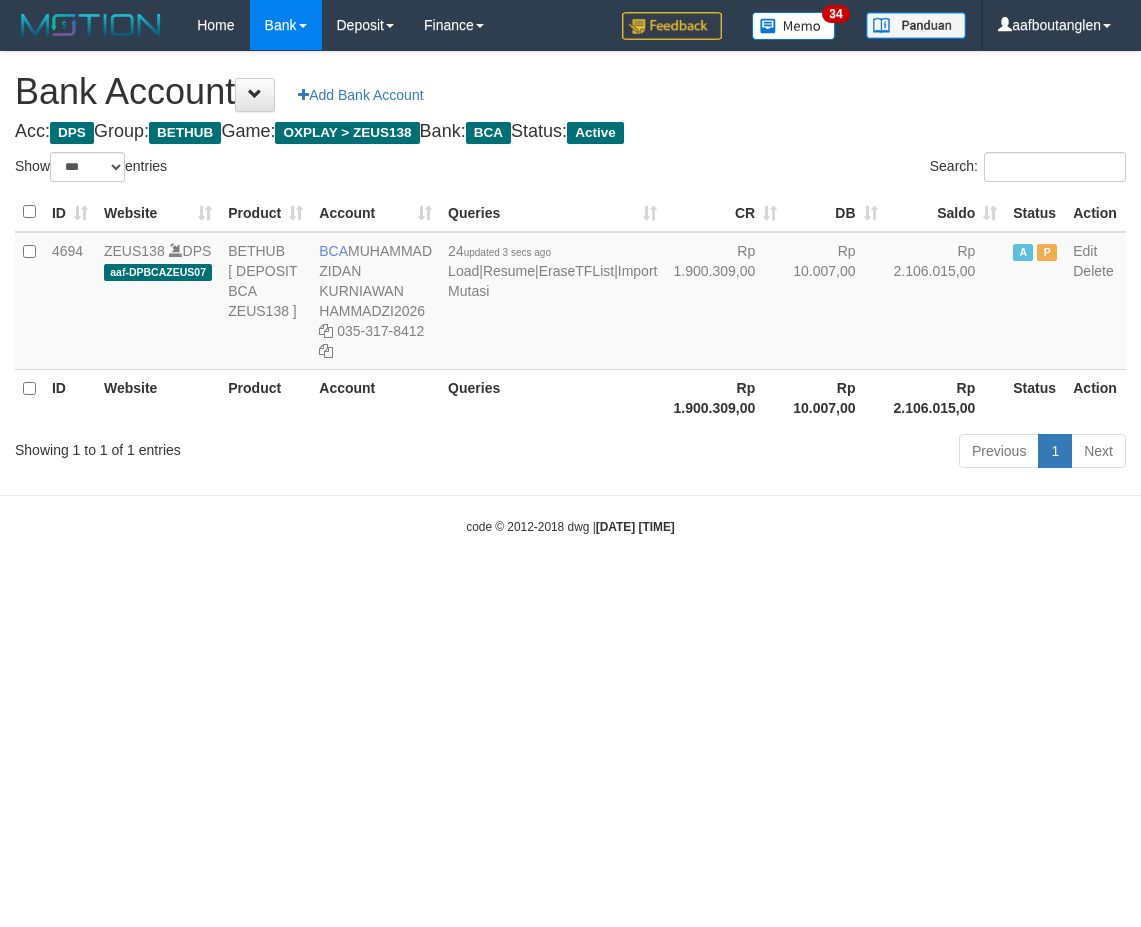 scroll, scrollTop: 0, scrollLeft: 0, axis: both 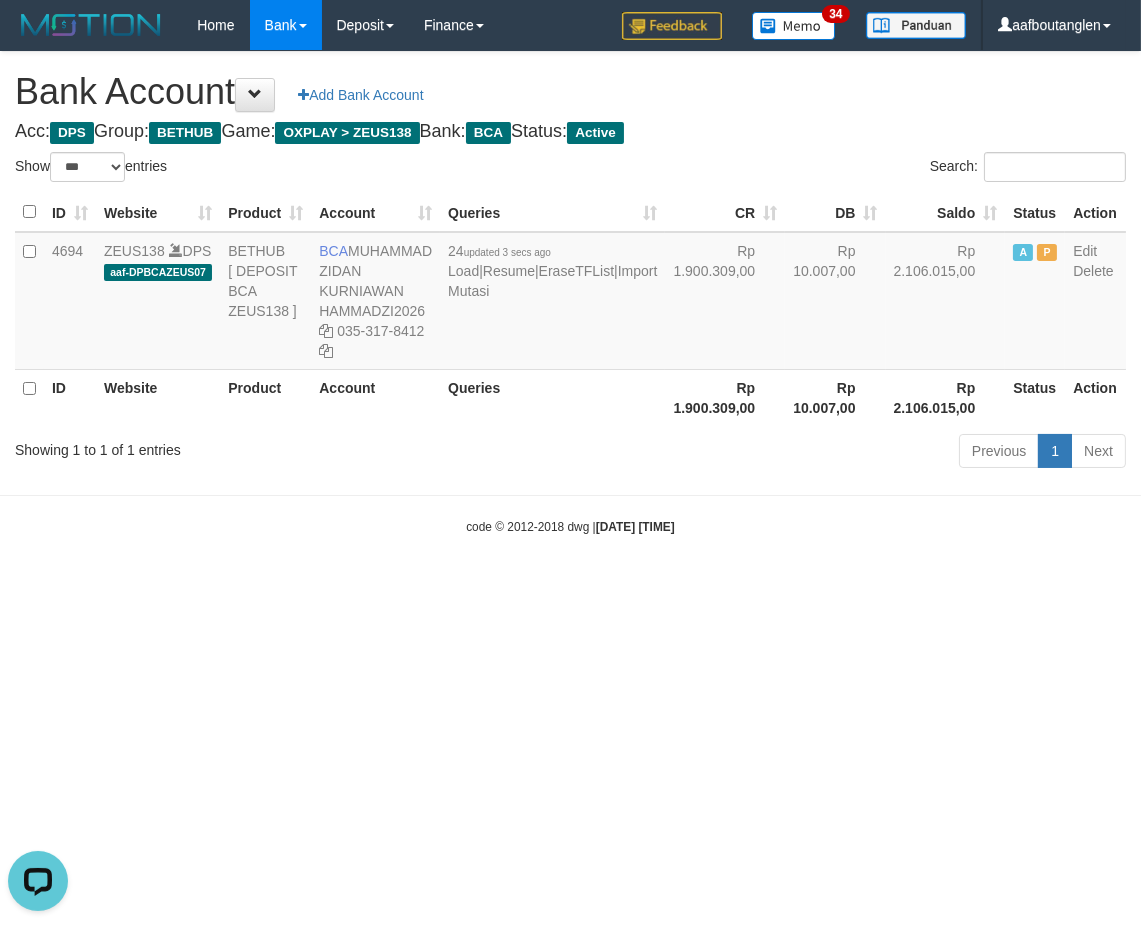 click on "Toggle navigation
Home
Bank
Account List
Deposit
DPS List
History
Note DPS
Finance
Financial Data
aafboutanglen
My Profile
Log Out
34" at bounding box center [570, 293] 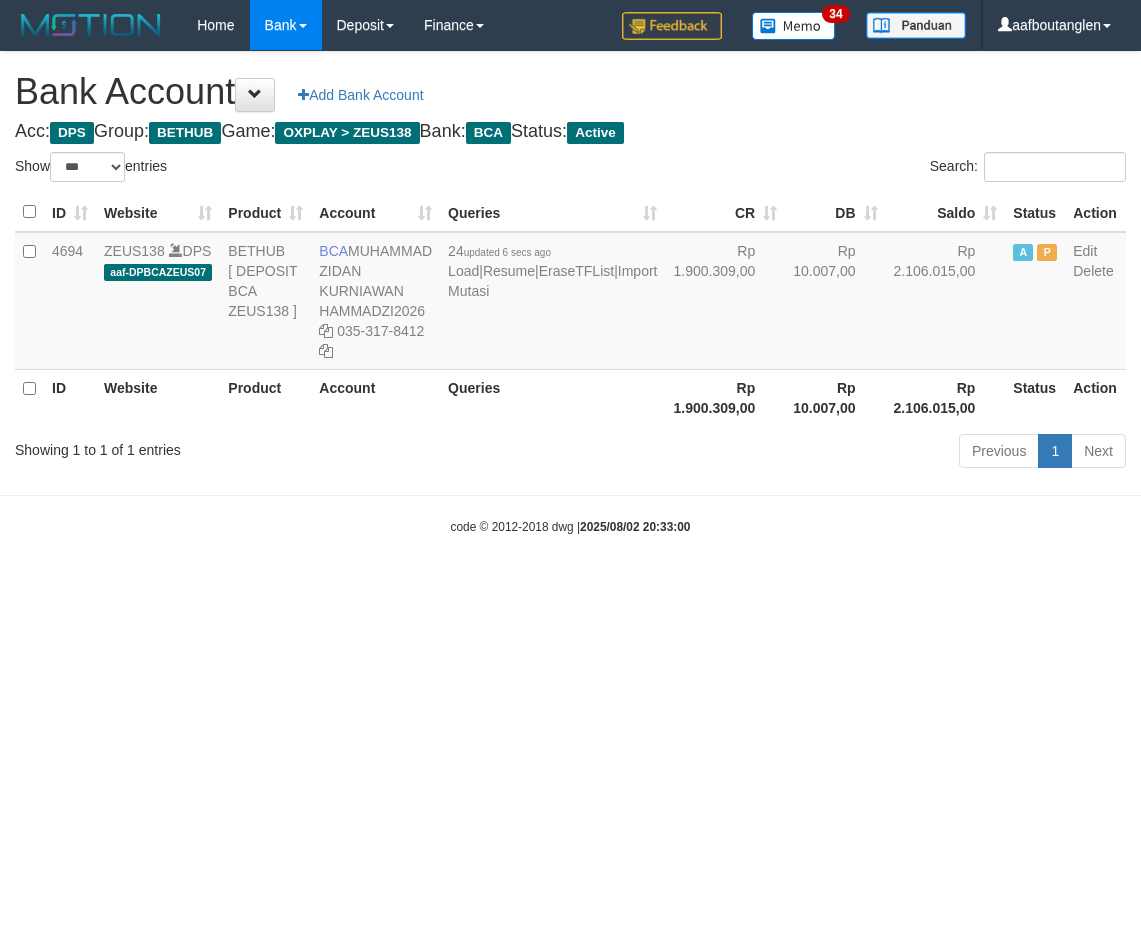 select on "***" 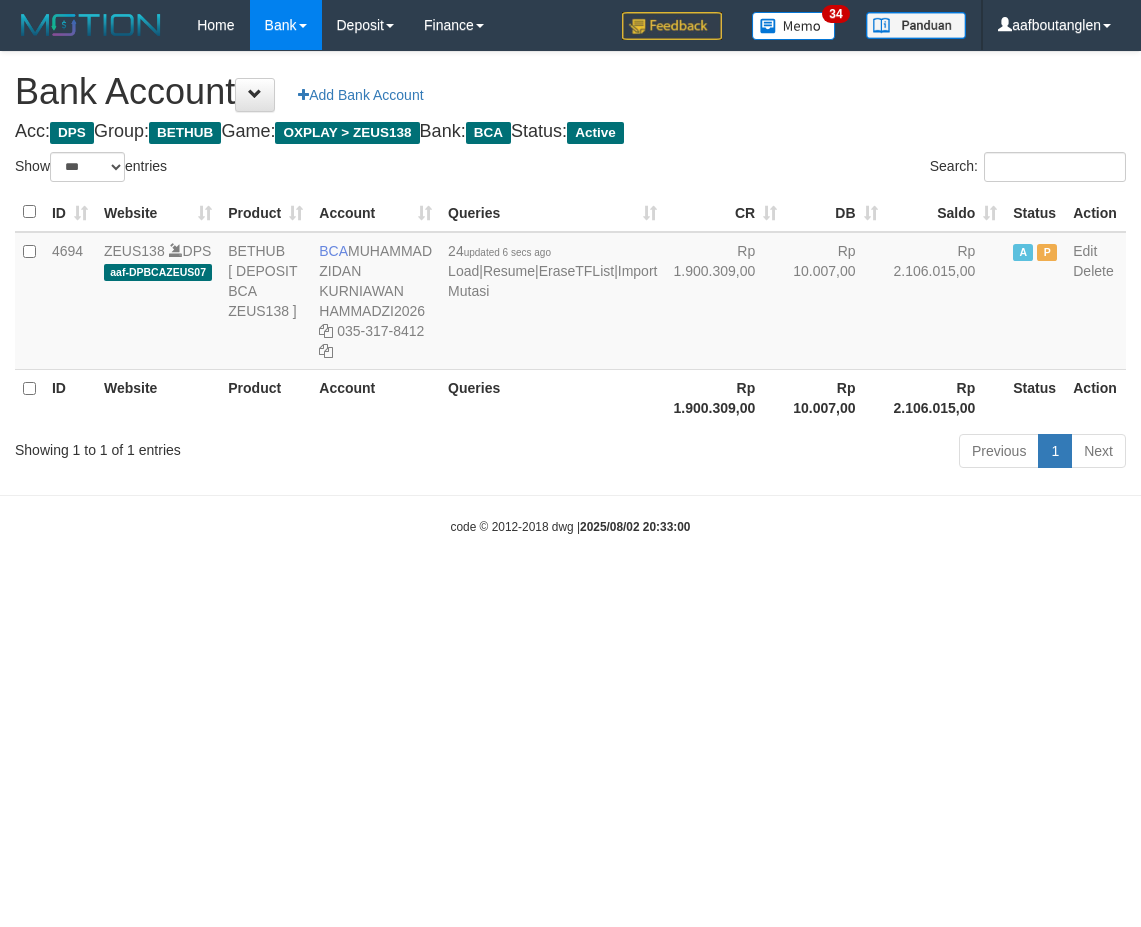 scroll, scrollTop: 0, scrollLeft: 0, axis: both 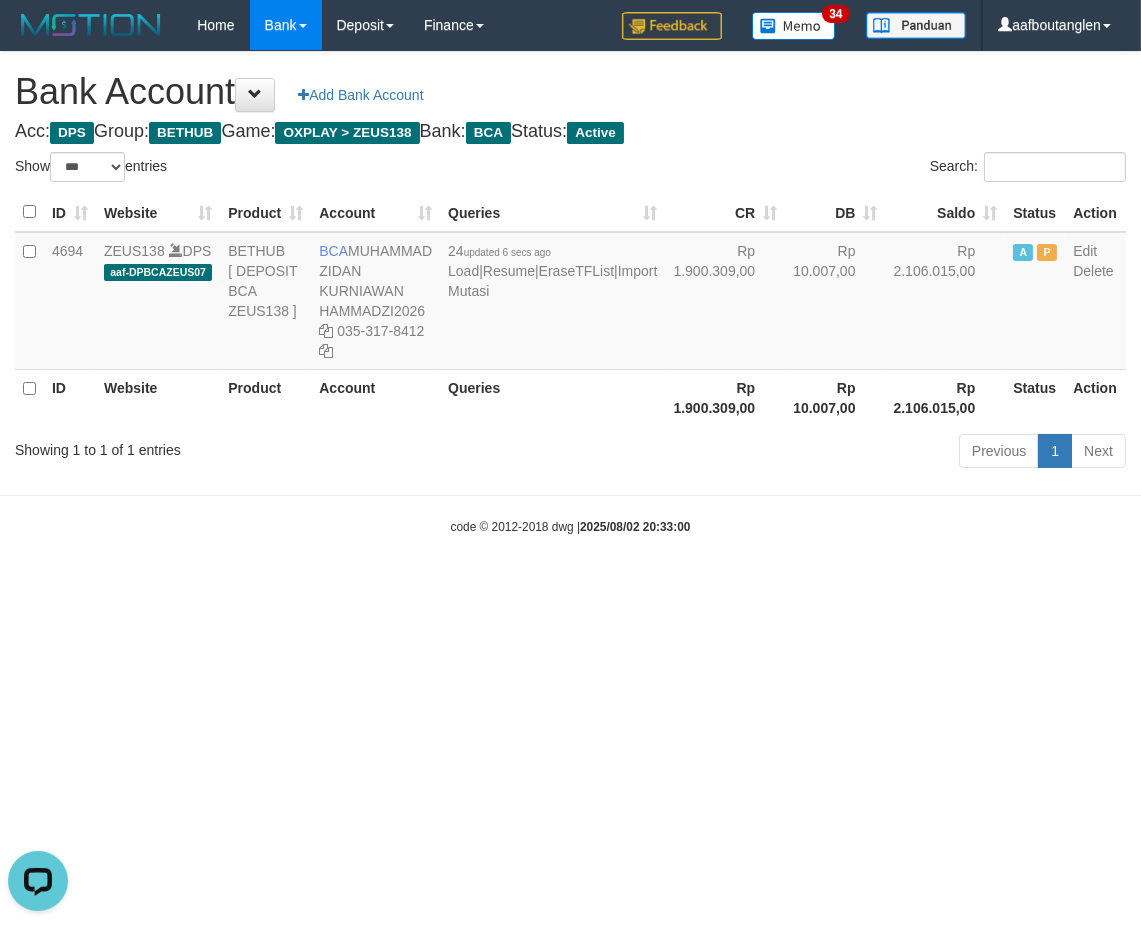 click on "Toggle navigation
Home
Bank
Account List
Deposit
DPS List
History
Note DPS
Finance
Financial Data
aafboutanglen
My Profile
Log Out
34" at bounding box center [570, 293] 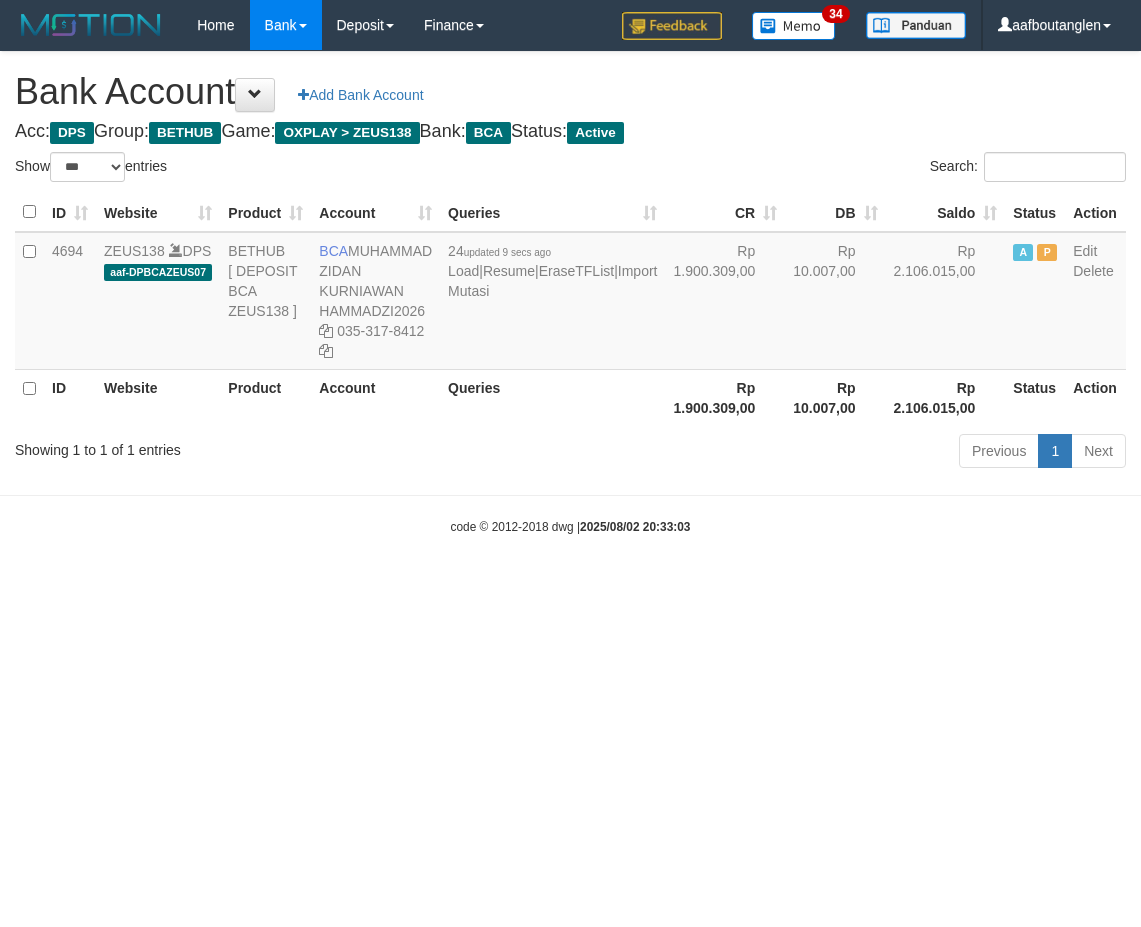 select on "***" 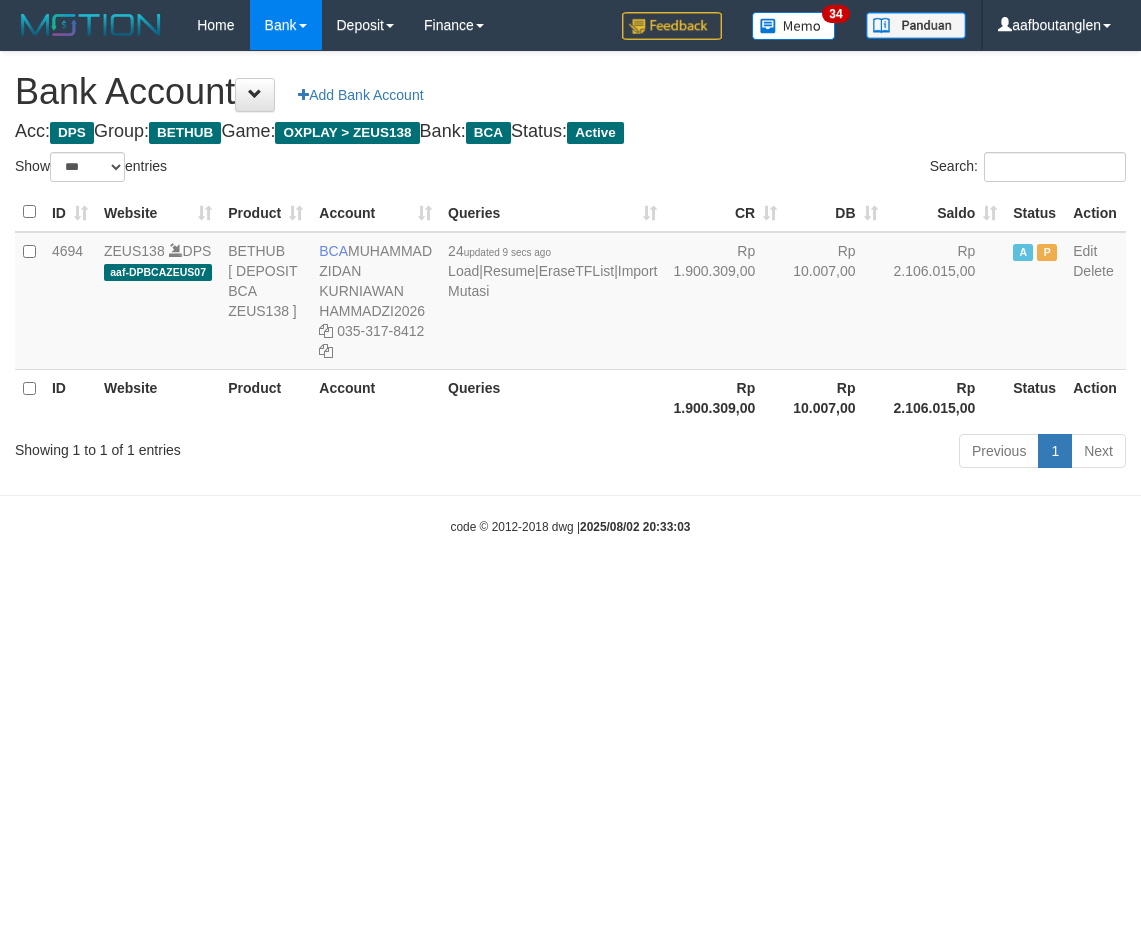 scroll, scrollTop: 0, scrollLeft: 0, axis: both 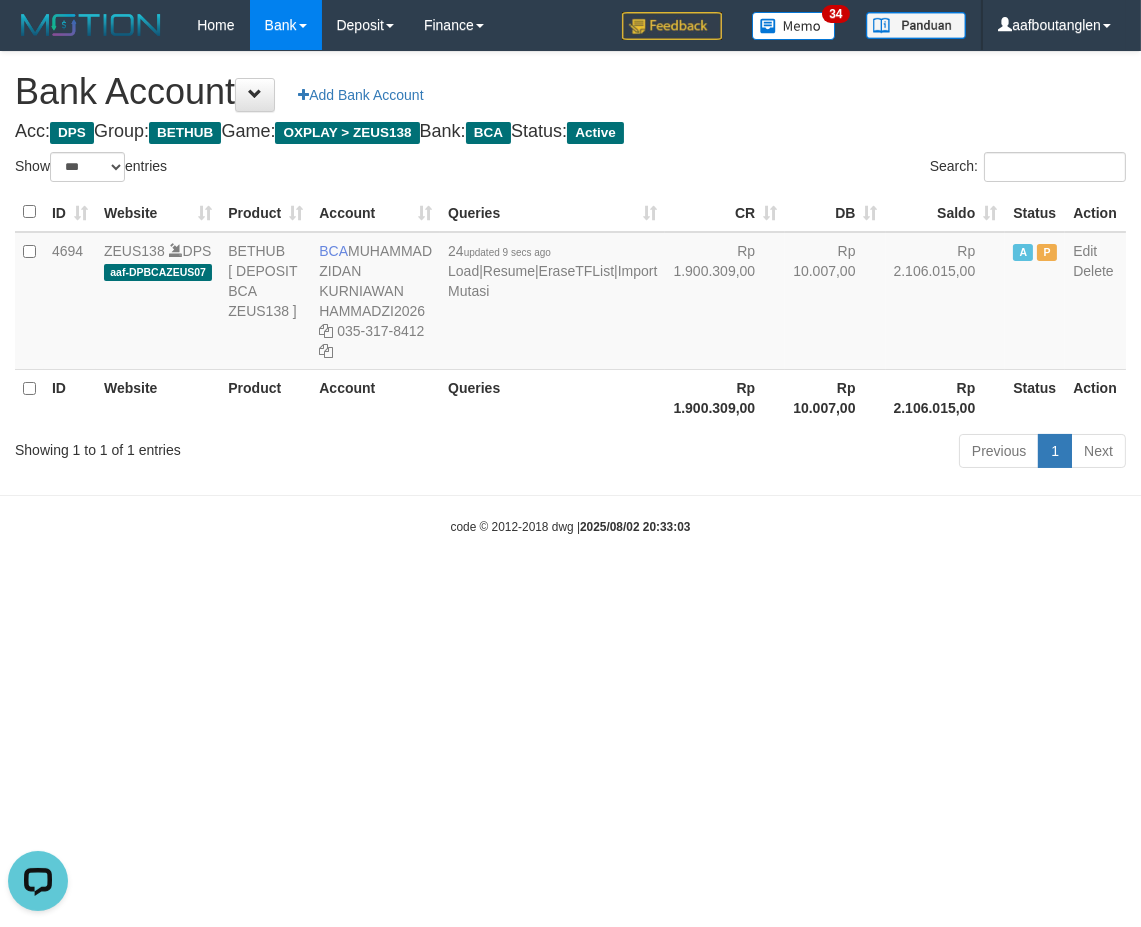 drag, startPoint x: 87, startPoint y: 565, endPoint x: 274, endPoint y: 581, distance: 187.68324 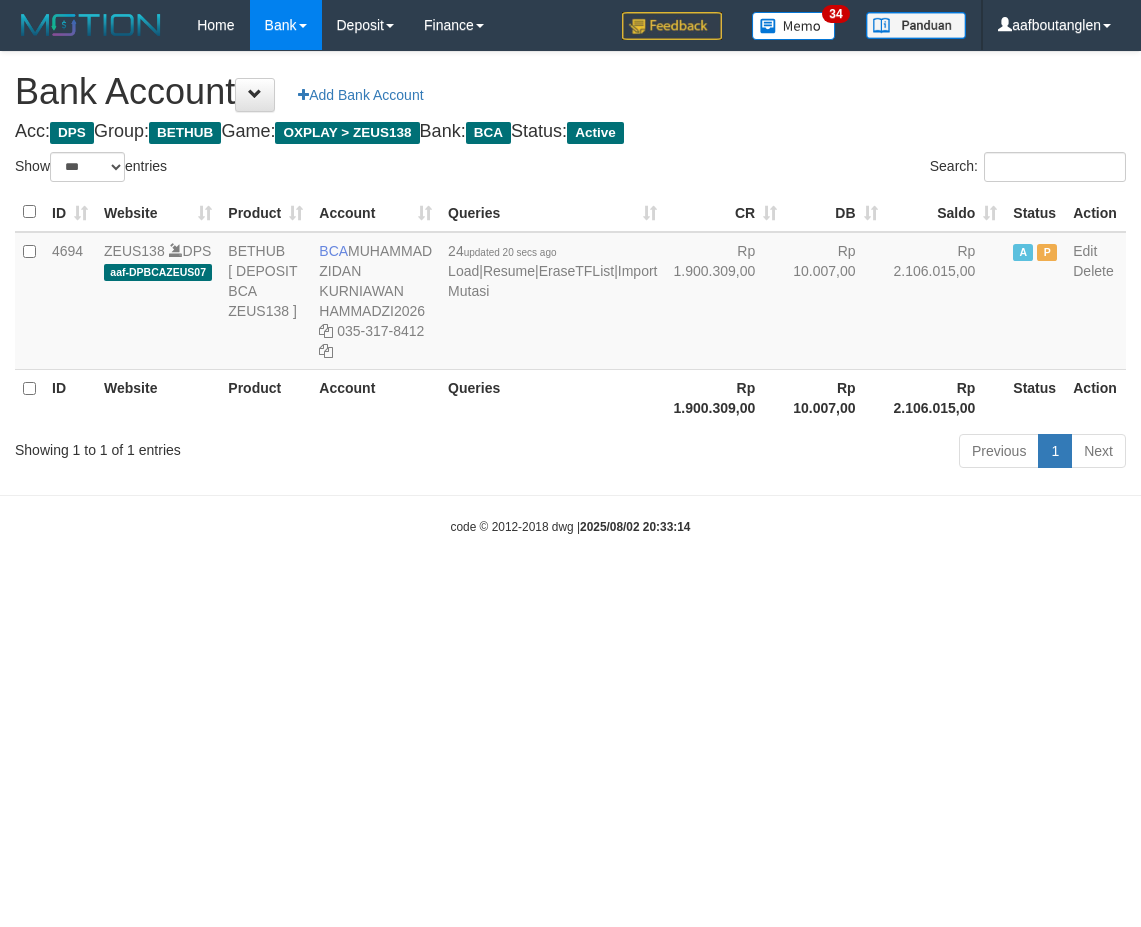 select on "***" 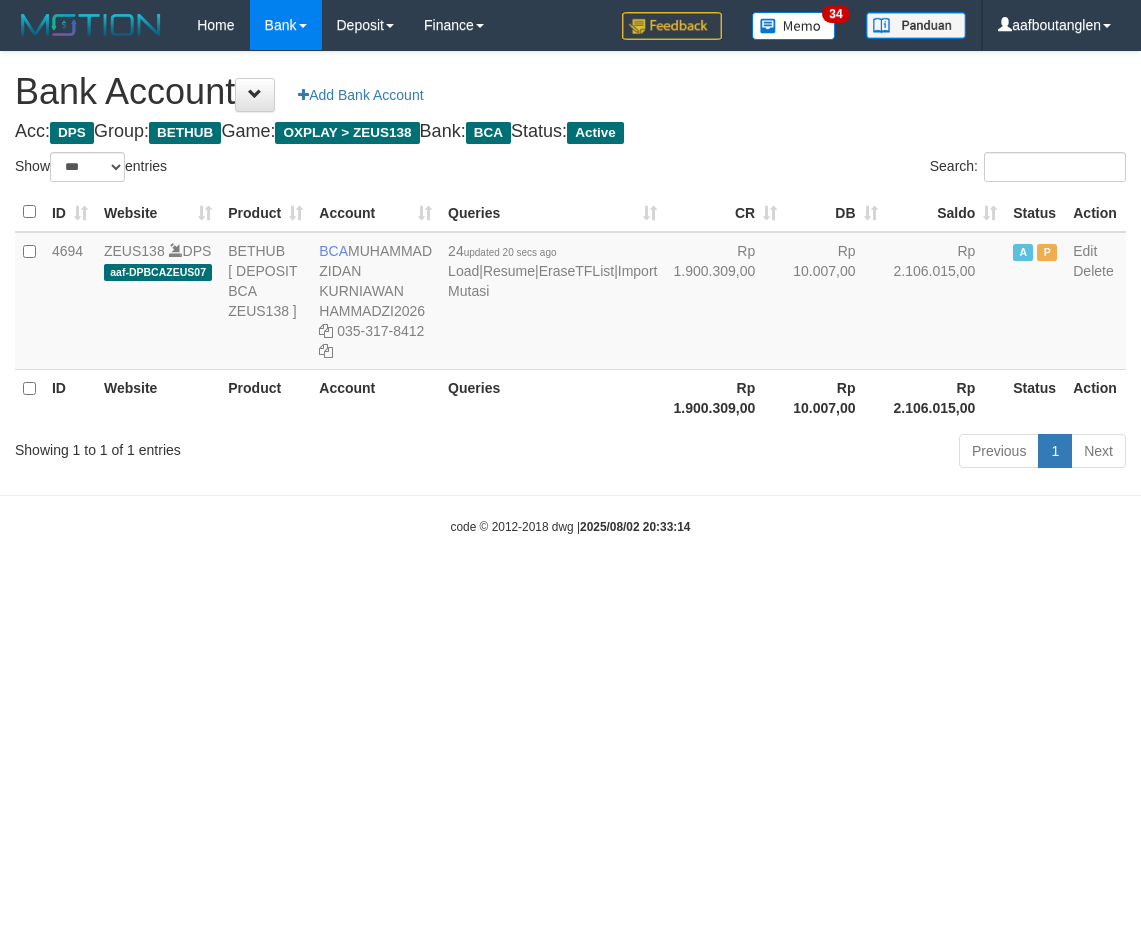 scroll, scrollTop: 0, scrollLeft: 0, axis: both 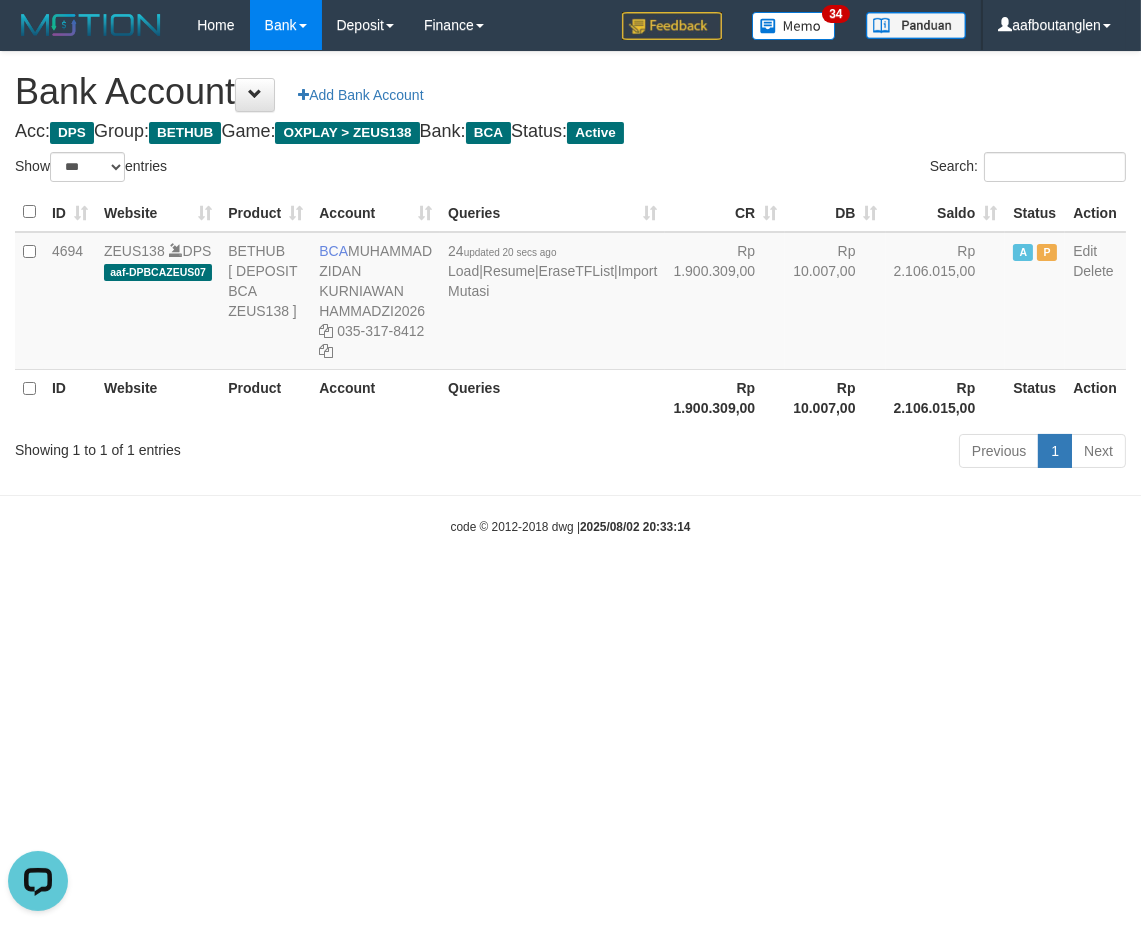 click on "code © 2012-2018 dwg |  [DATE] [TIME]" at bounding box center (570, 526) 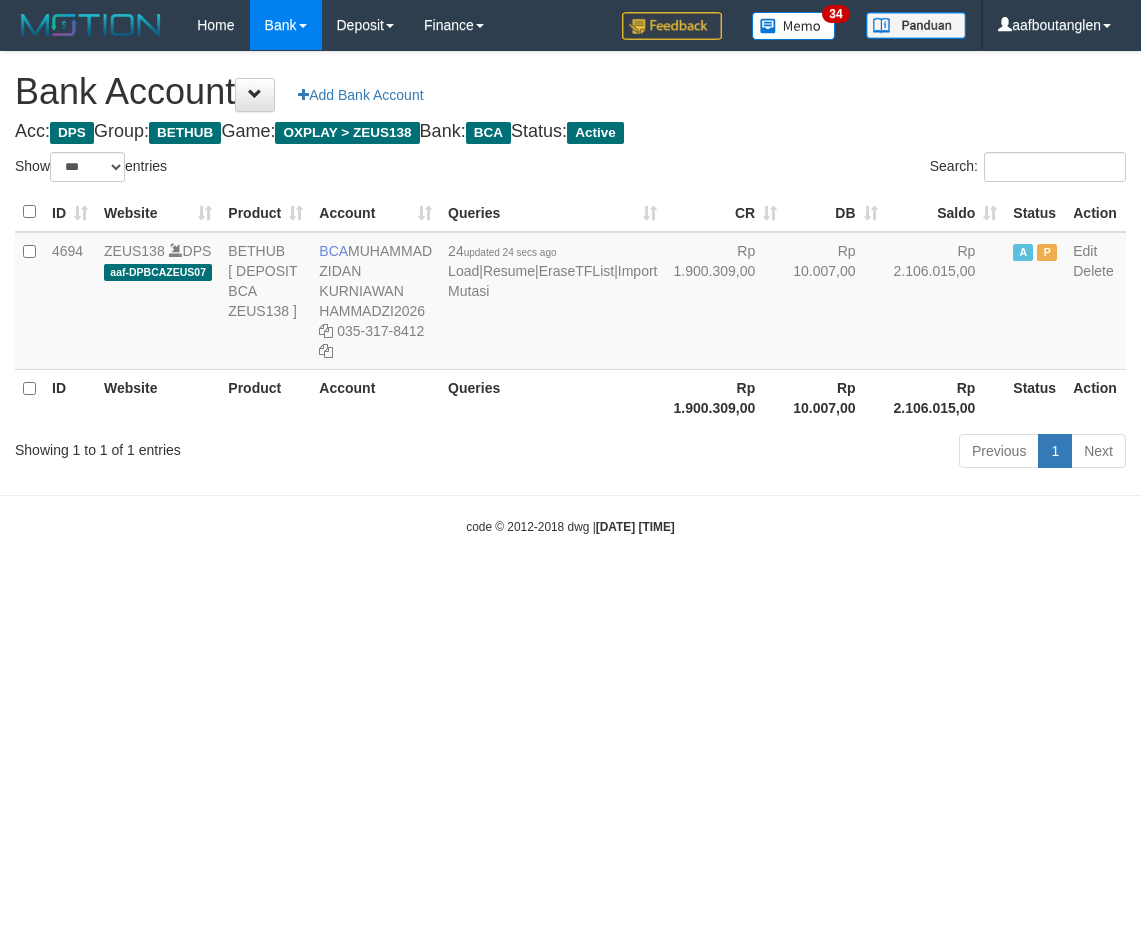 select on "***" 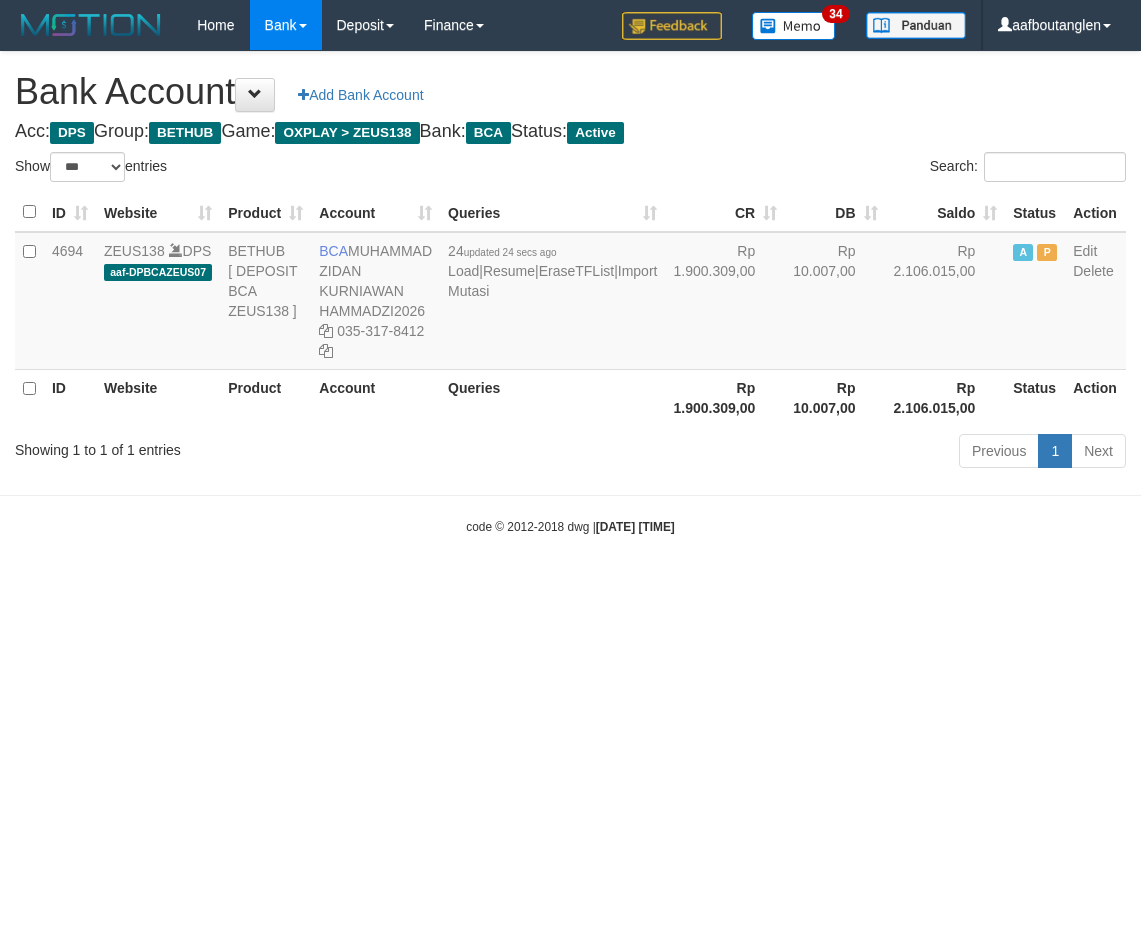 scroll, scrollTop: 0, scrollLeft: 0, axis: both 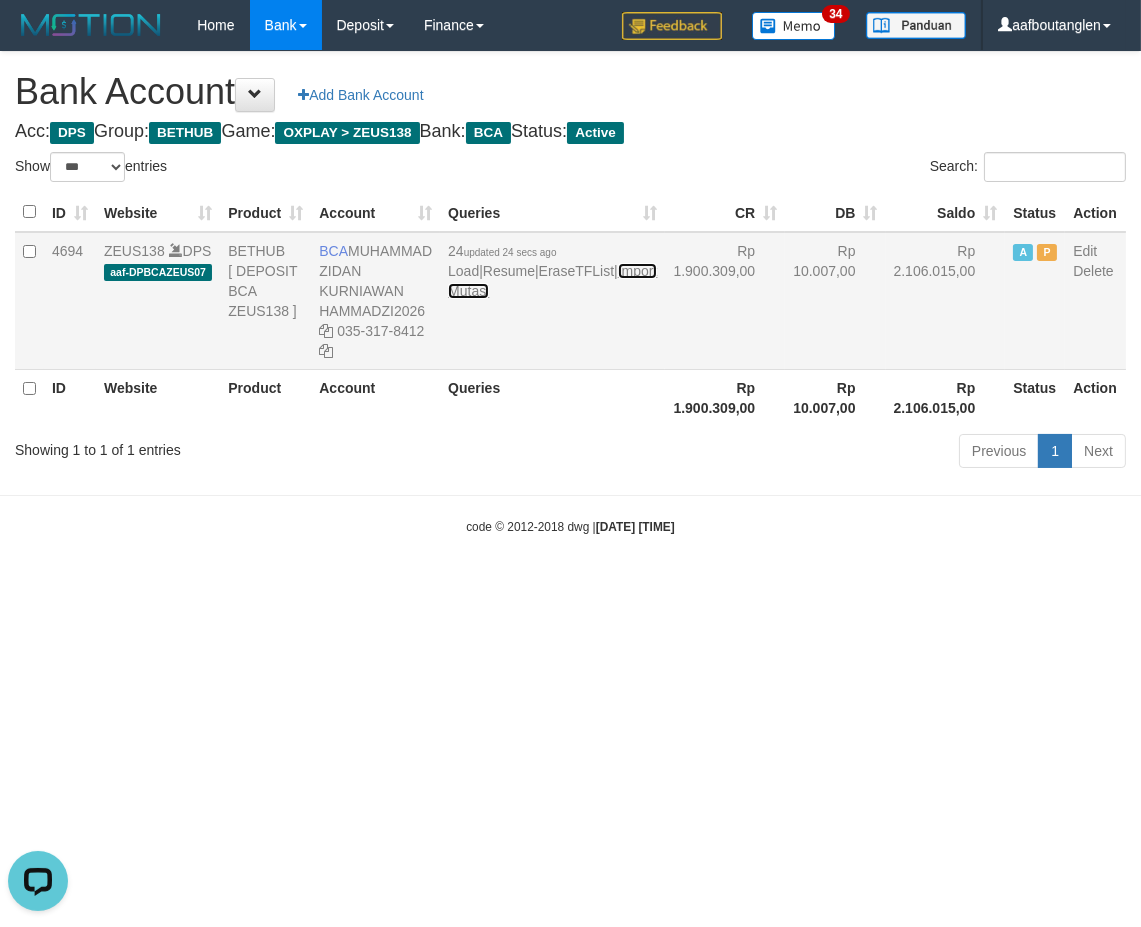 click on "Import Mutasi" at bounding box center (552, 281) 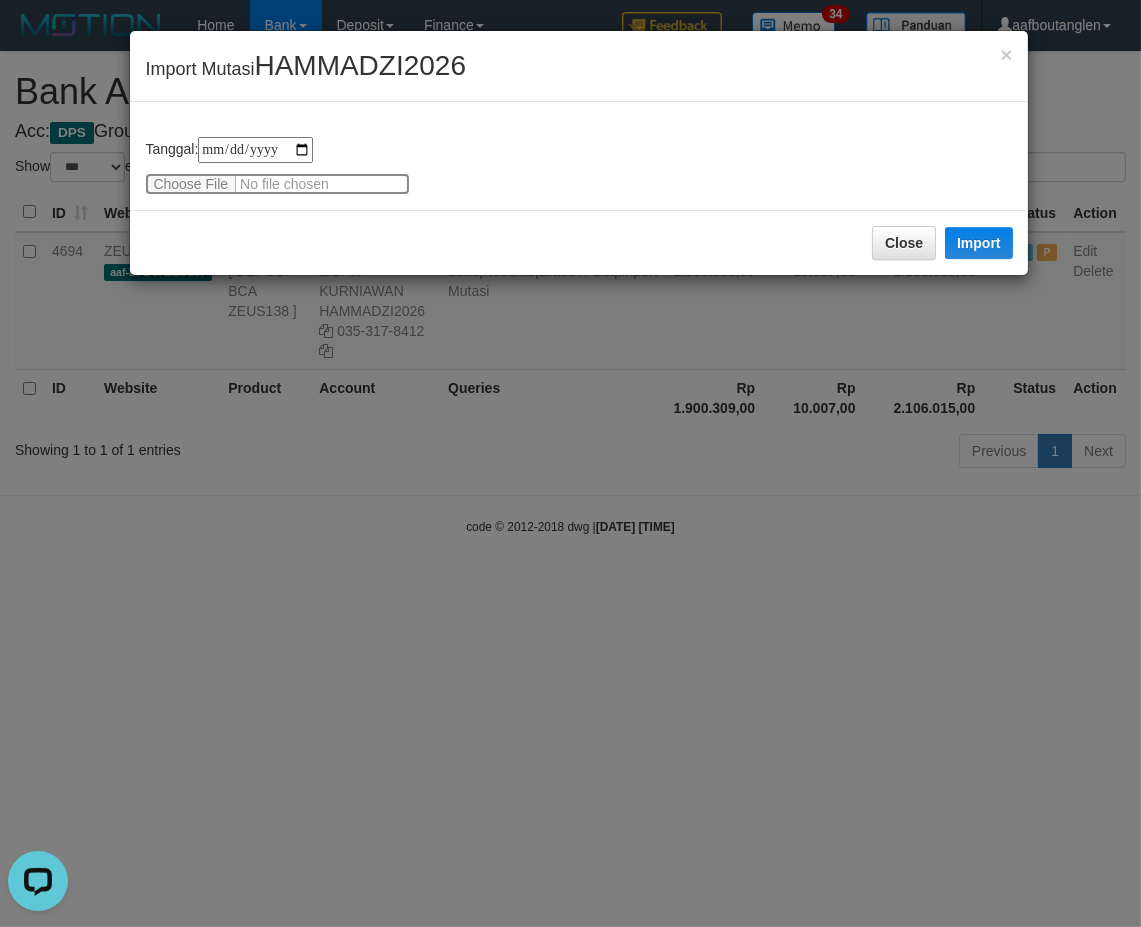 click at bounding box center (277, 184) 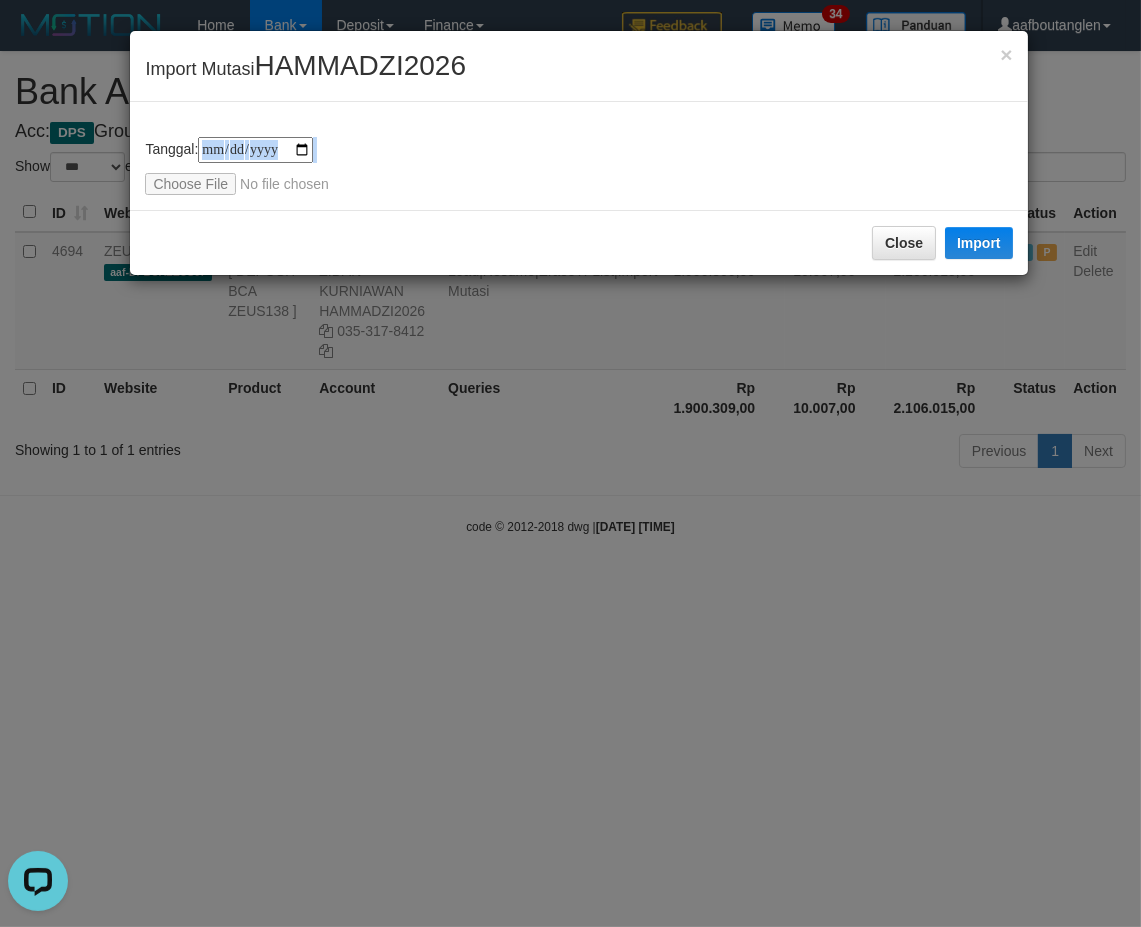 click on "**********" at bounding box center (578, 166) 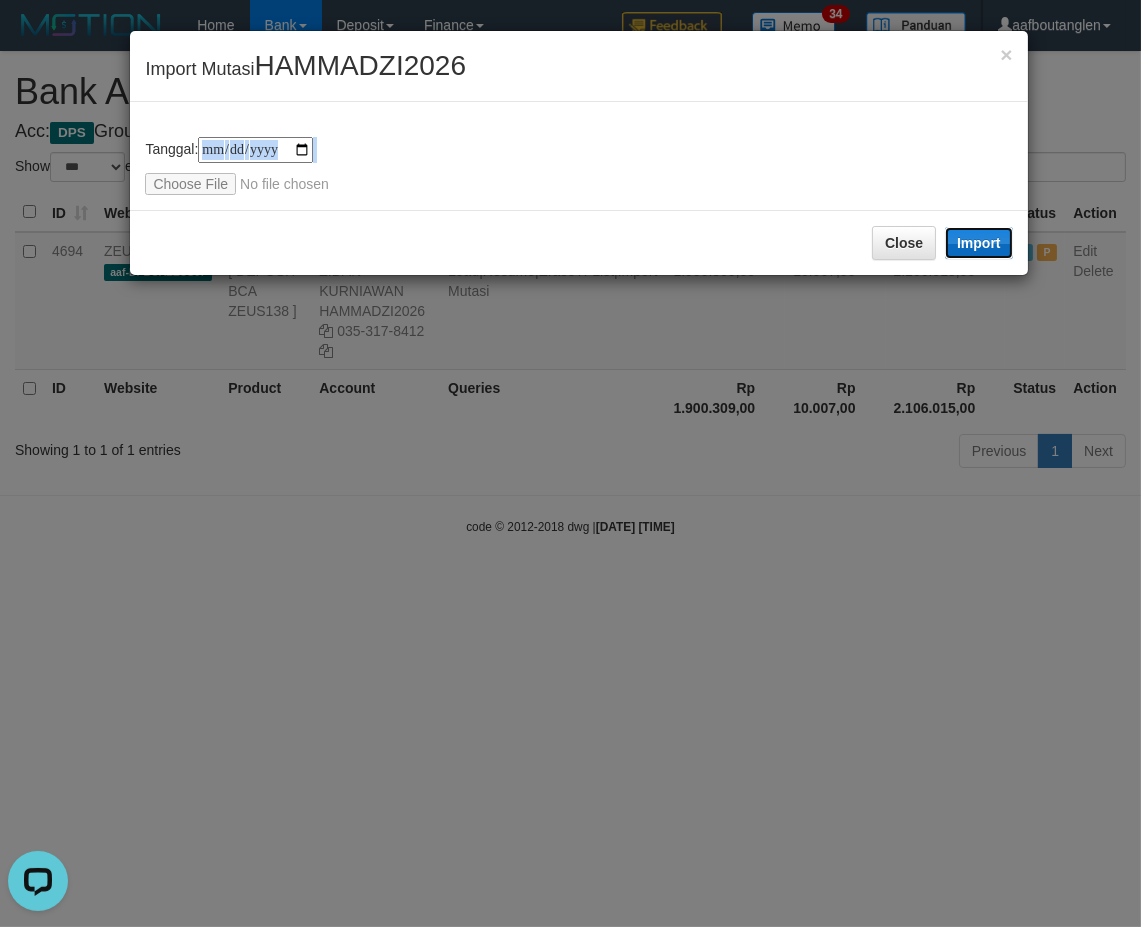 click on "Import" at bounding box center (979, 243) 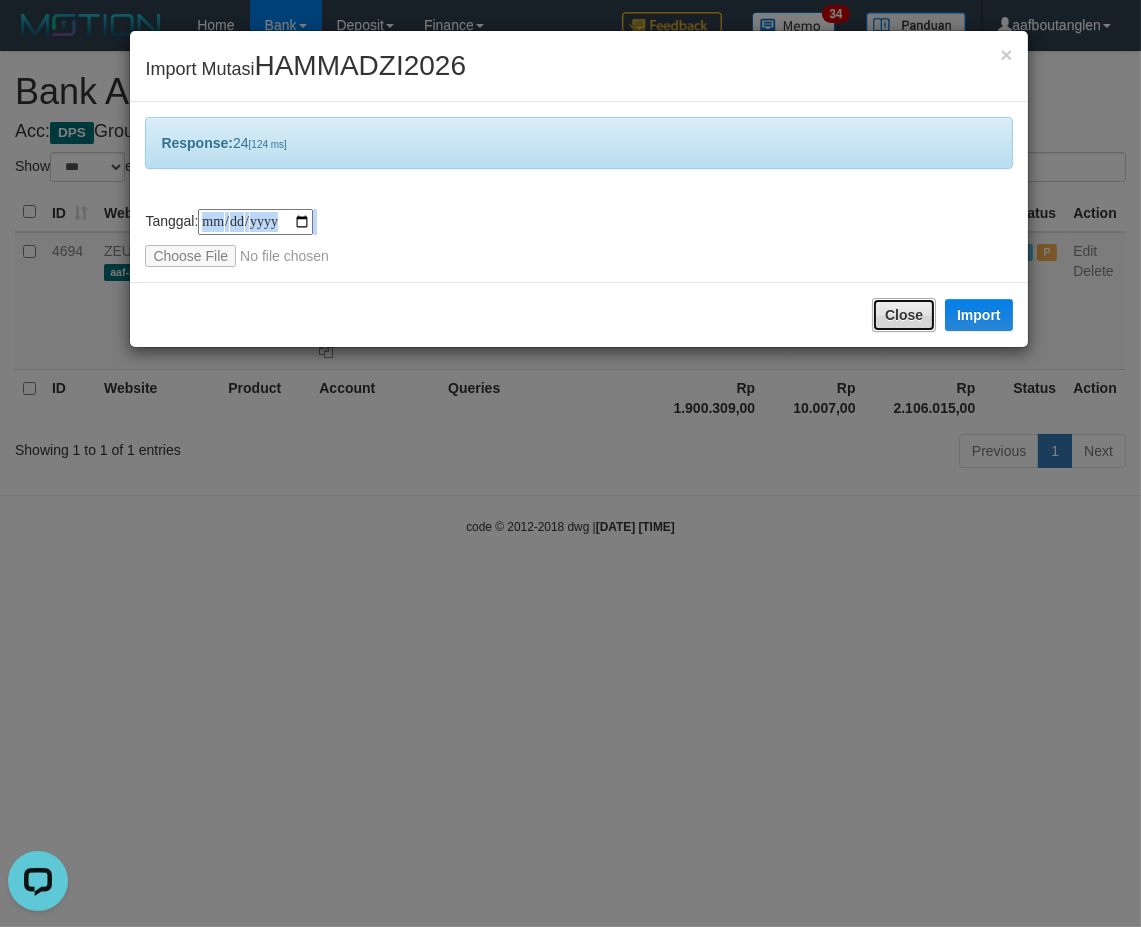 click on "Close" at bounding box center [904, 315] 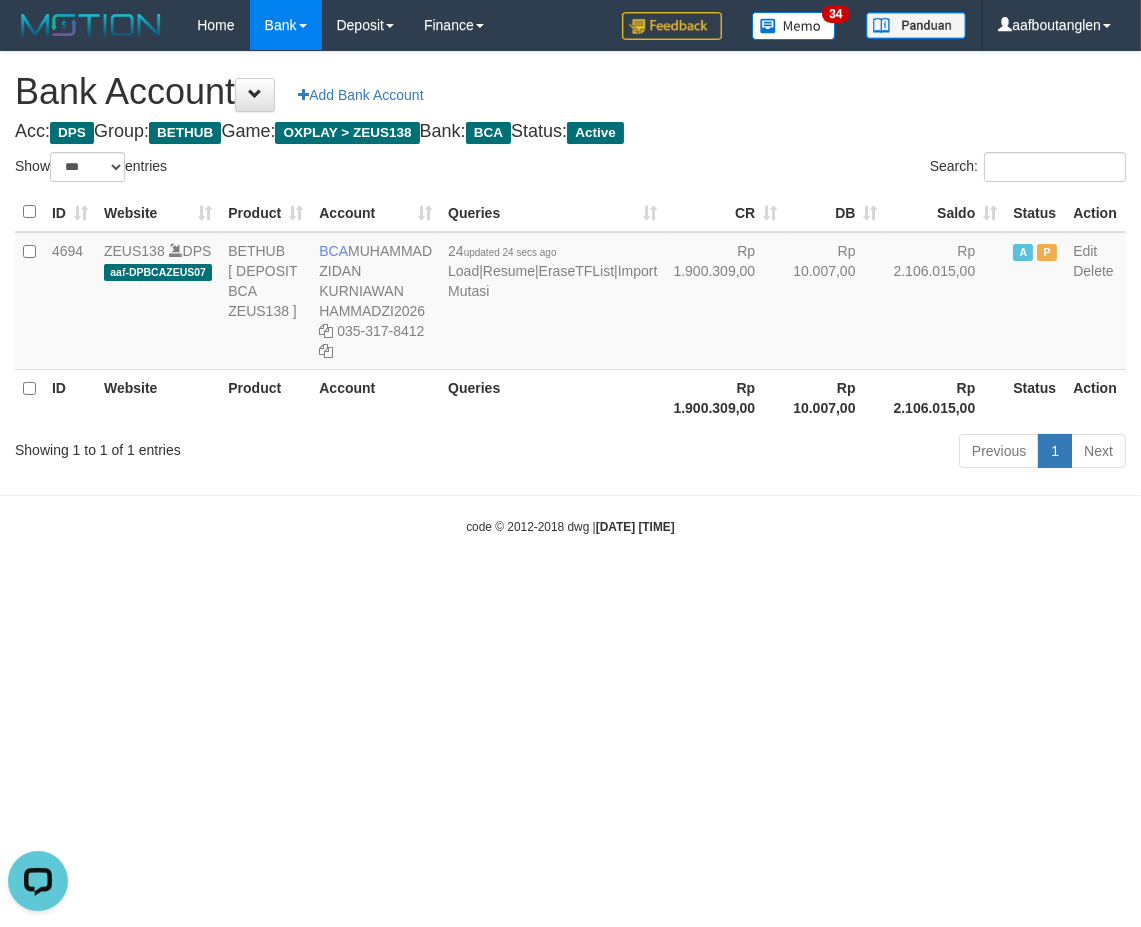 click on "Toggle navigation
Home
Bank
Account List
Deposit
DPS List
History
Note DPS
Finance
Financial Data
aafboutanglen
My Profile
Log Out
34" at bounding box center [570, 293] 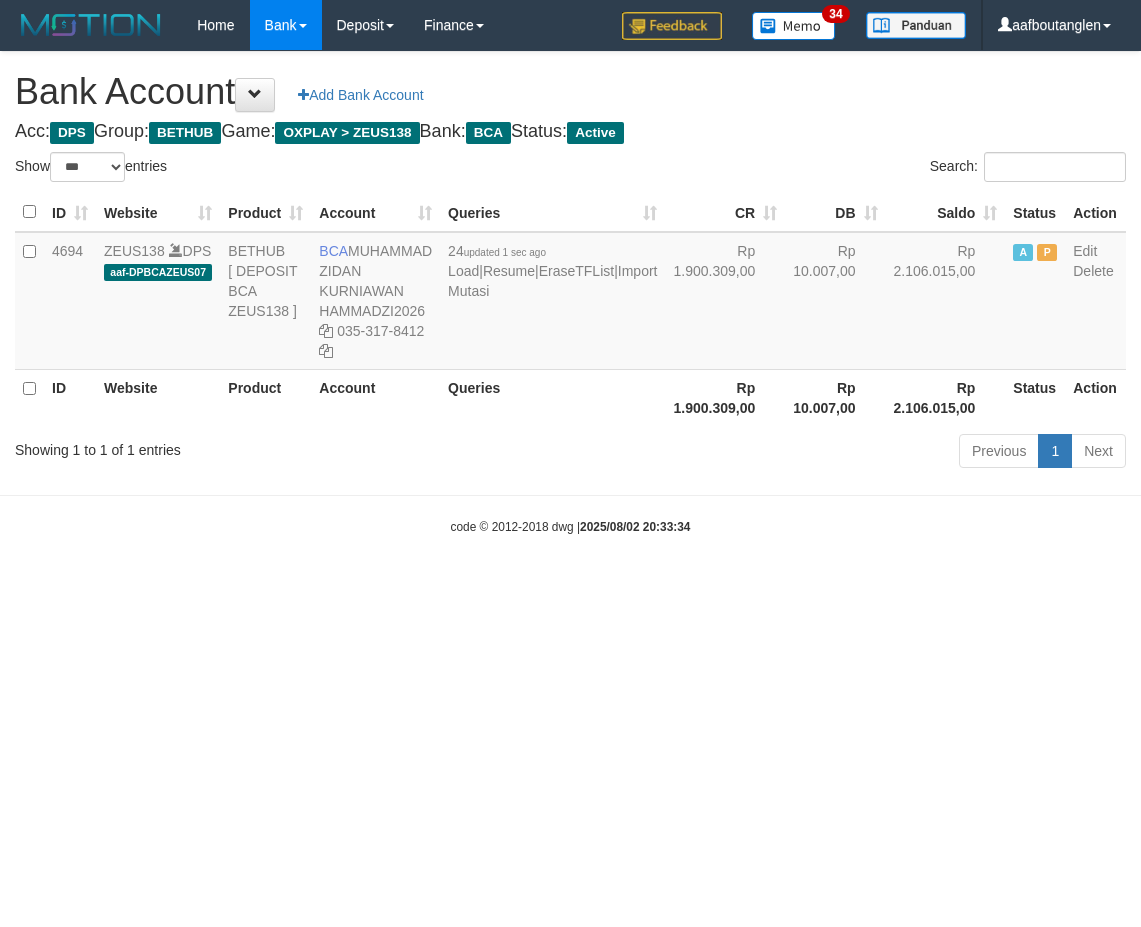 select on "***" 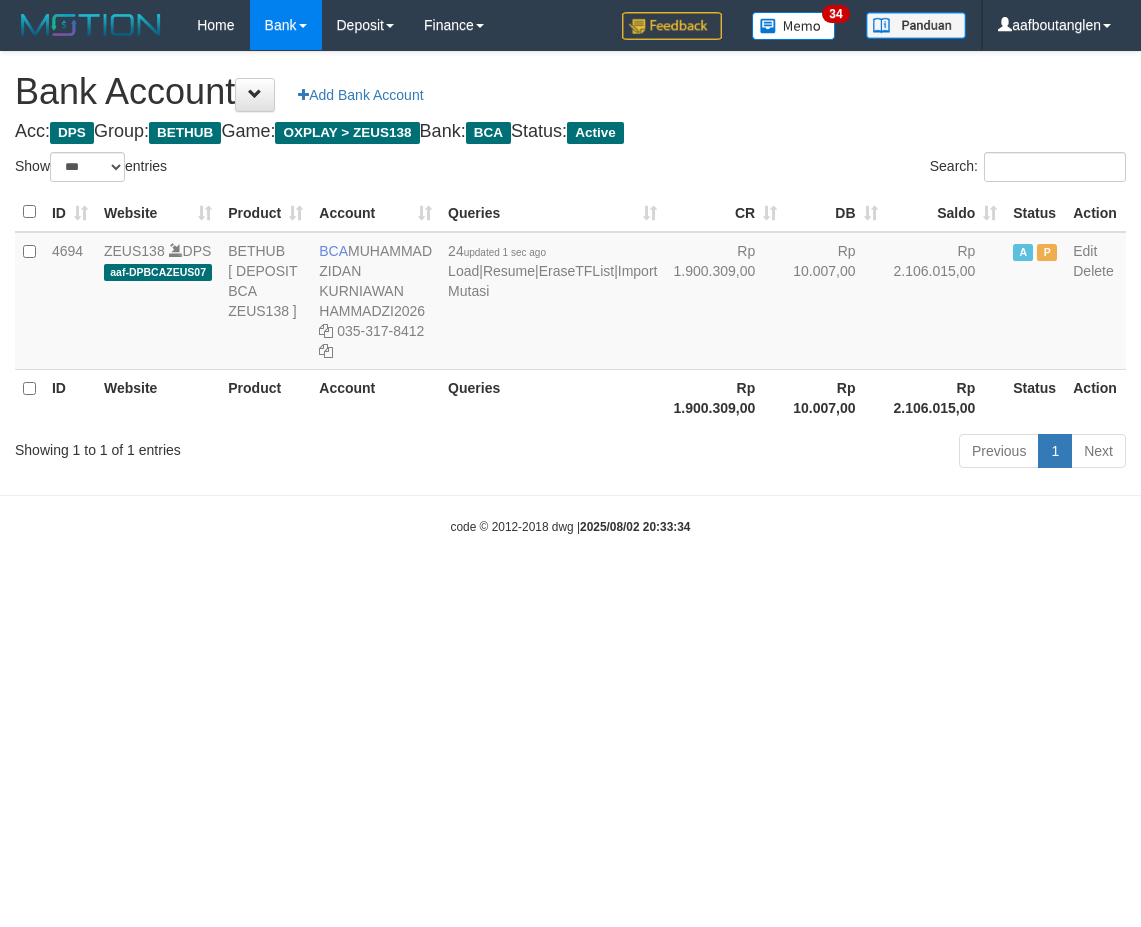 scroll, scrollTop: 0, scrollLeft: 0, axis: both 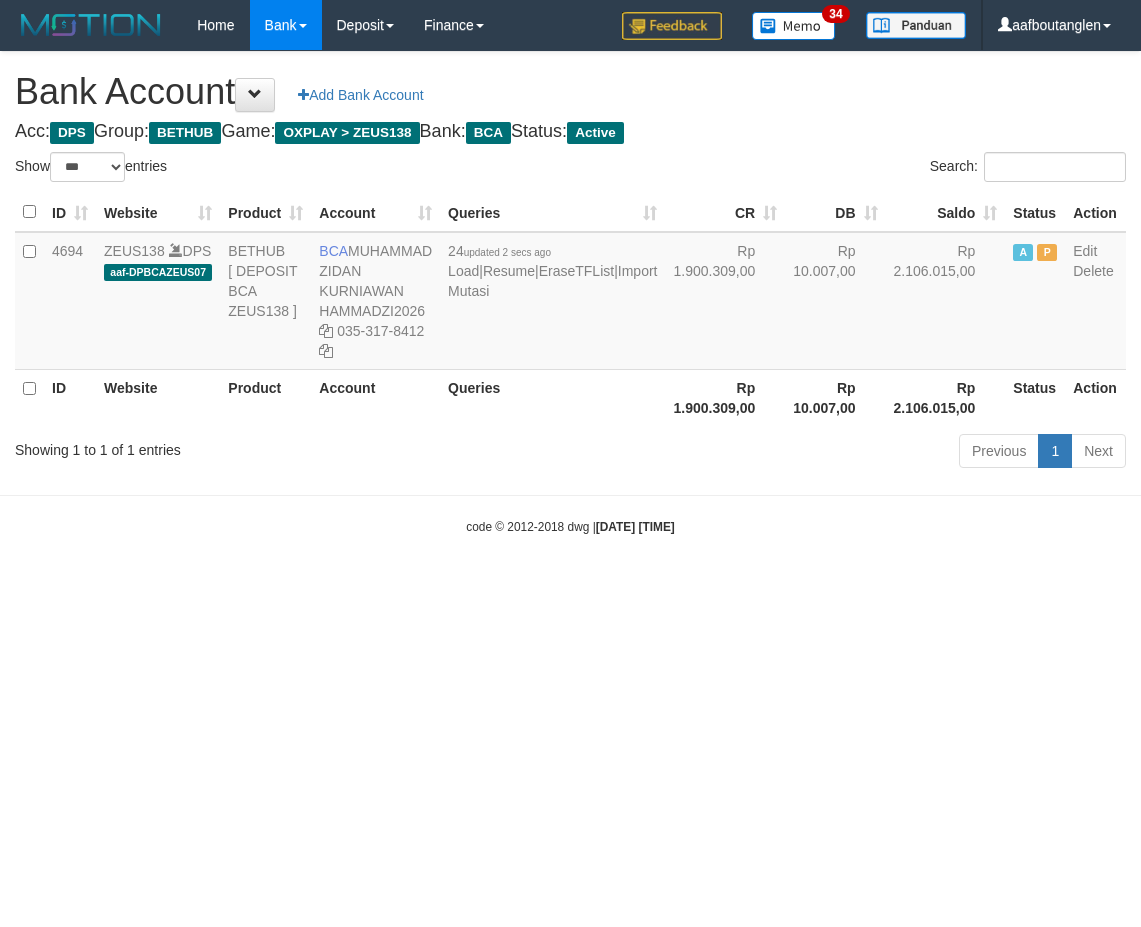 select on "***" 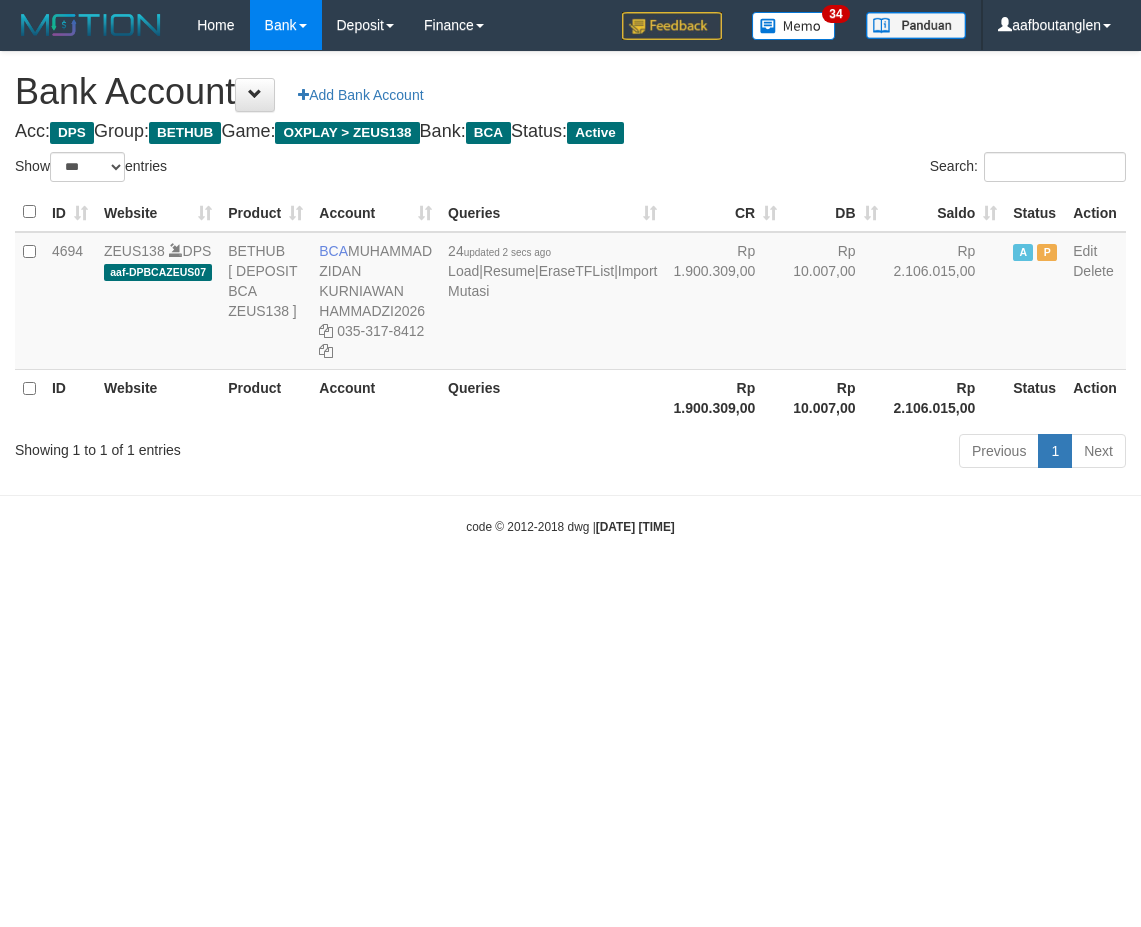 scroll, scrollTop: 0, scrollLeft: 0, axis: both 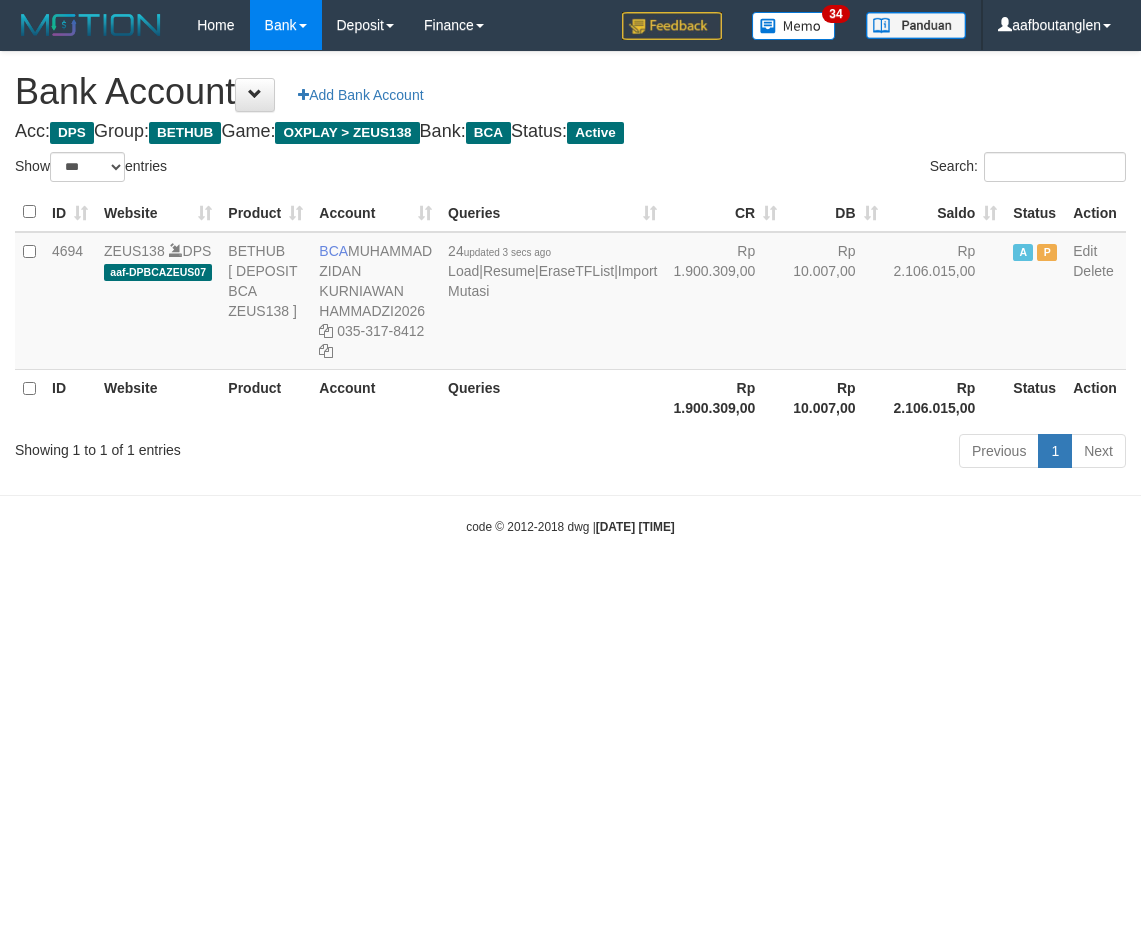 select on "***" 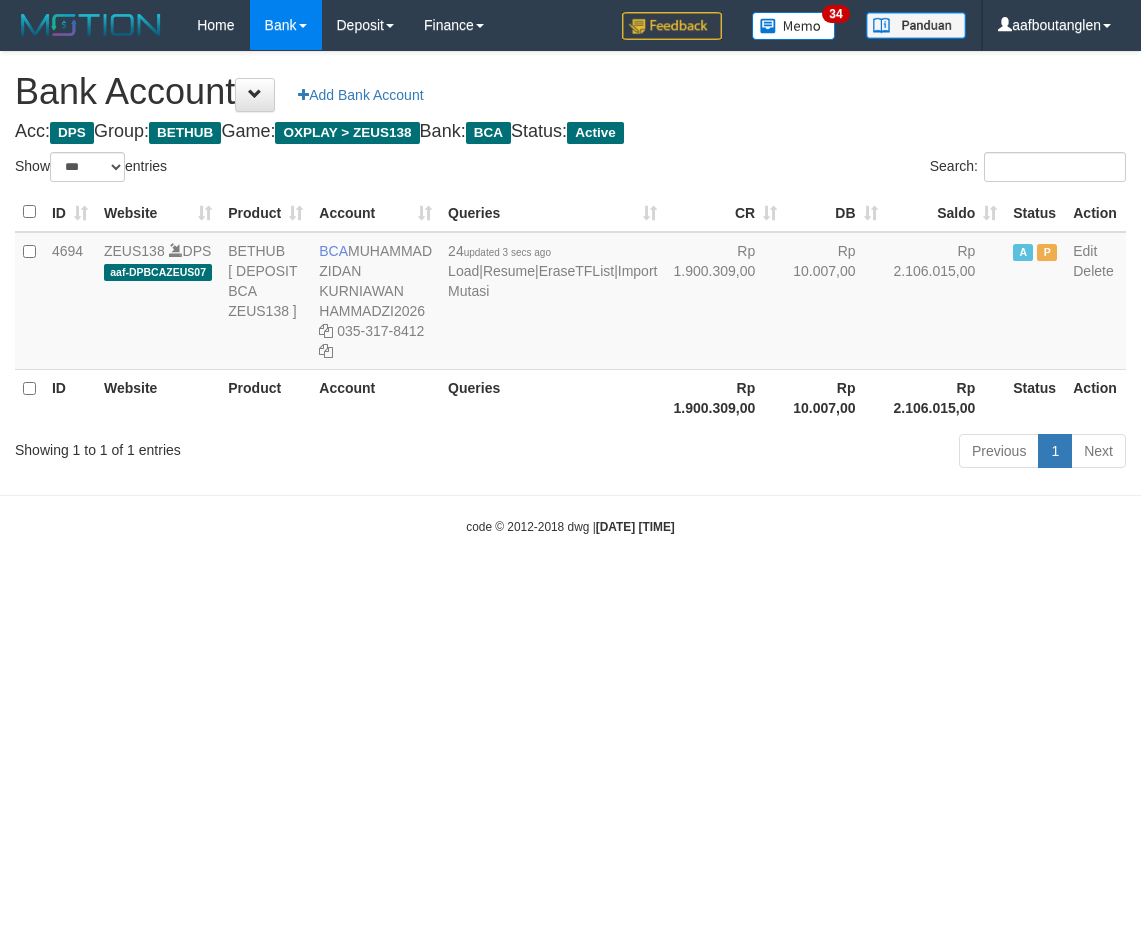 scroll, scrollTop: 0, scrollLeft: 0, axis: both 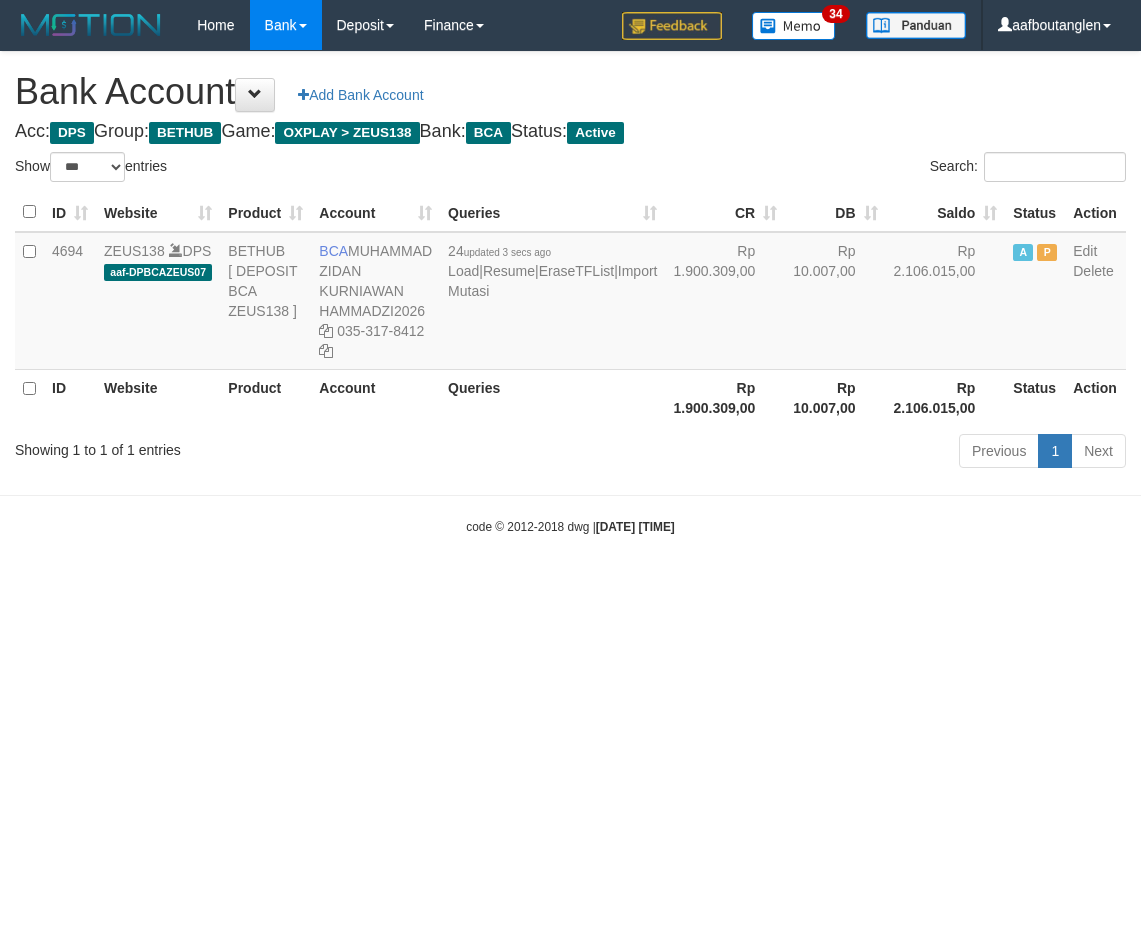 select on "***" 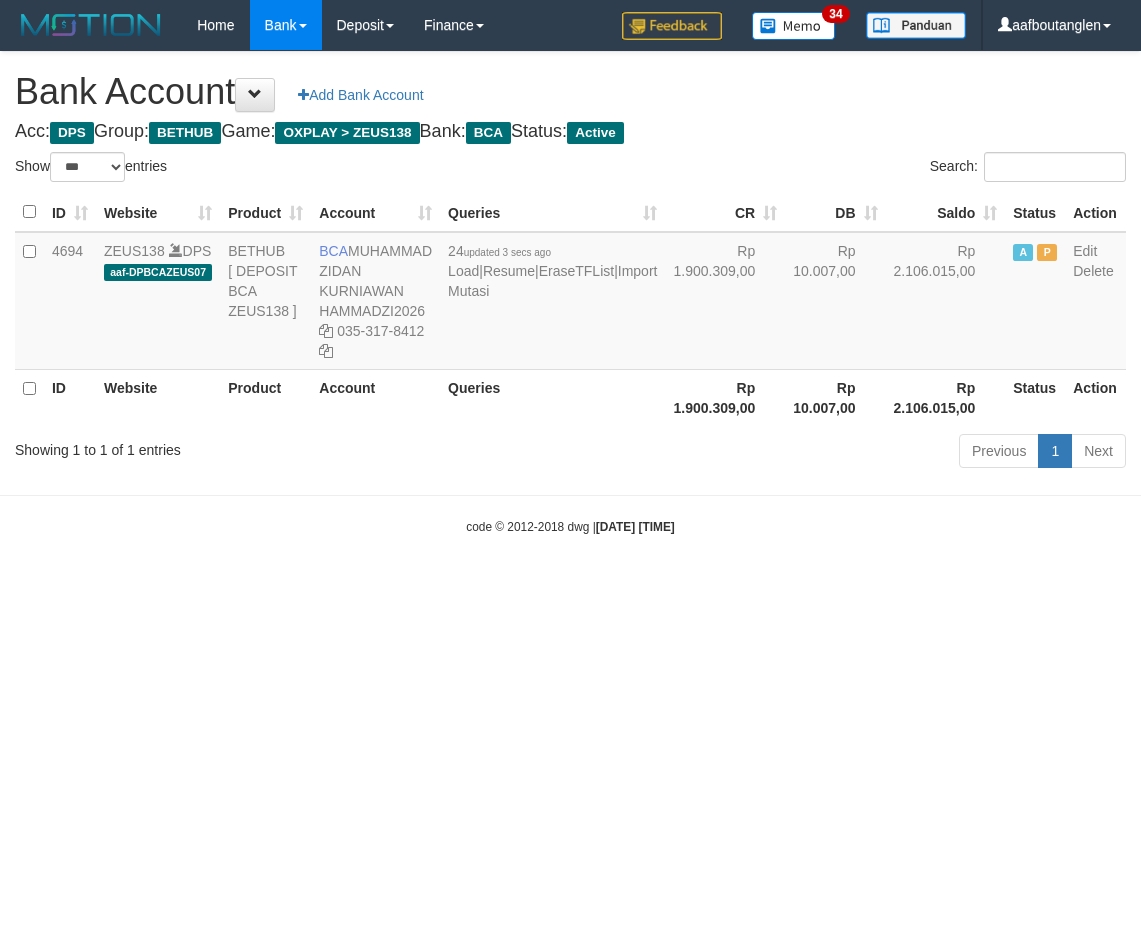 scroll, scrollTop: 0, scrollLeft: 0, axis: both 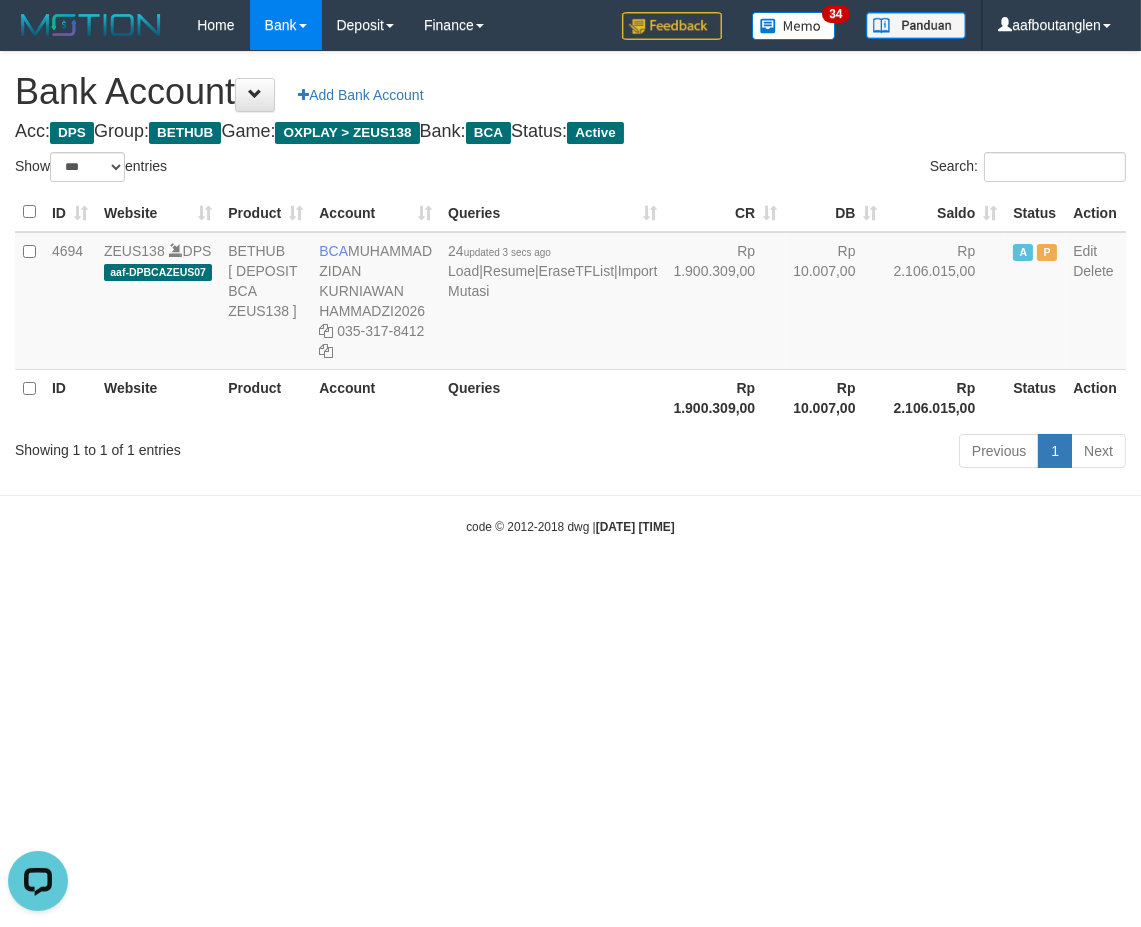 click on "Toggle navigation
Home
Bank
Account List
Deposit
DPS List
History
Note DPS
Finance
Financial Data
aafboutanglen
My Profile
Log Out
34" at bounding box center [570, 293] 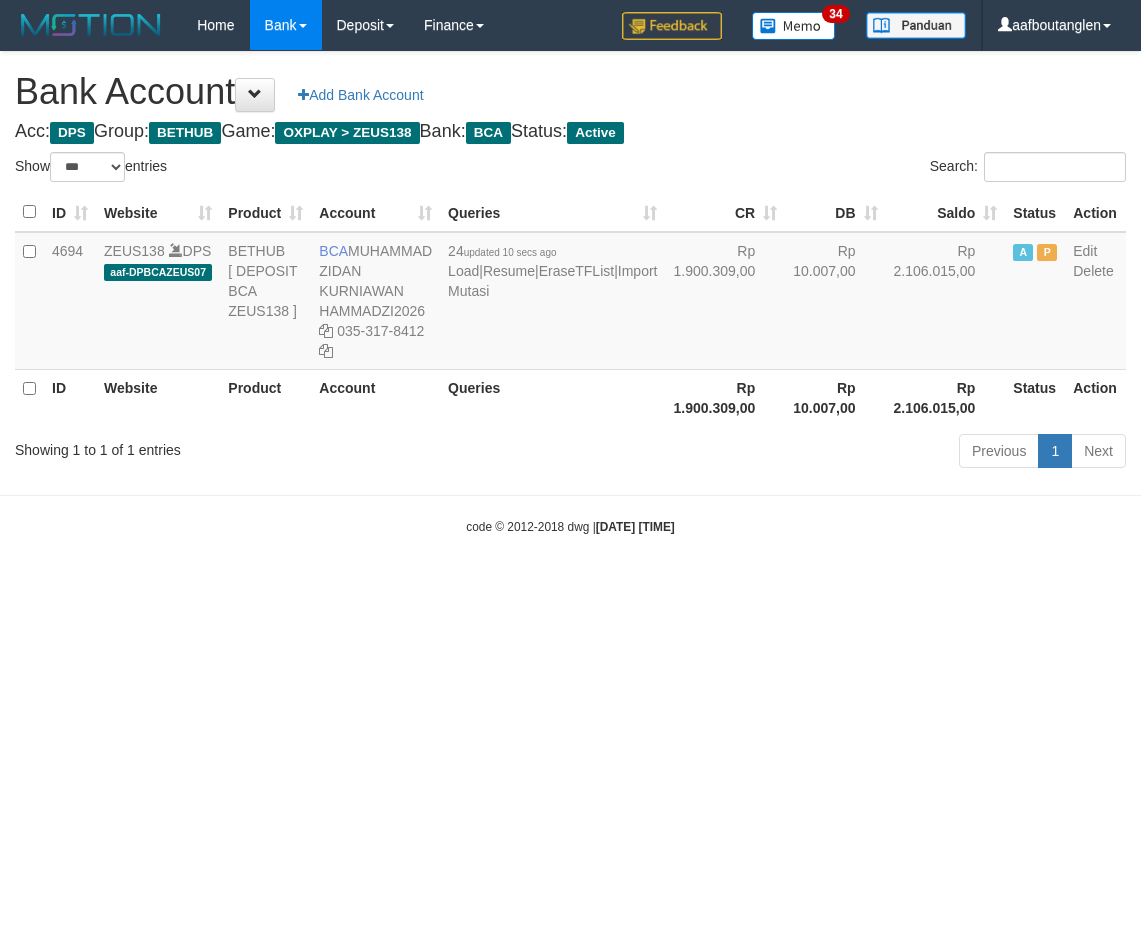 select on "***" 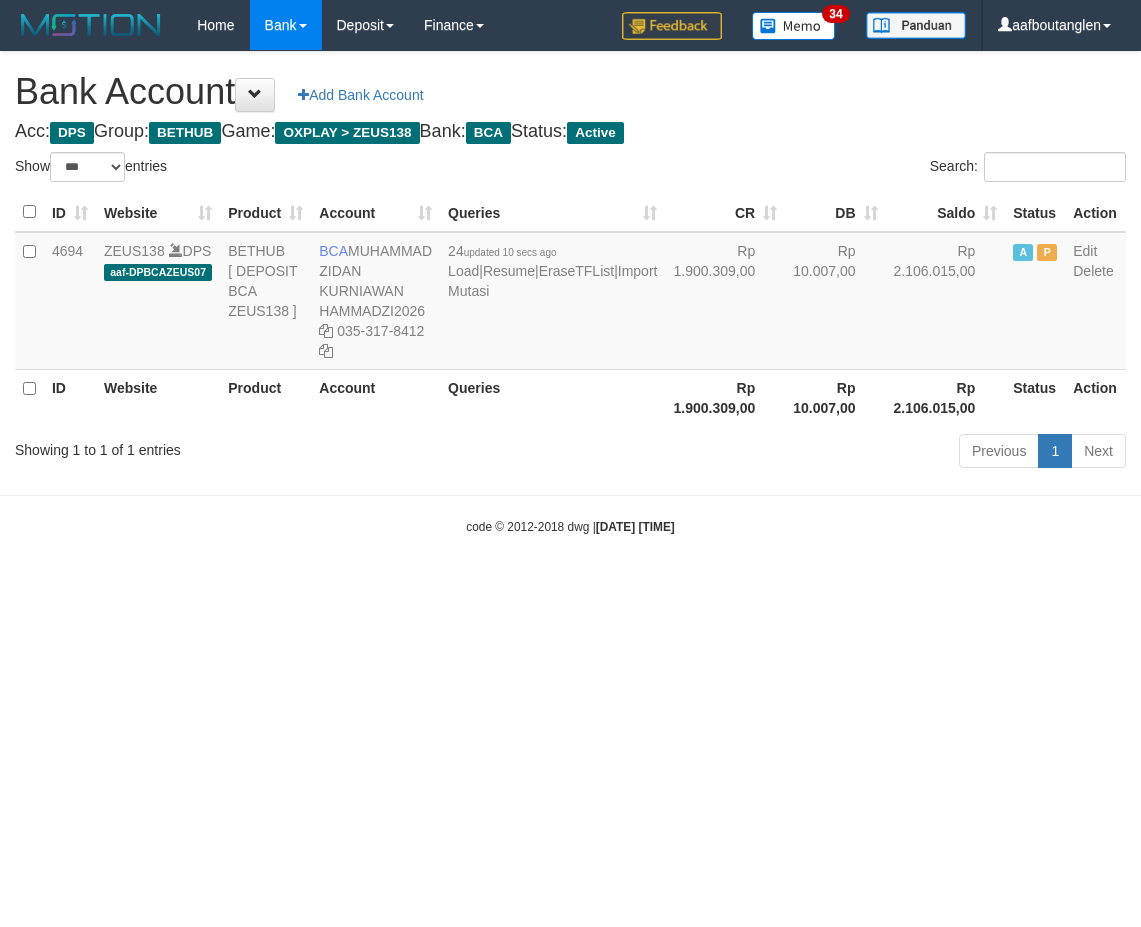 scroll, scrollTop: 0, scrollLeft: 0, axis: both 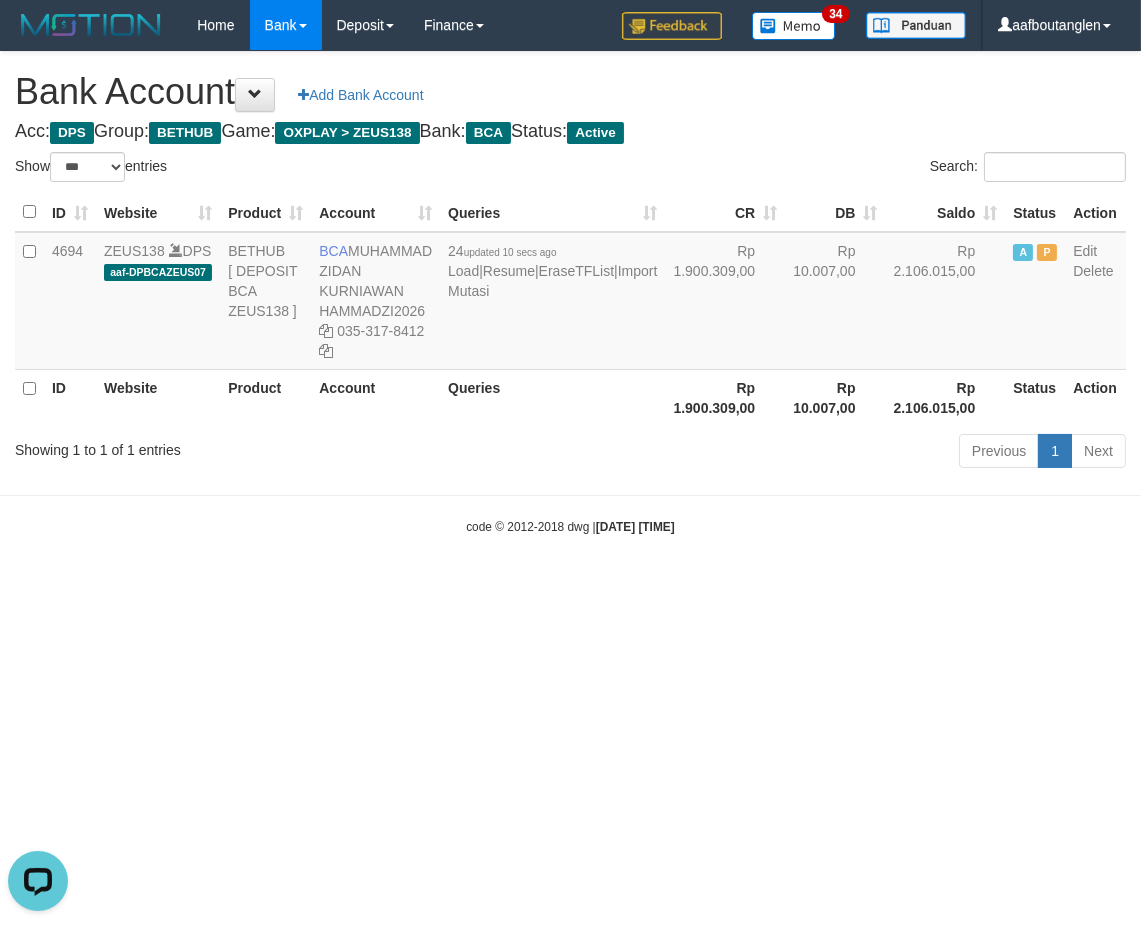 click on "code © 2012-2018 dwg |  [DATE] [TIME]" at bounding box center [570, 526] 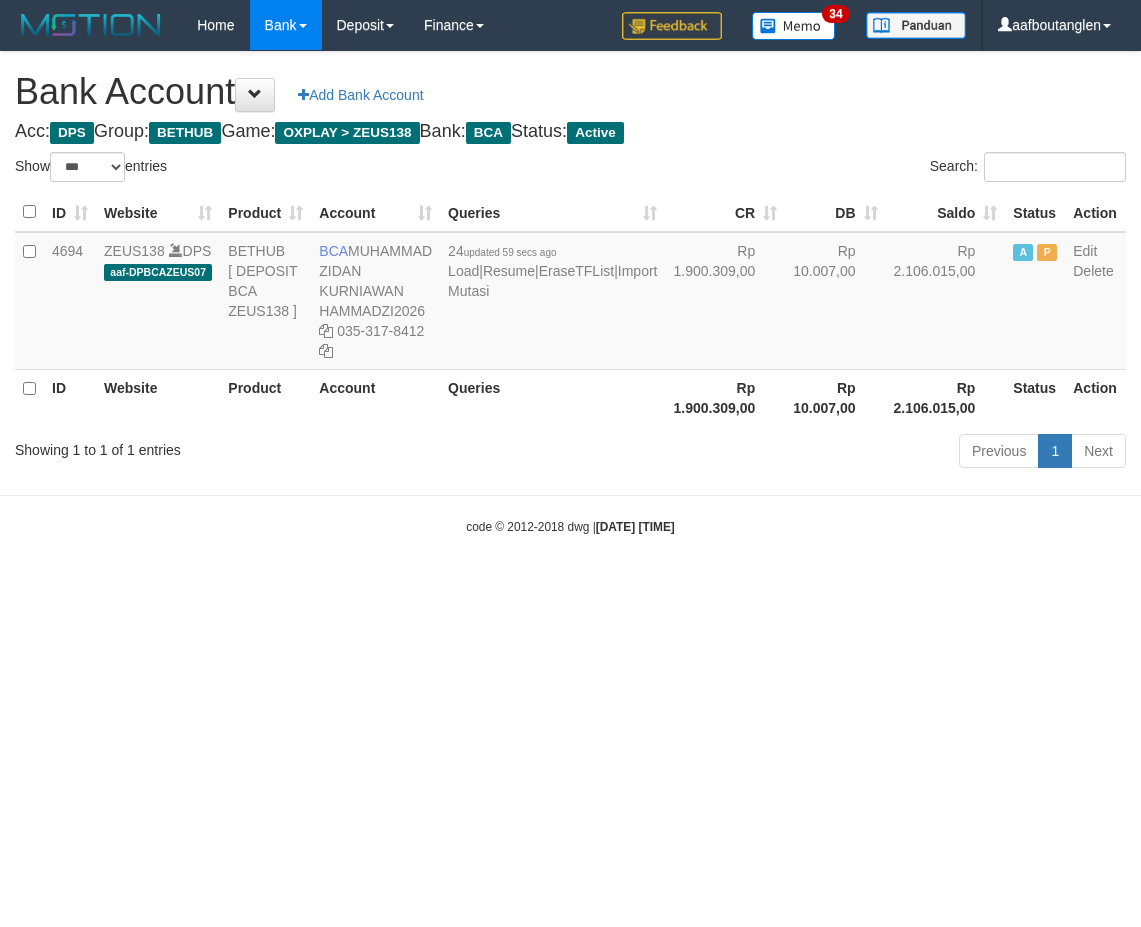 select on "***" 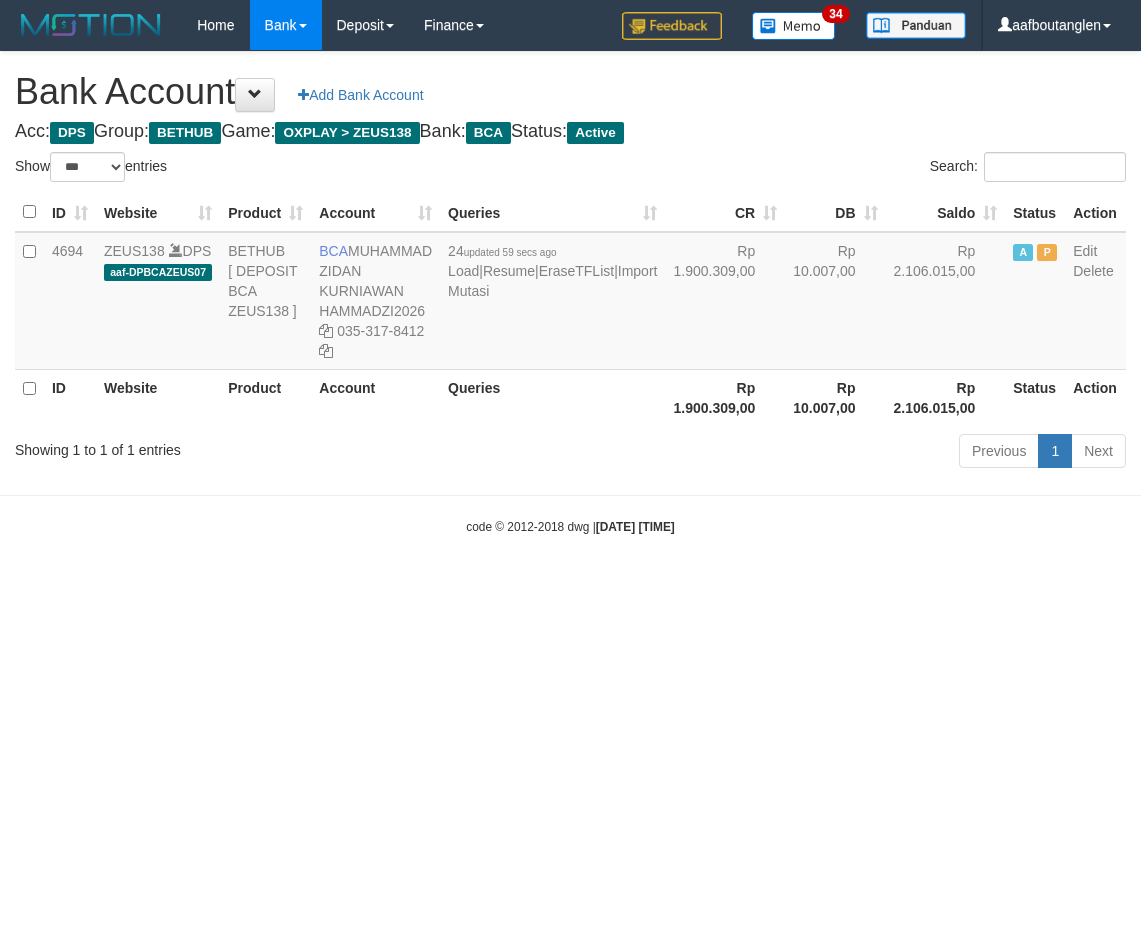 scroll, scrollTop: 0, scrollLeft: 0, axis: both 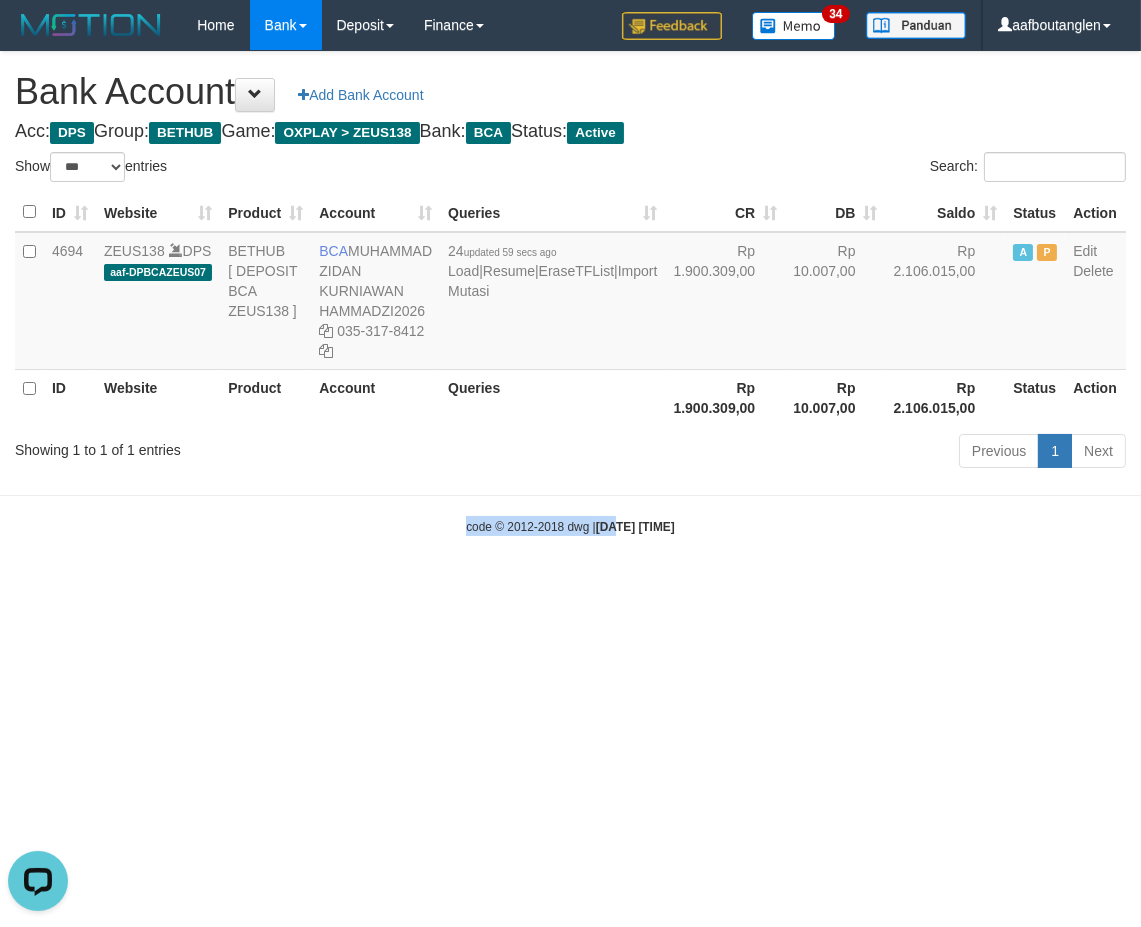 drag, startPoint x: 623, startPoint y: 517, endPoint x: 611, endPoint y: 520, distance: 12.369317 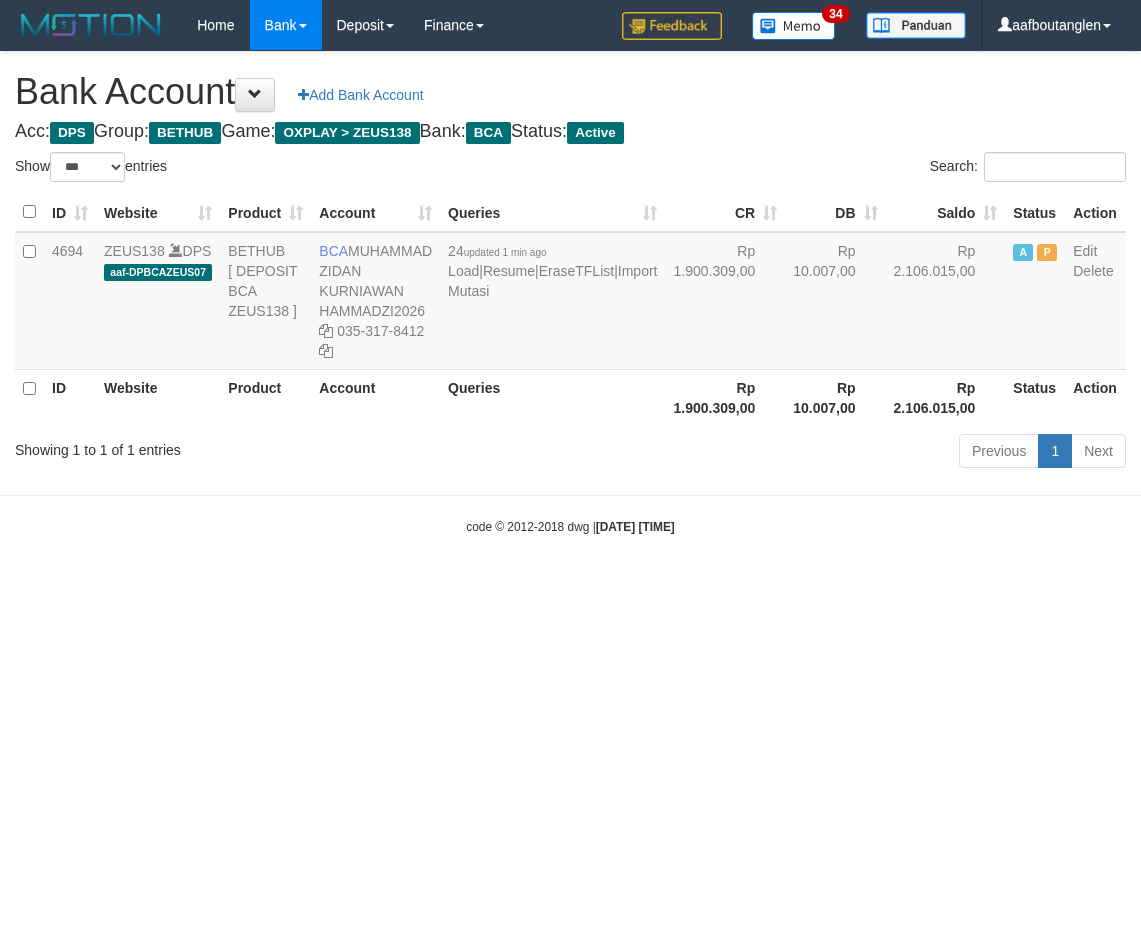 select on "***" 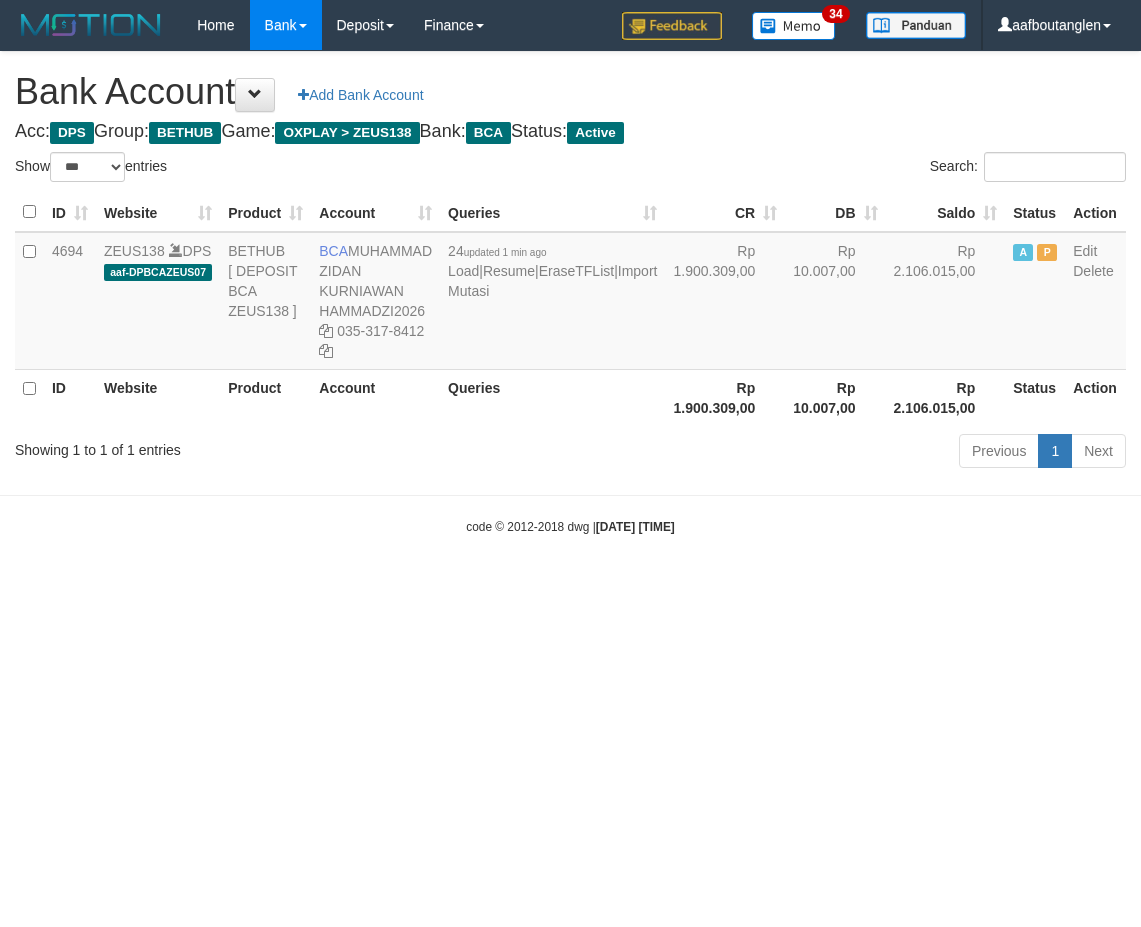 scroll, scrollTop: 0, scrollLeft: 0, axis: both 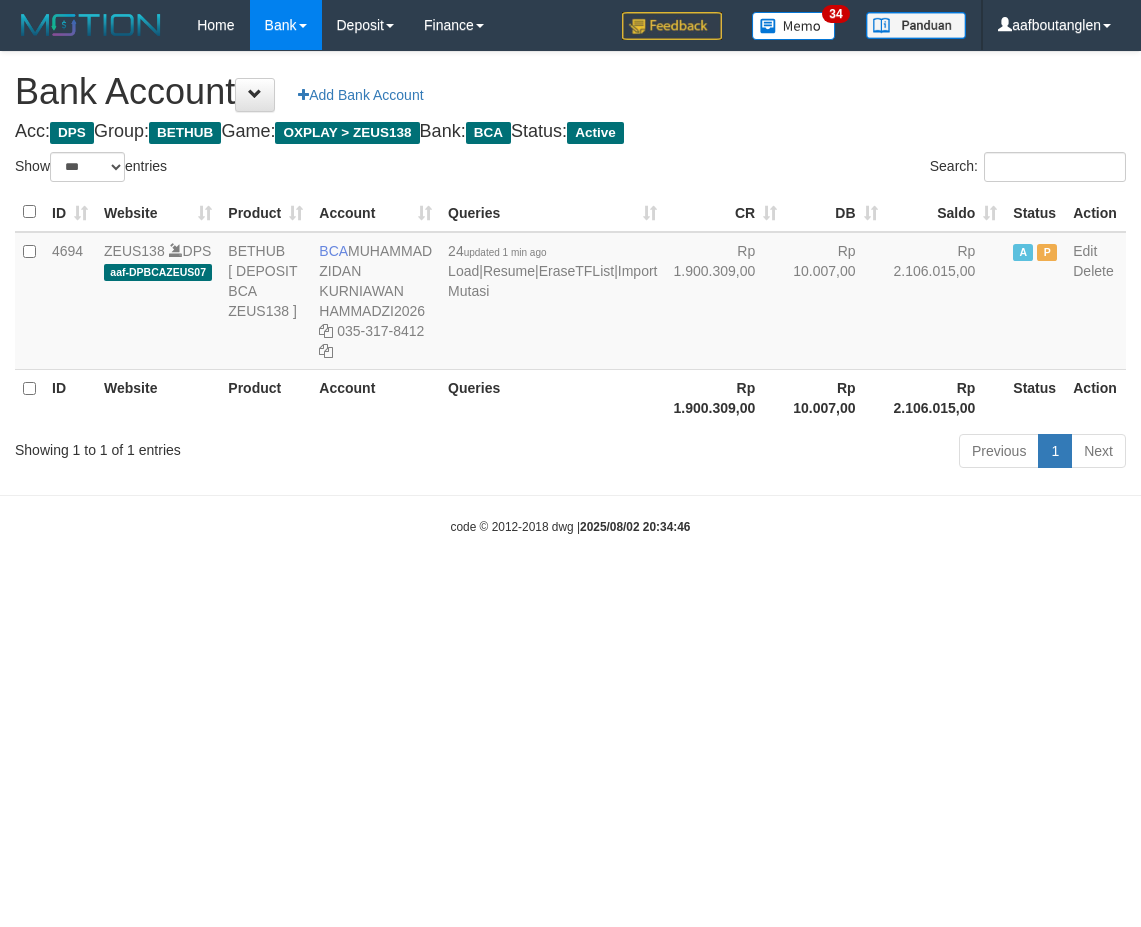select on "***" 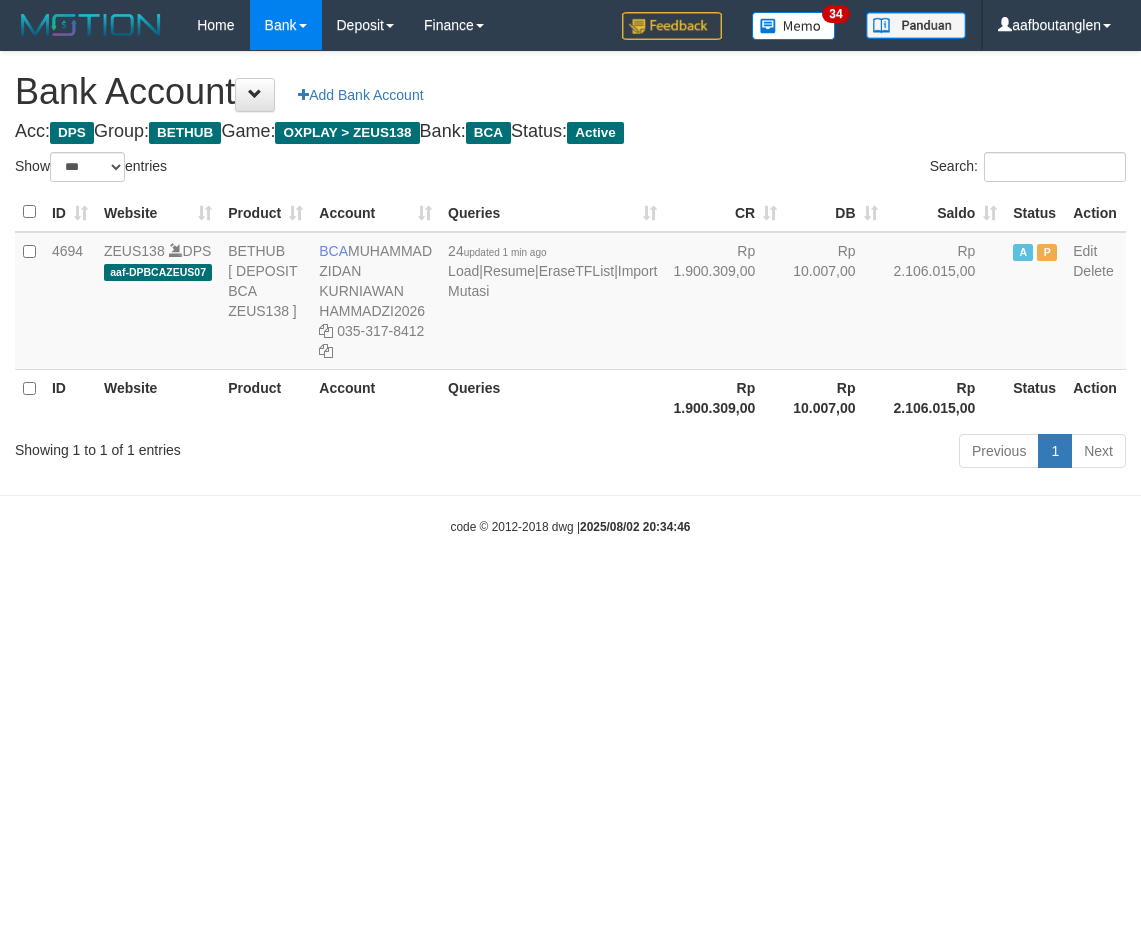 scroll, scrollTop: 0, scrollLeft: 0, axis: both 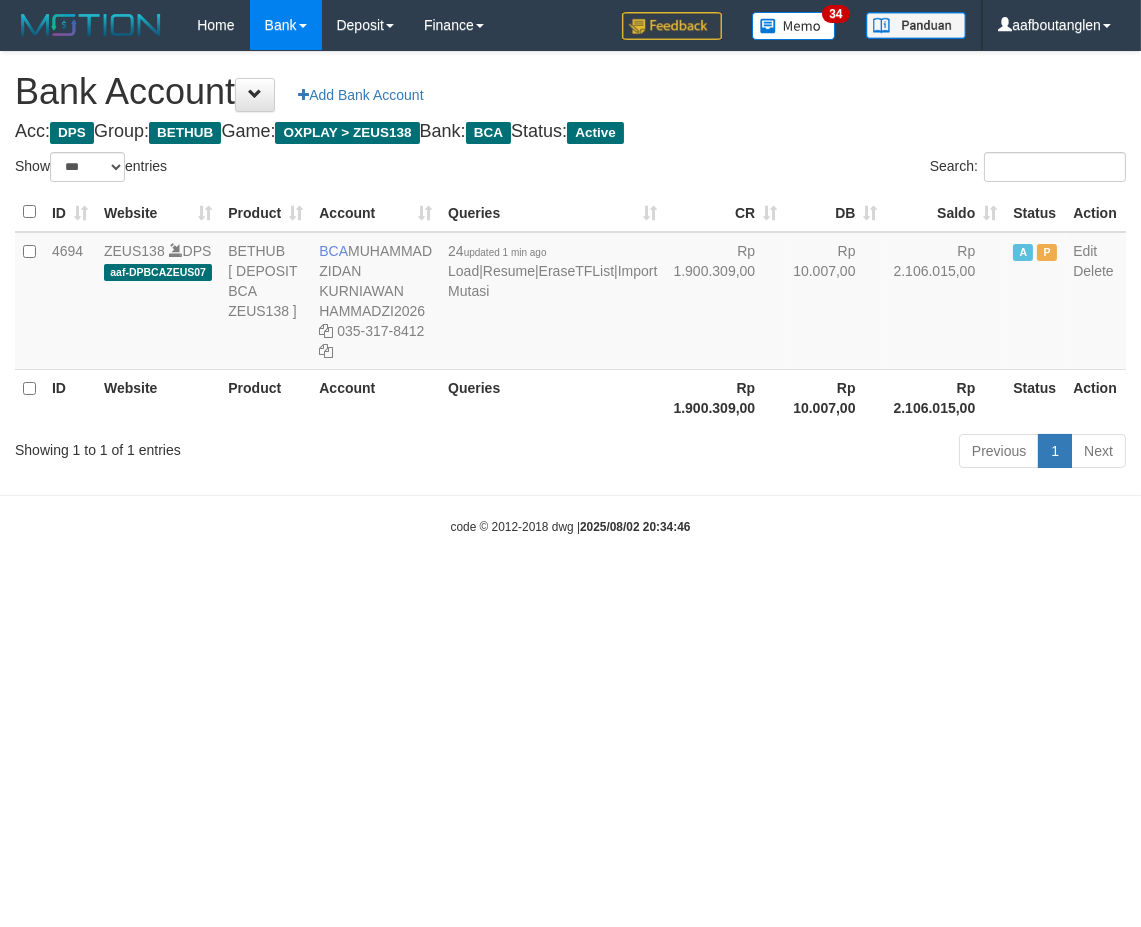 drag, startPoint x: 814, startPoint y: 521, endPoint x: 790, endPoint y: 520, distance: 24.020824 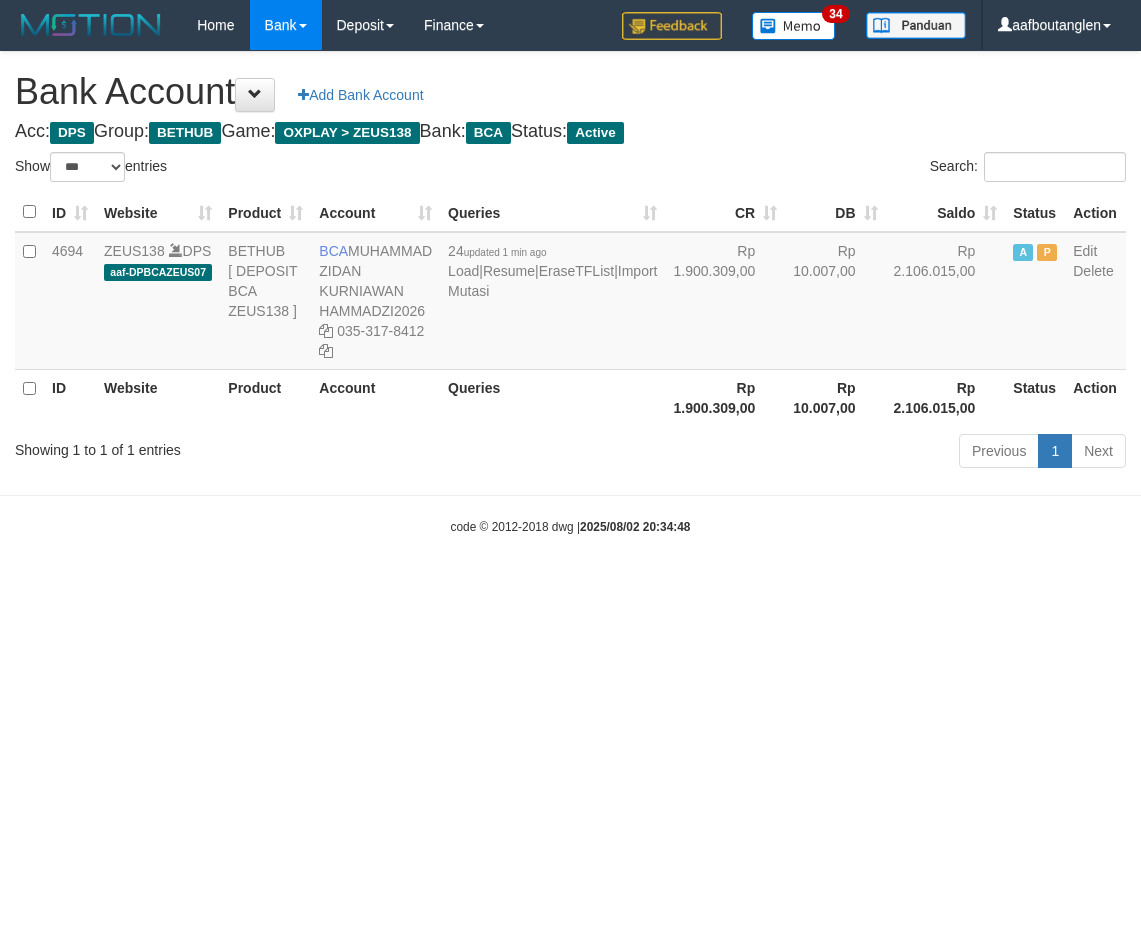 select on "***" 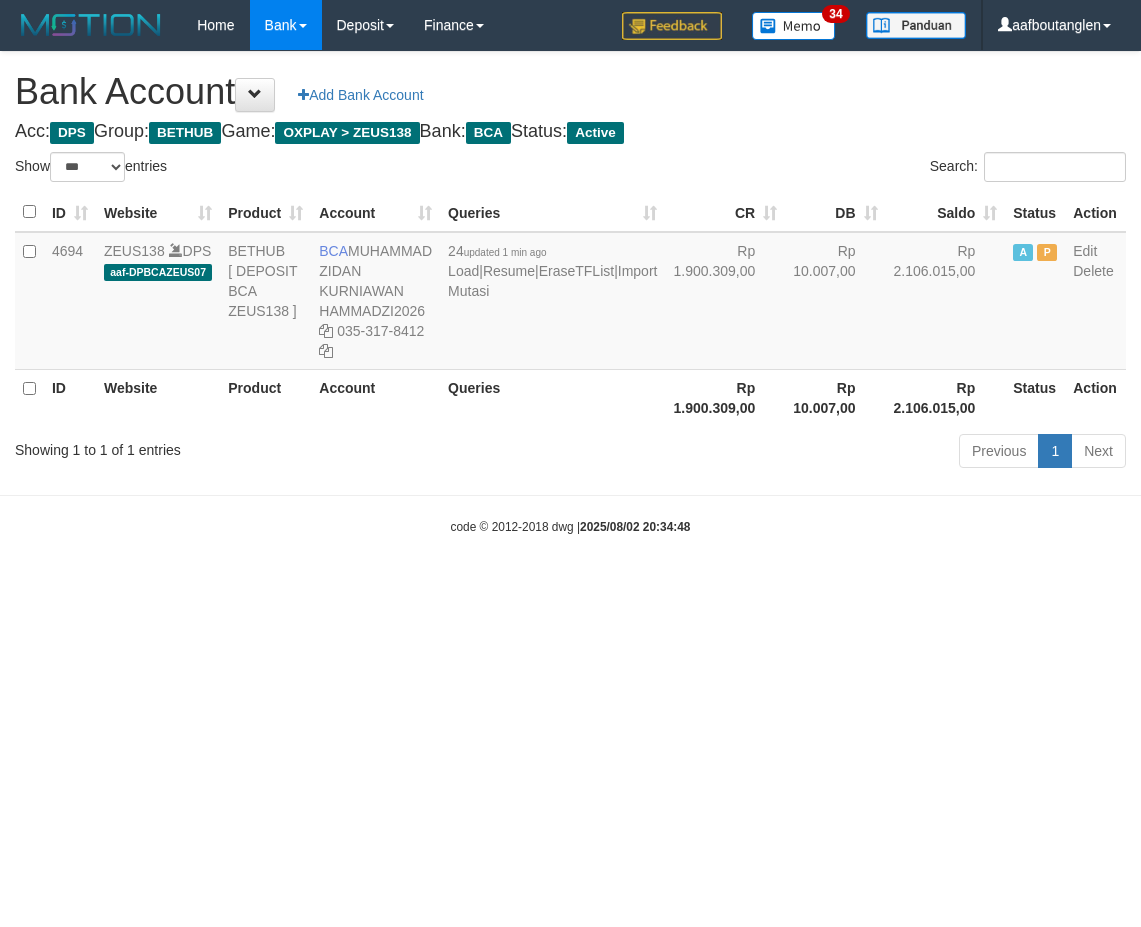 scroll, scrollTop: 0, scrollLeft: 0, axis: both 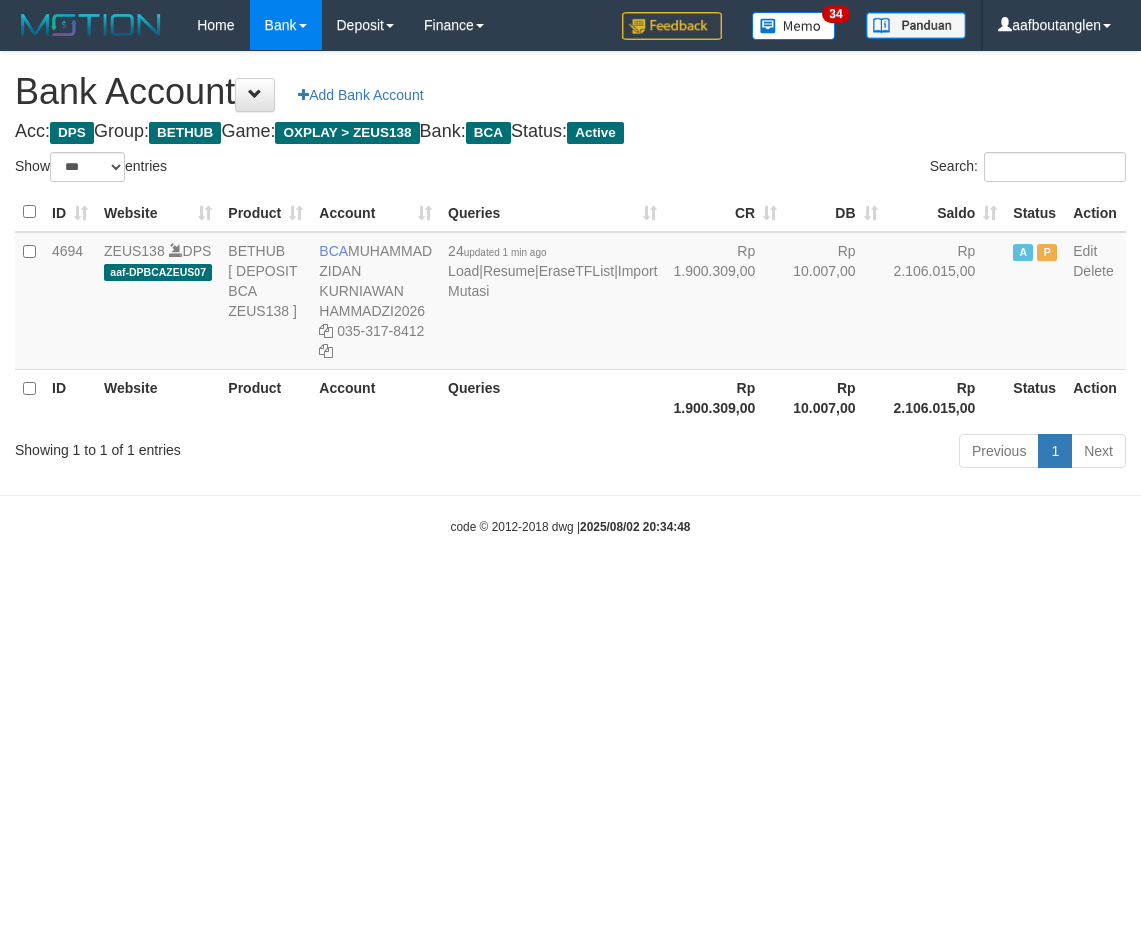 select on "***" 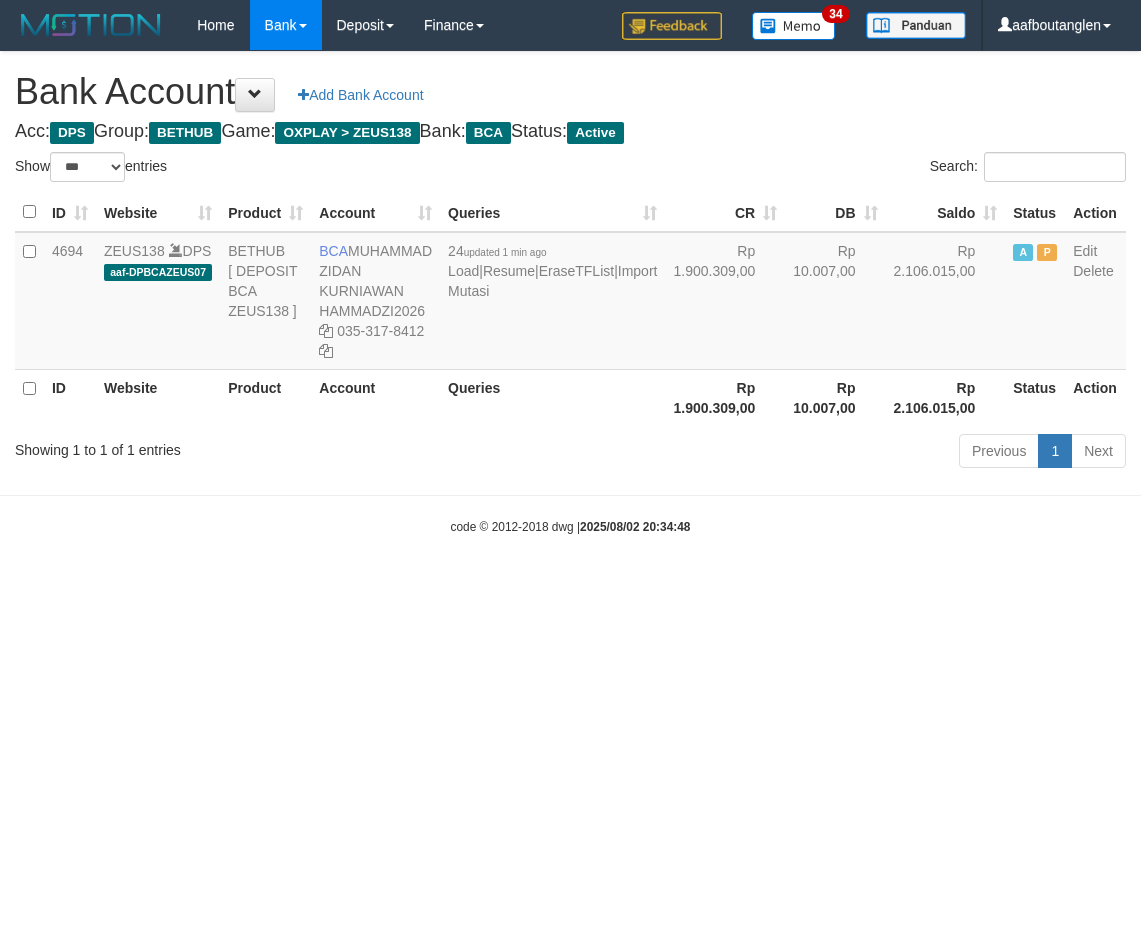 scroll, scrollTop: 0, scrollLeft: 0, axis: both 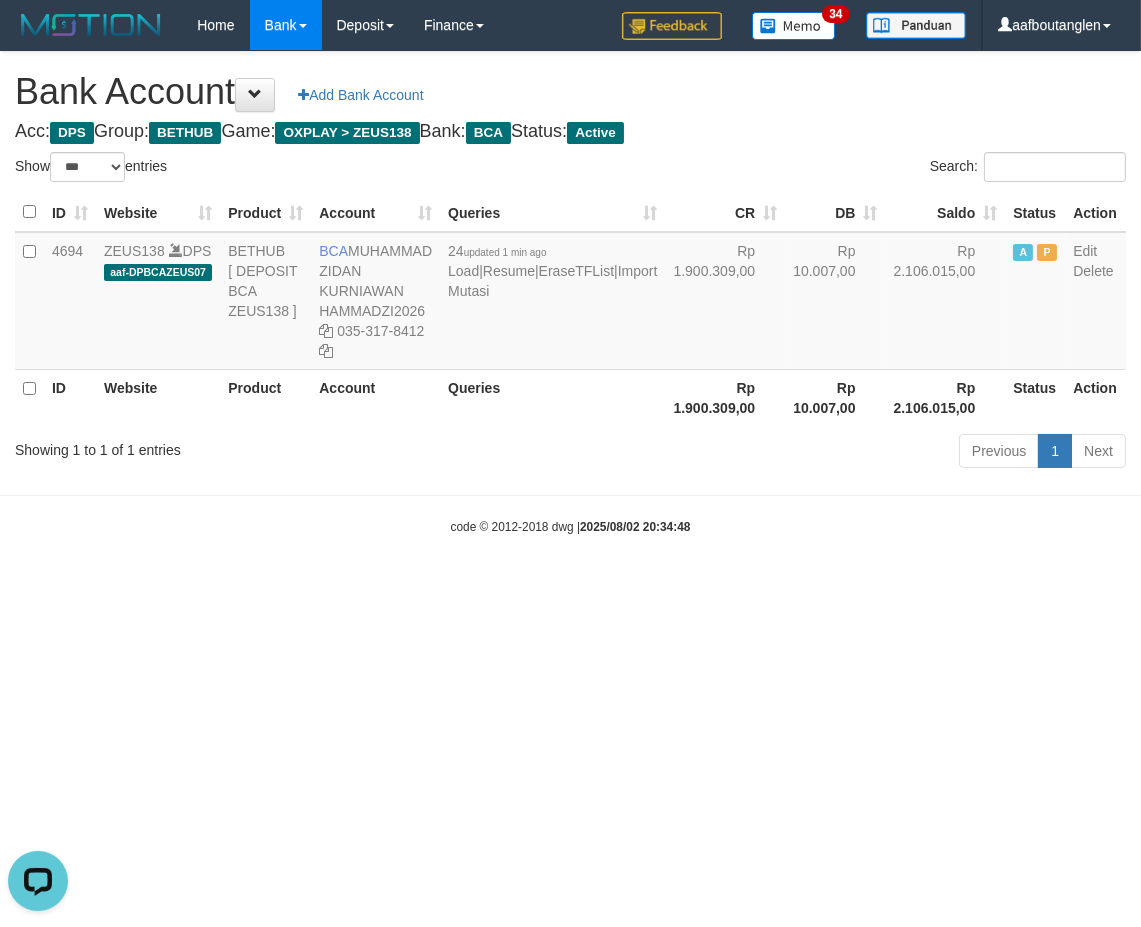 click on "code © 2012-2018 dwg |  [DATE] [TIME]" at bounding box center [570, 526] 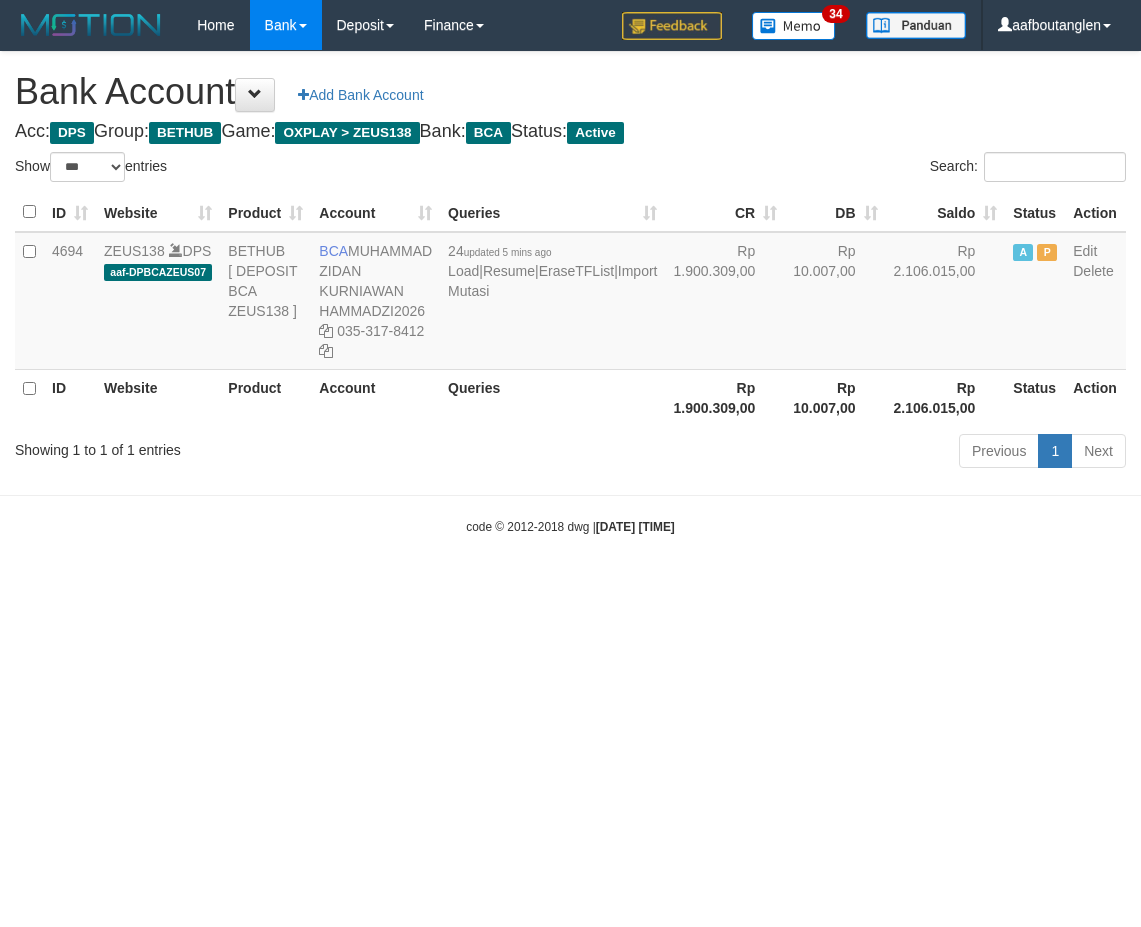 select on "***" 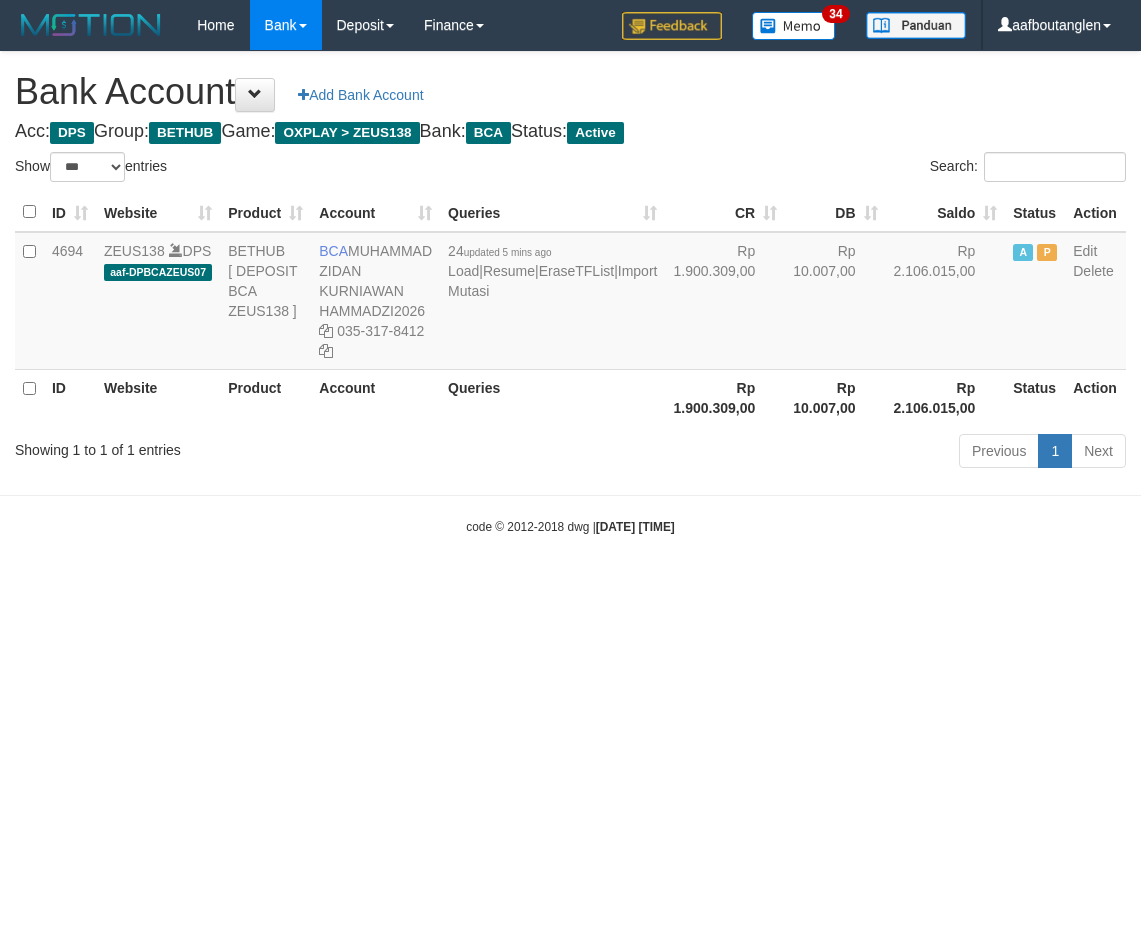 scroll, scrollTop: 0, scrollLeft: 0, axis: both 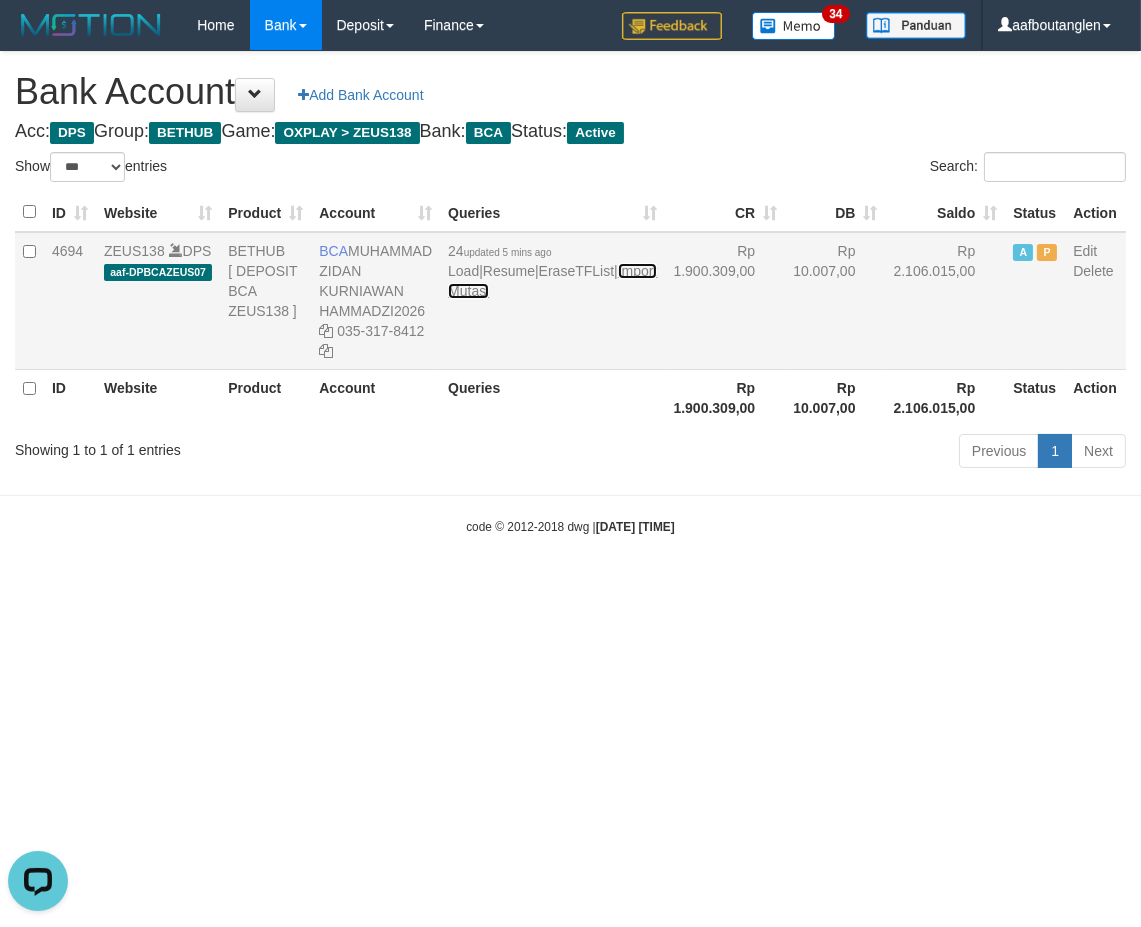click on "Import Mutasi" at bounding box center [552, 281] 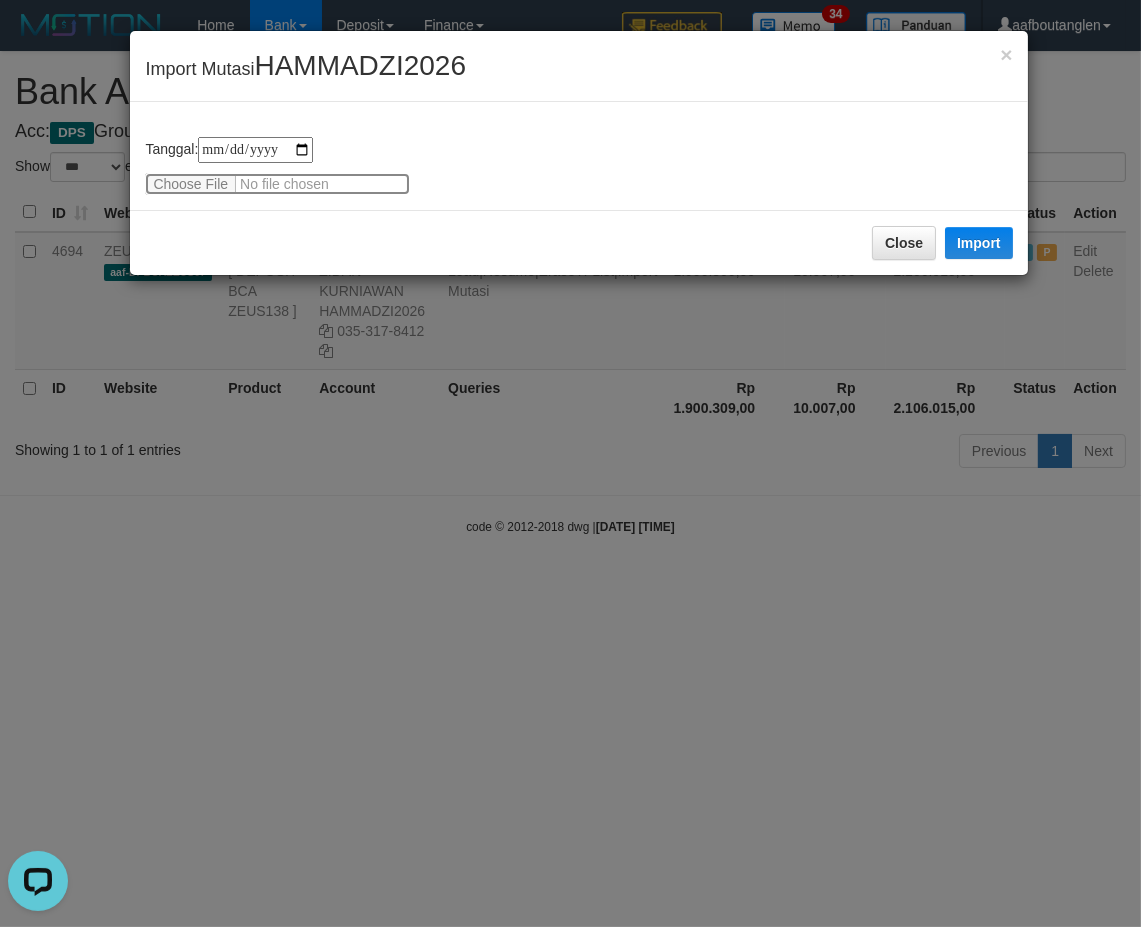 click at bounding box center [277, 184] 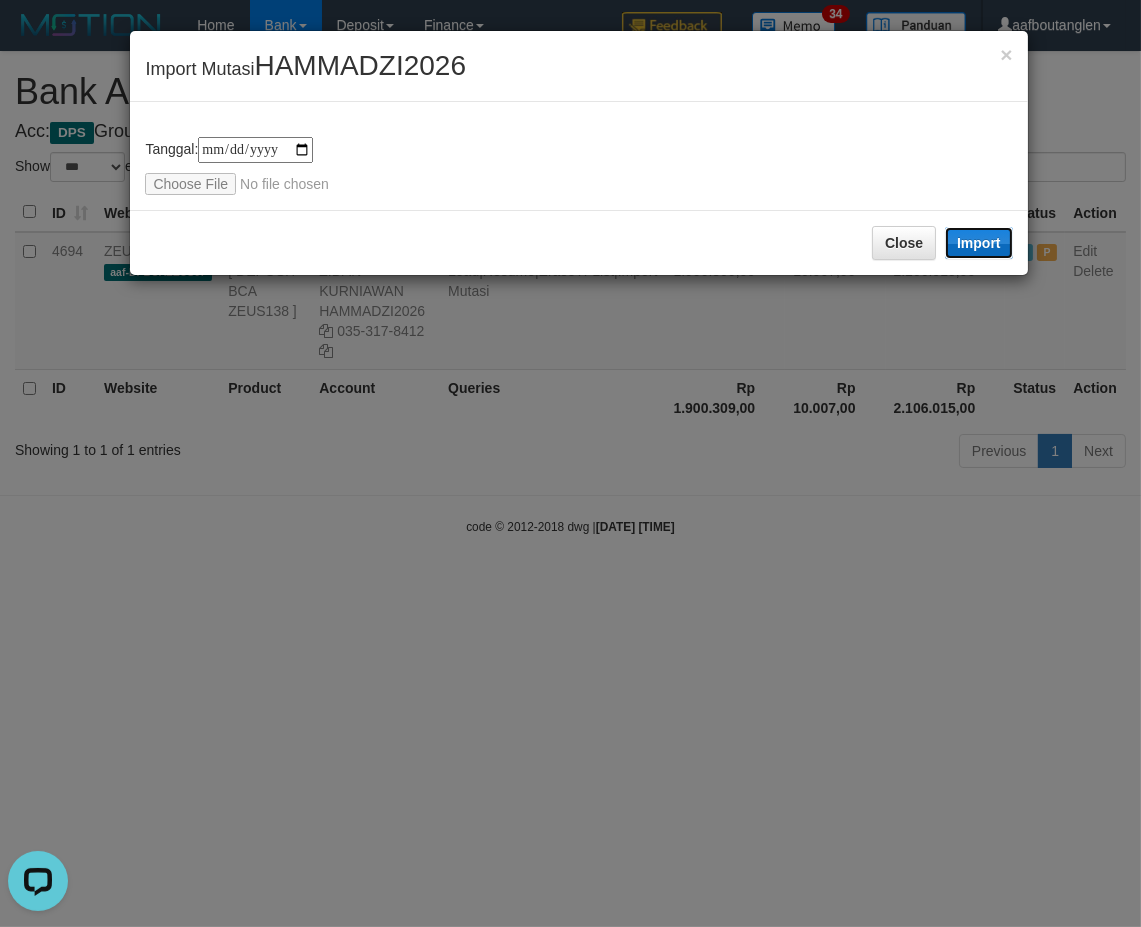 click on "Import" at bounding box center (979, 243) 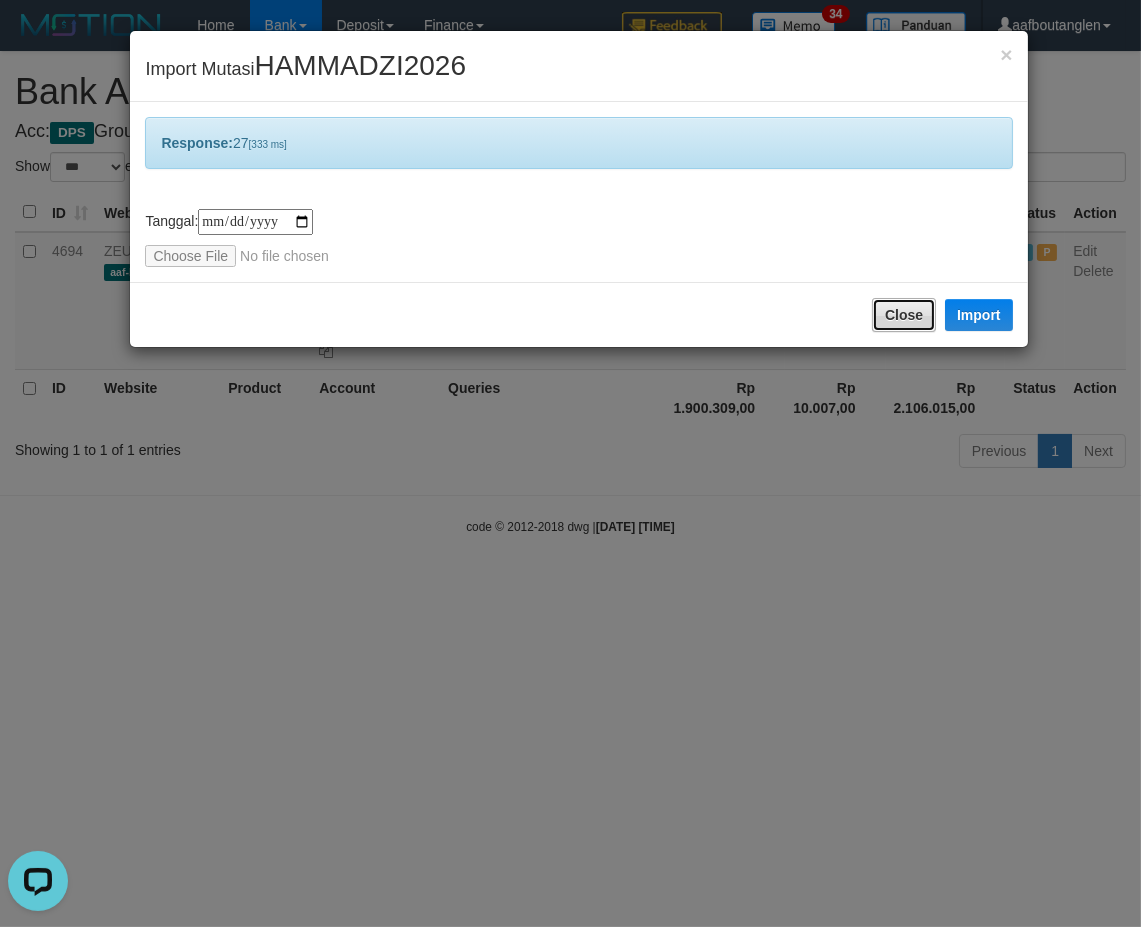 click on "Close" at bounding box center [904, 315] 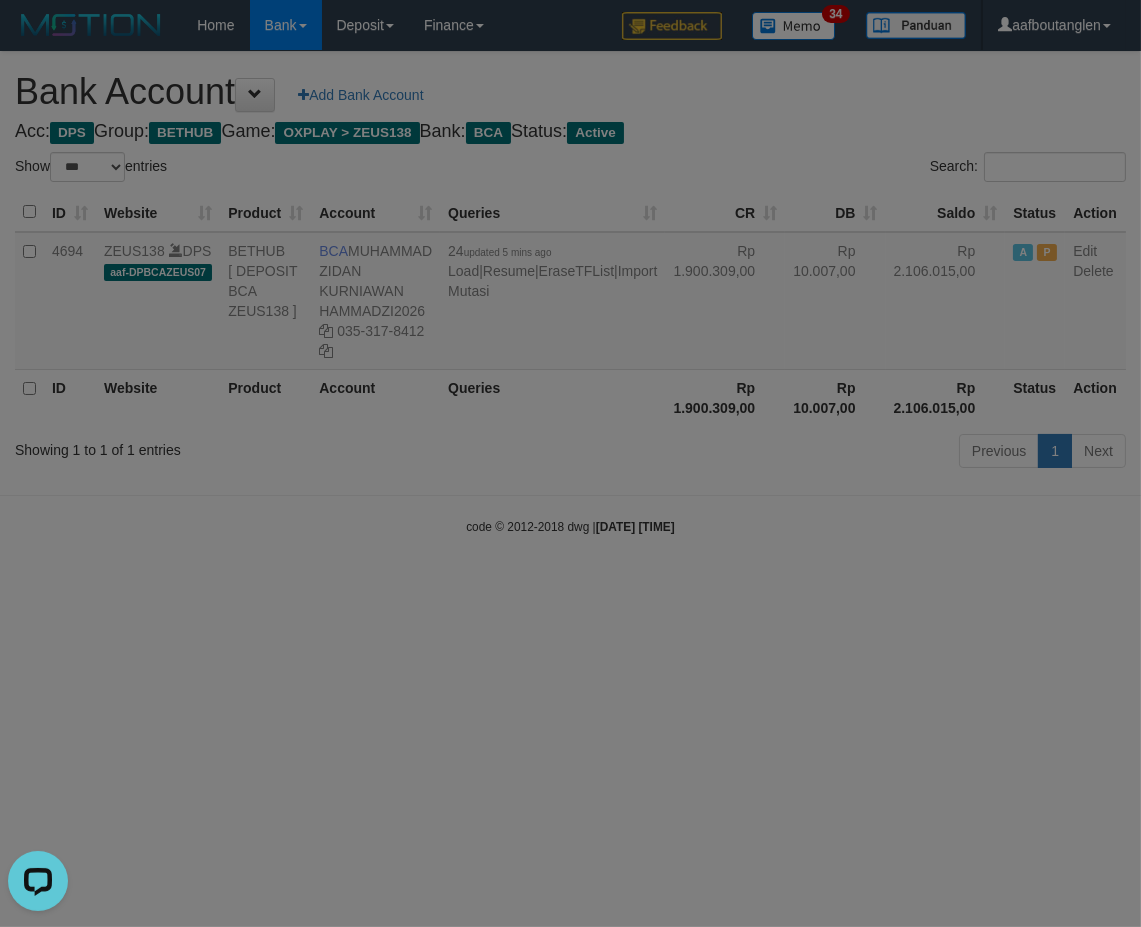 click at bounding box center [570, 463] 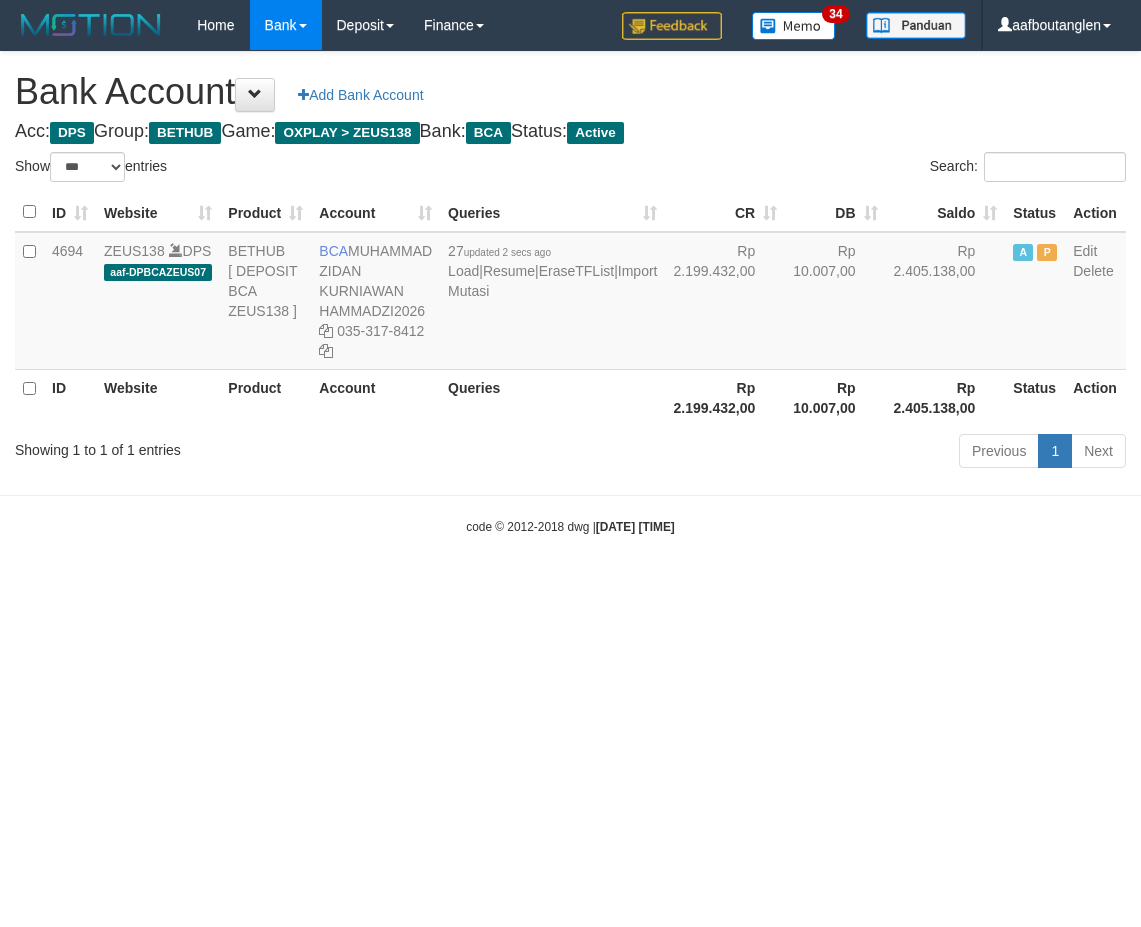 select on "***" 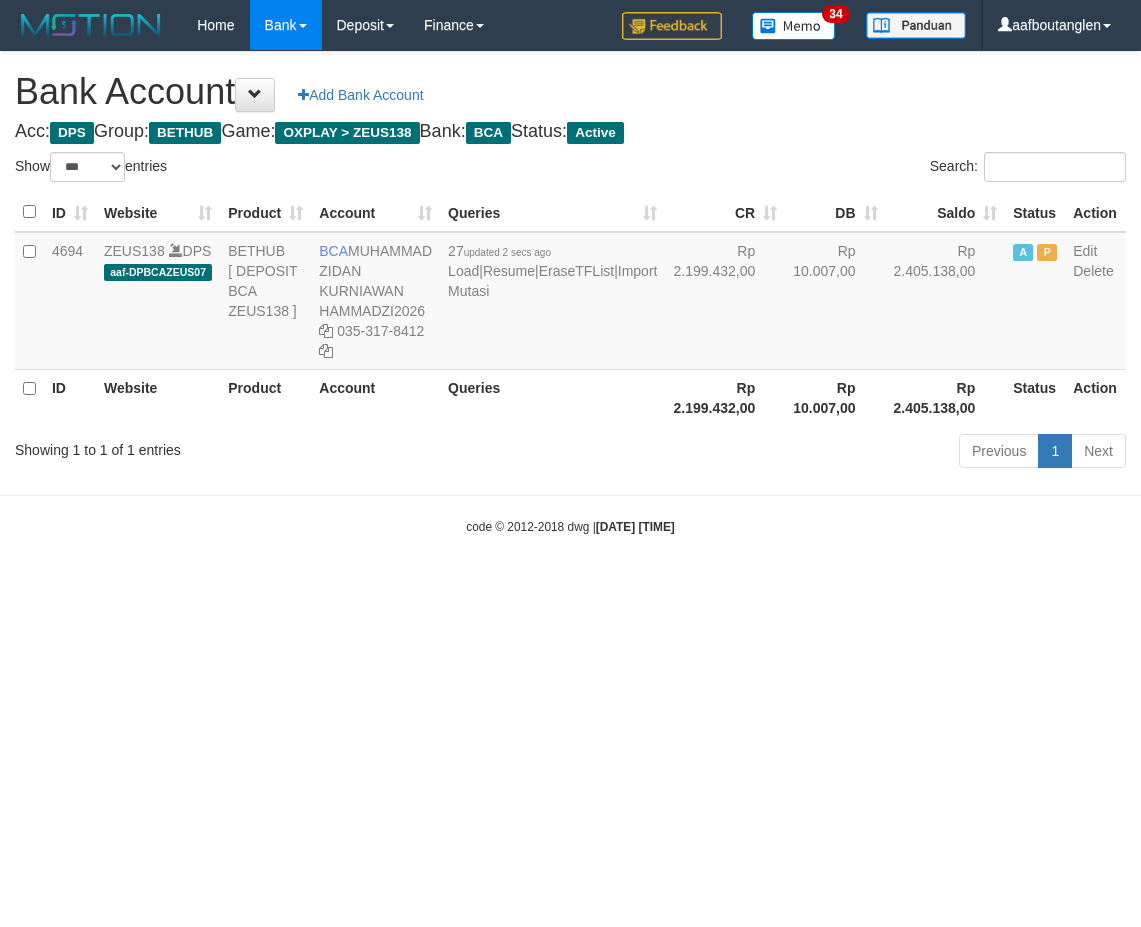 scroll, scrollTop: 0, scrollLeft: 0, axis: both 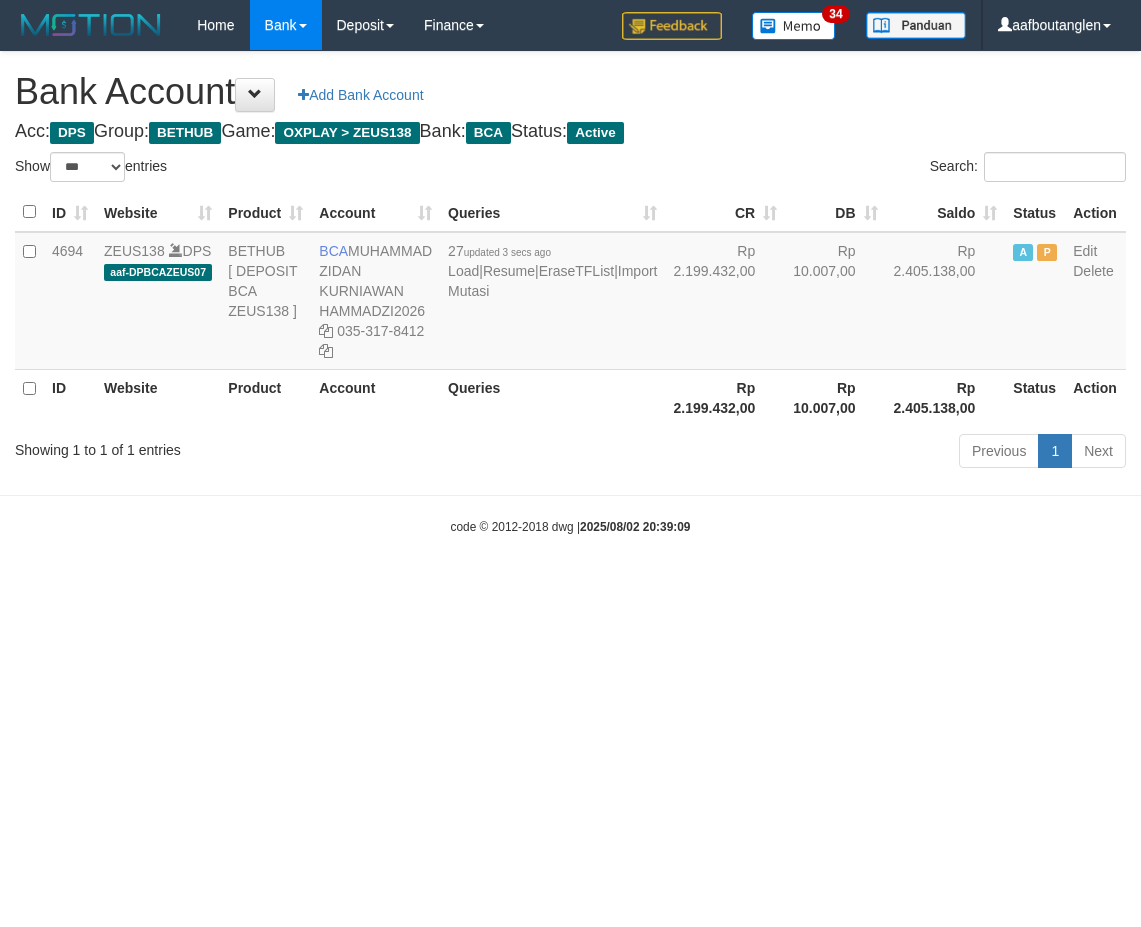 select on "***" 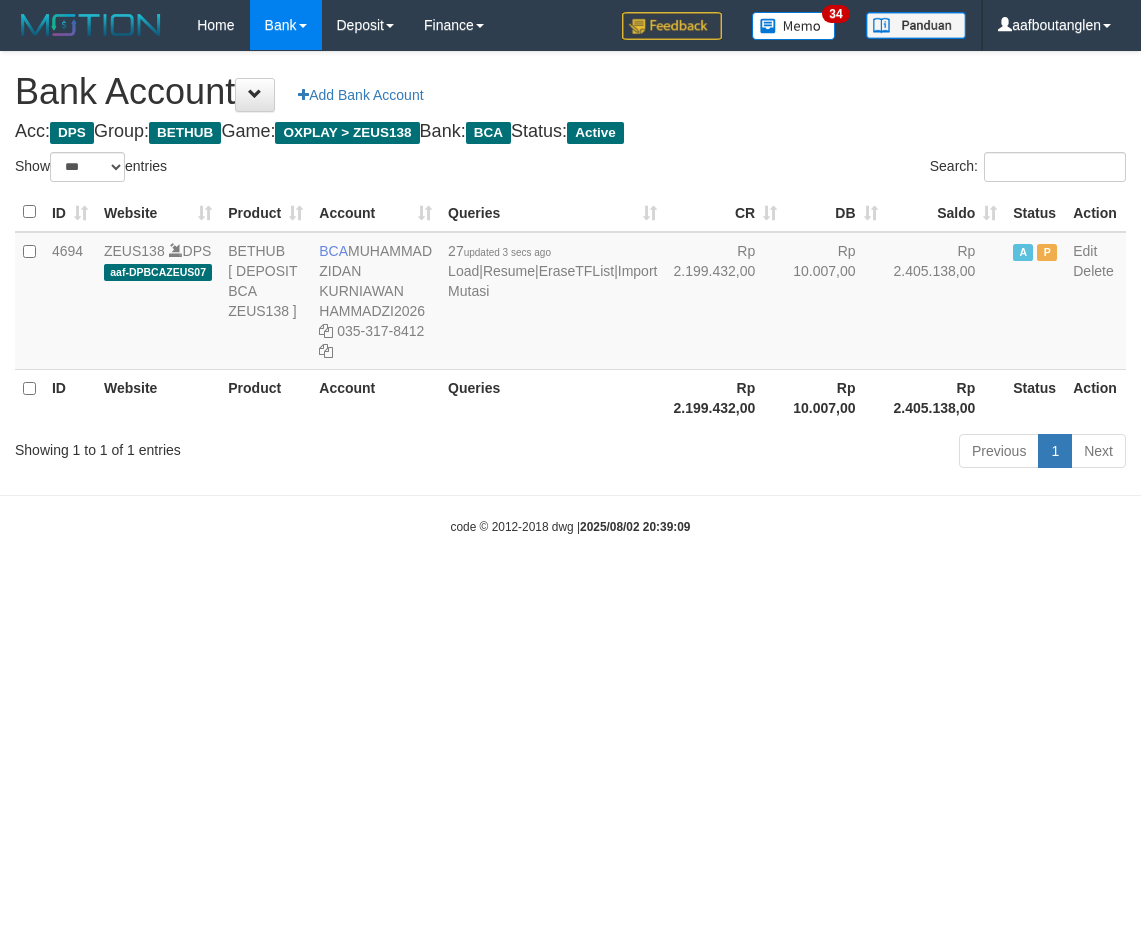 scroll, scrollTop: 0, scrollLeft: 0, axis: both 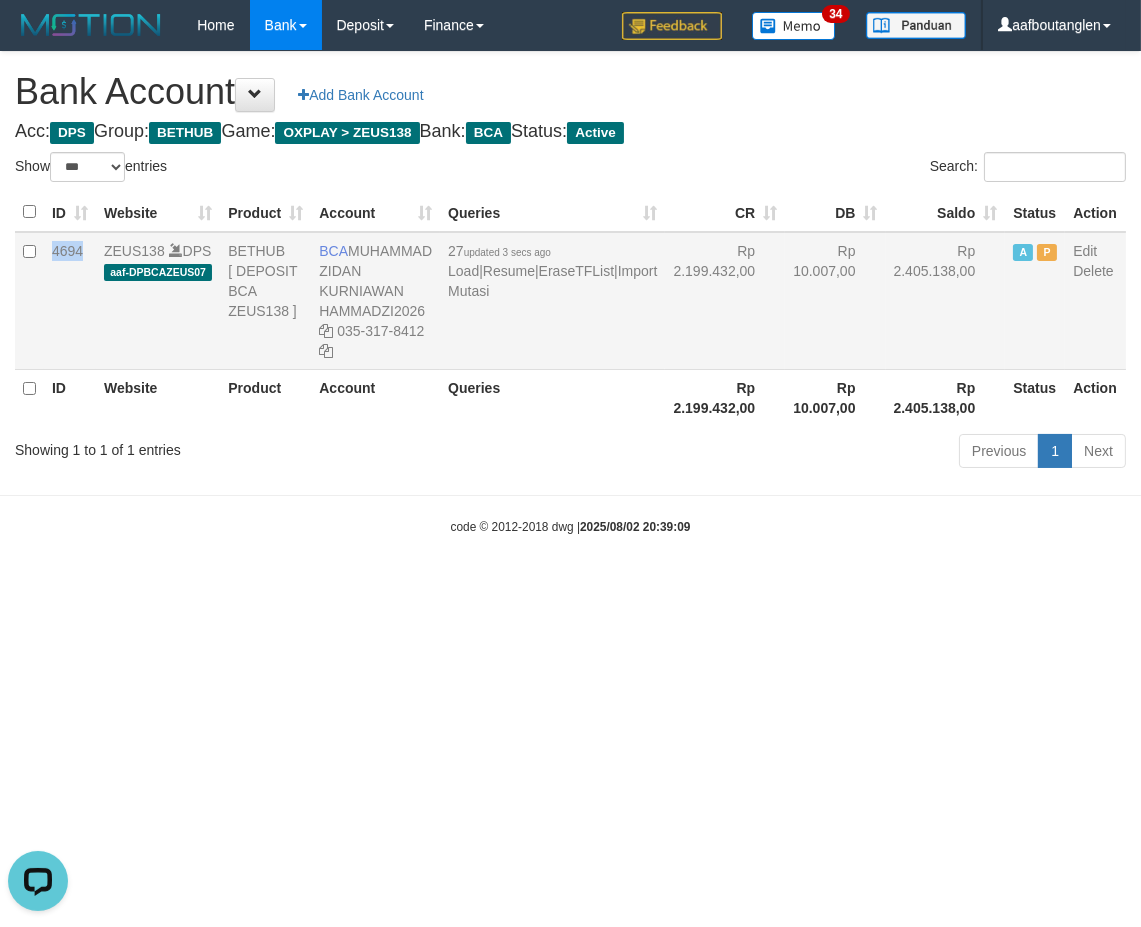drag, startPoint x: 82, startPoint y: 252, endPoint x: 47, endPoint y: 256, distance: 35.22783 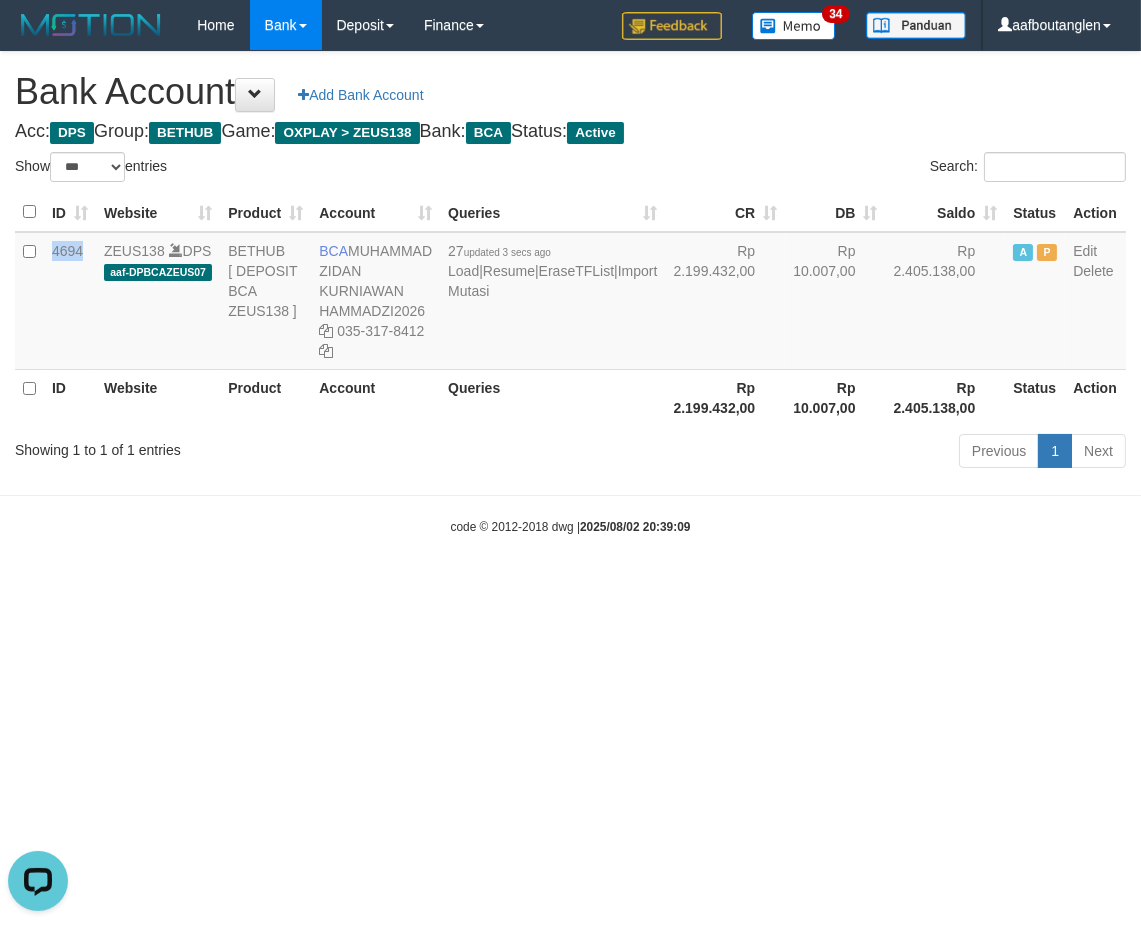 copy on "4694" 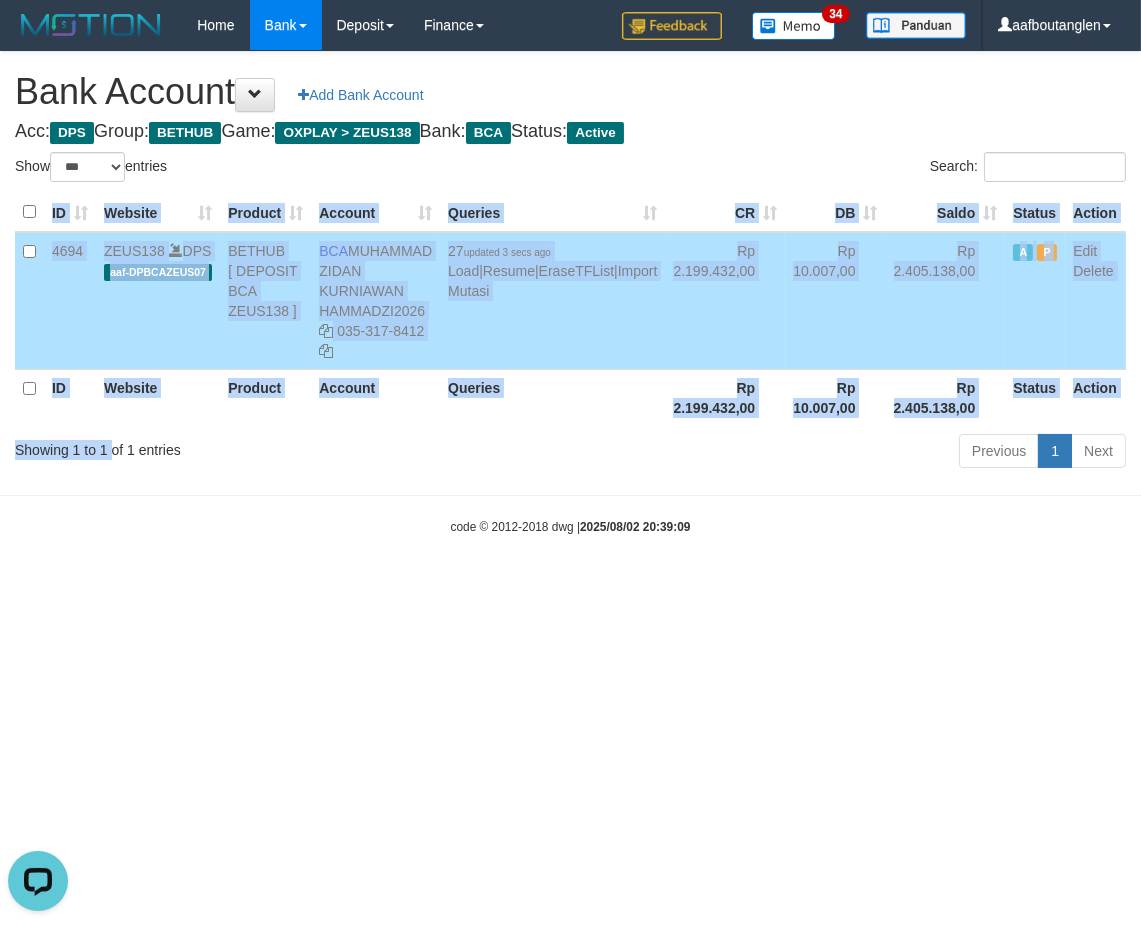 click on "Show  ** ** ** *** ***  entries Search:
ID Website Product Account Queries CR DB Saldo Status Action
4694
ZEUS138
DPS
aaf-DPBCAZEUS07
BETHUB
[ DEPOSIT BCA ZEUS138 ]
BCA
MUHAMMAD ZIDAN KURNIAWAN
HAMMADZI2026
035-317-8412
27  updated 3 secs ago
Load
|
Resume
|
EraseTFList
|
Import Mutasi
Rp 2.199.432,00
Rp 10.007,00
Rp 2.405.138,00
A
P
Edit
Delete
ID Website Product Account Queries Status" at bounding box center (570, 313) 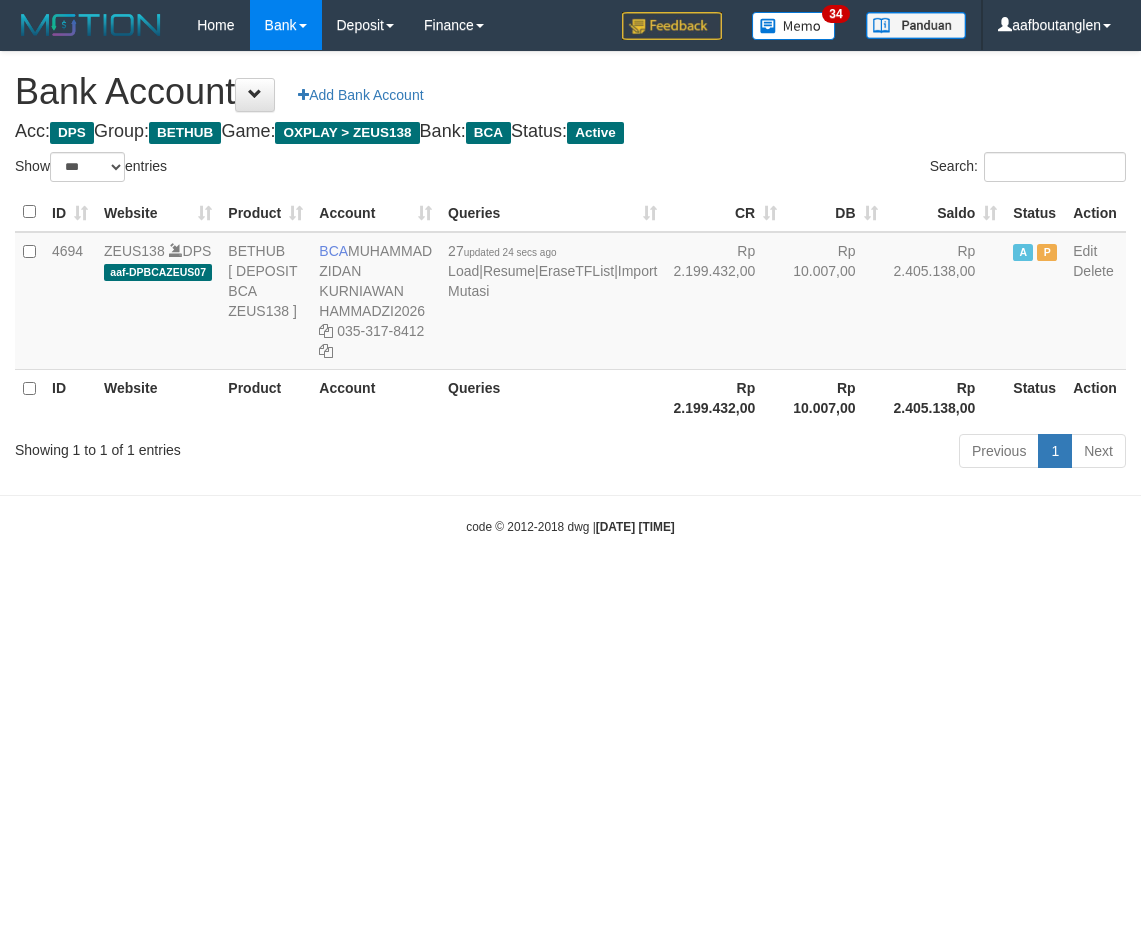 select on "***" 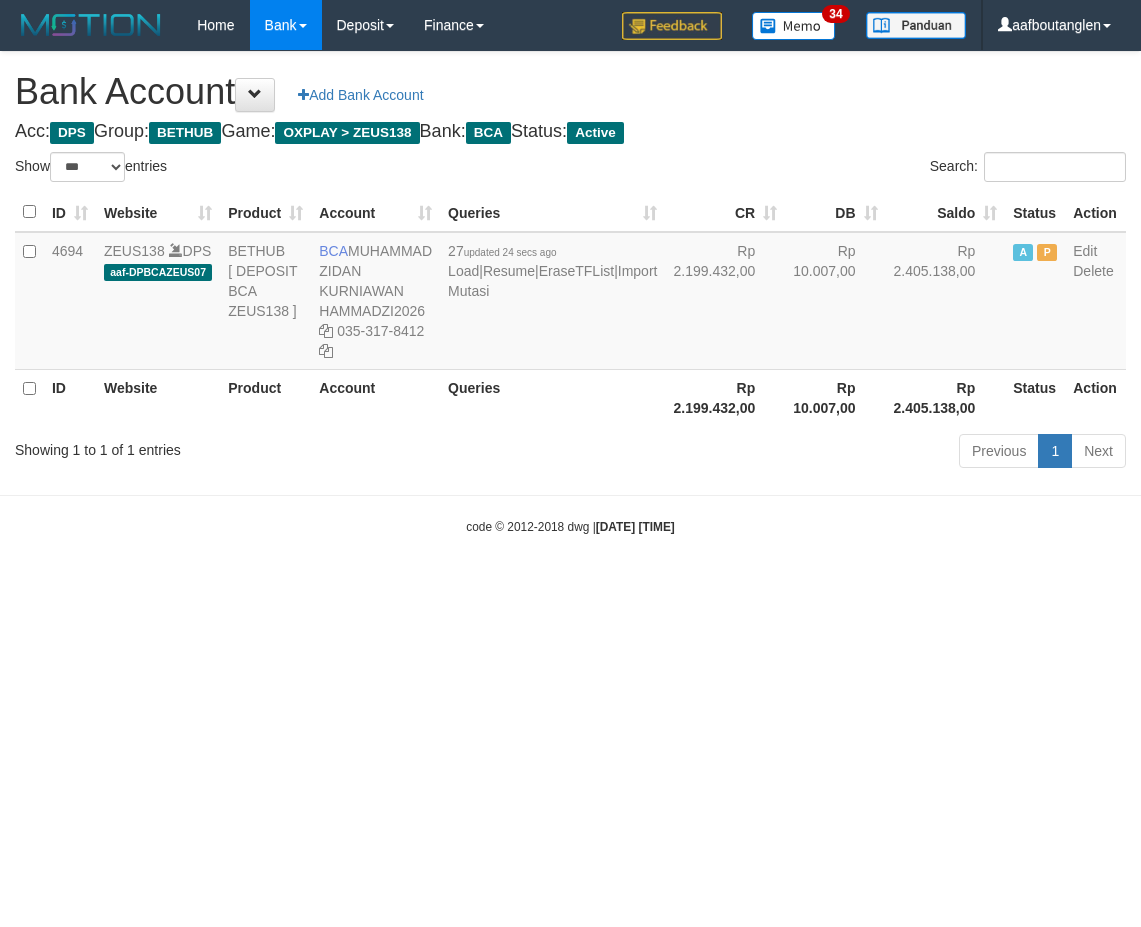 scroll, scrollTop: 0, scrollLeft: 0, axis: both 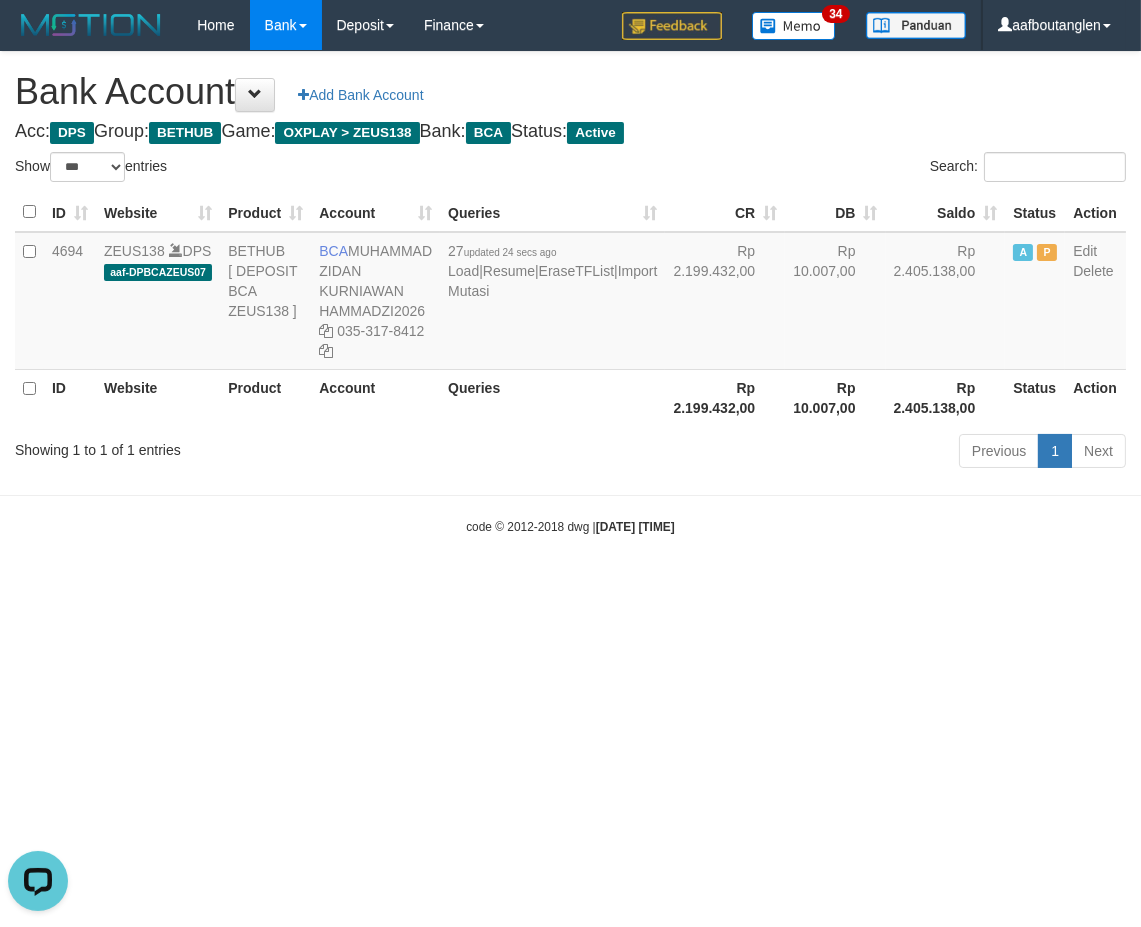drag, startPoint x: 0, startPoint y: 471, endPoint x: 41, endPoint y: 466, distance: 41.303753 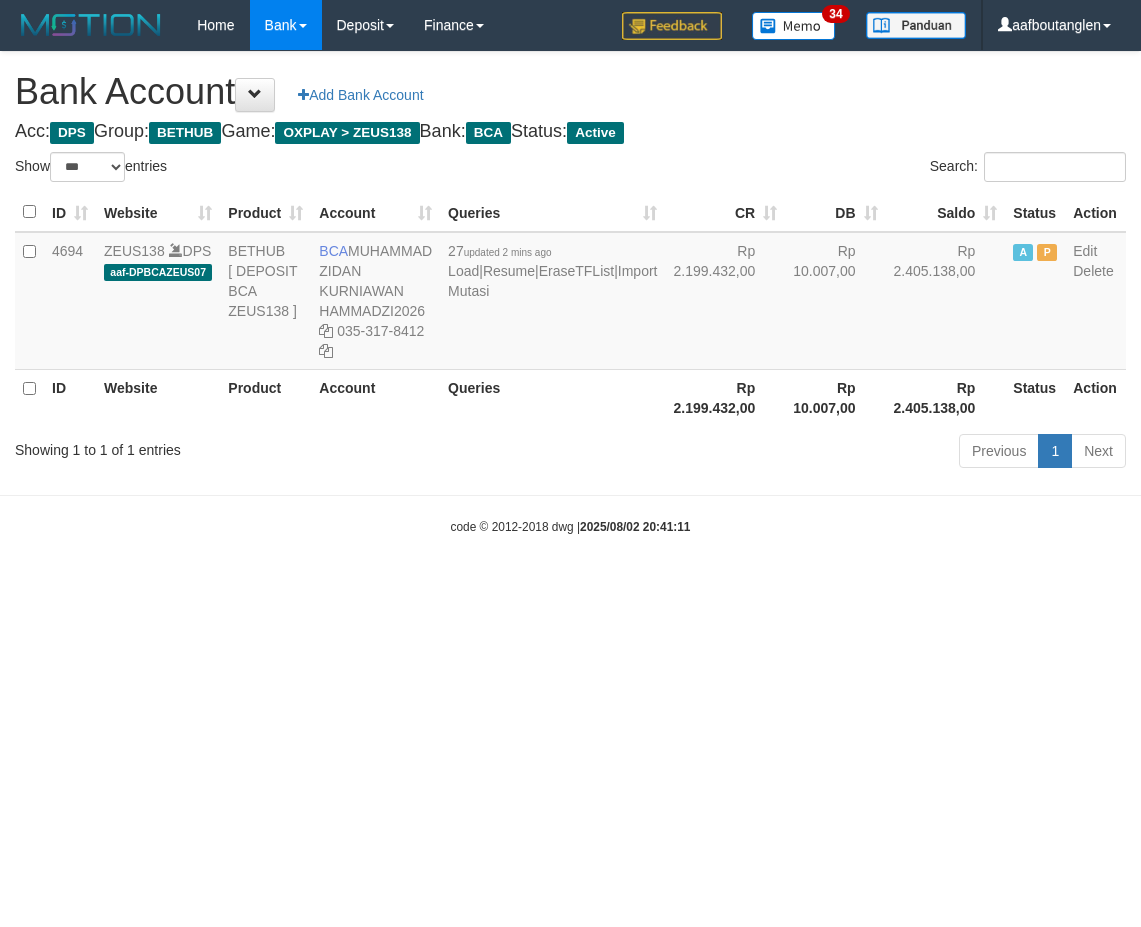 select on "***" 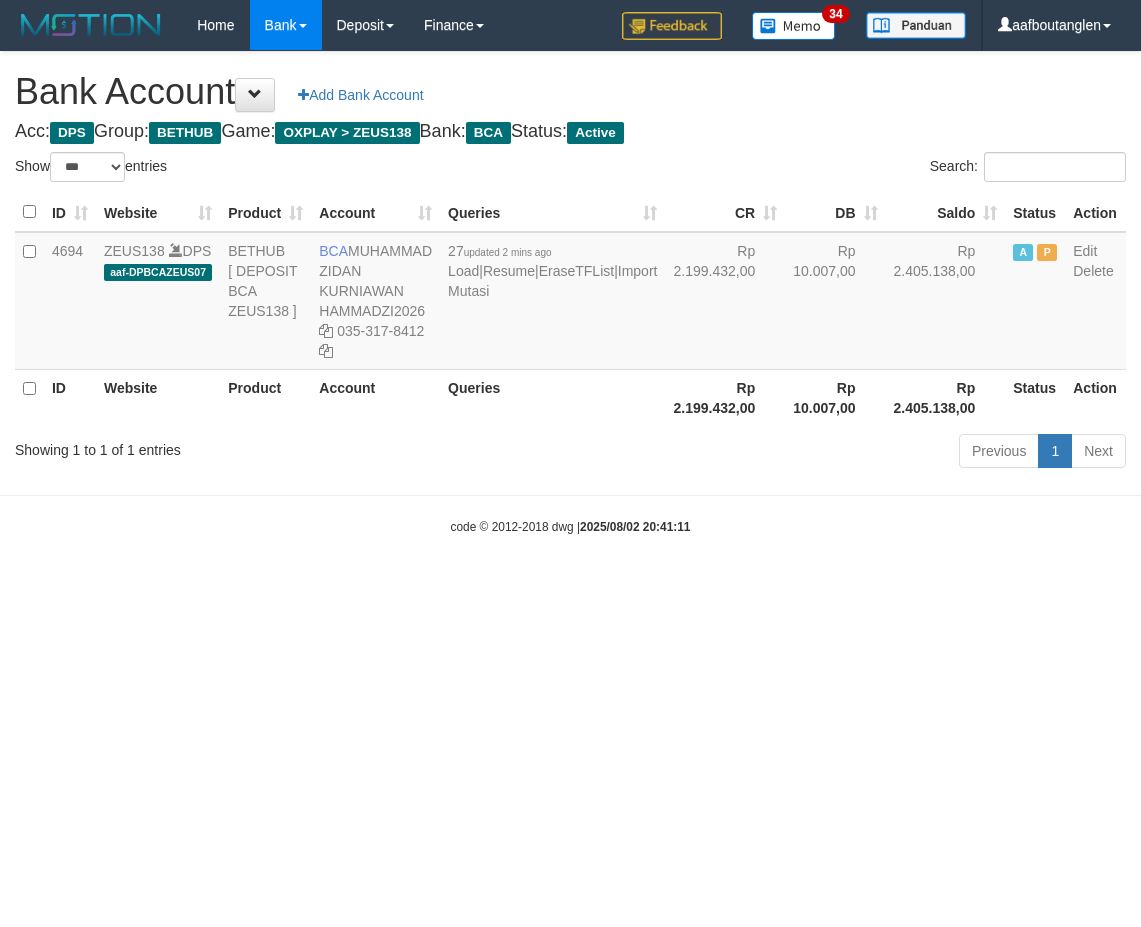 scroll, scrollTop: 0, scrollLeft: 0, axis: both 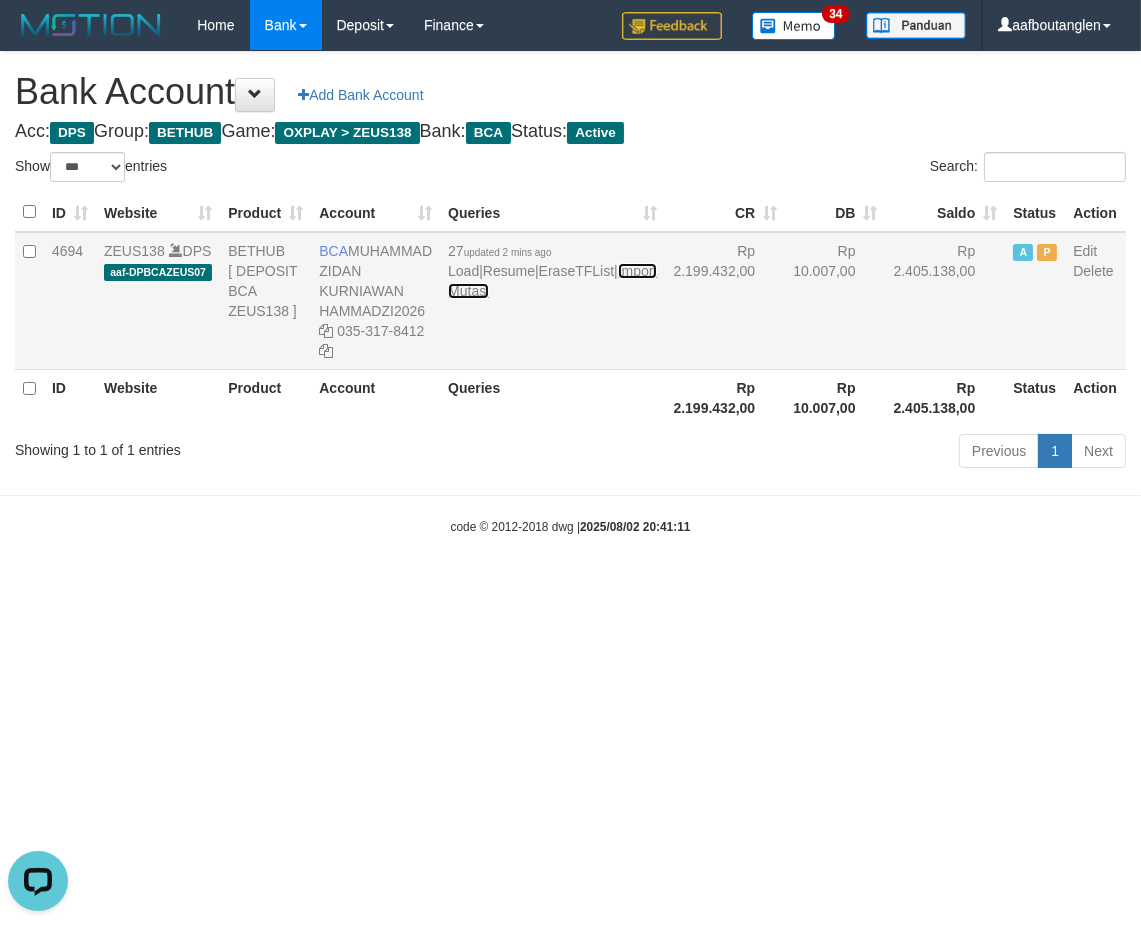 click on "Import Mutasi" at bounding box center (552, 281) 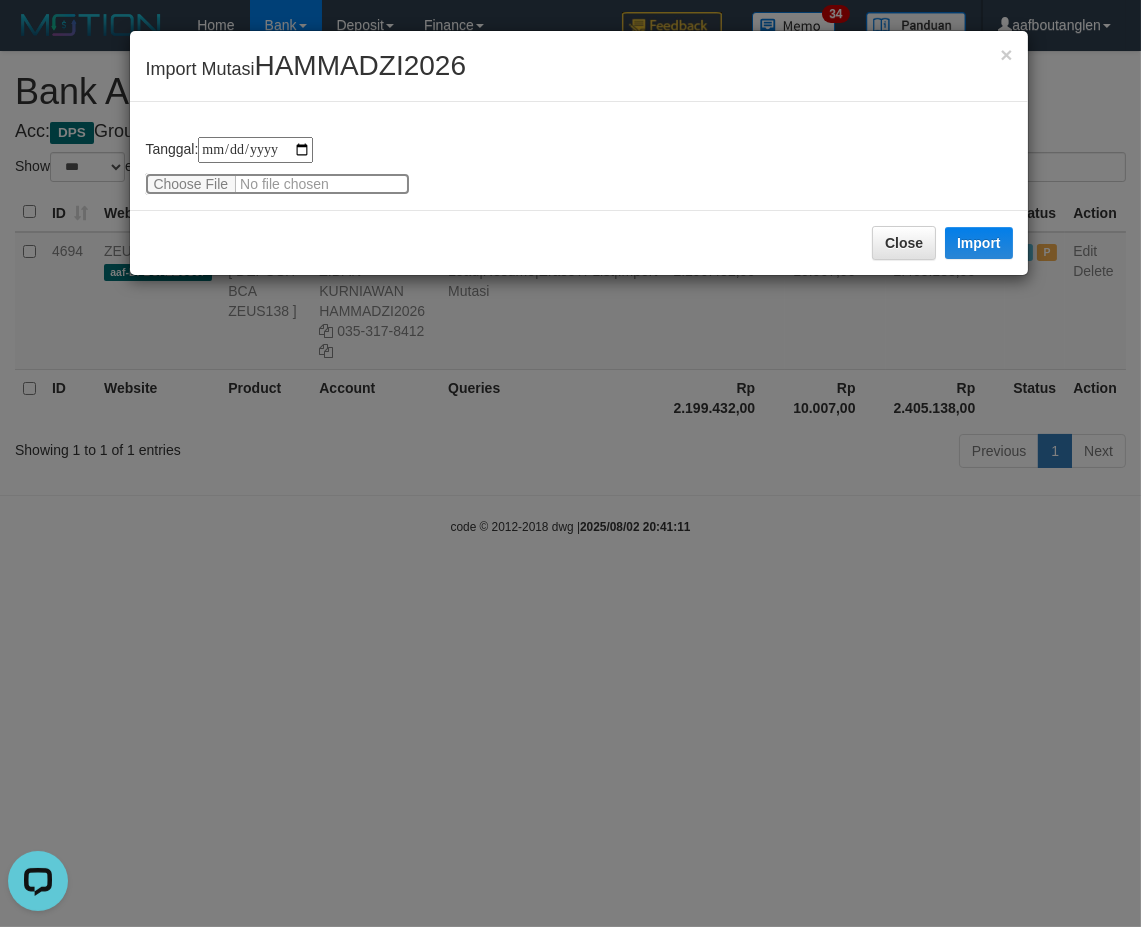 click at bounding box center [277, 184] 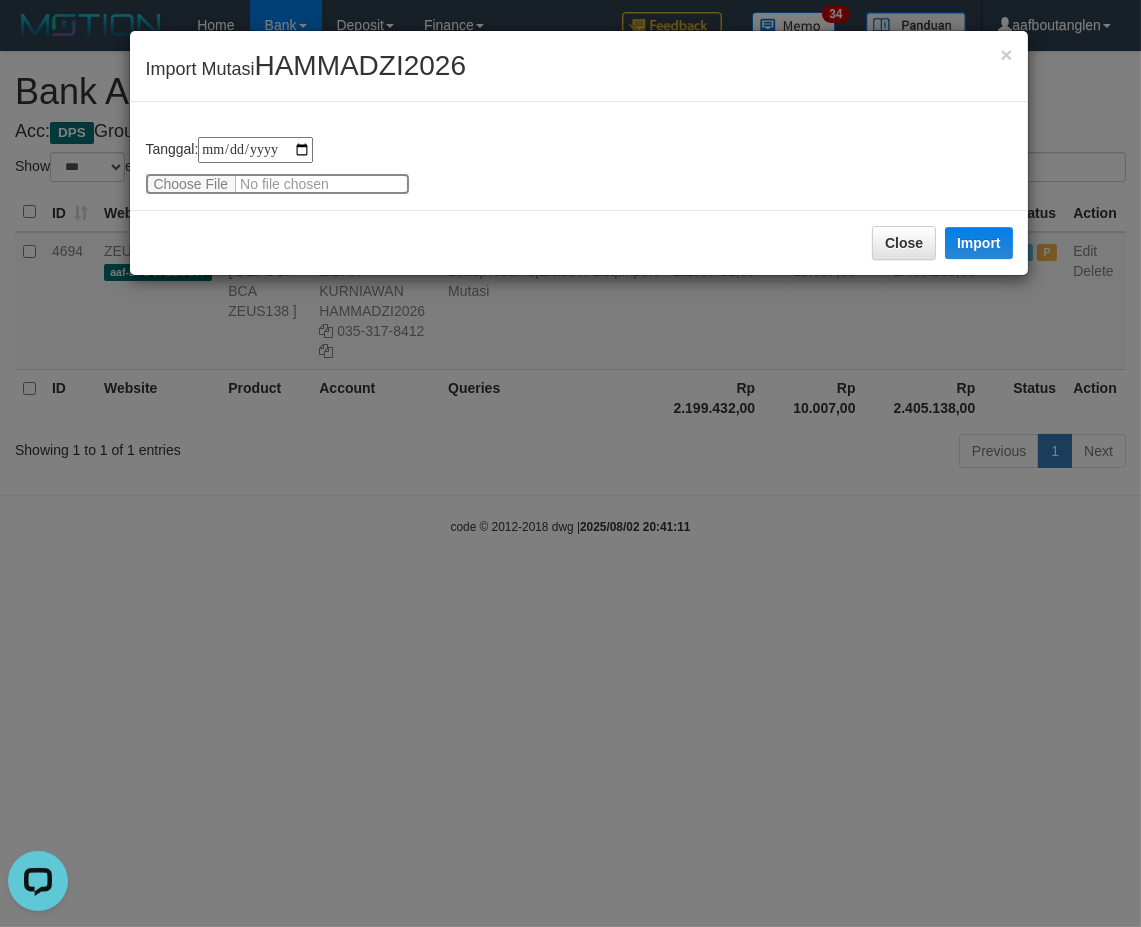 type on "**********" 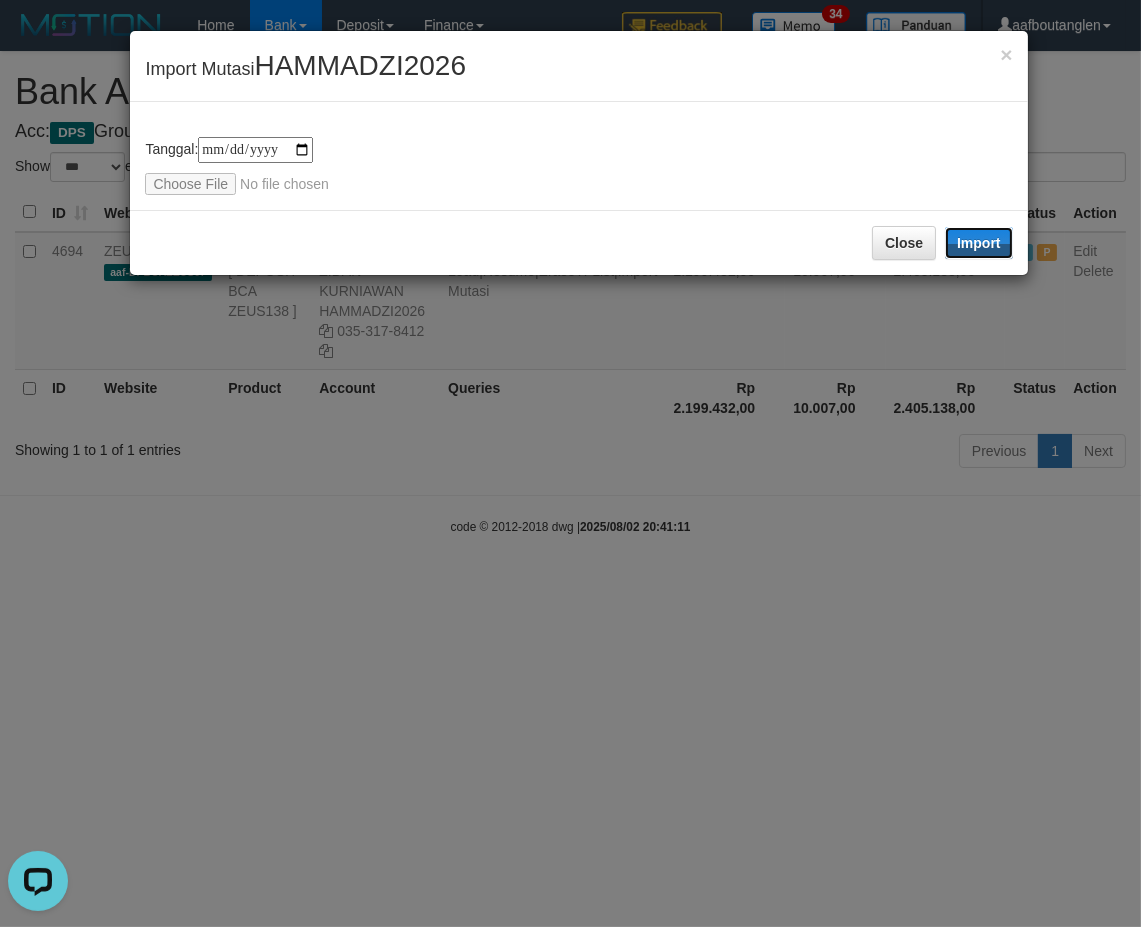 drag, startPoint x: 991, startPoint y: 241, endPoint x: 882, endPoint y: 288, distance: 118.70131 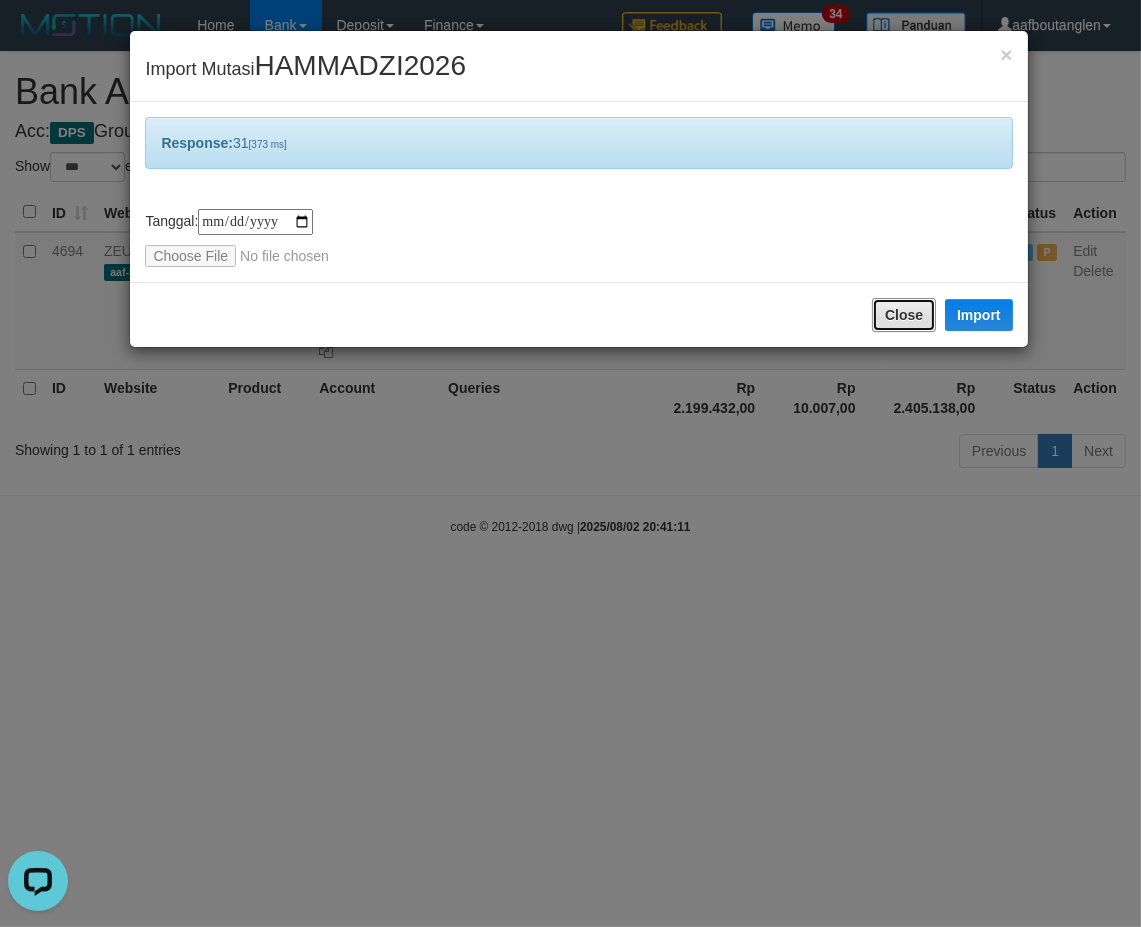 type 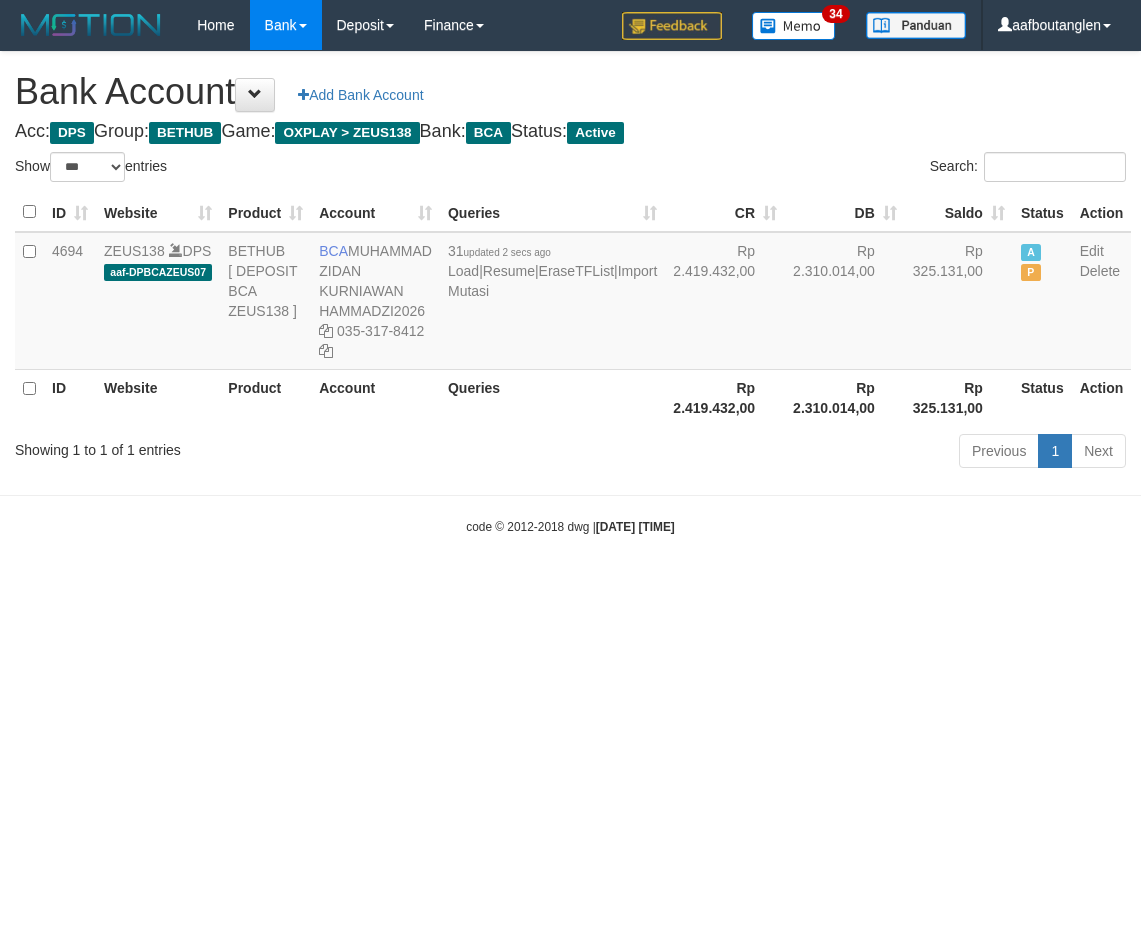 select on "***" 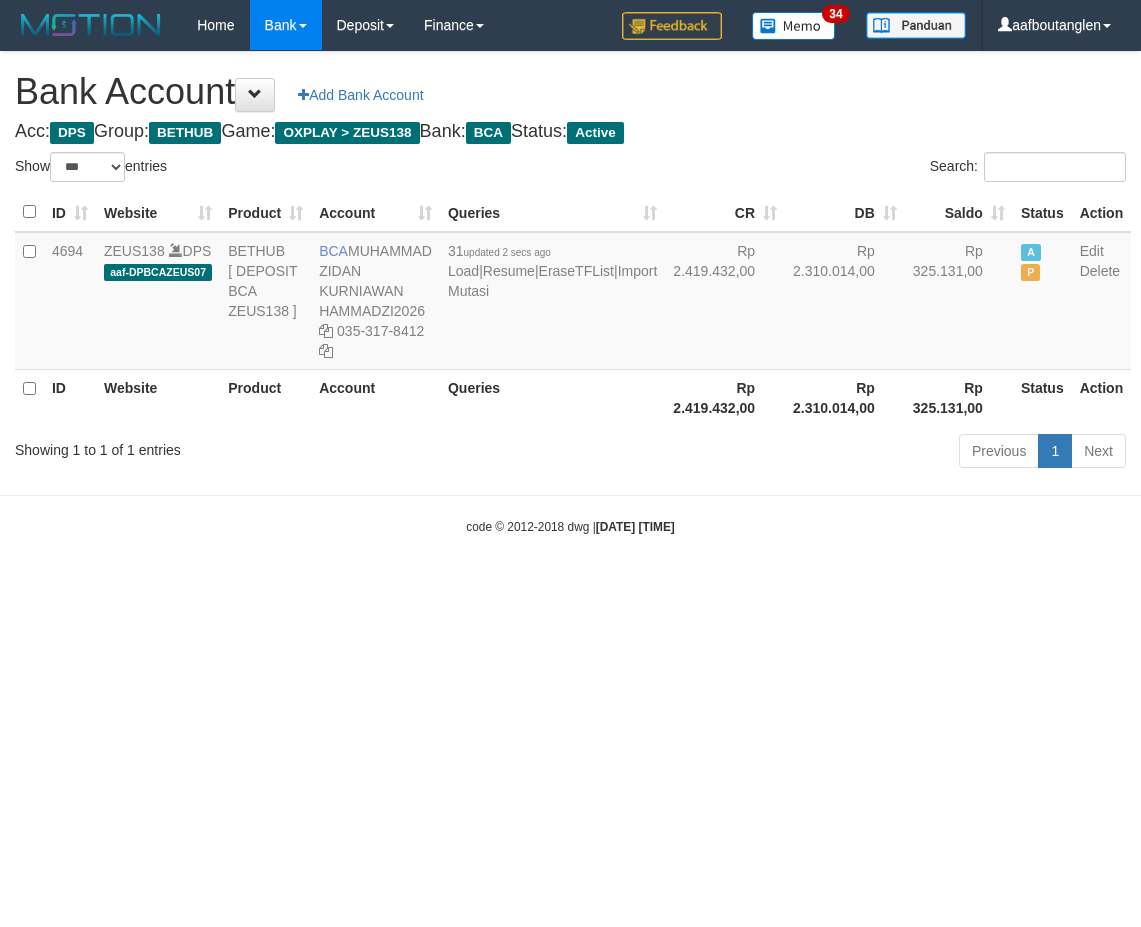 scroll, scrollTop: 0, scrollLeft: 0, axis: both 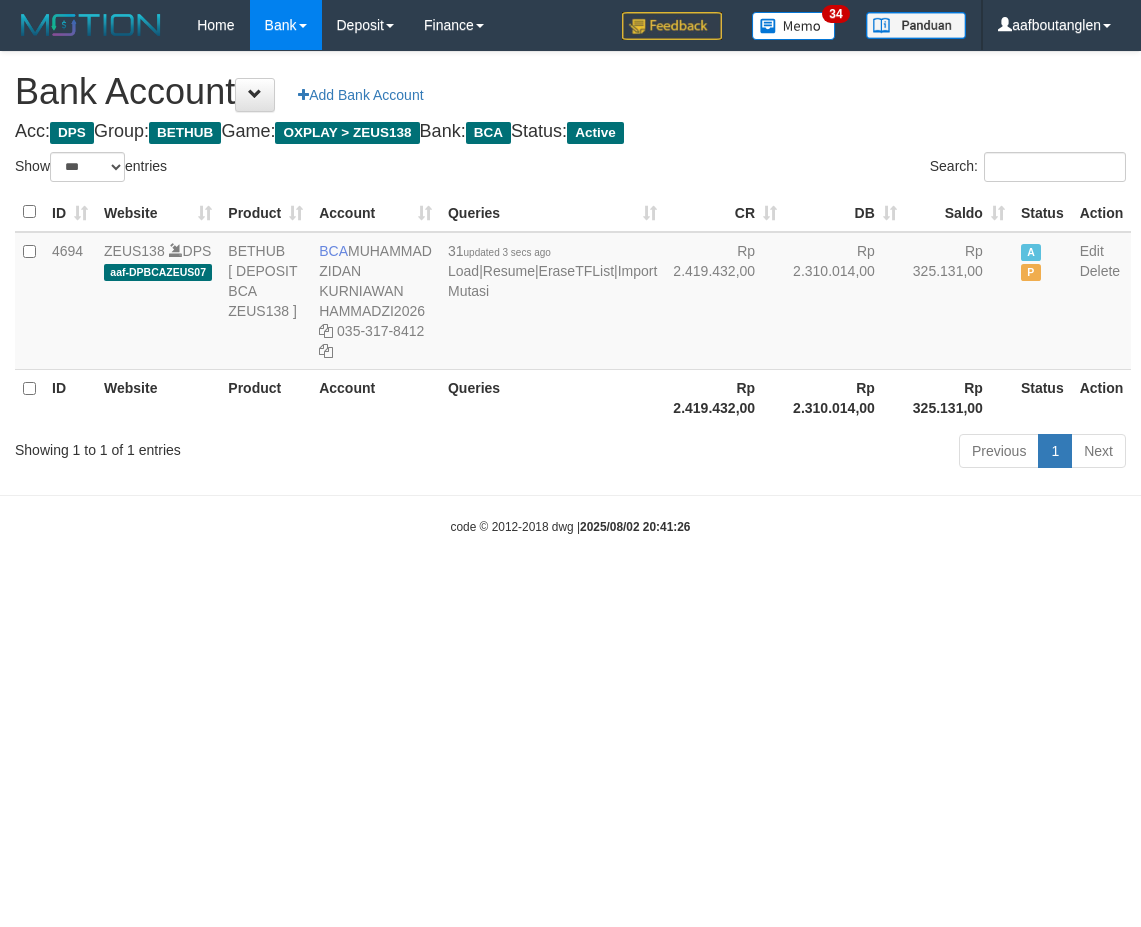 select on "***" 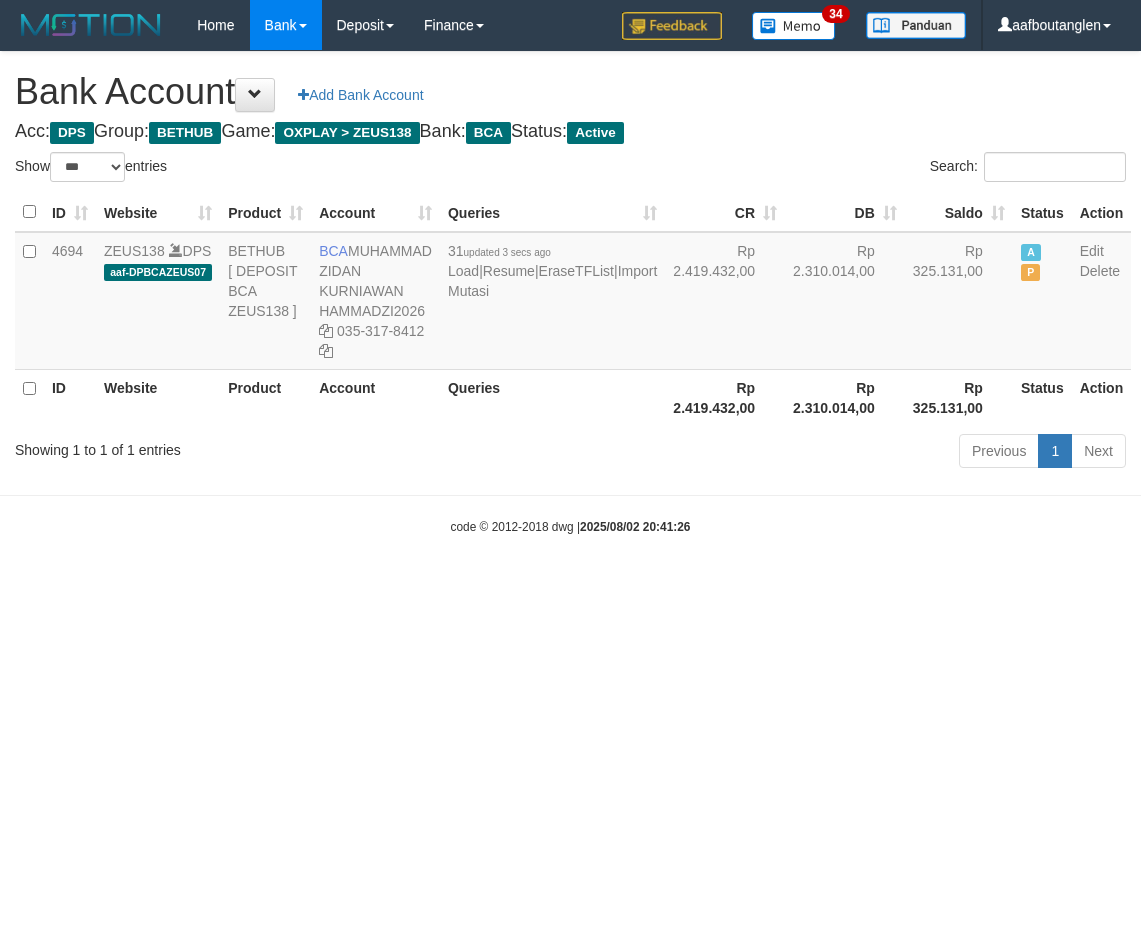 scroll, scrollTop: 0, scrollLeft: 0, axis: both 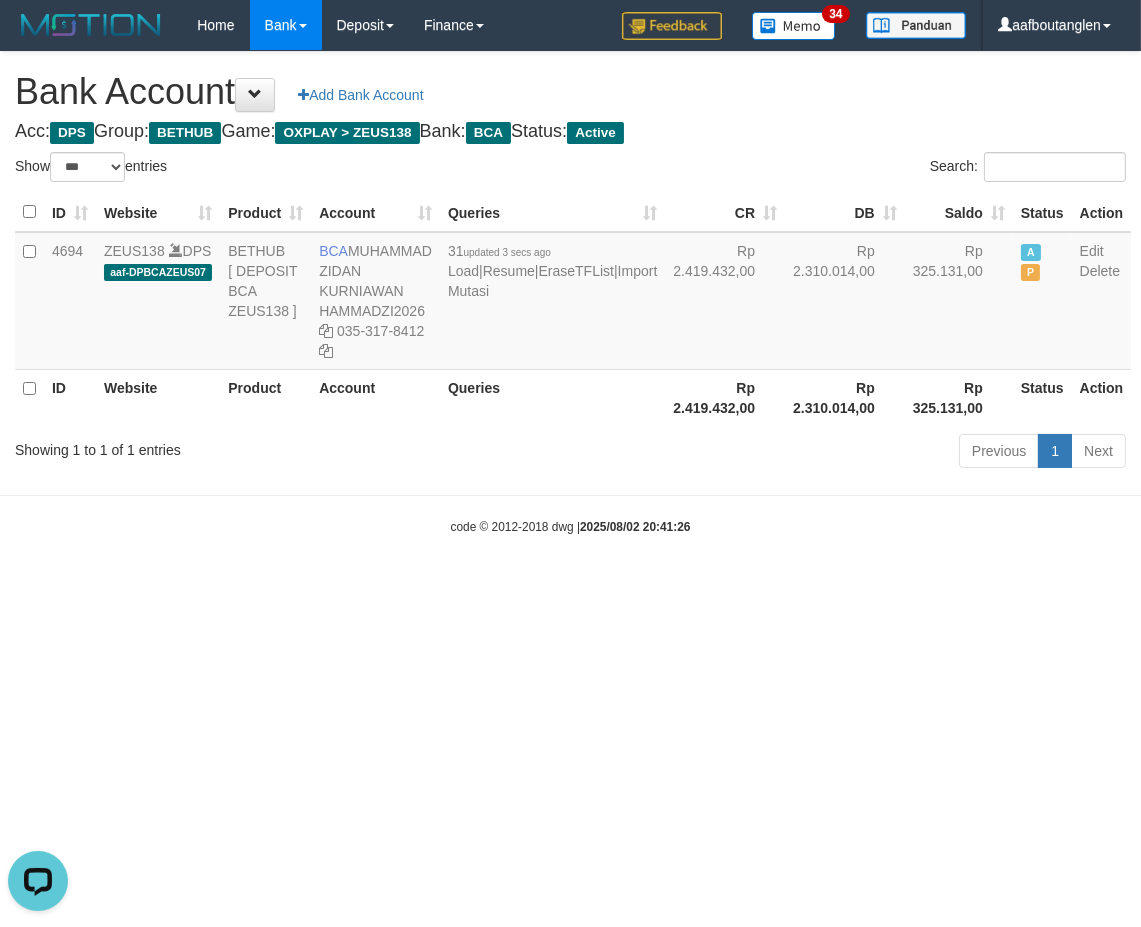 click on "code © 2012-2018 dwg |  2025/08/02 20:41:26" at bounding box center (570, 526) 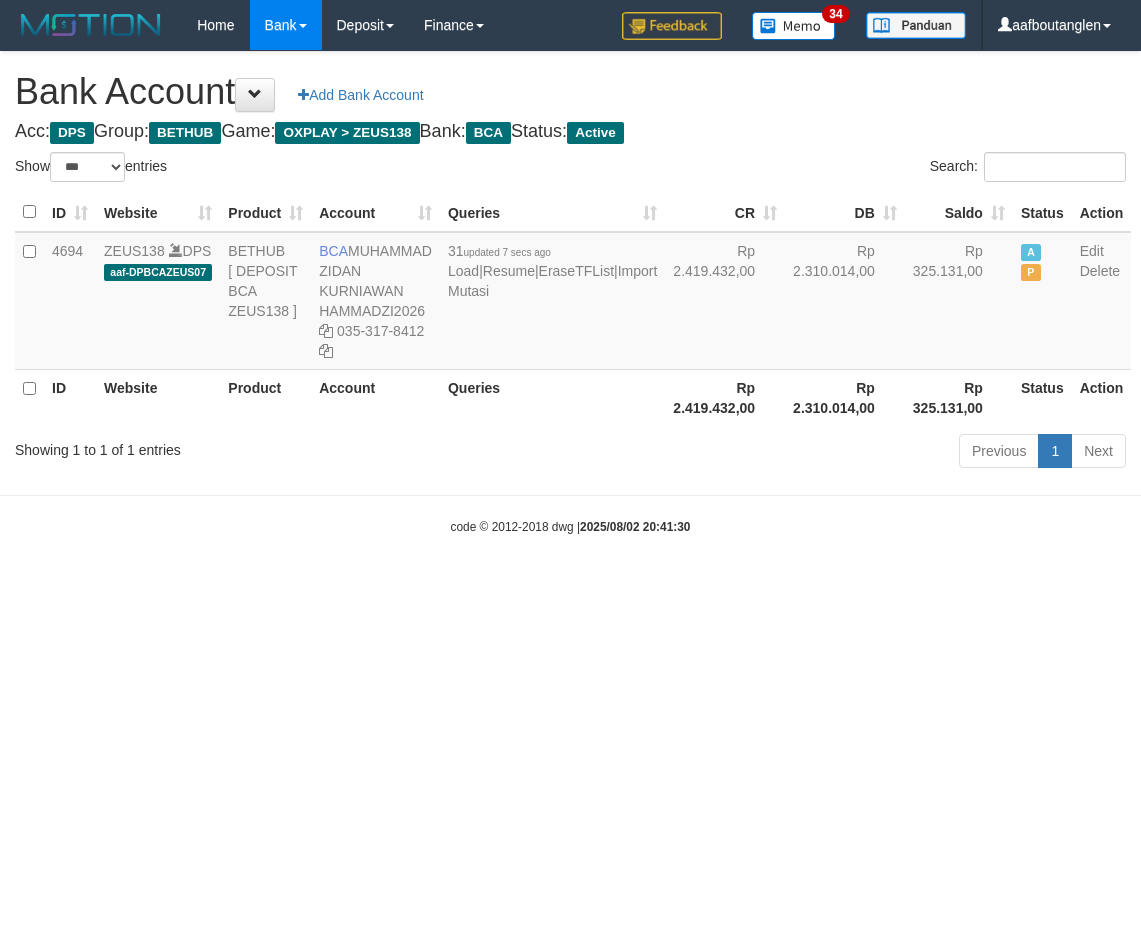 select on "***" 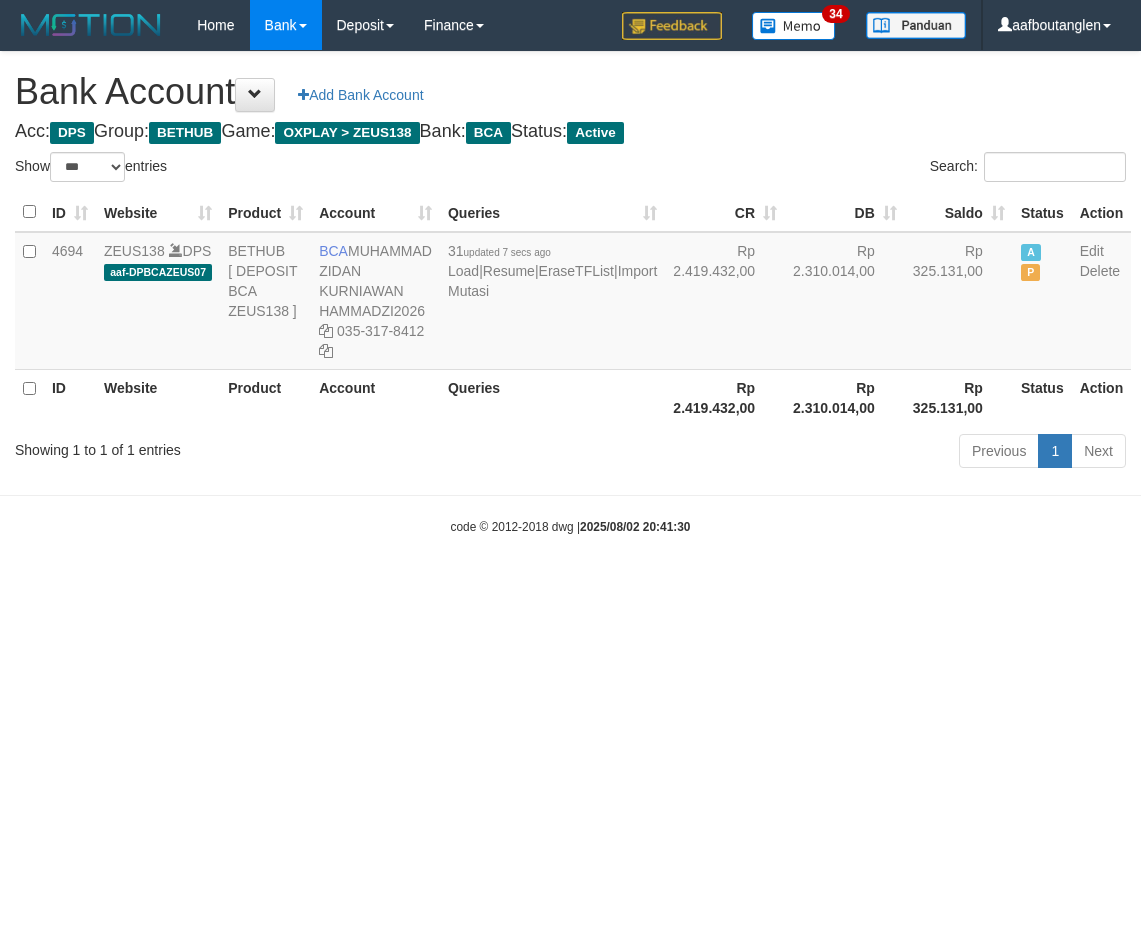 scroll, scrollTop: 0, scrollLeft: 0, axis: both 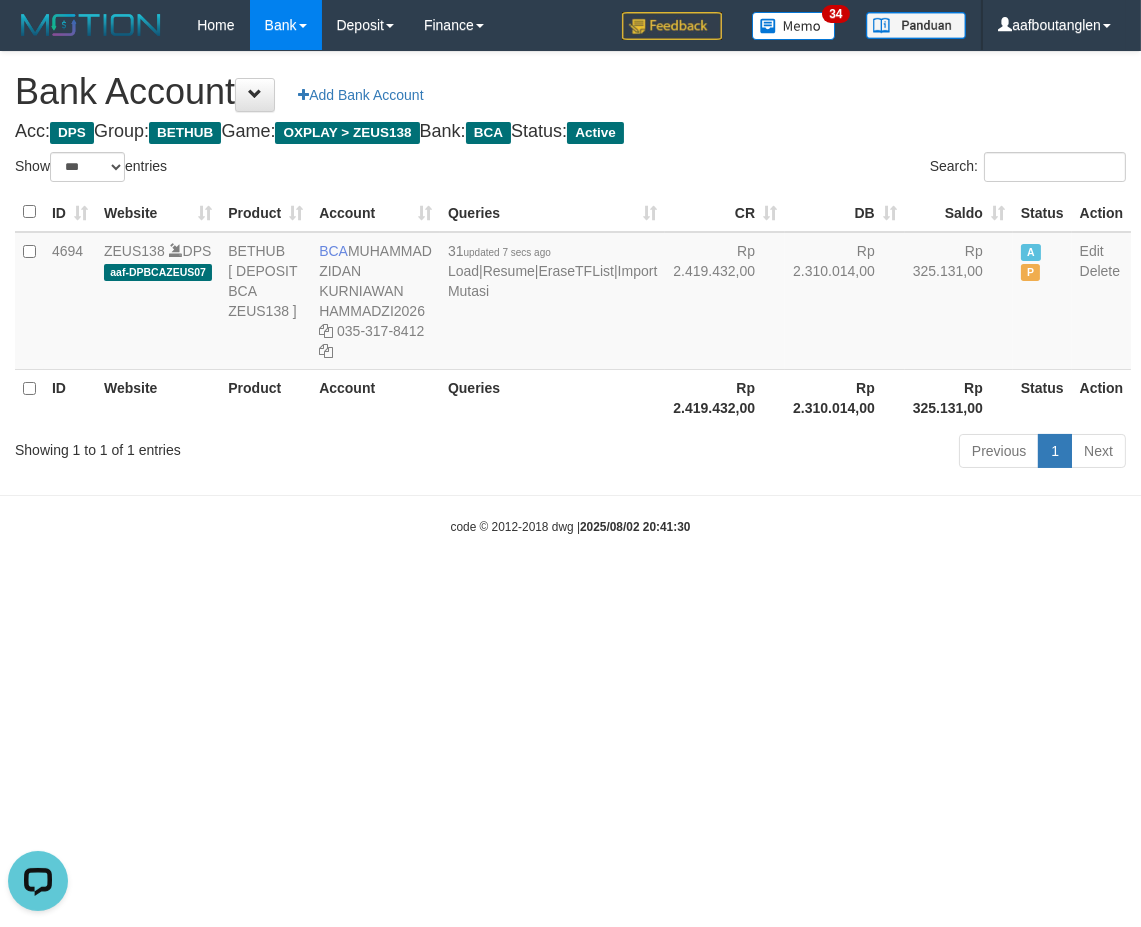 click on "Toggle navigation
Home
Bank
Account List
Deposit
DPS List
History
Note DPS
Finance
Financial Data
aafboutanglen
My Profile
Log Out
34" at bounding box center (570, 293) 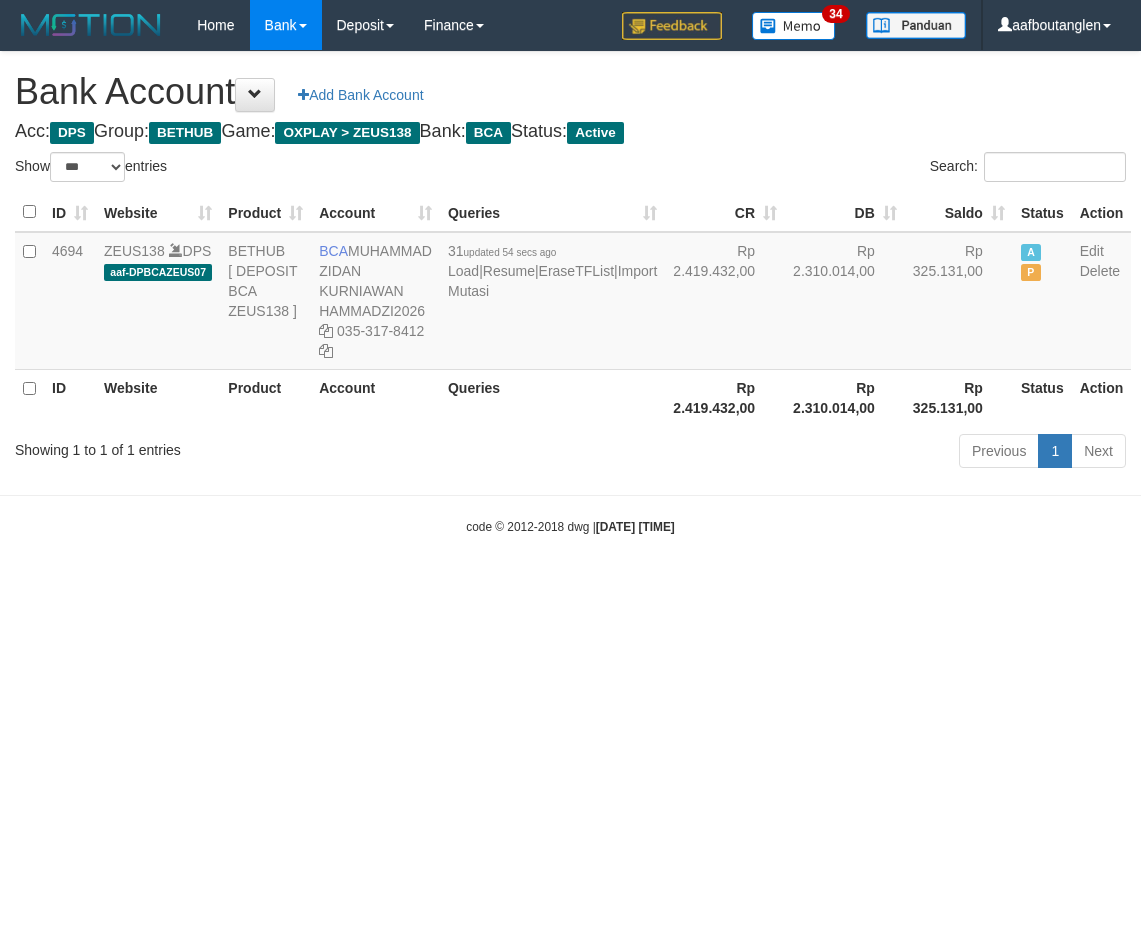 select on "***" 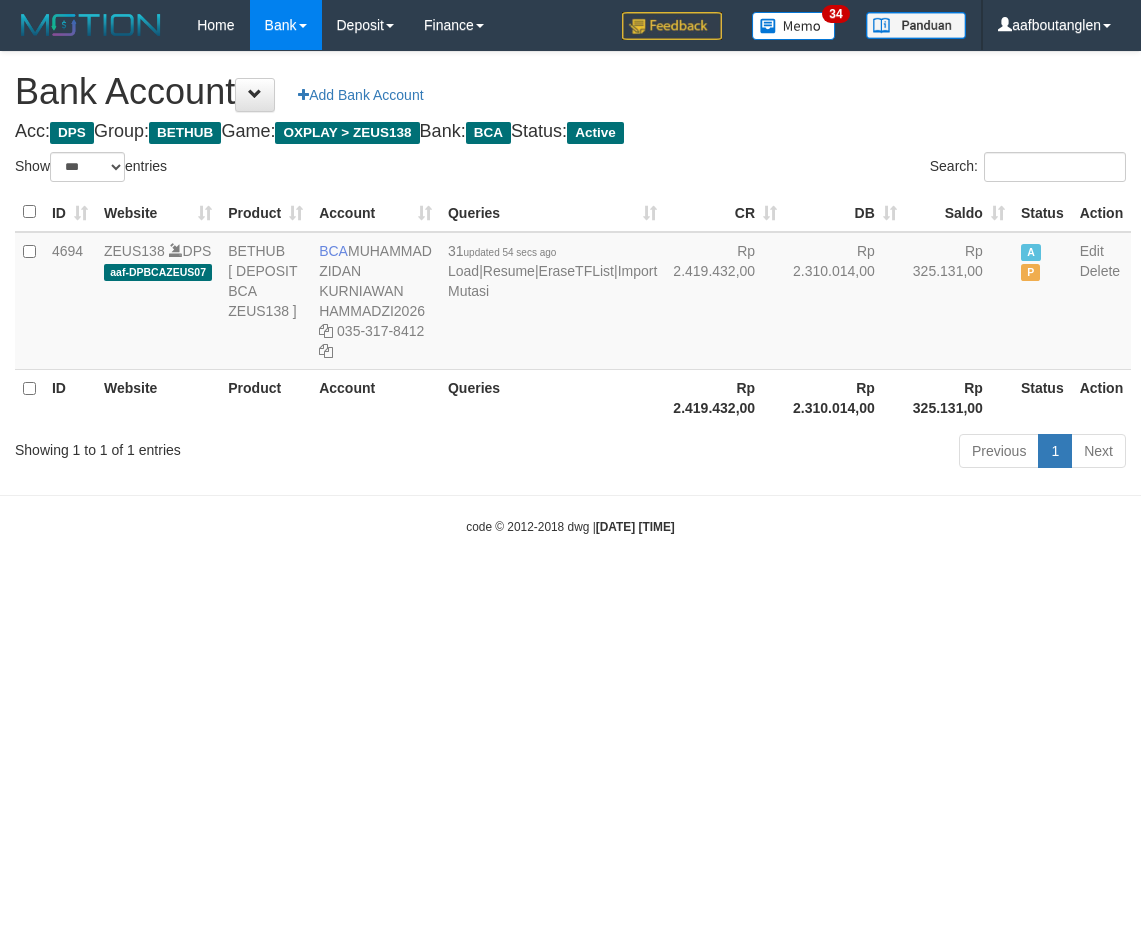 scroll, scrollTop: 0, scrollLeft: 0, axis: both 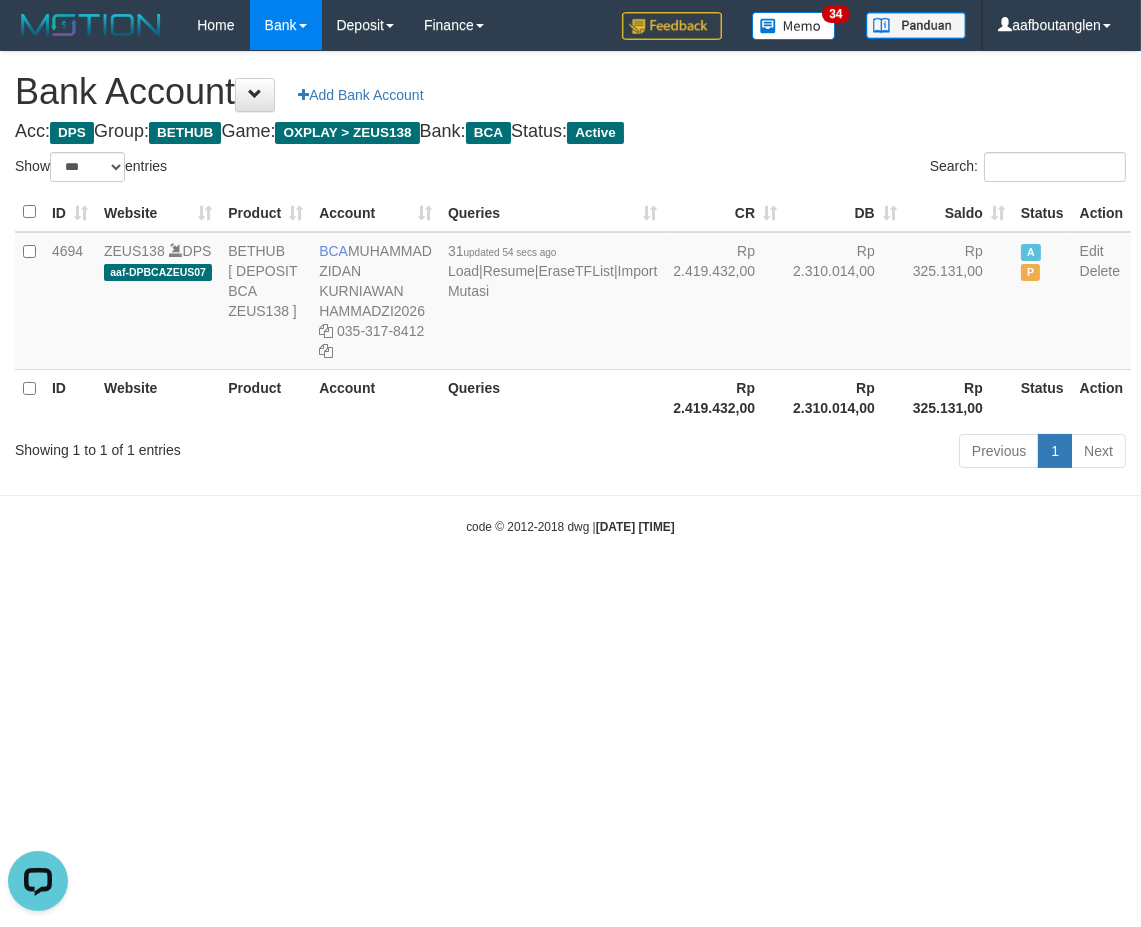 drag, startPoint x: 785, startPoint y: 538, endPoint x: 753, endPoint y: 541, distance: 32.140316 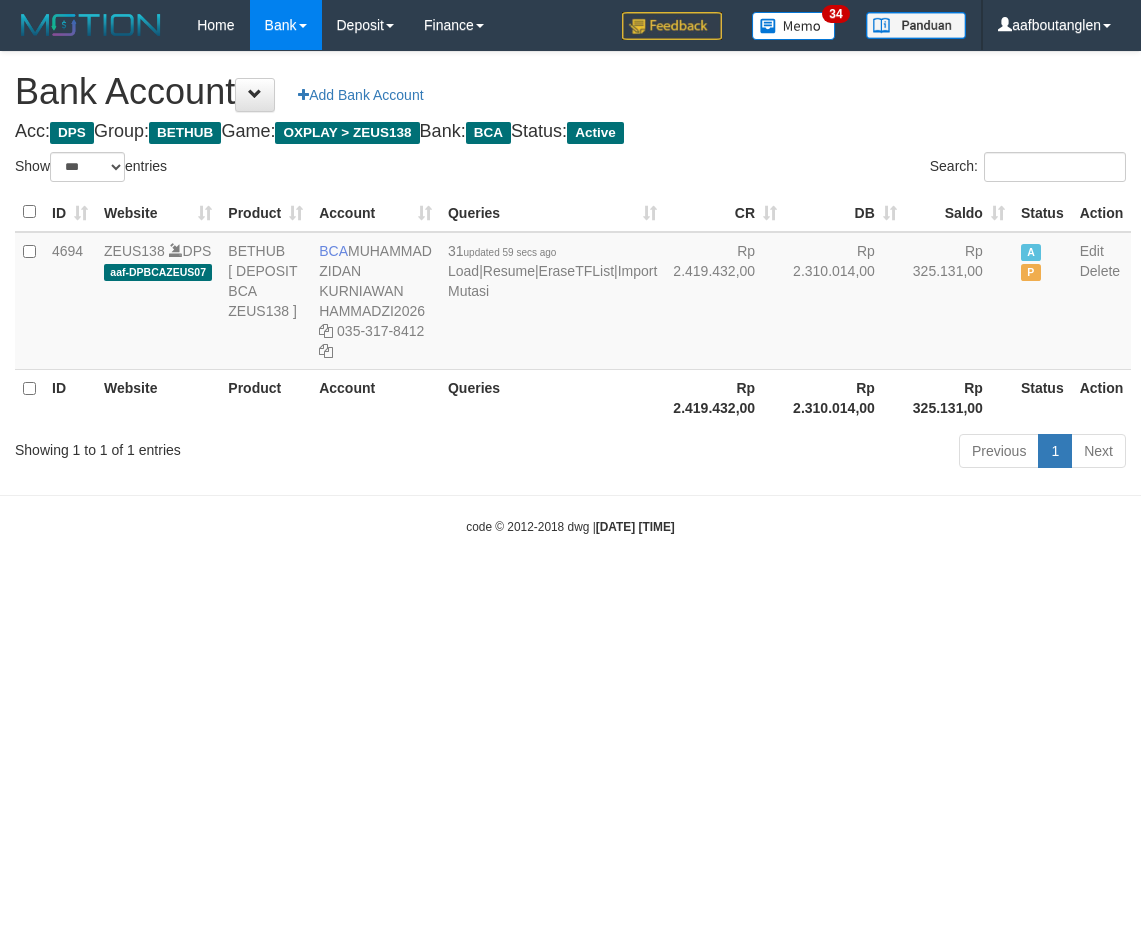 select on "***" 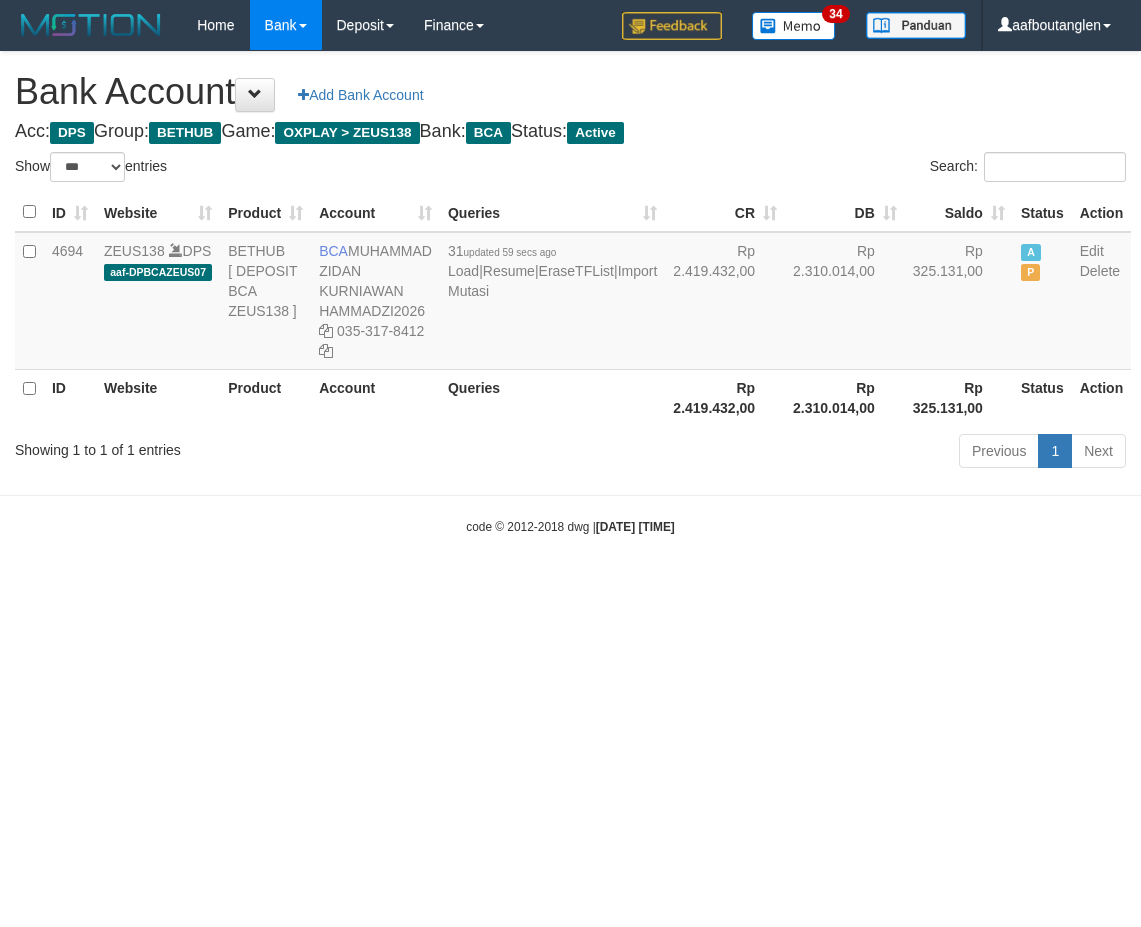scroll, scrollTop: 0, scrollLeft: 0, axis: both 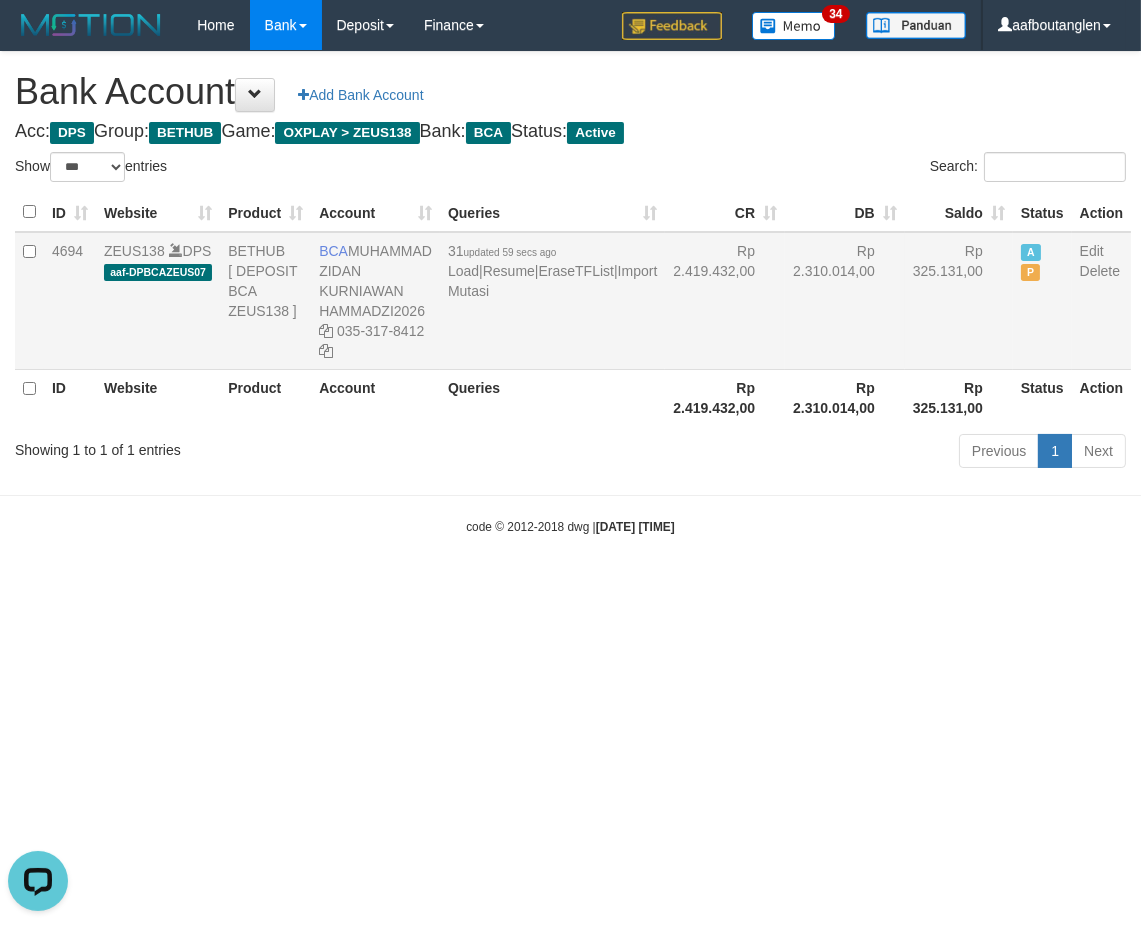 drag, startPoint x: 663, startPoint y: 356, endPoint x: 644, endPoint y: 357, distance: 19.026299 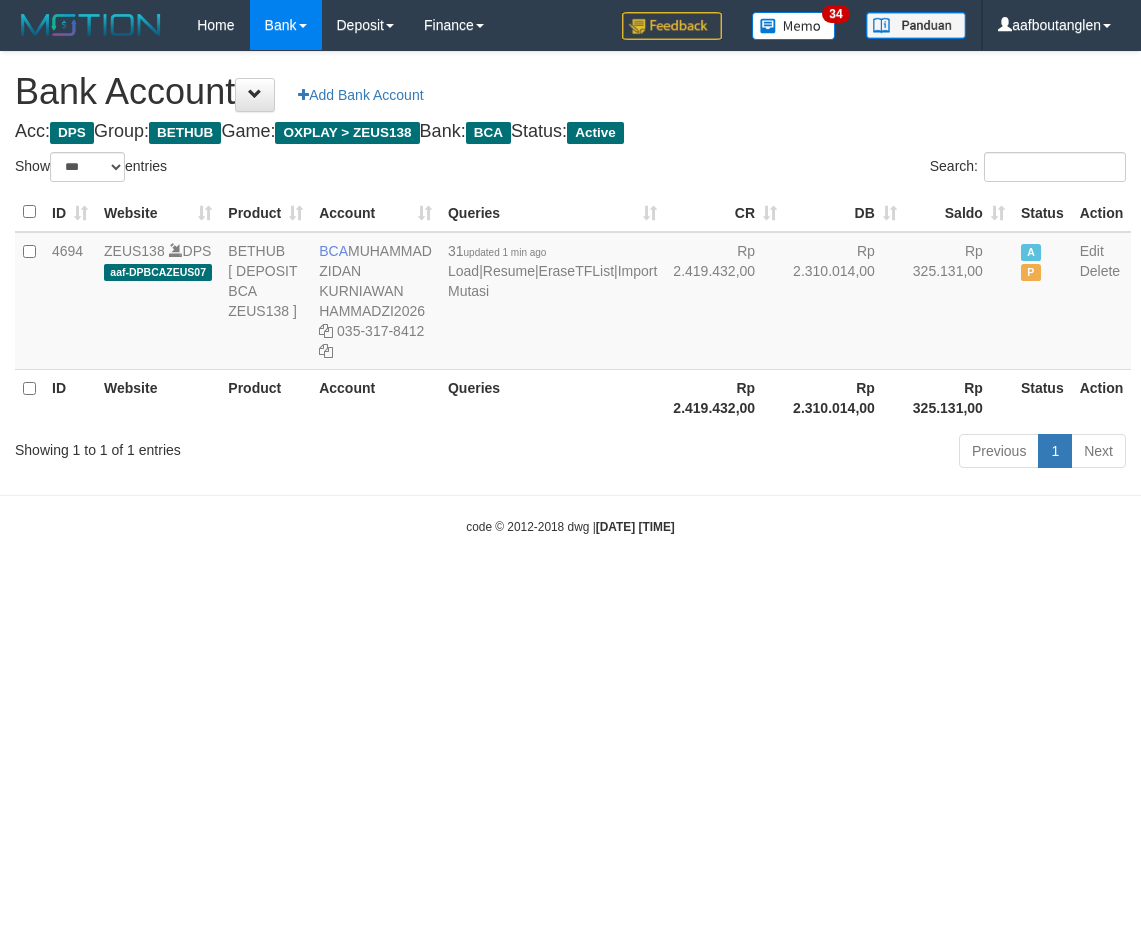 select on "***" 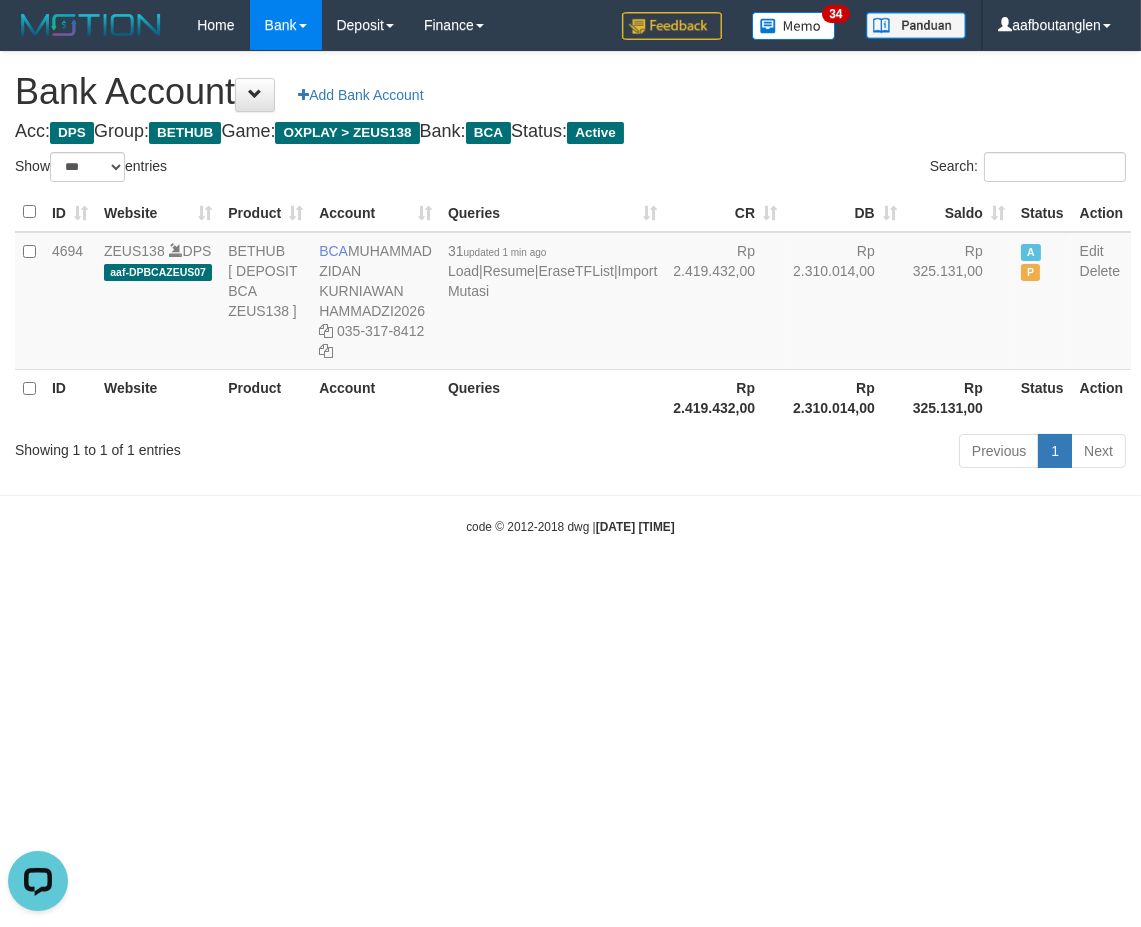 scroll, scrollTop: 0, scrollLeft: 0, axis: both 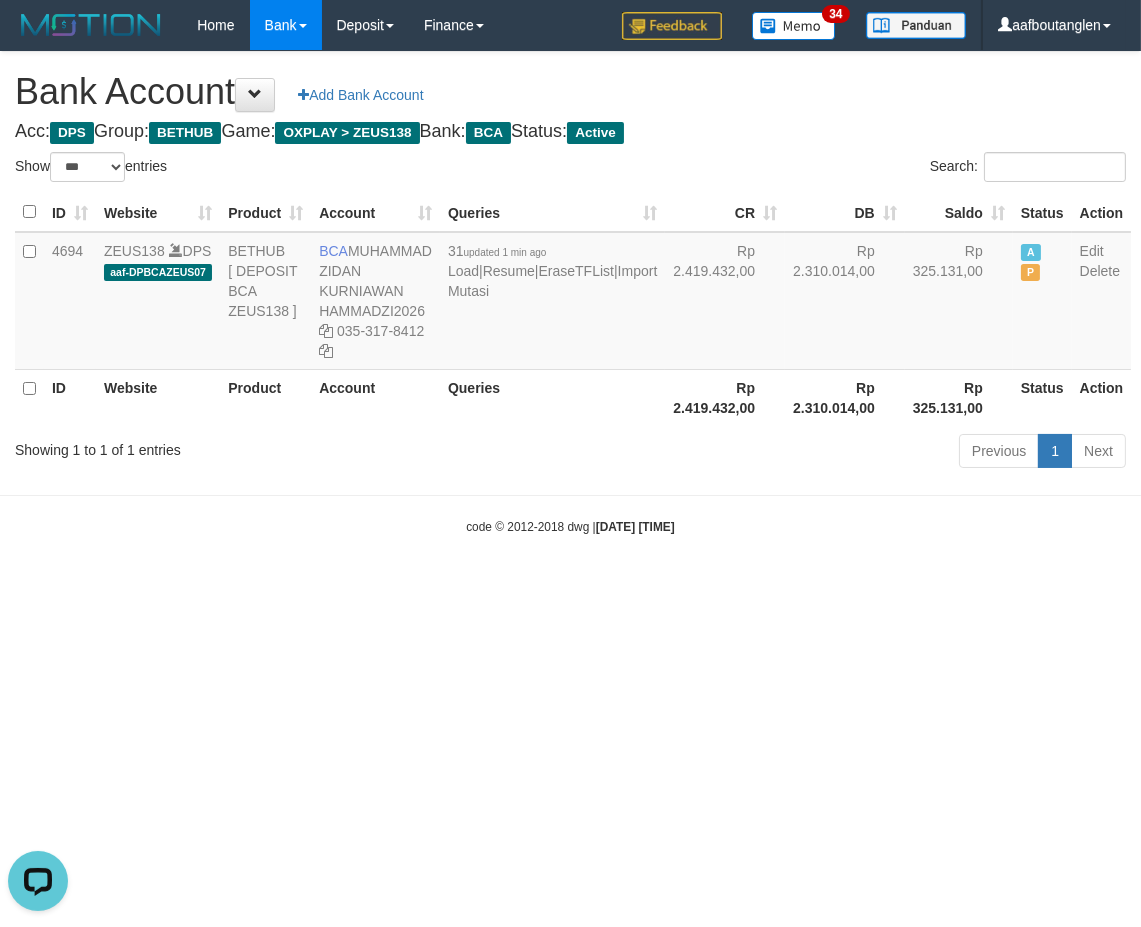 click on "code © 2012-2018 dwg |  2025/08/02 20:42:44" at bounding box center [570, 526] 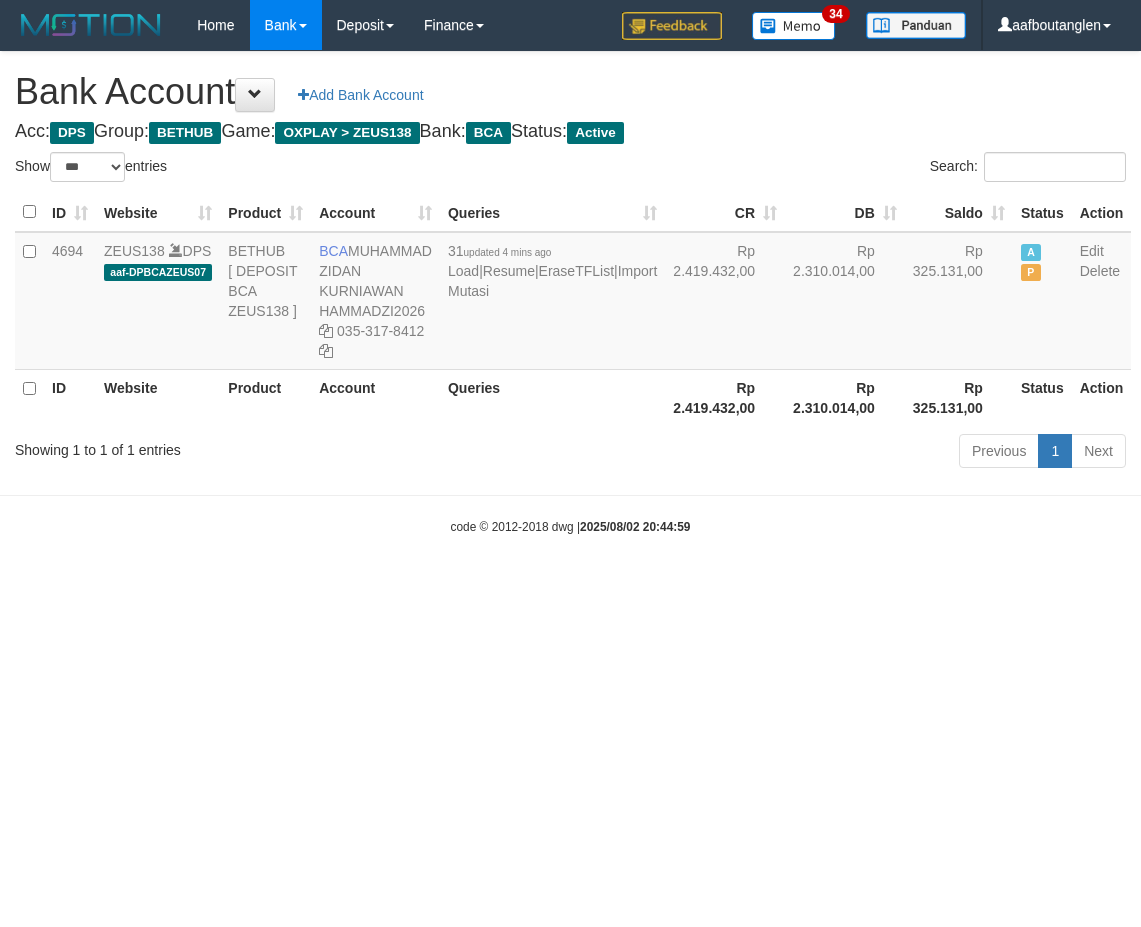 select on "***" 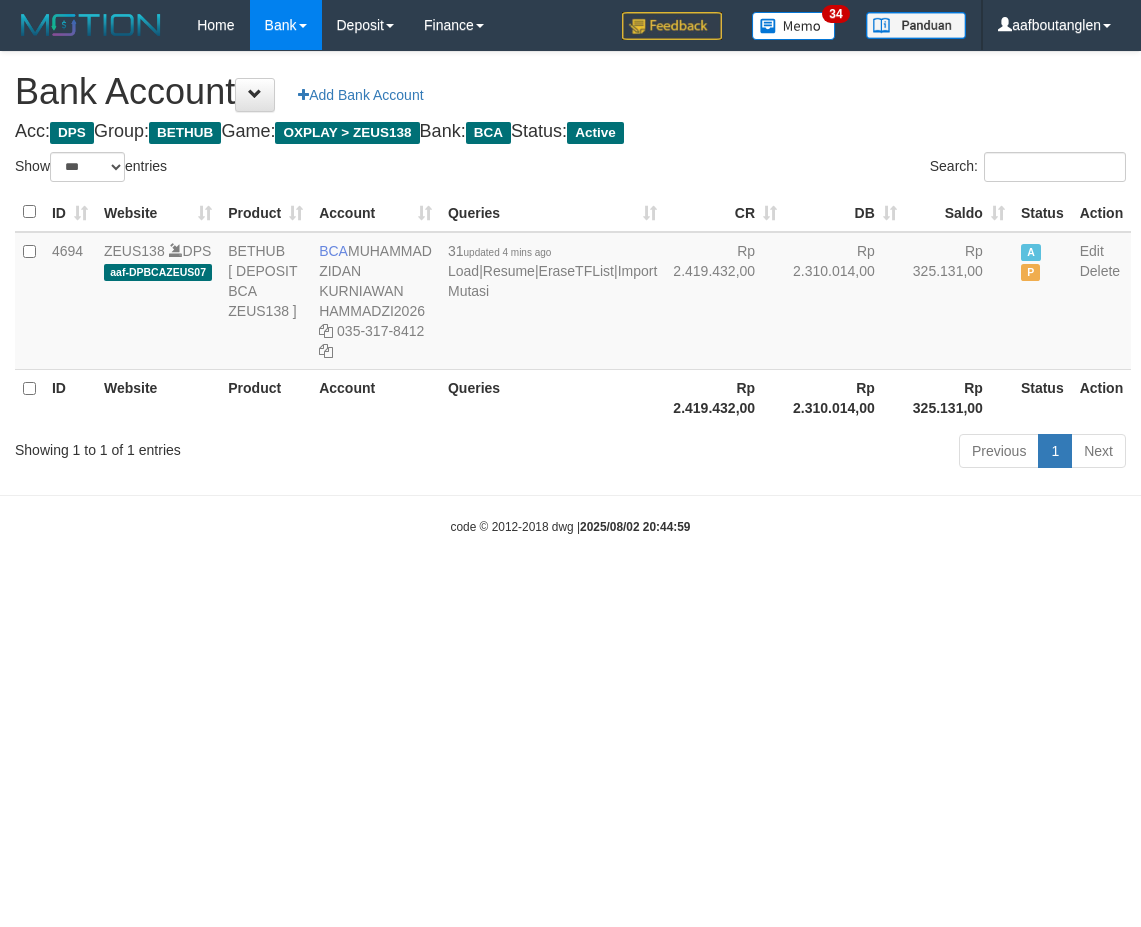 scroll, scrollTop: 0, scrollLeft: 0, axis: both 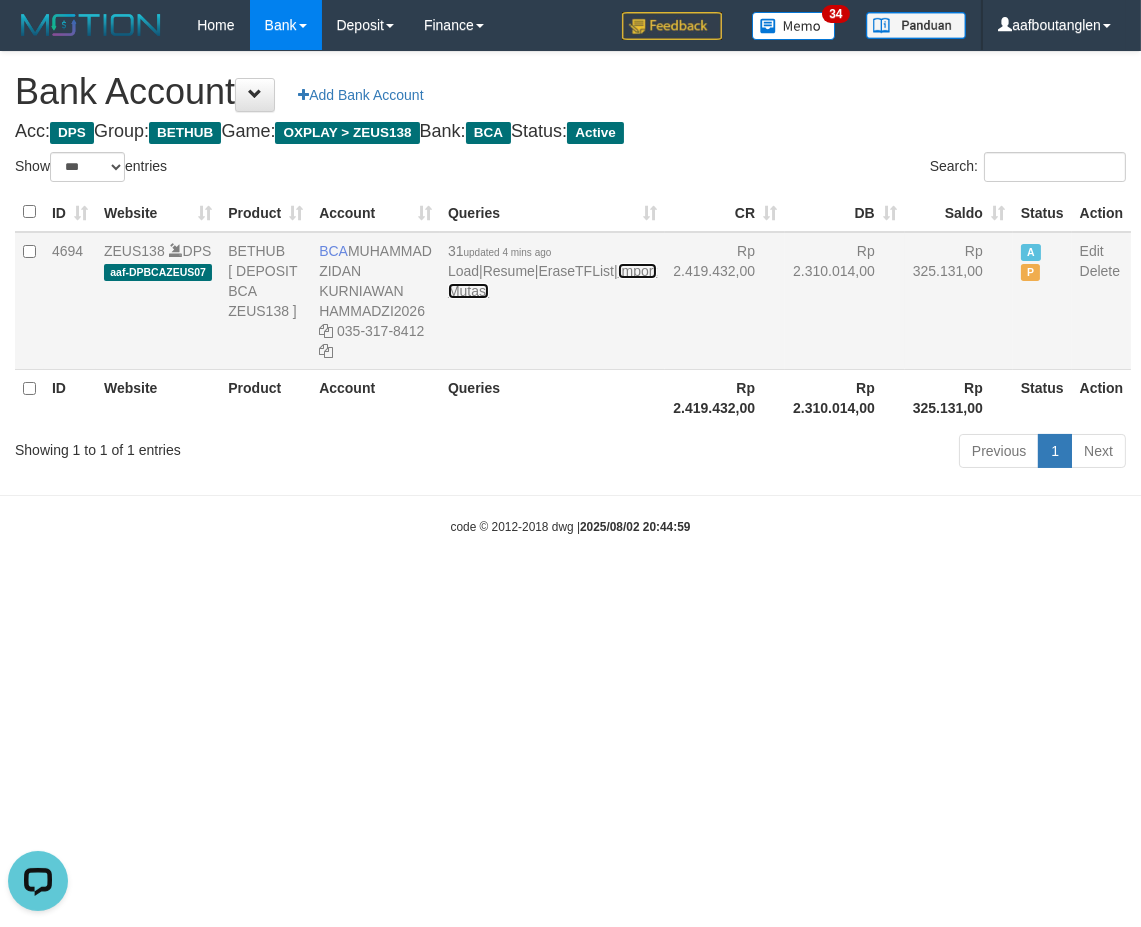 click on "Import Mutasi" at bounding box center [552, 281] 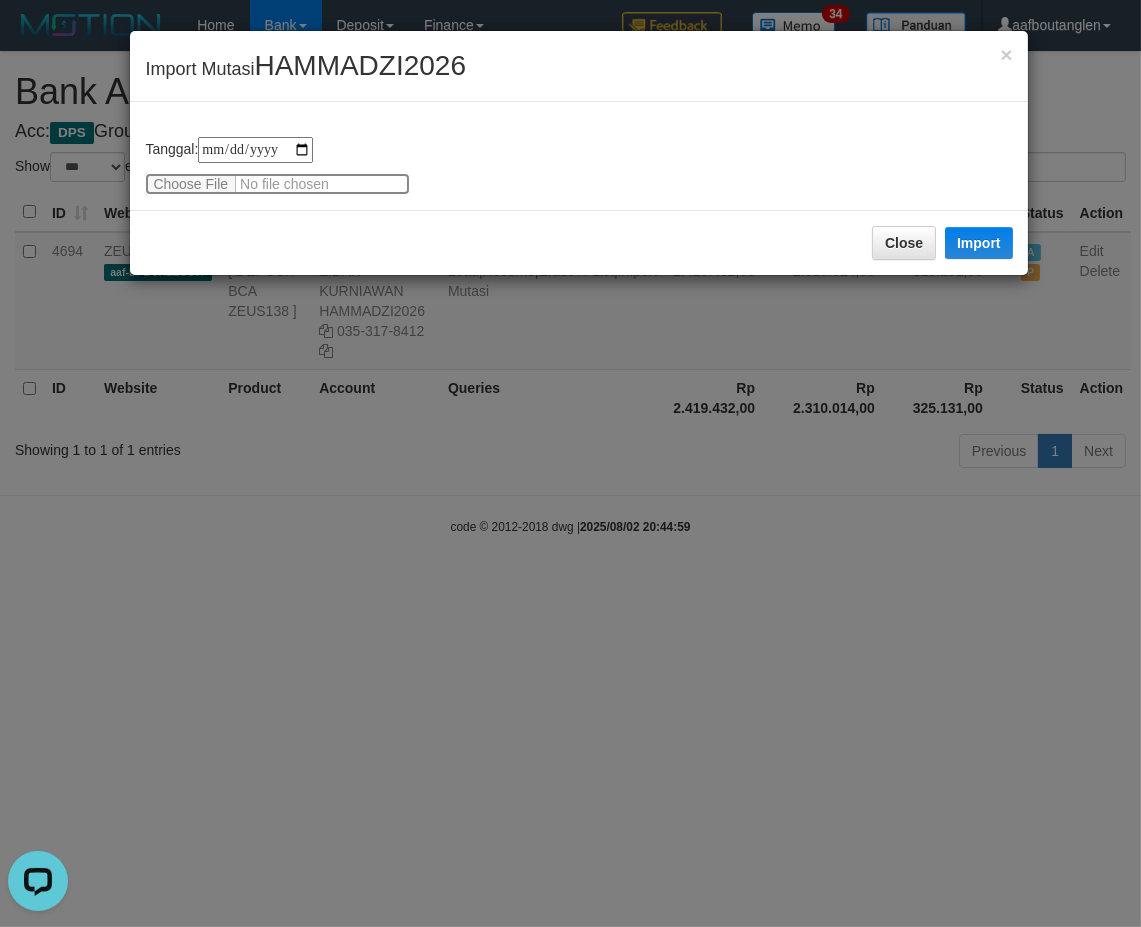 click at bounding box center [277, 184] 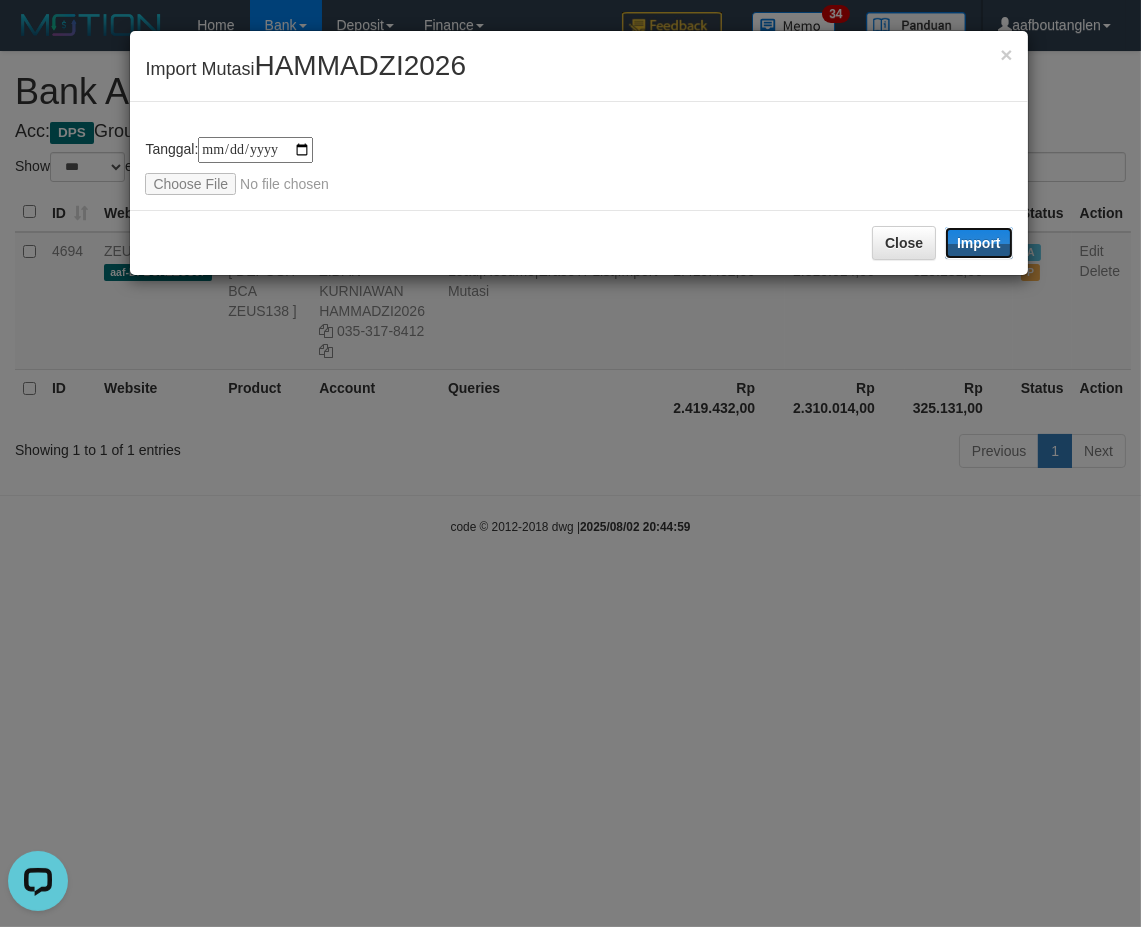 drag, startPoint x: 994, startPoint y: 235, endPoint x: 966, endPoint y: 295, distance: 66.211784 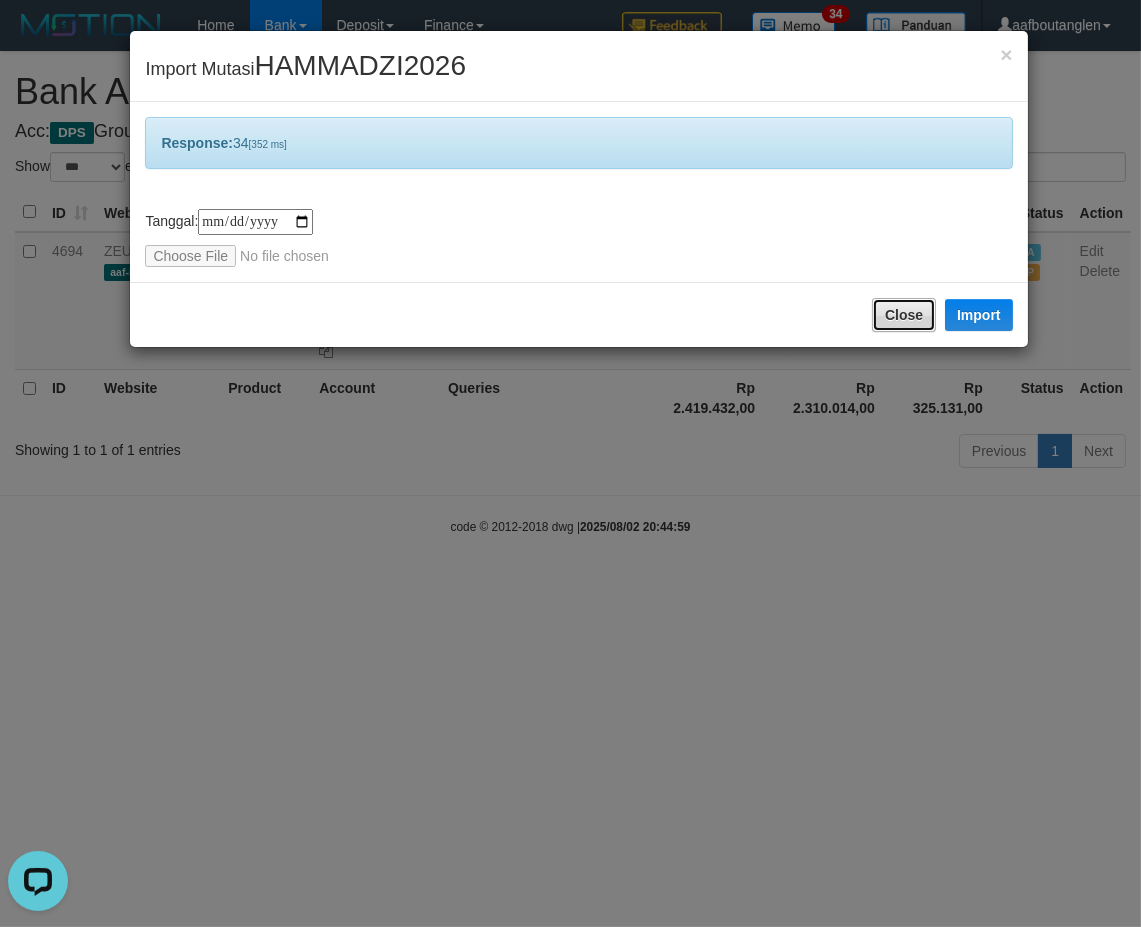 click on "Close" at bounding box center [904, 315] 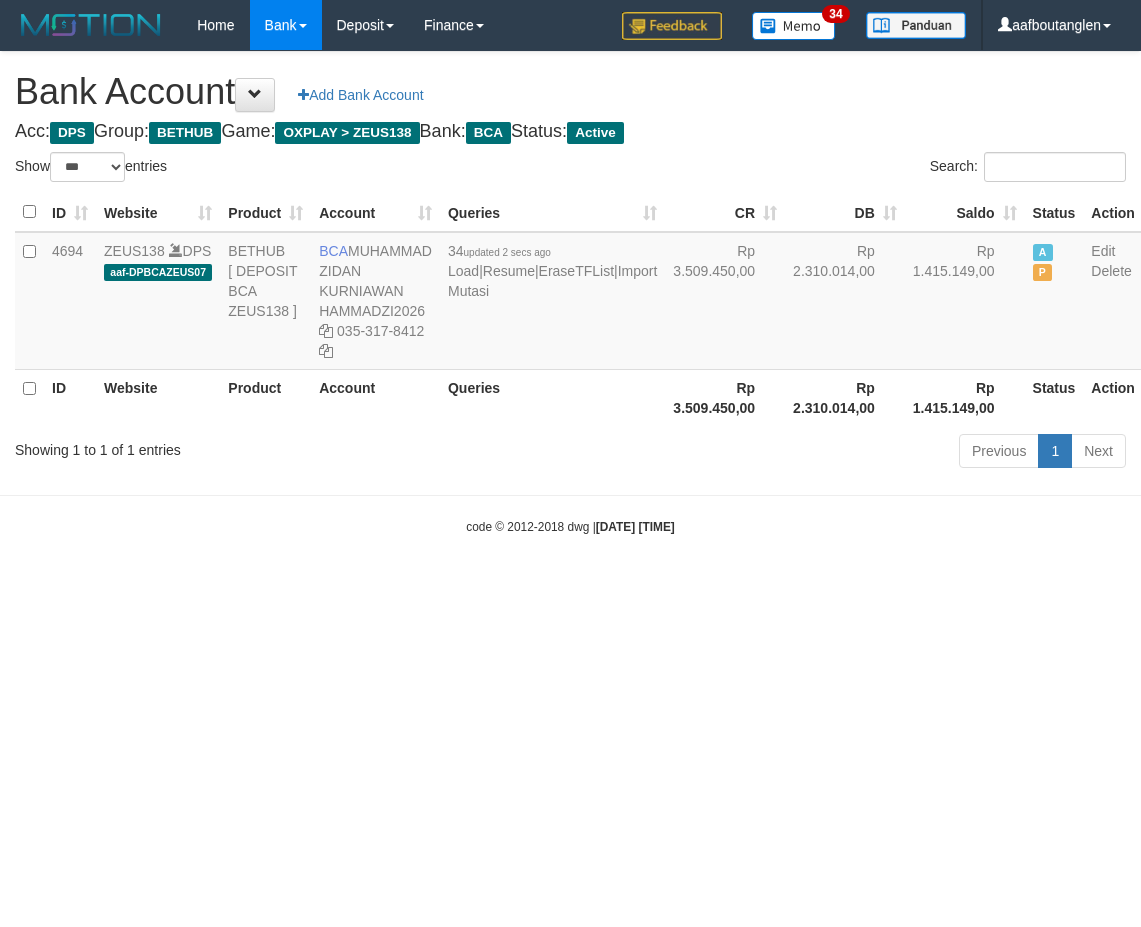 select on "***" 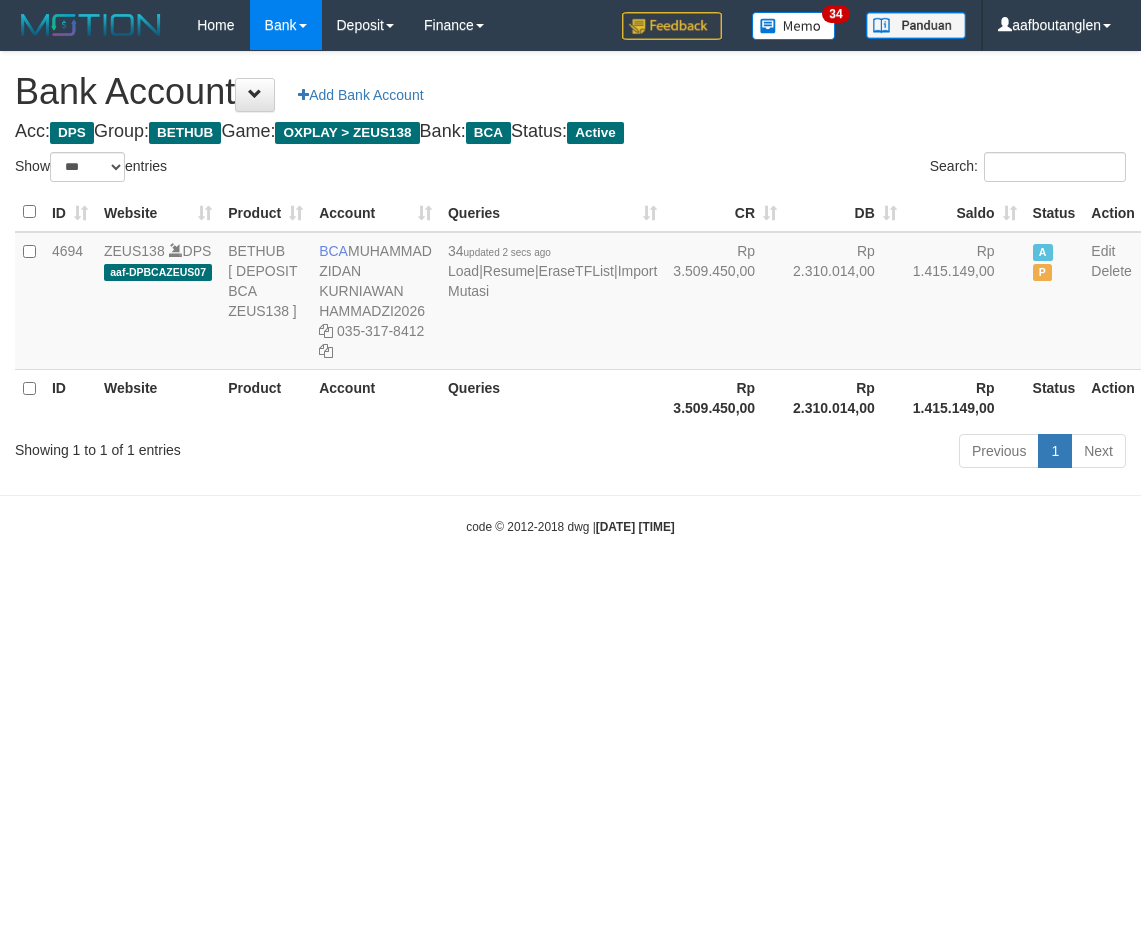 scroll, scrollTop: 0, scrollLeft: 0, axis: both 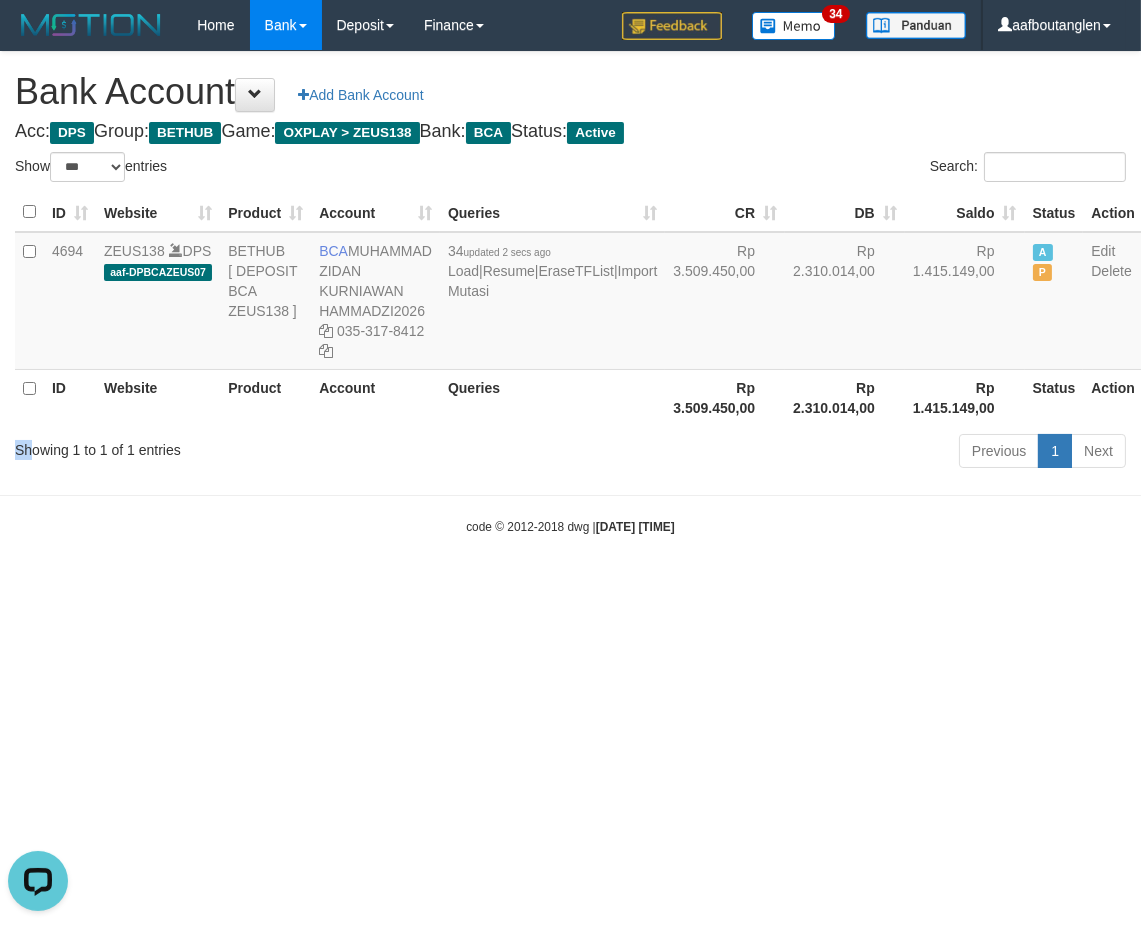 click on "Showing 1 to 1 of 1 entries" at bounding box center (237, 446) 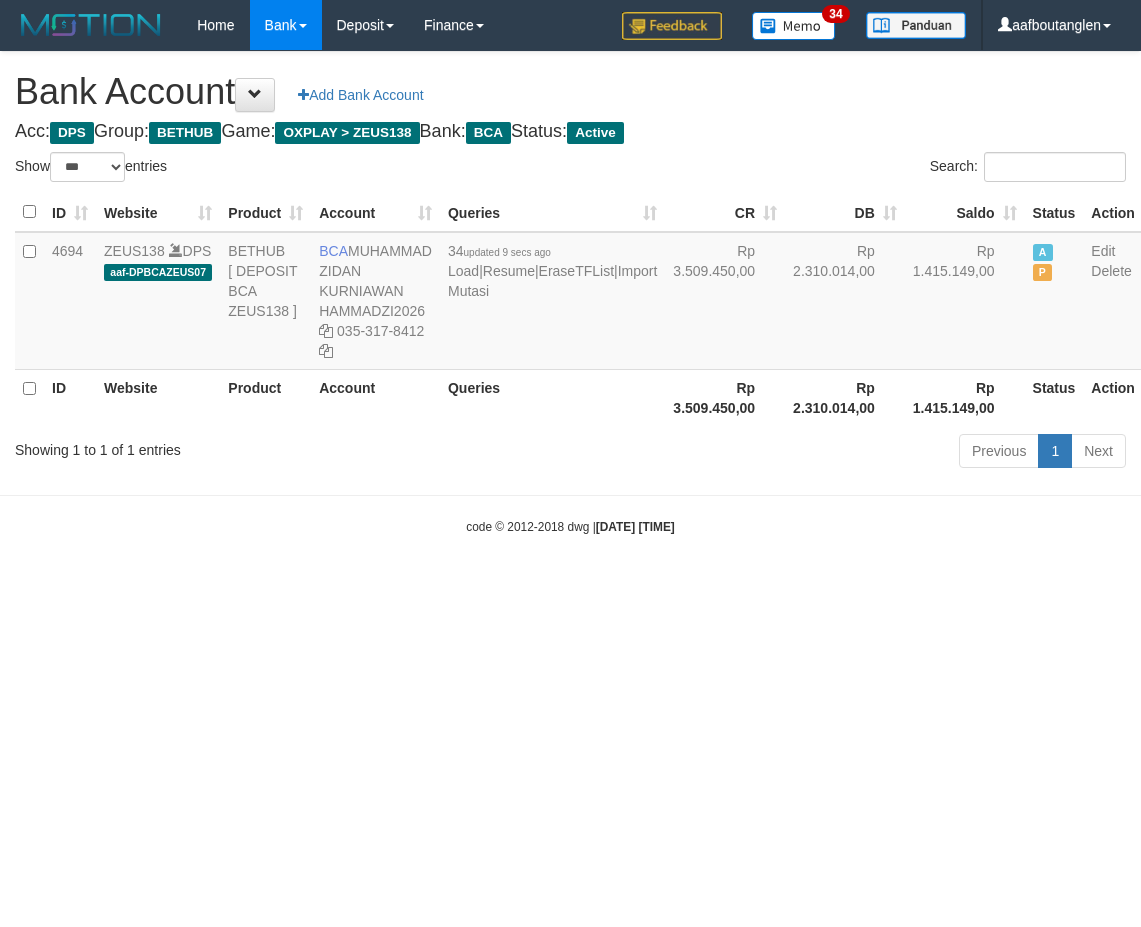 select on "***" 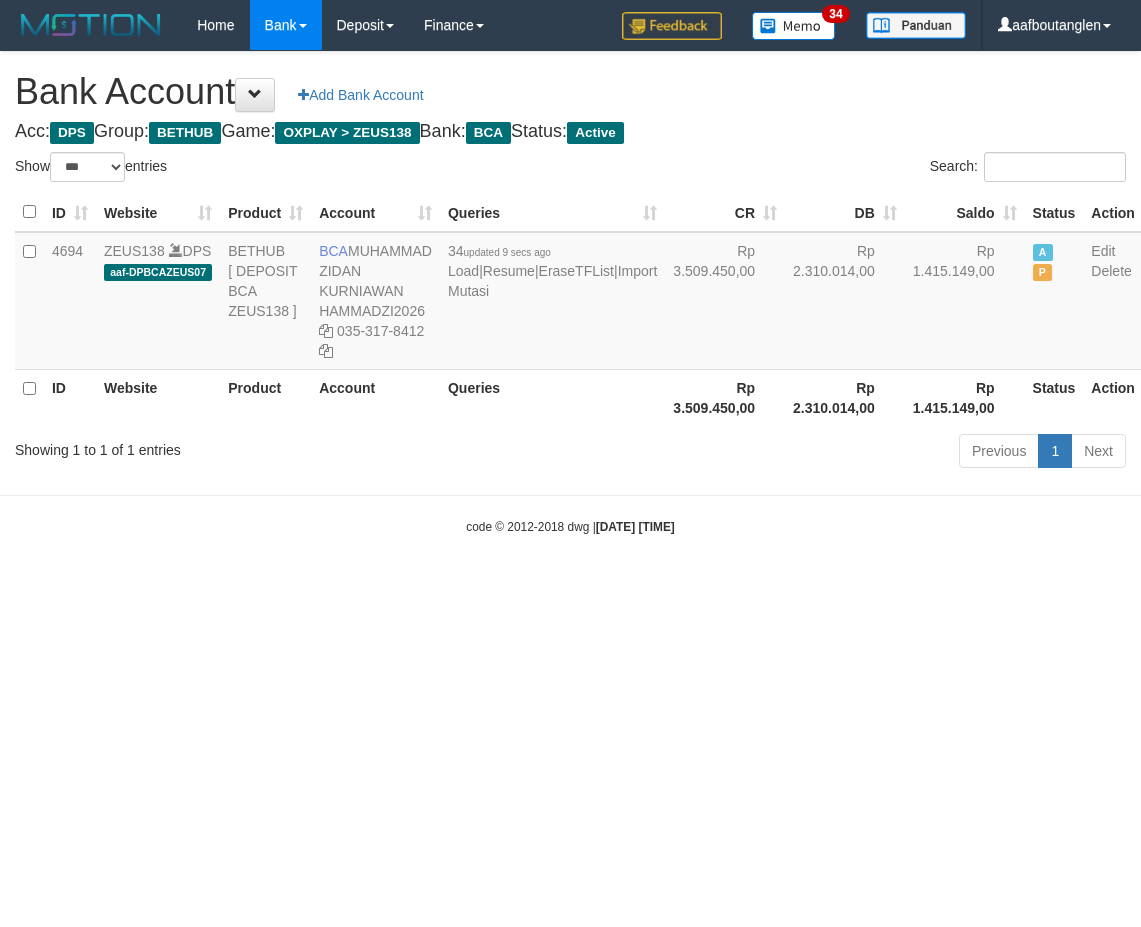 scroll, scrollTop: 0, scrollLeft: 0, axis: both 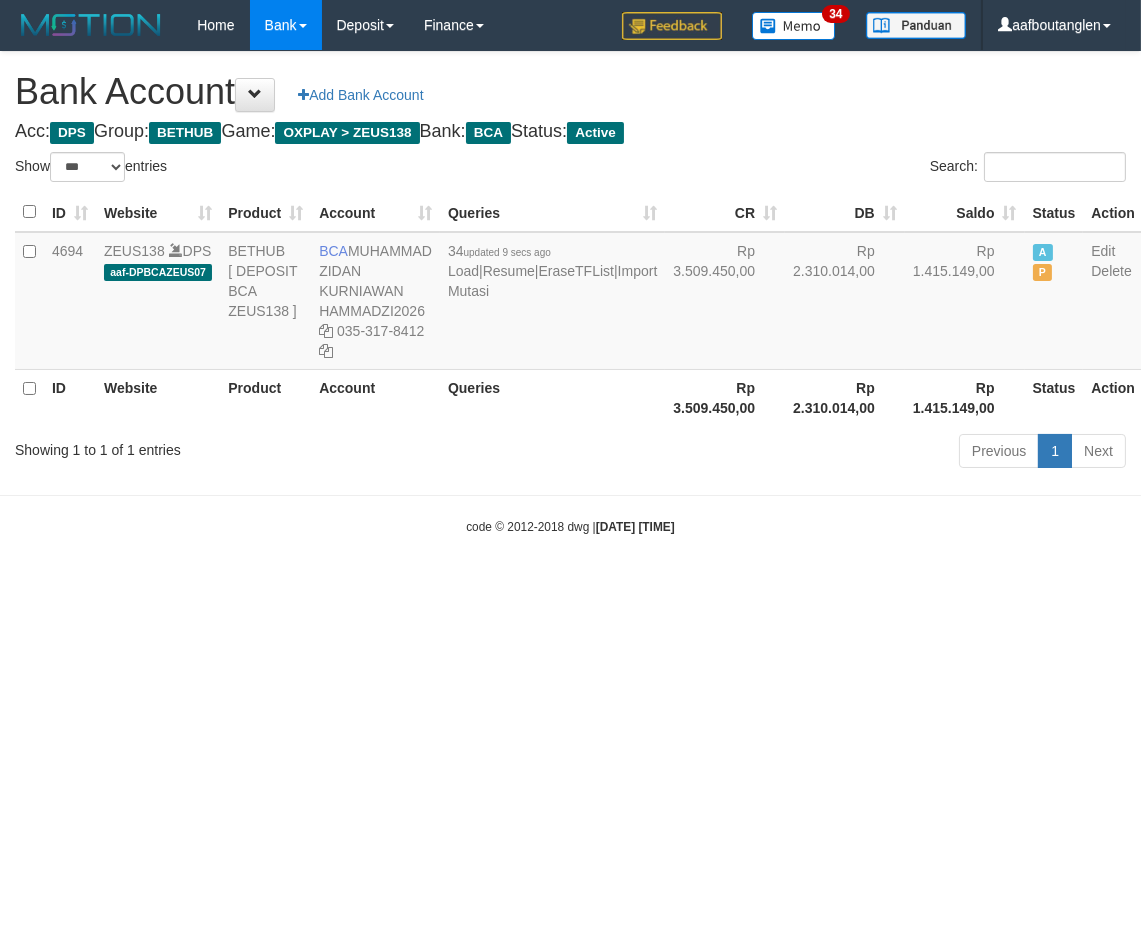 click on "Toggle navigation
Home
Bank
Account List
Deposit
DPS List
History
Note DPS
Finance
Financial Data
aafboutanglen
My Profile
Log Out
34" at bounding box center [570, 293] 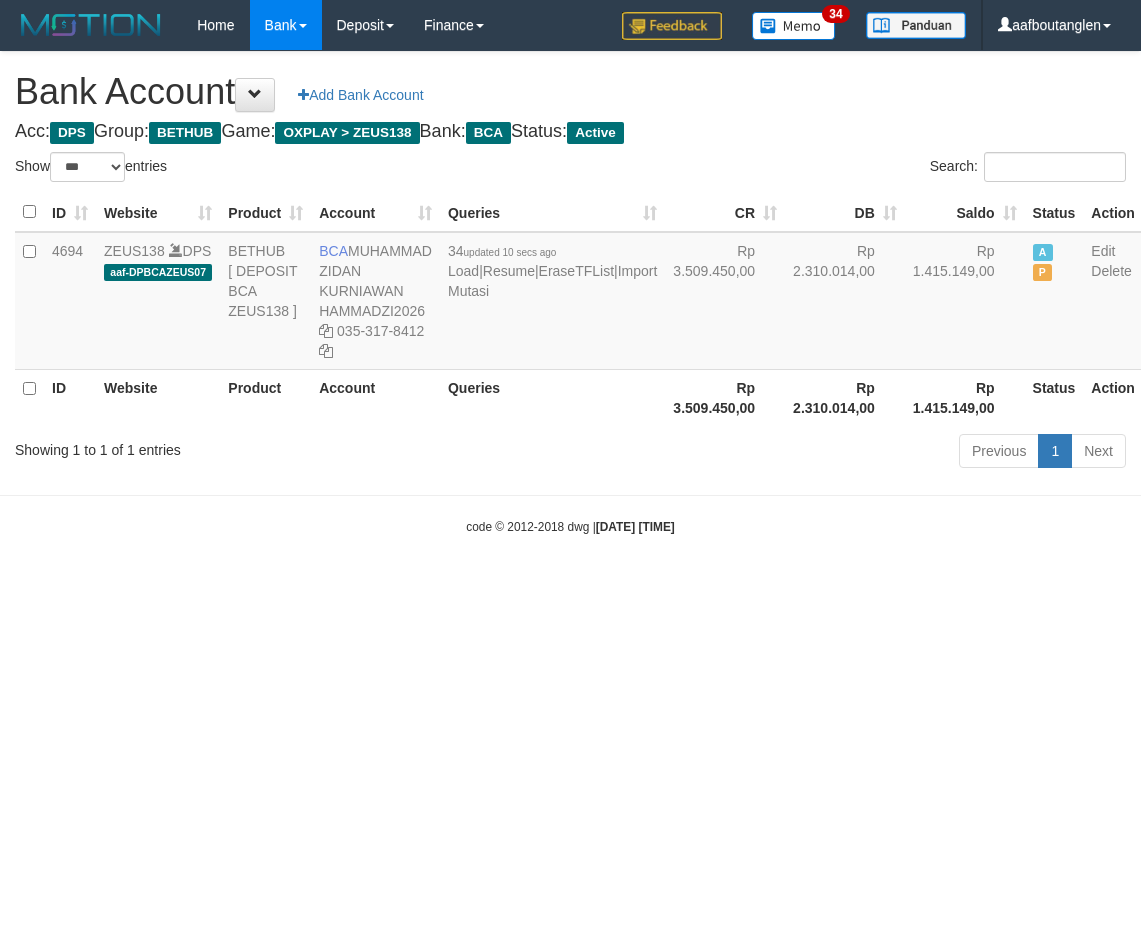 select on "***" 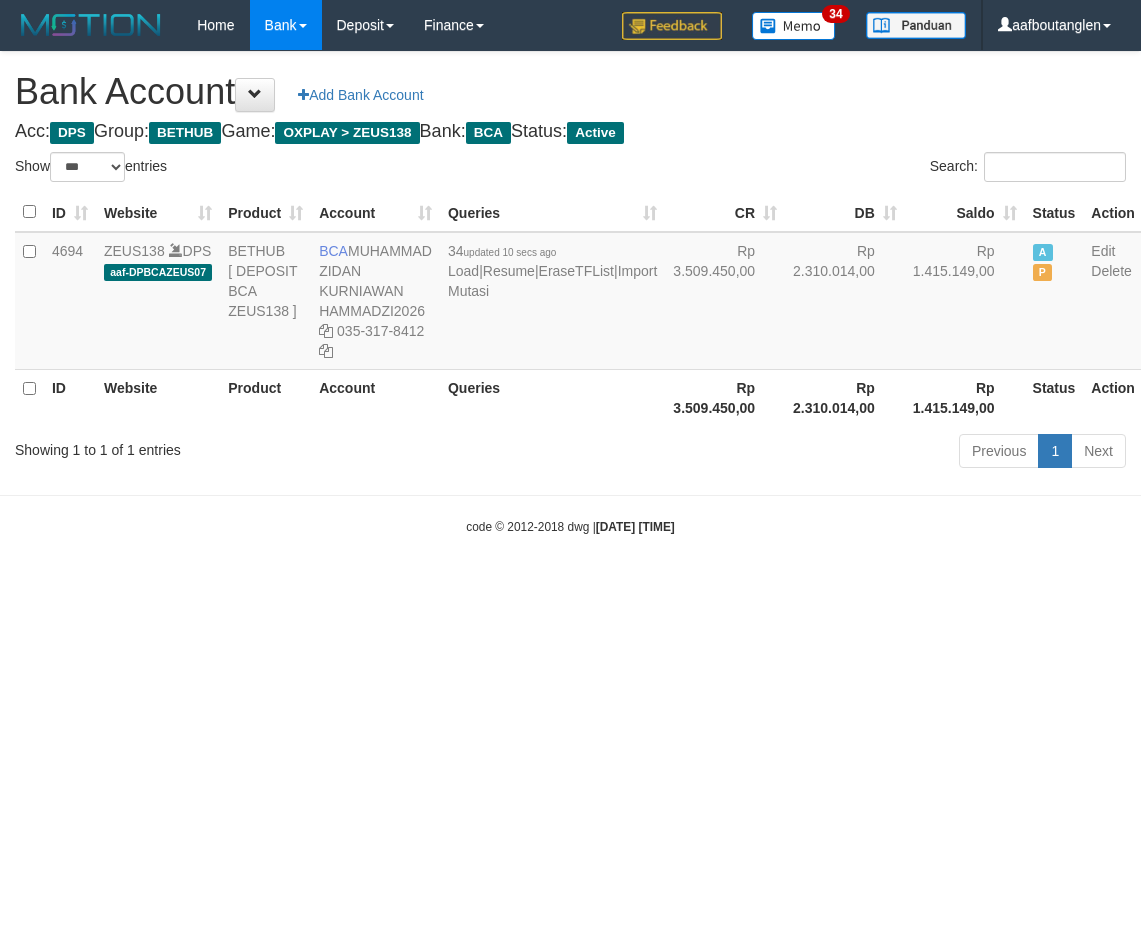 scroll, scrollTop: 0, scrollLeft: 0, axis: both 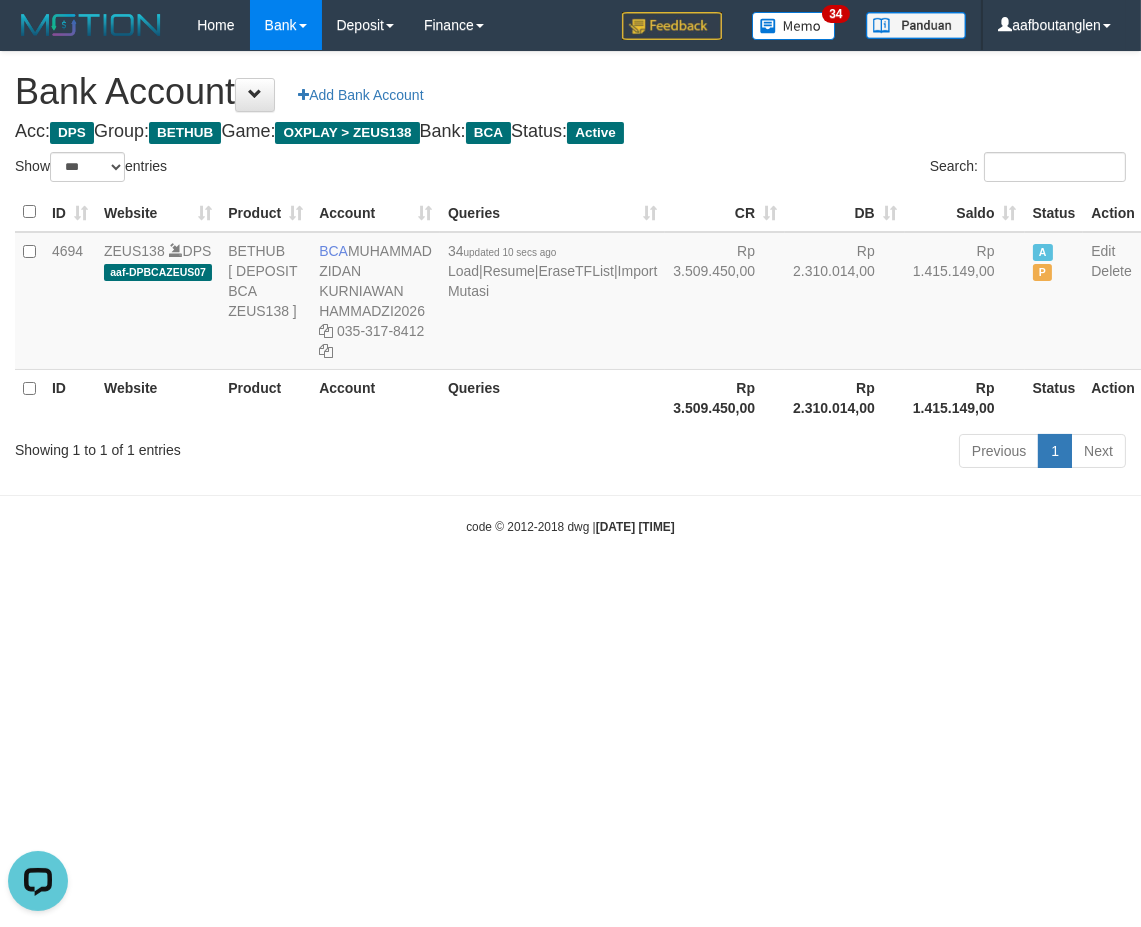 click on "Toggle navigation
Home
Bank
Account List
Deposit
DPS List
History
Note DPS
Finance
Financial Data
aafboutanglen
My Profile
Log Out
34" at bounding box center [570, 293] 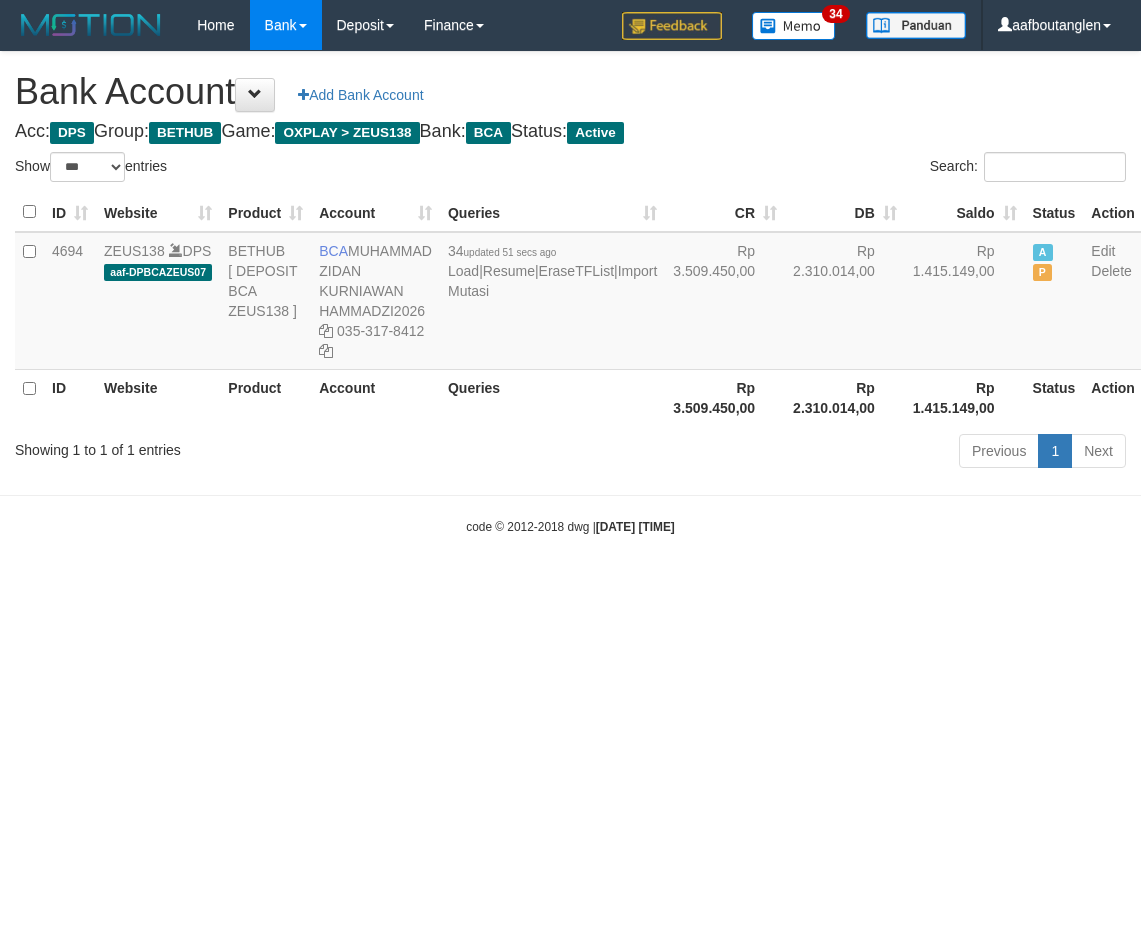 select on "***" 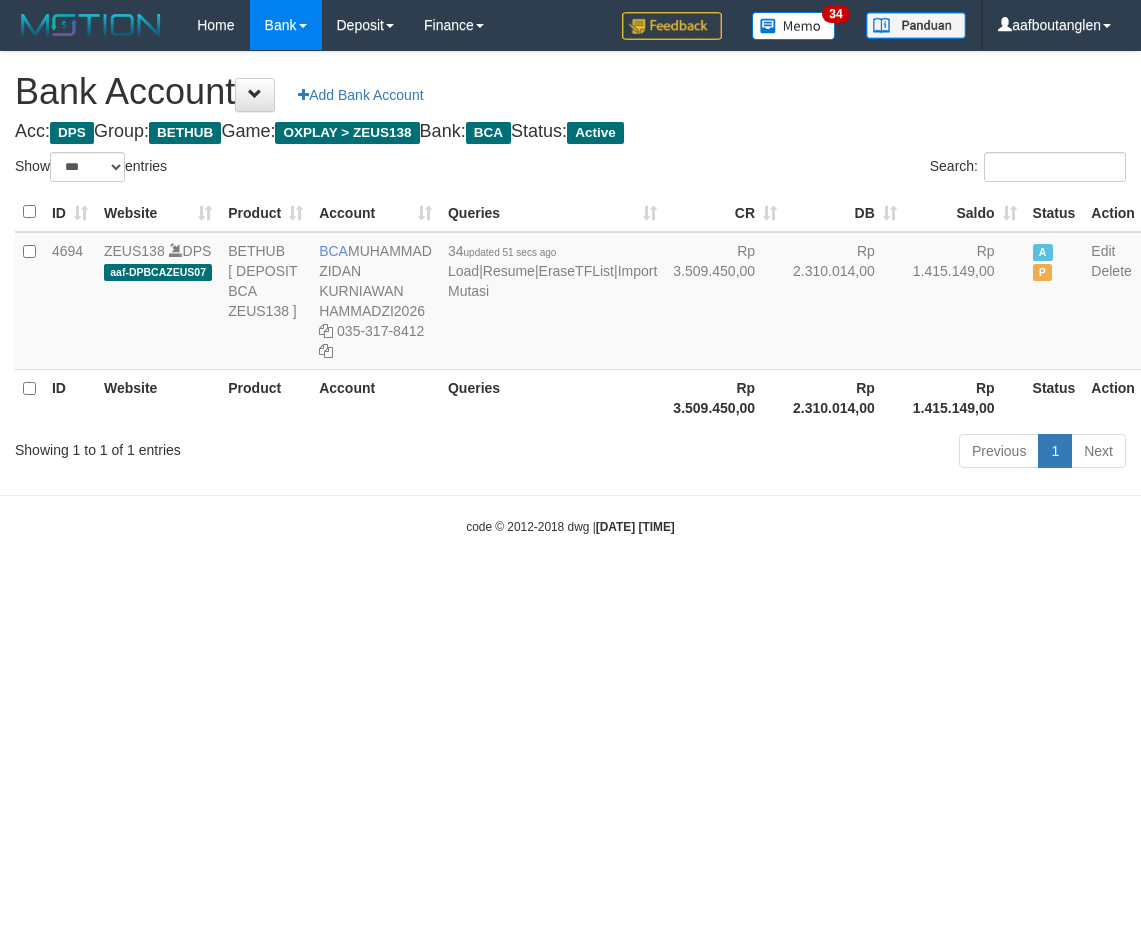scroll, scrollTop: 0, scrollLeft: 0, axis: both 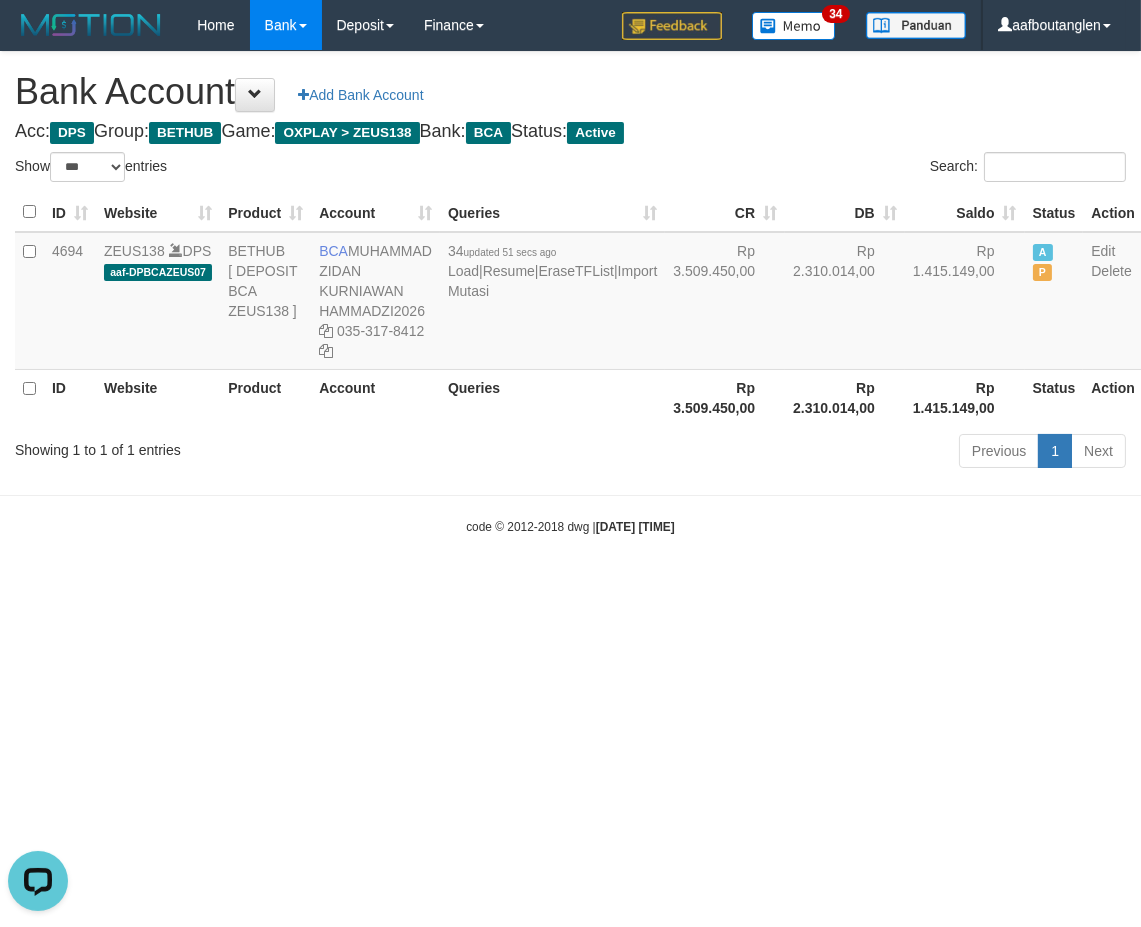 drag, startPoint x: 0, startPoint y: 488, endPoint x: 168, endPoint y: 502, distance: 168.58232 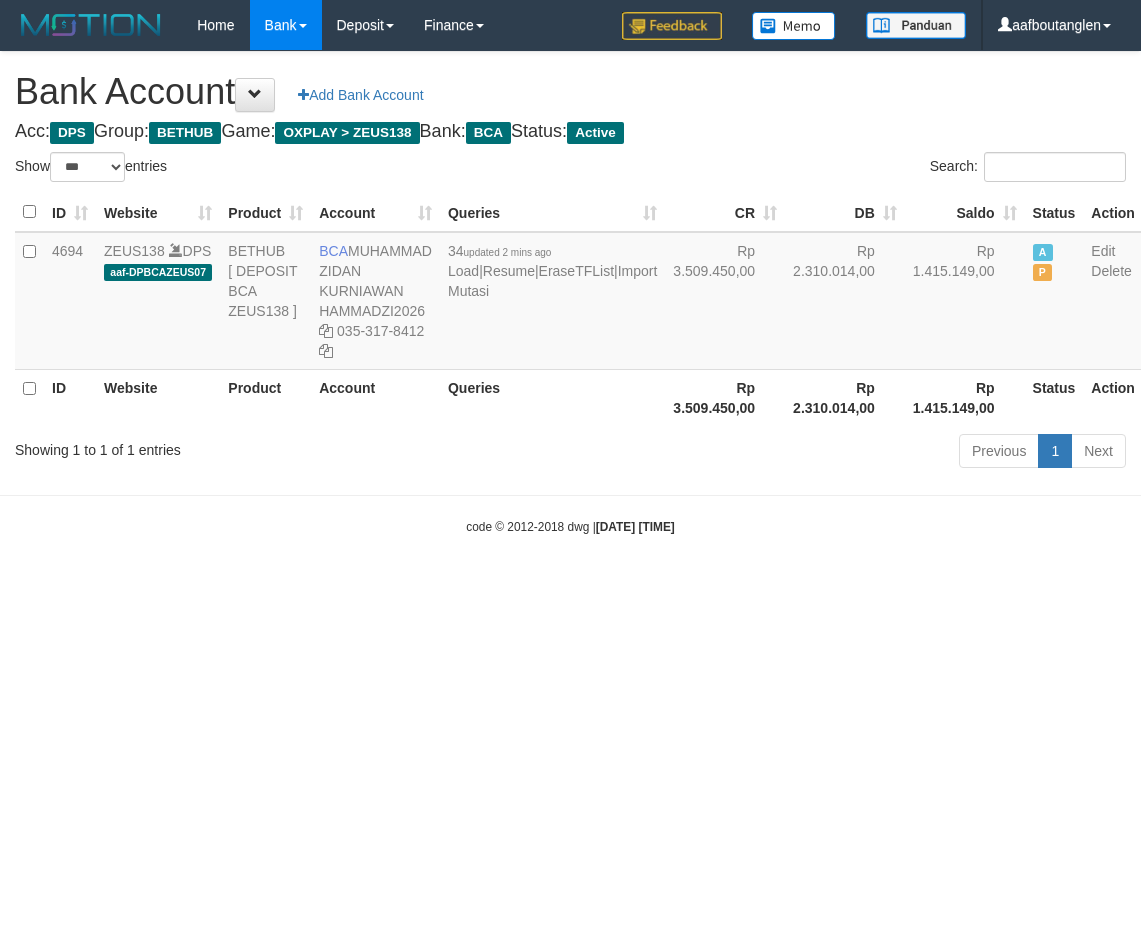 select on "***" 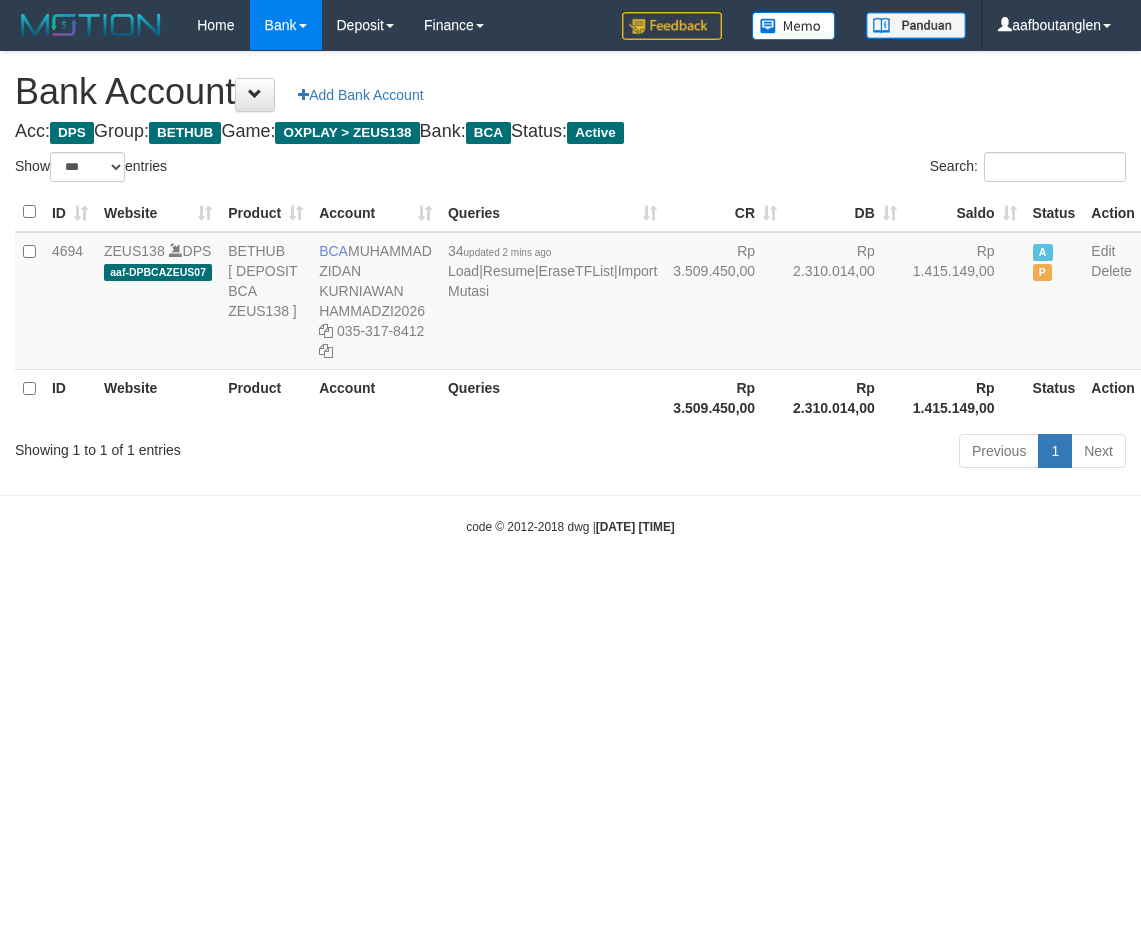 scroll, scrollTop: 0, scrollLeft: 0, axis: both 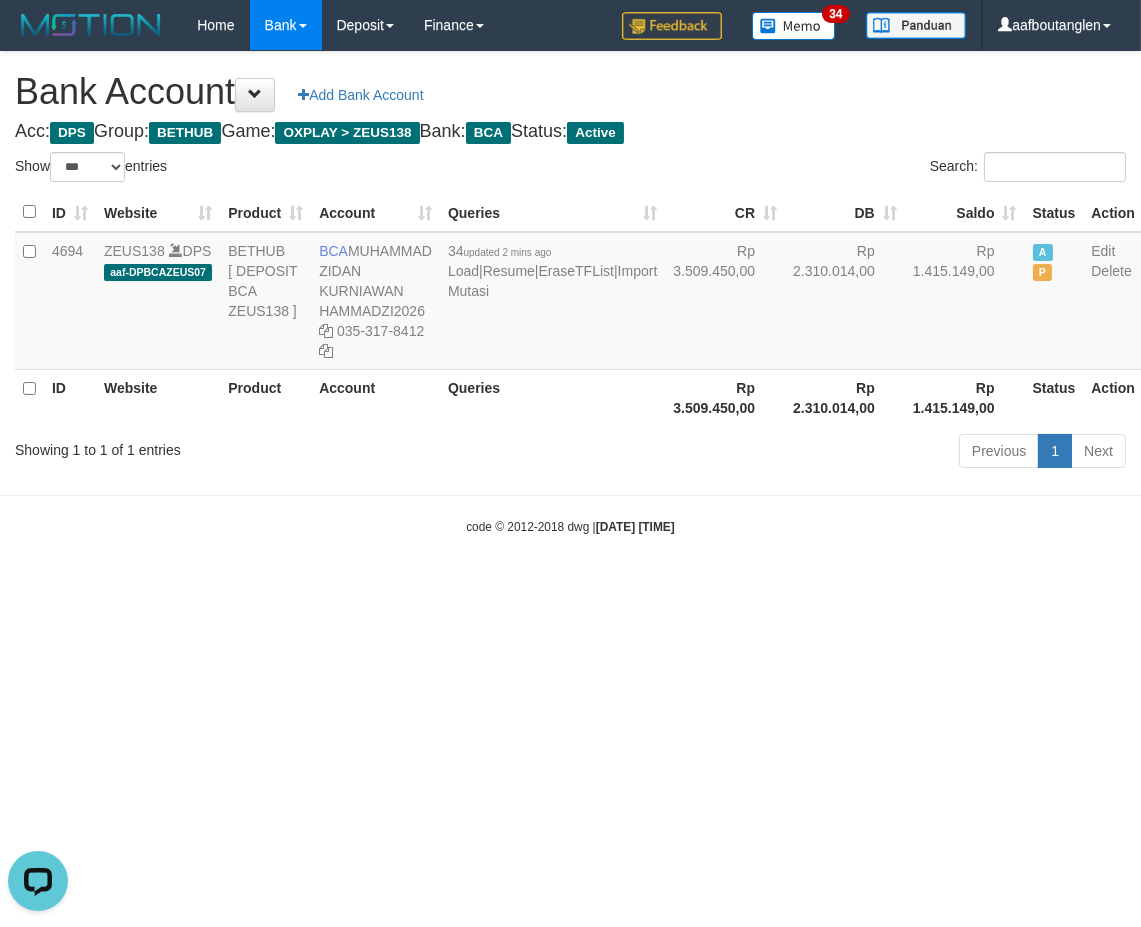 drag, startPoint x: 103, startPoint y: 607, endPoint x: 115, endPoint y: 580, distance: 29.546574 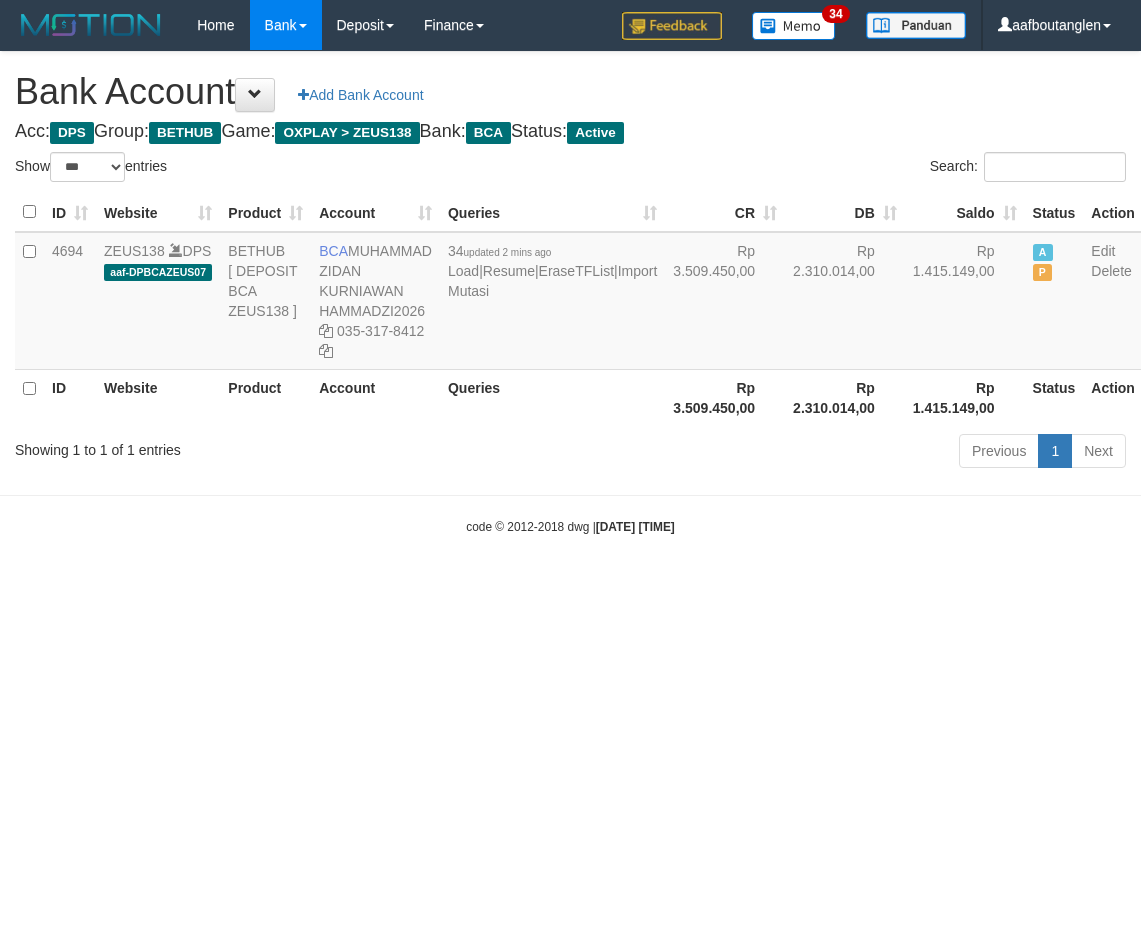 select on "***" 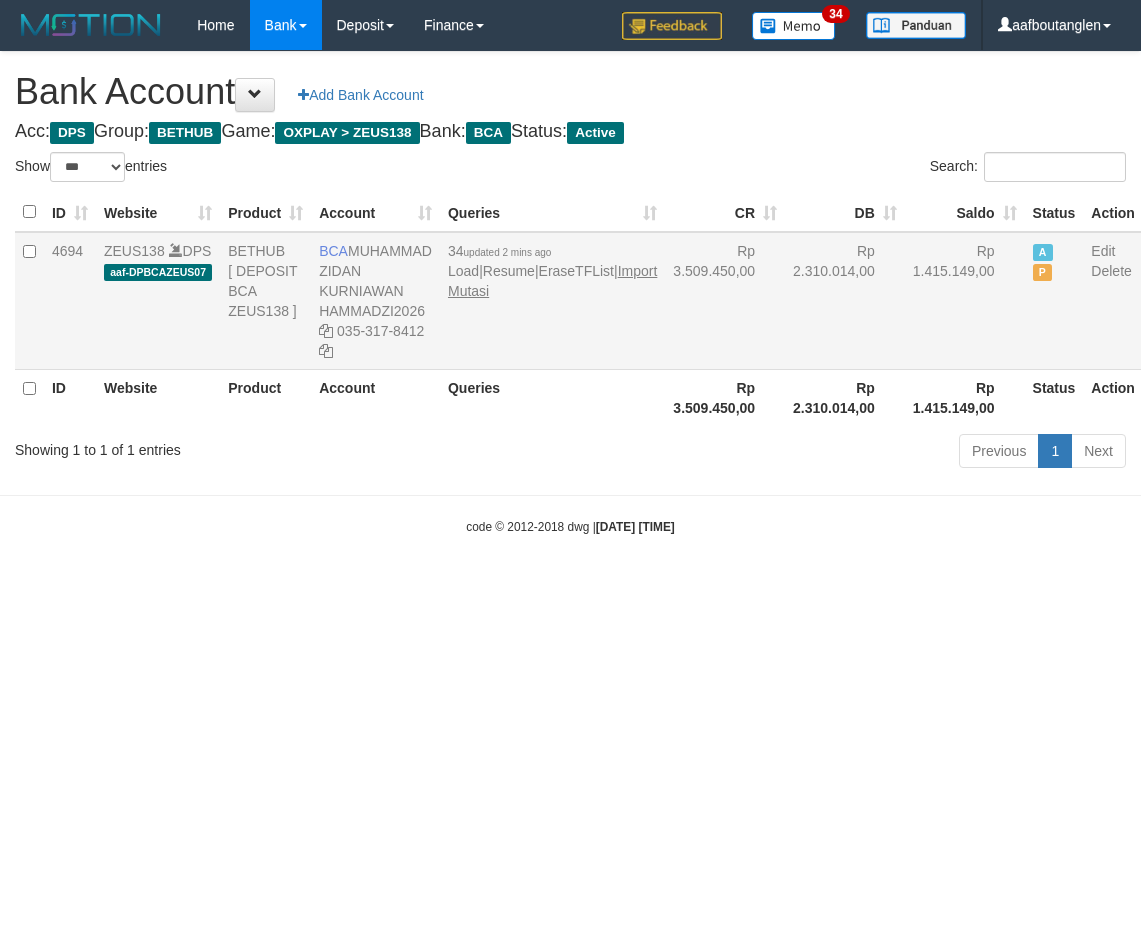 scroll, scrollTop: 0, scrollLeft: 0, axis: both 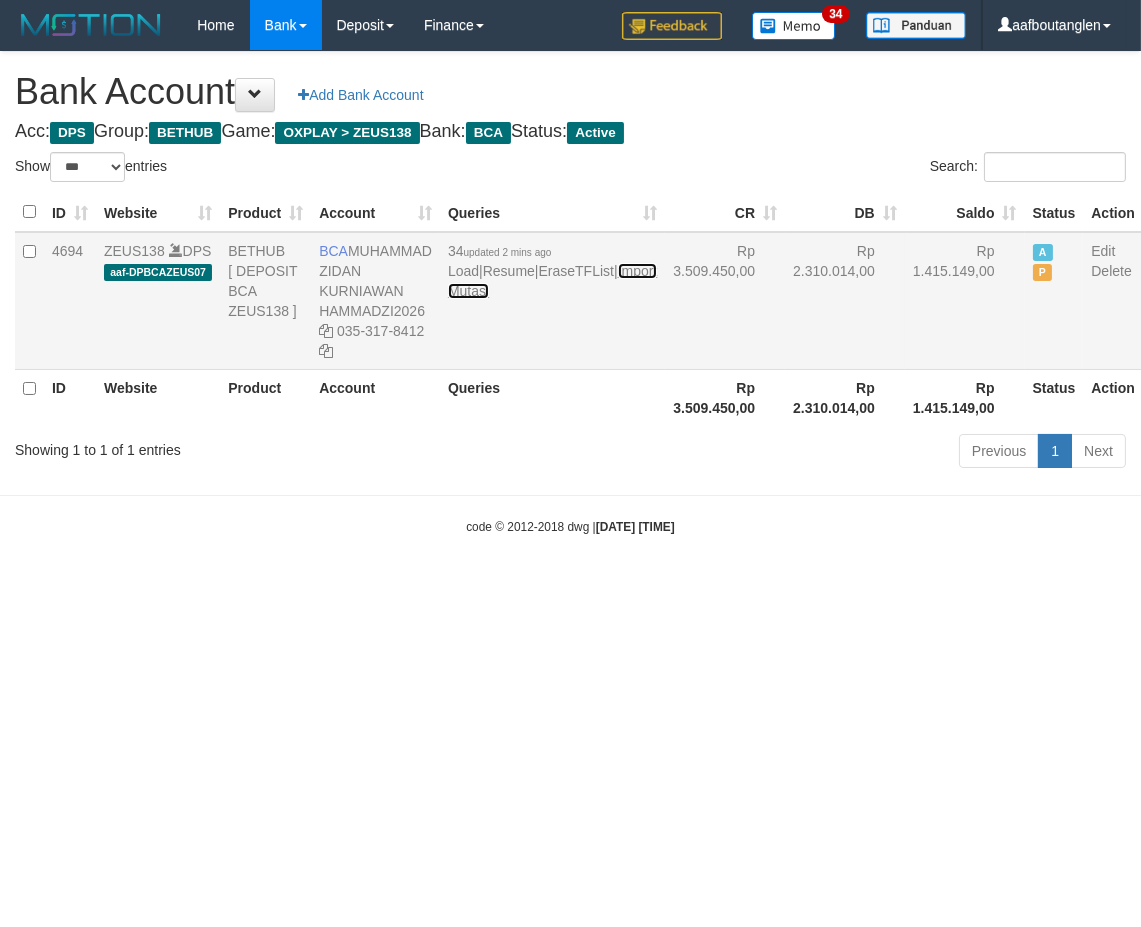 click on "Import Mutasi" at bounding box center [552, 281] 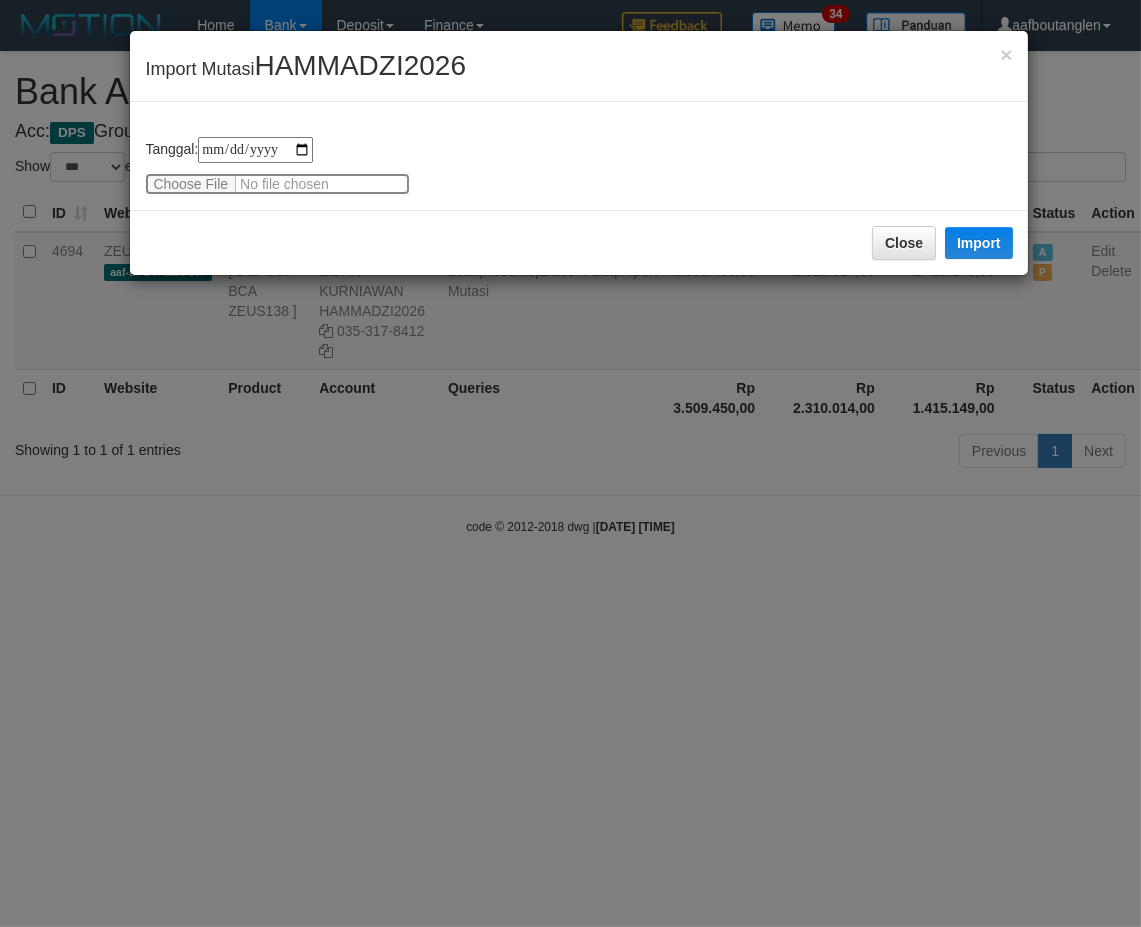 click at bounding box center [277, 184] 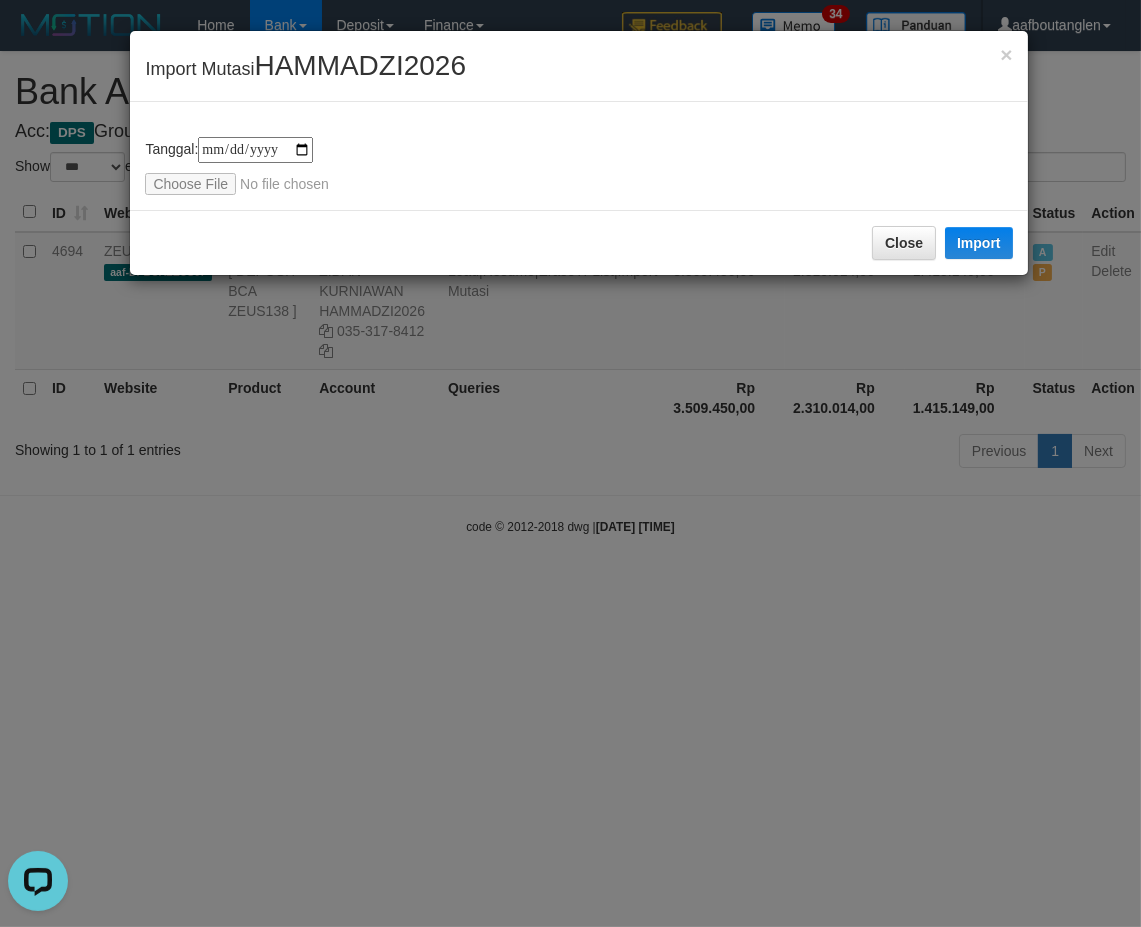 scroll, scrollTop: 0, scrollLeft: 0, axis: both 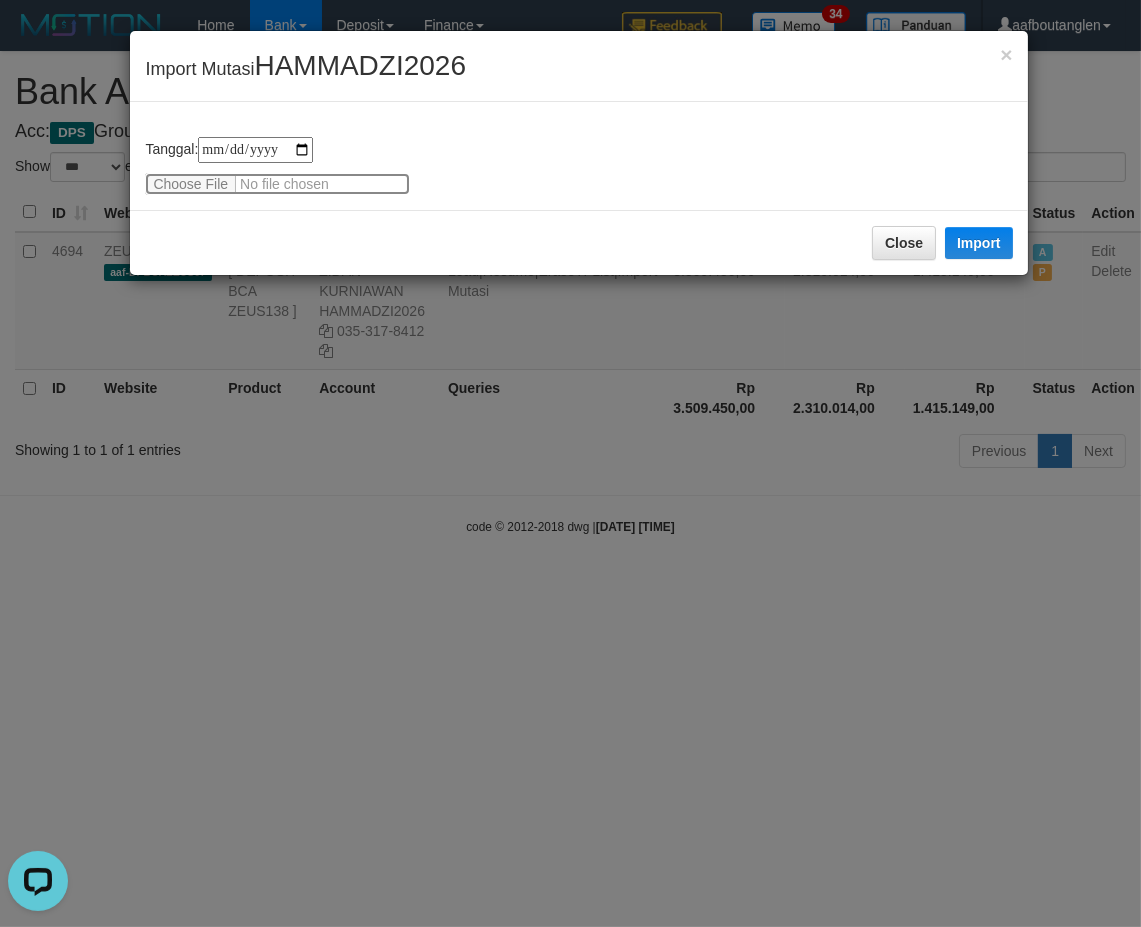type on "**********" 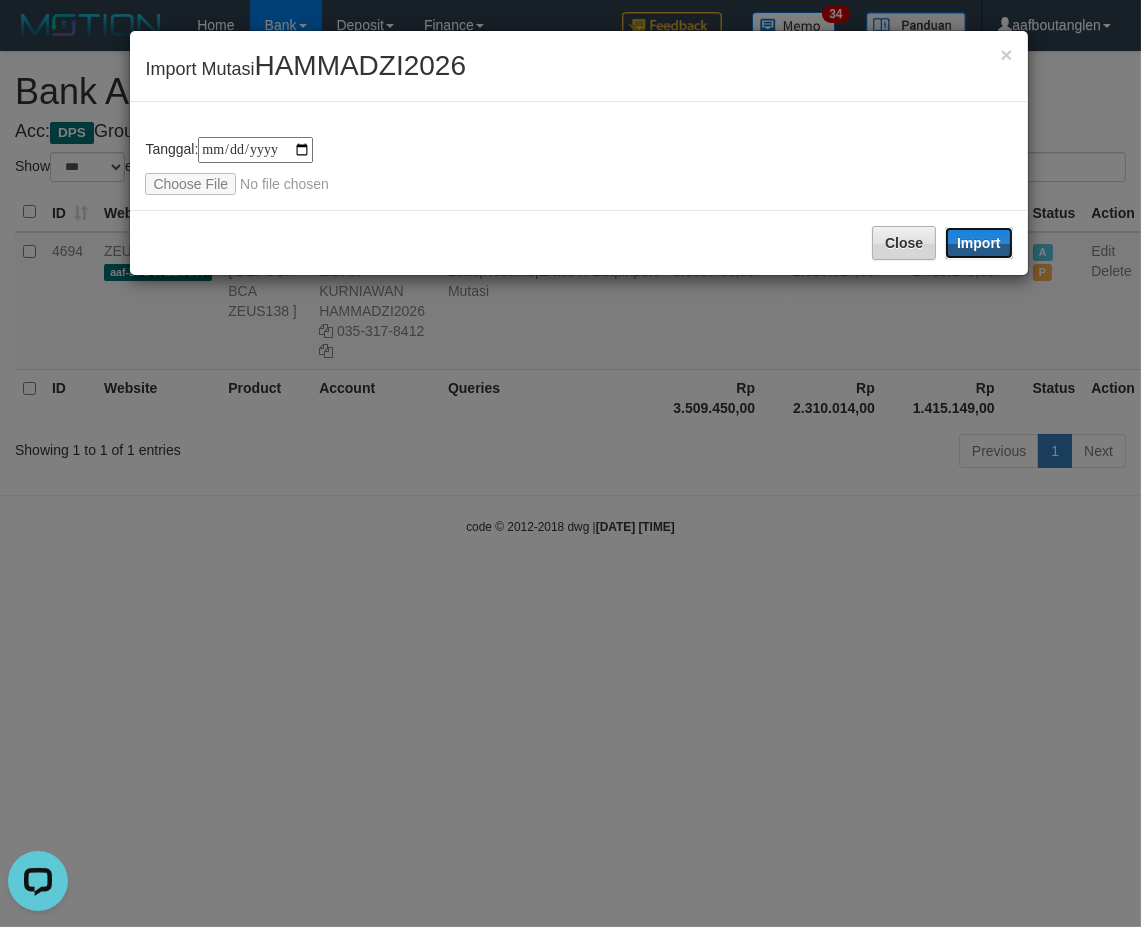 click on "Import" at bounding box center (979, 243) 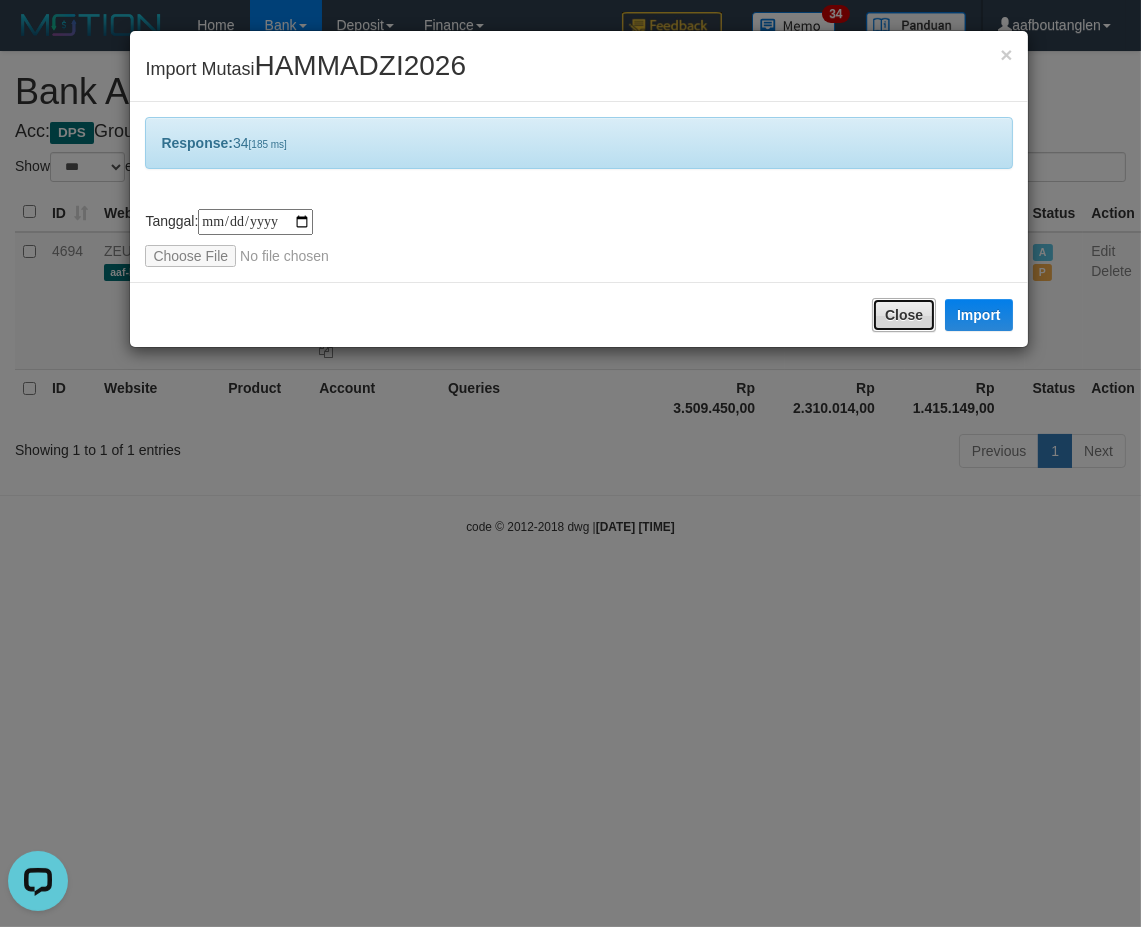 click on "Close" at bounding box center [904, 315] 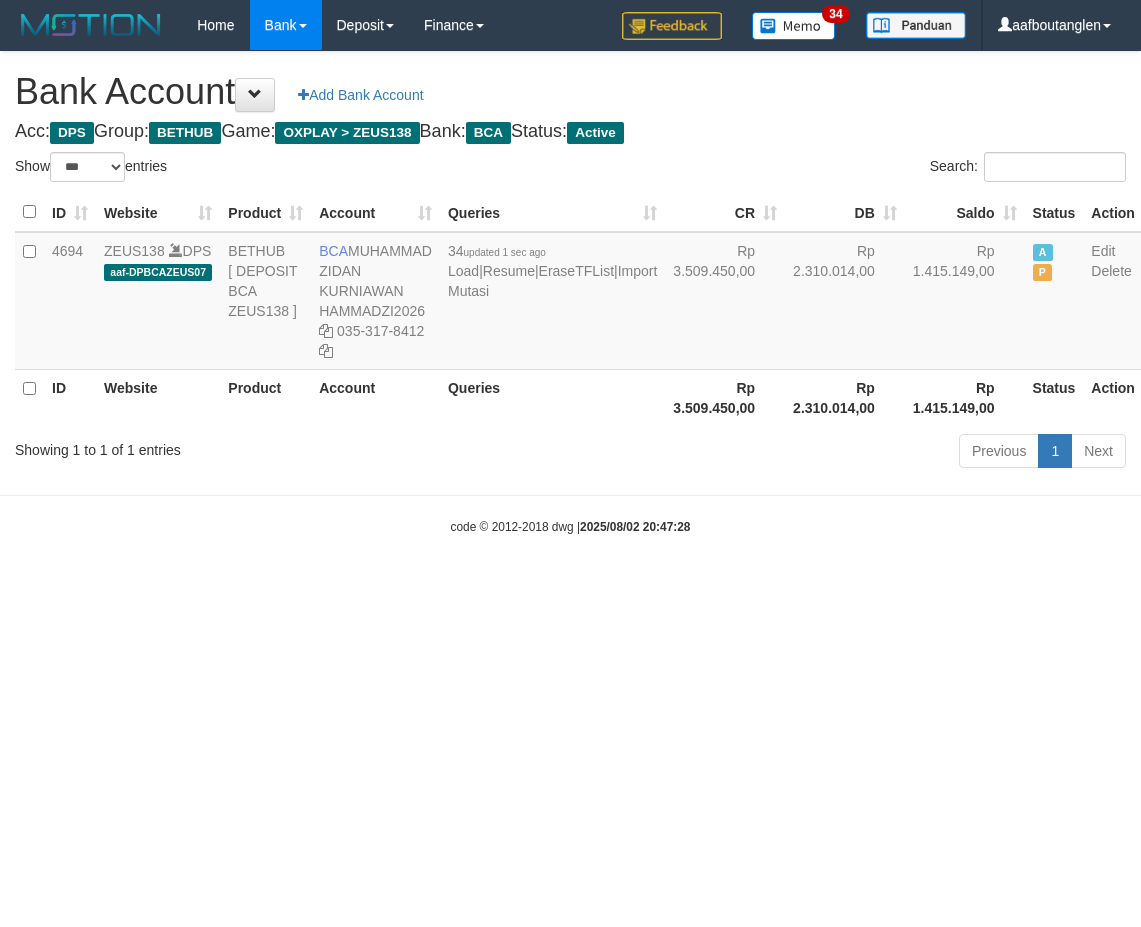 select on "***" 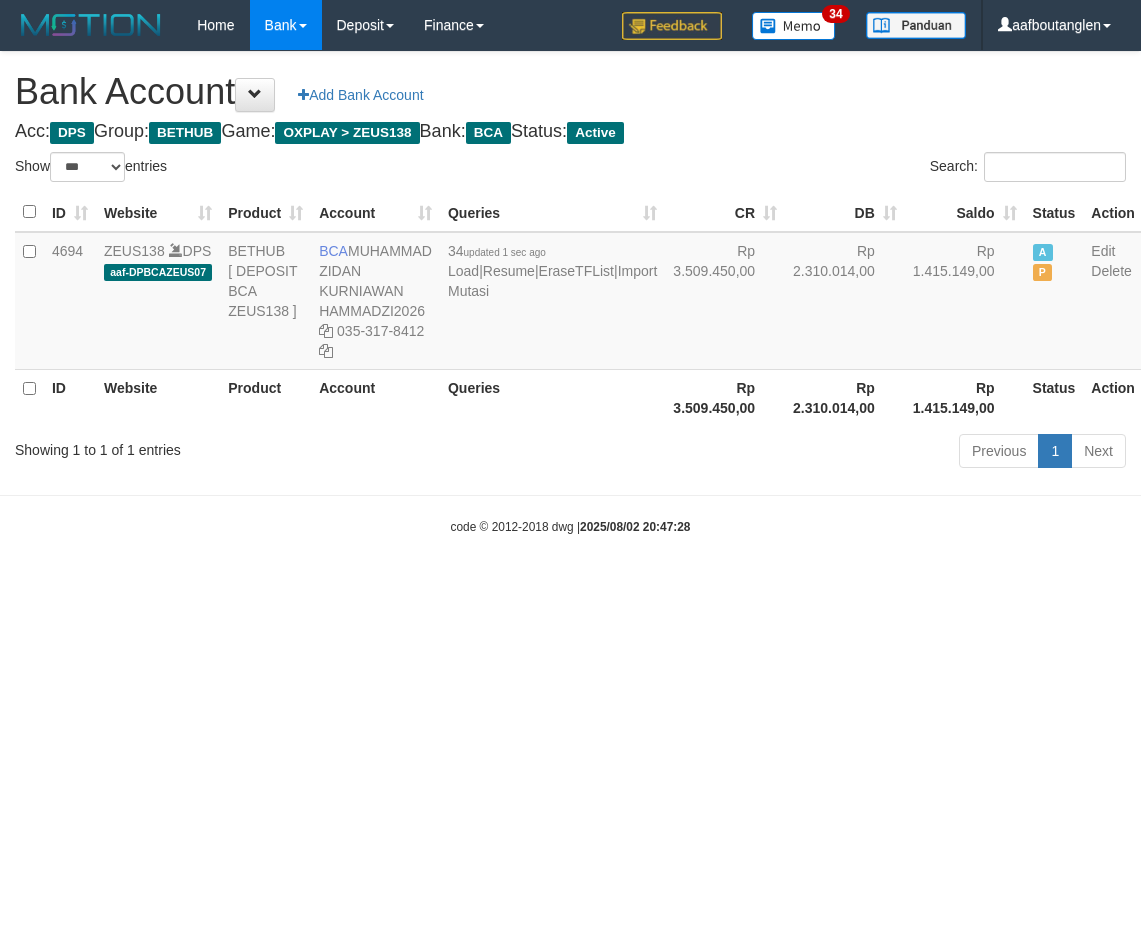 scroll, scrollTop: 0, scrollLeft: 0, axis: both 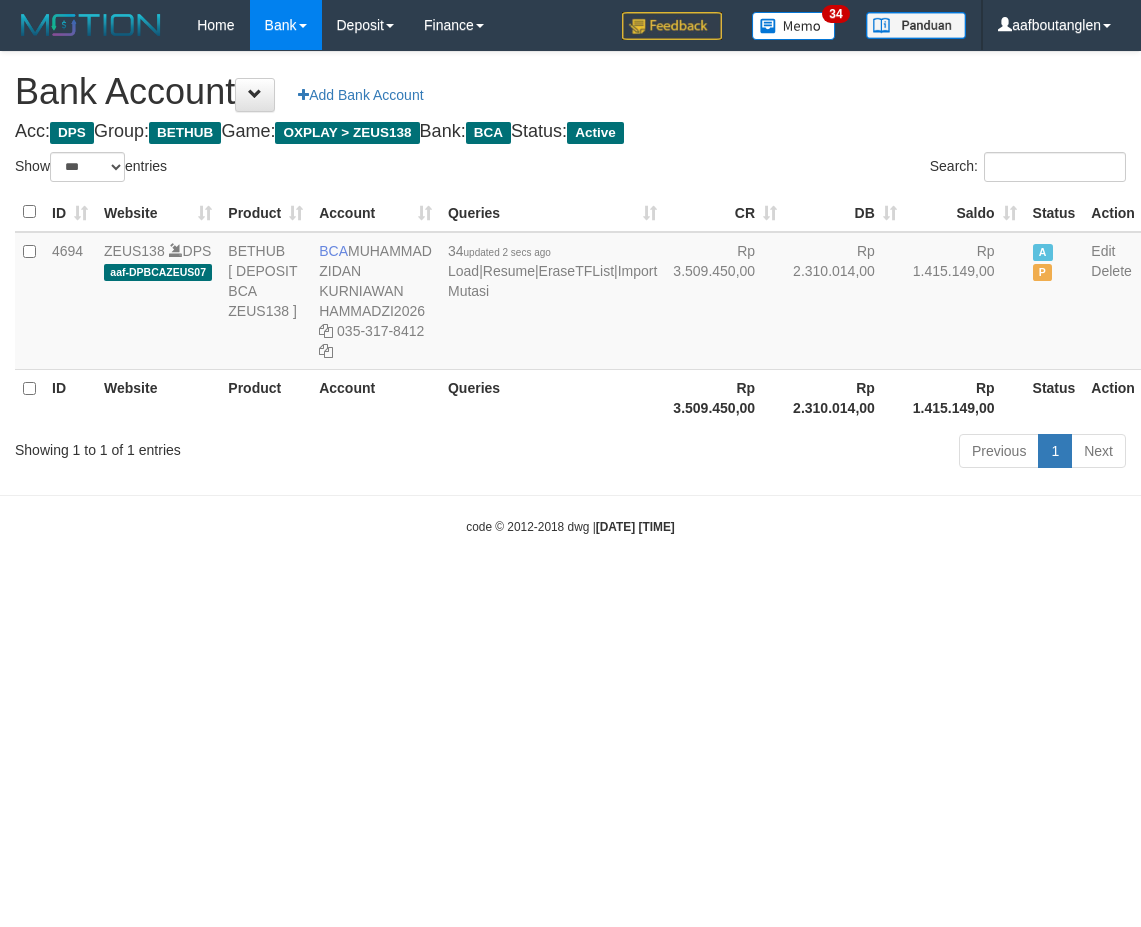 select on "***" 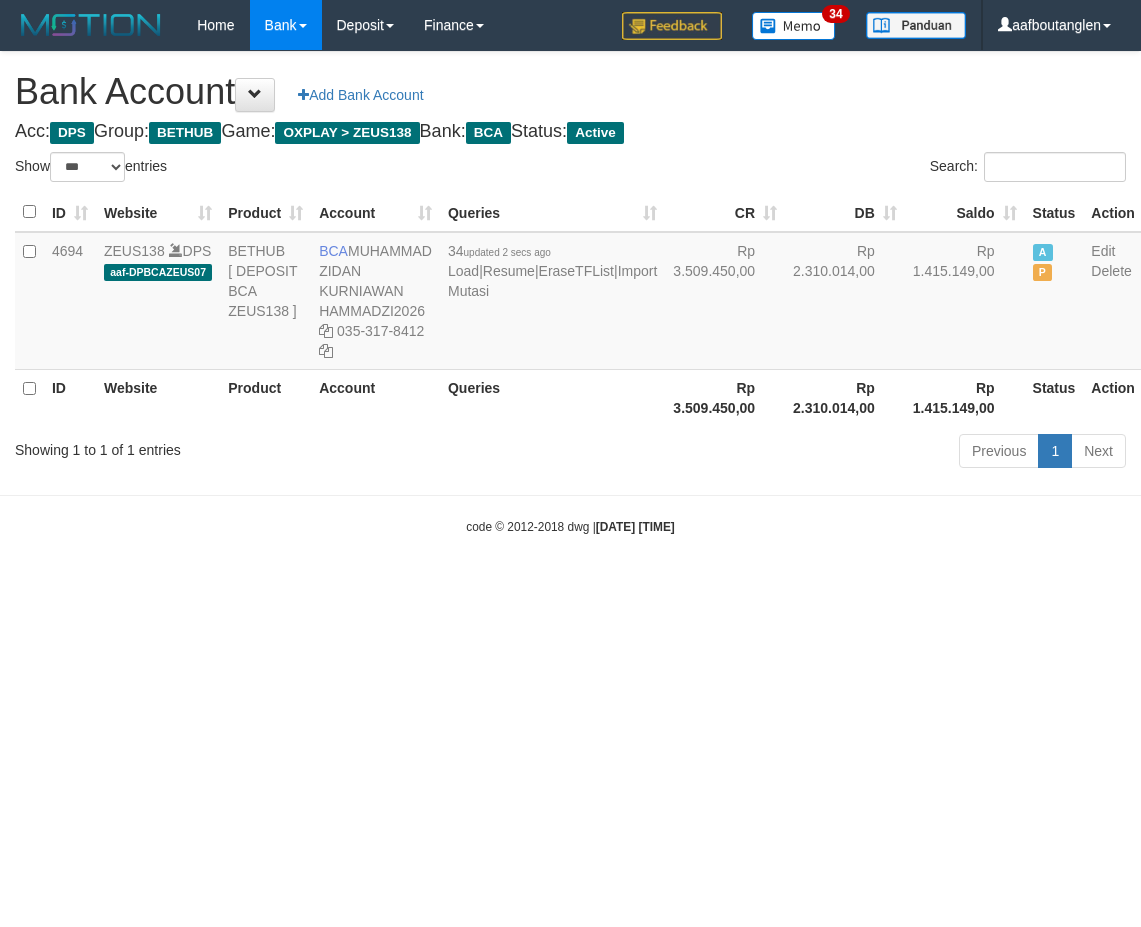 scroll, scrollTop: 0, scrollLeft: 0, axis: both 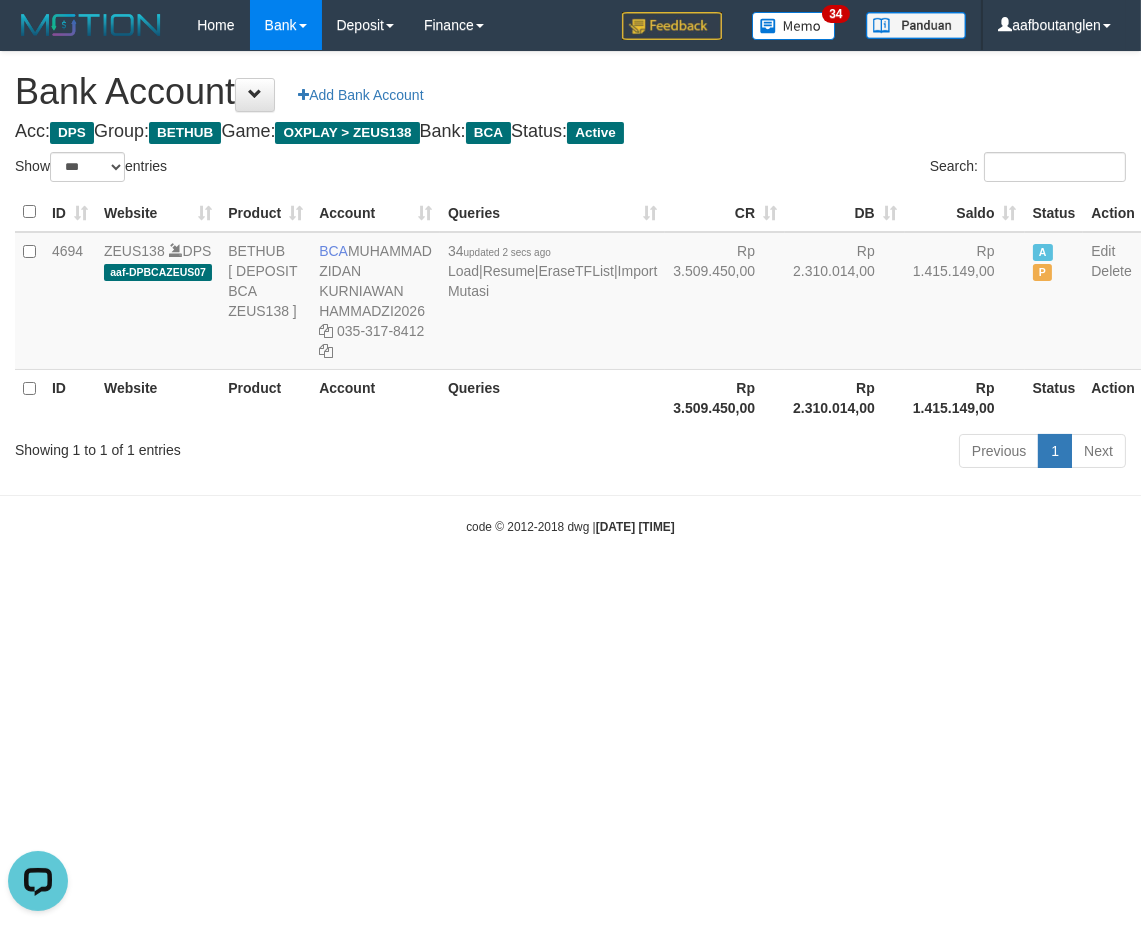 click on "Showing 1 to 1 of 1 entries" at bounding box center [237, 446] 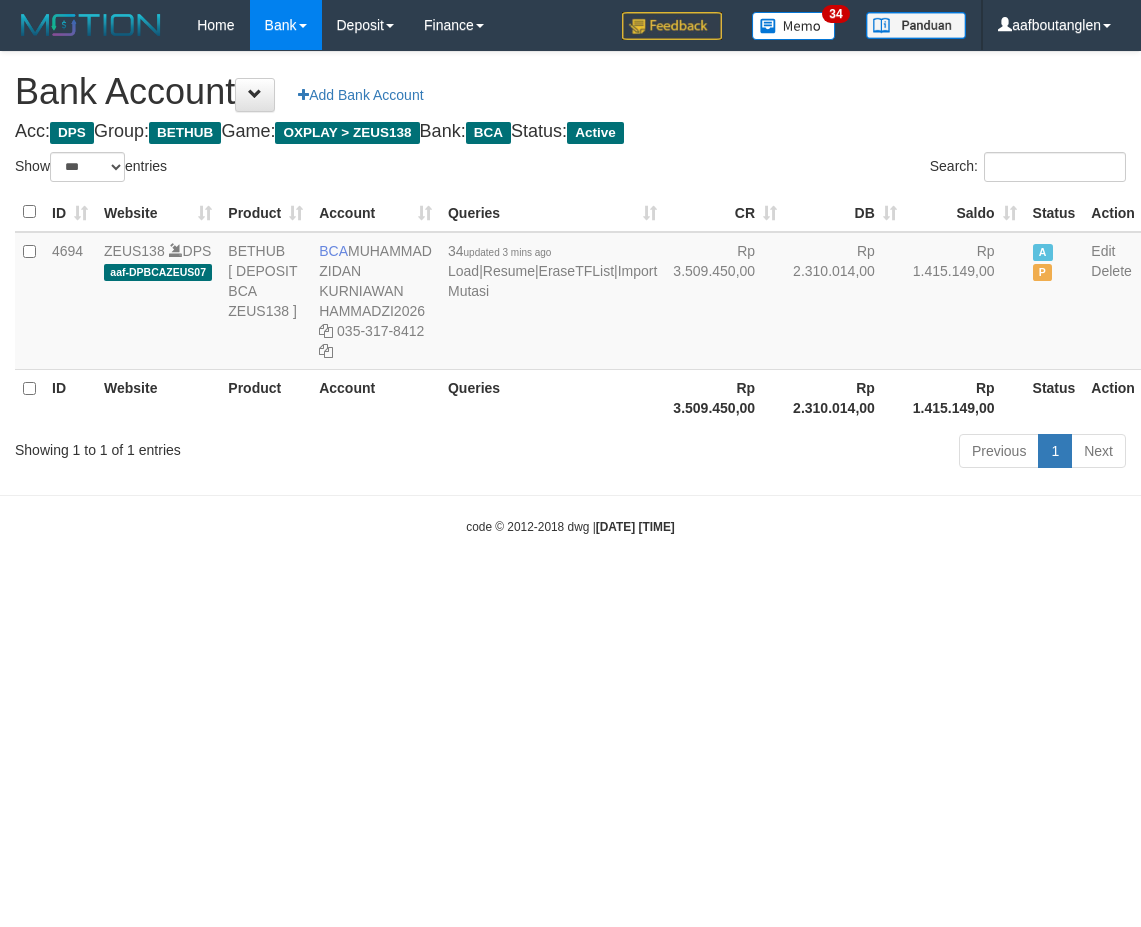 select on "***" 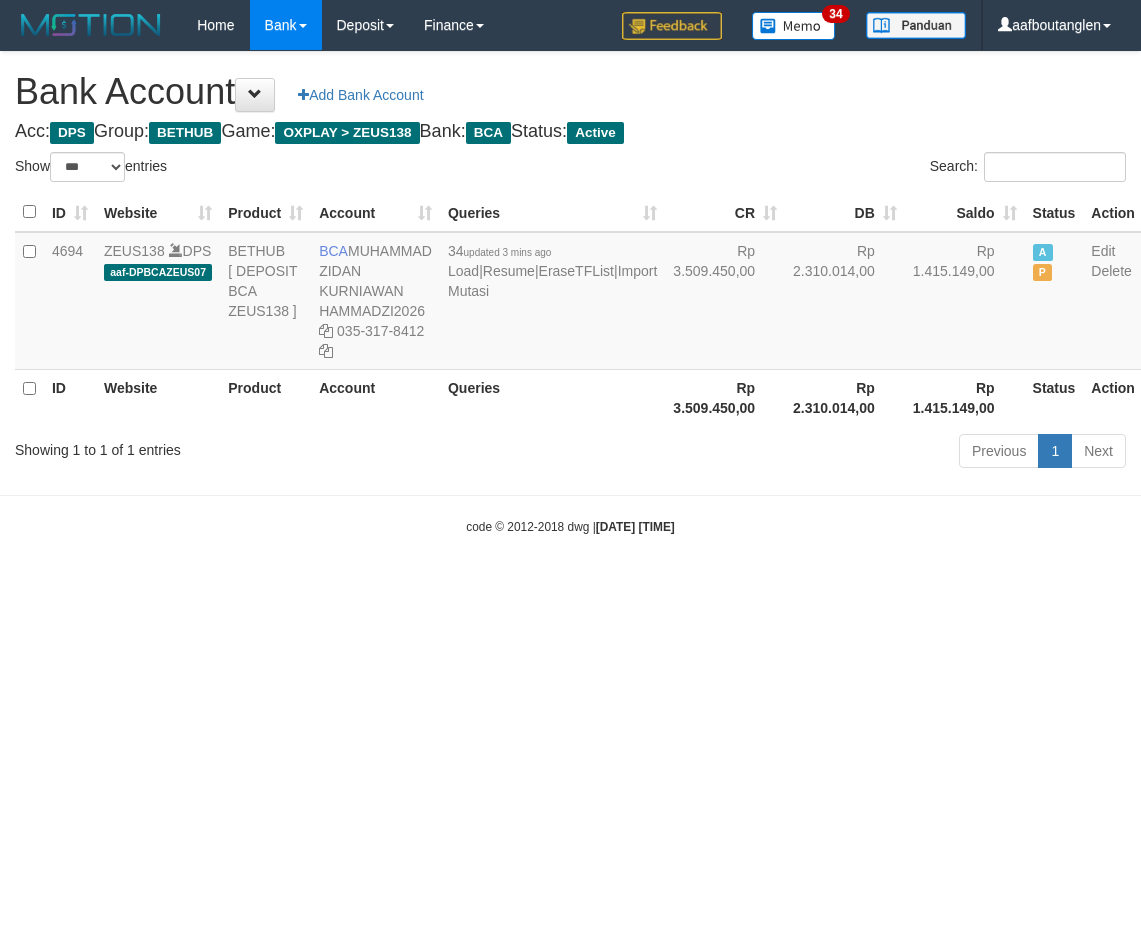 scroll, scrollTop: 0, scrollLeft: 0, axis: both 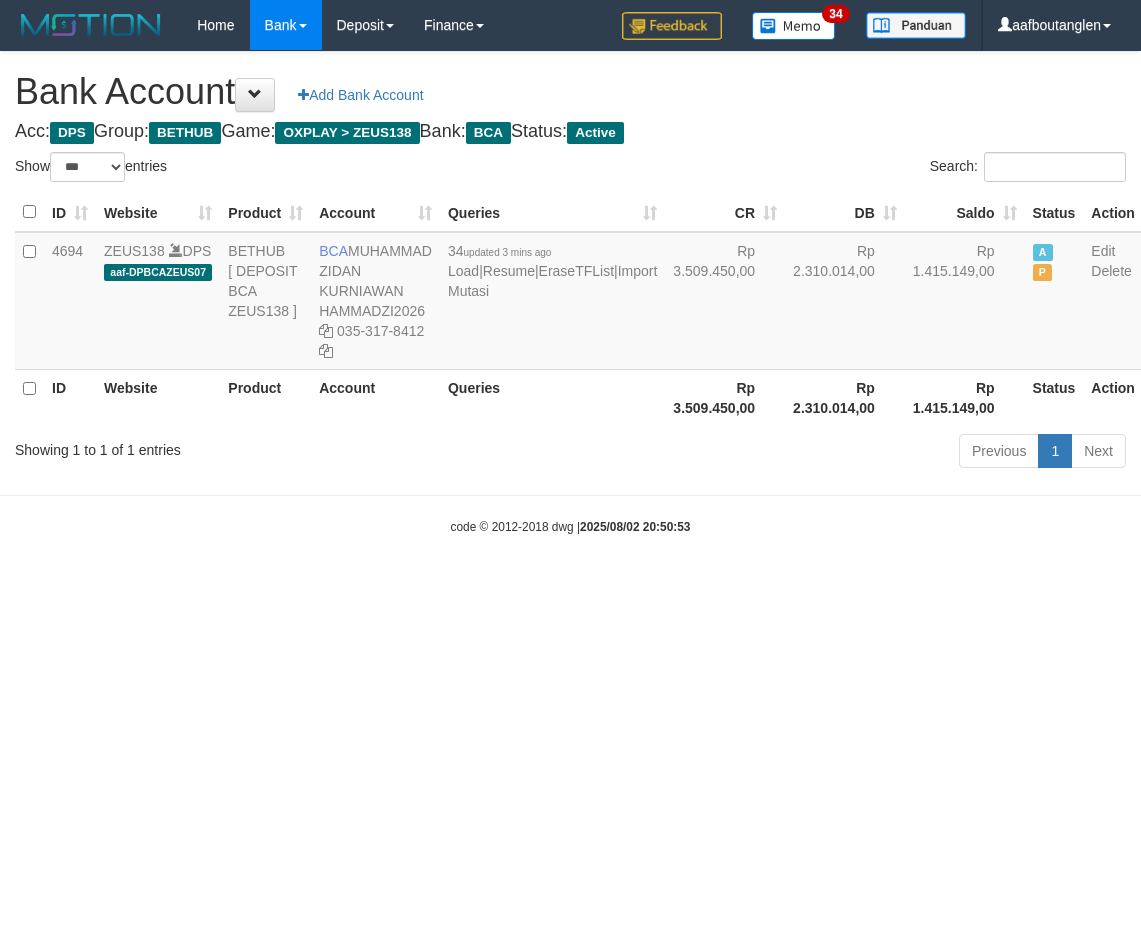 select on "***" 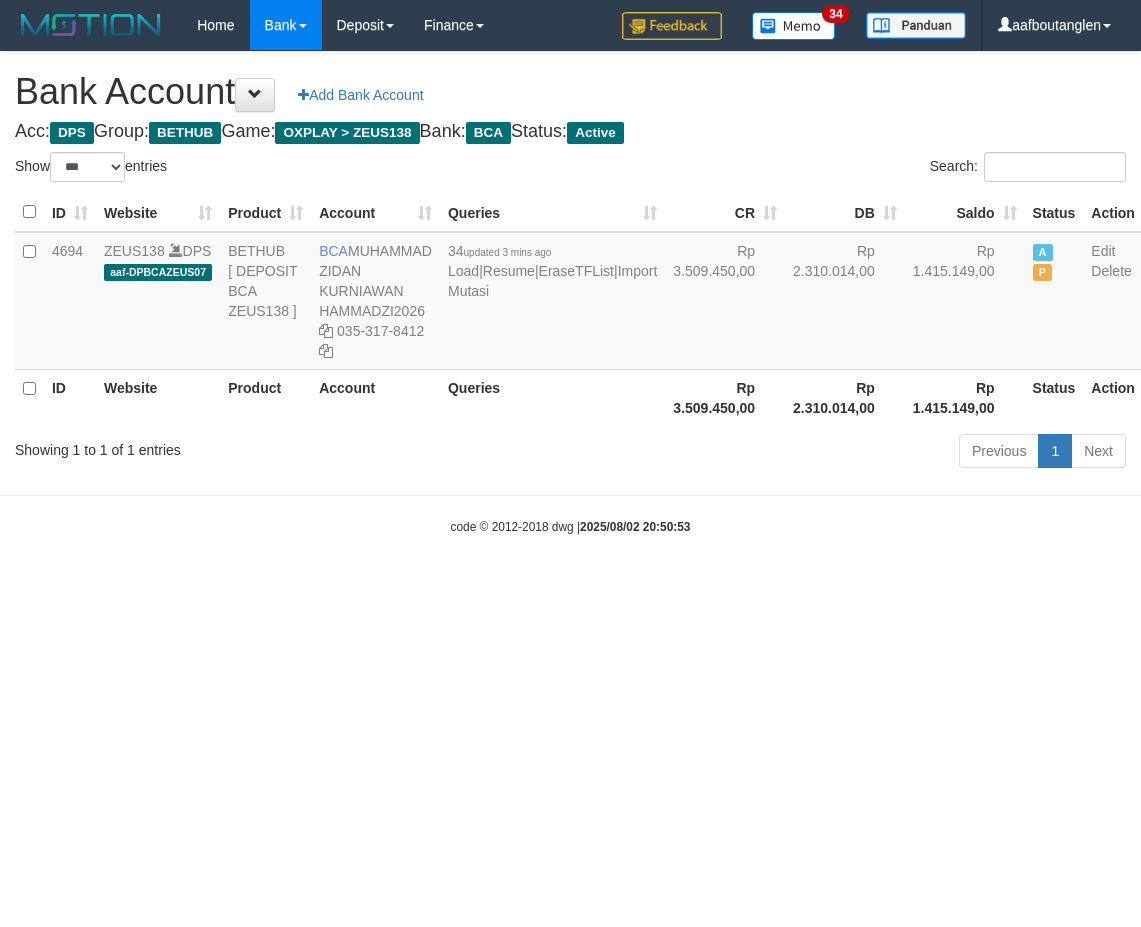 scroll, scrollTop: 0, scrollLeft: 0, axis: both 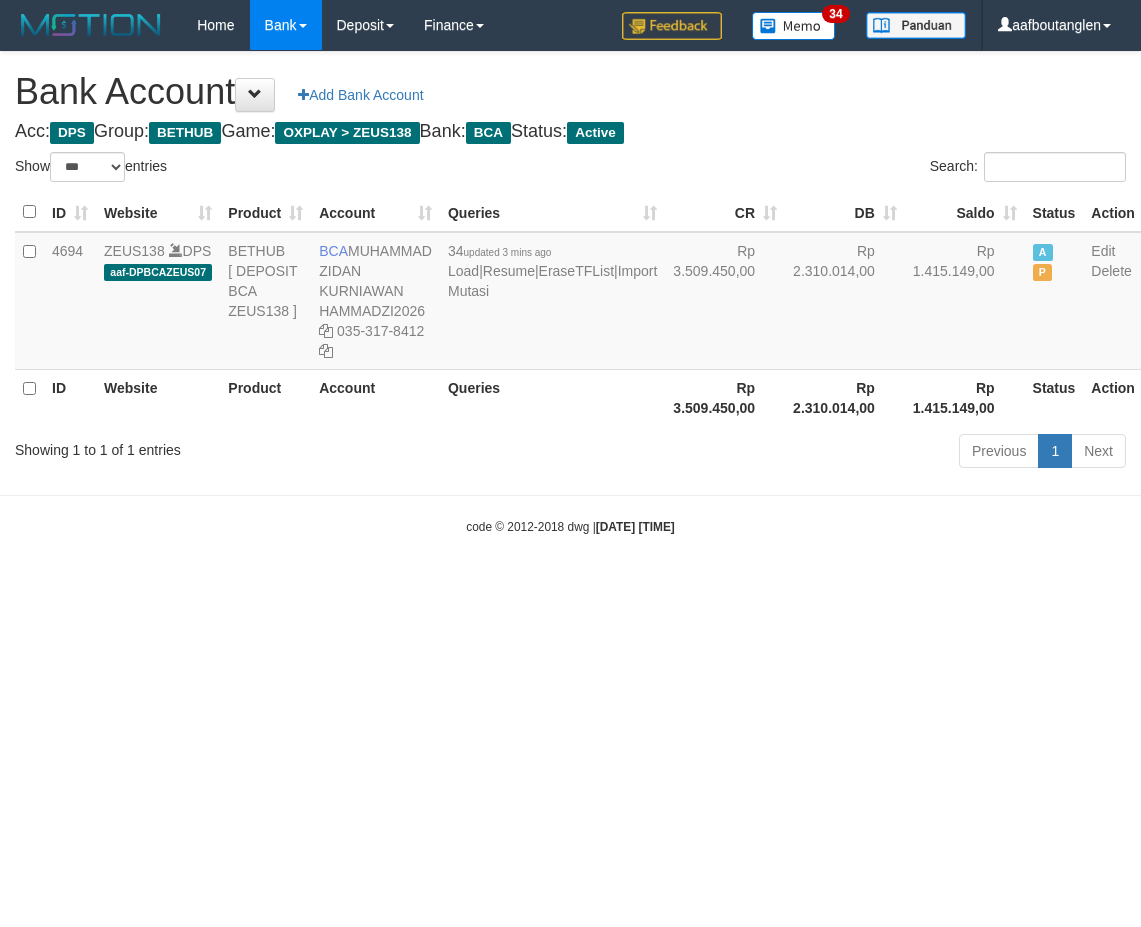 select on "***" 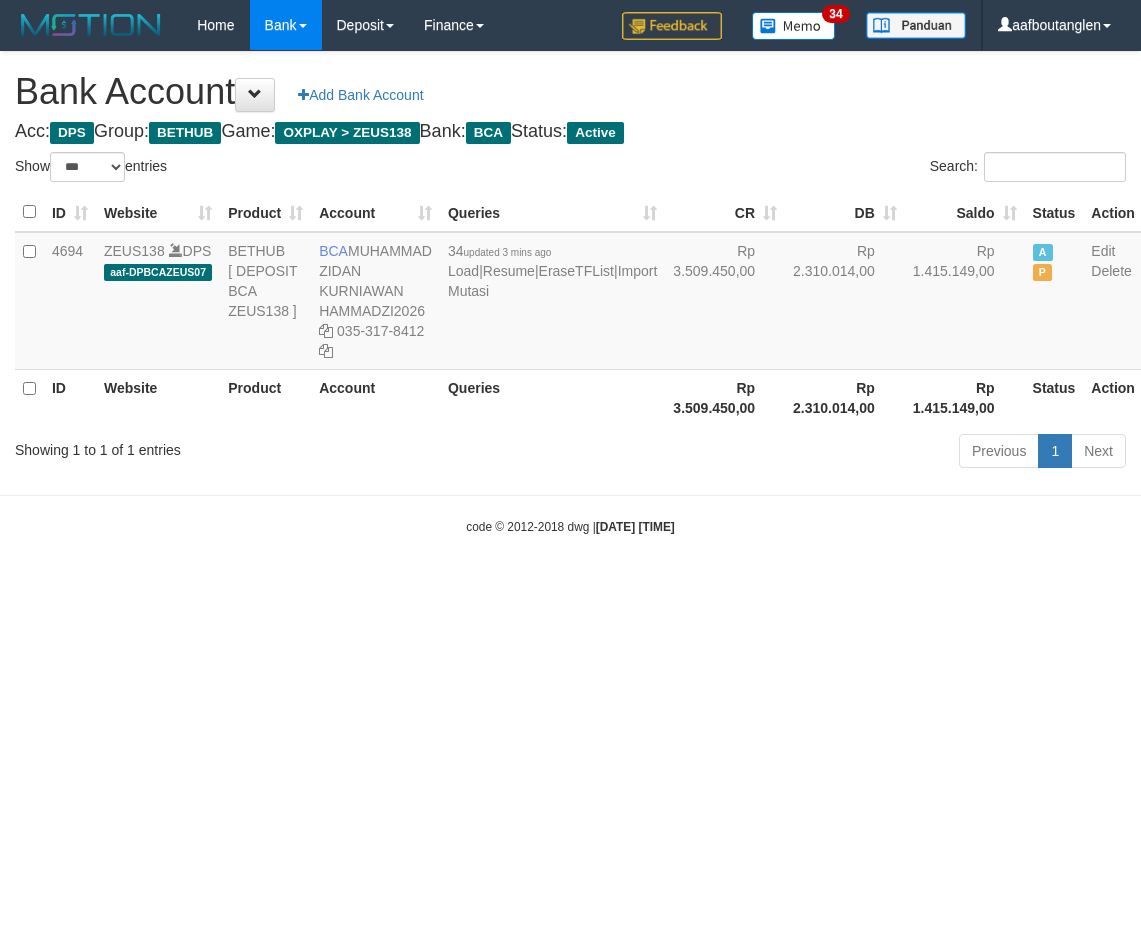 scroll, scrollTop: 0, scrollLeft: 0, axis: both 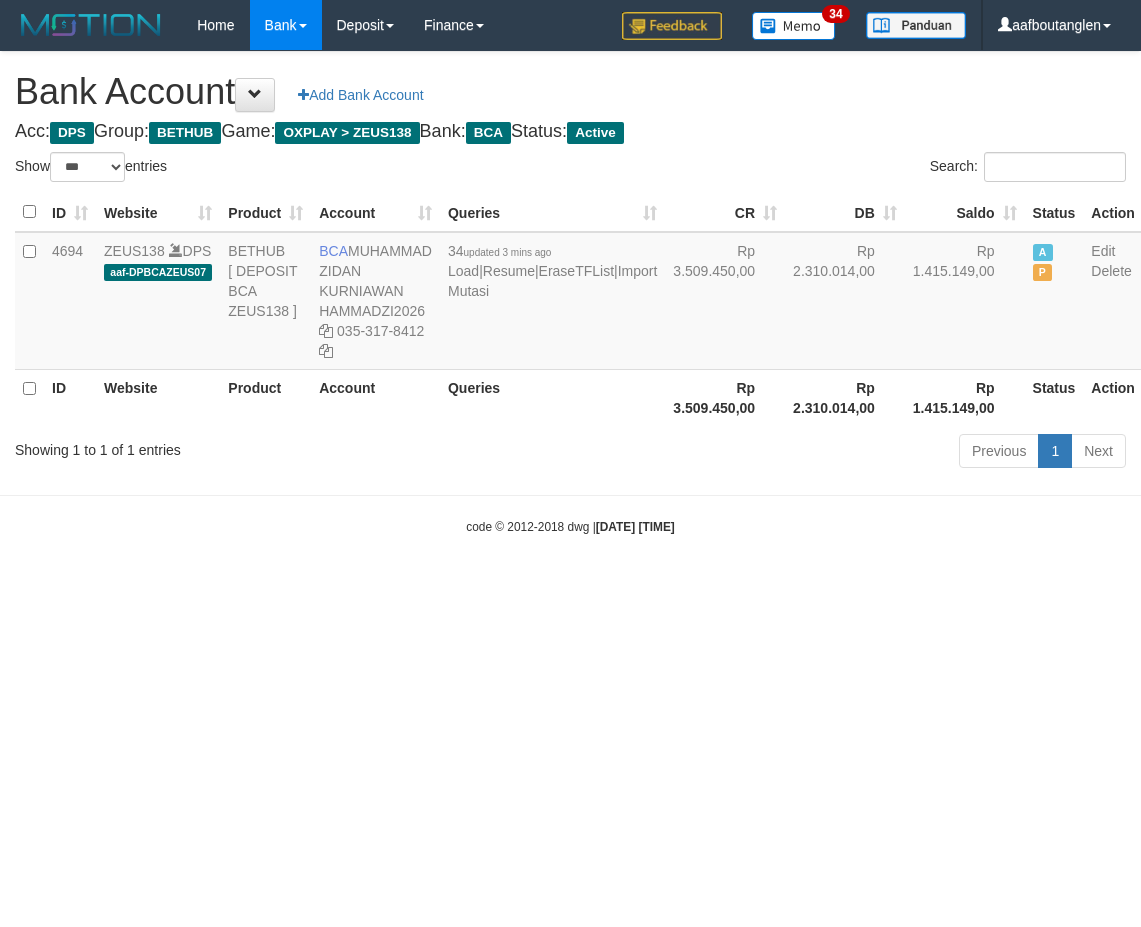 select on "***" 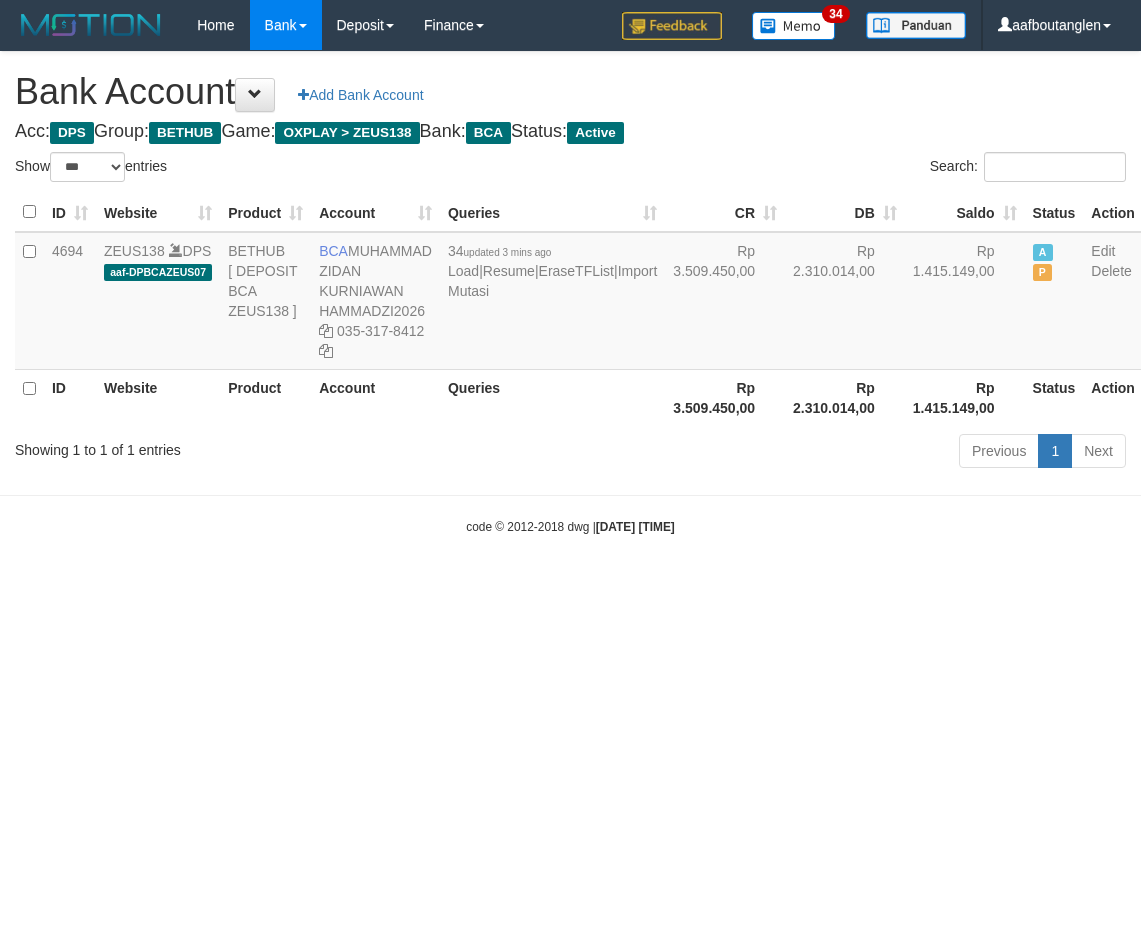 scroll, scrollTop: 0, scrollLeft: 0, axis: both 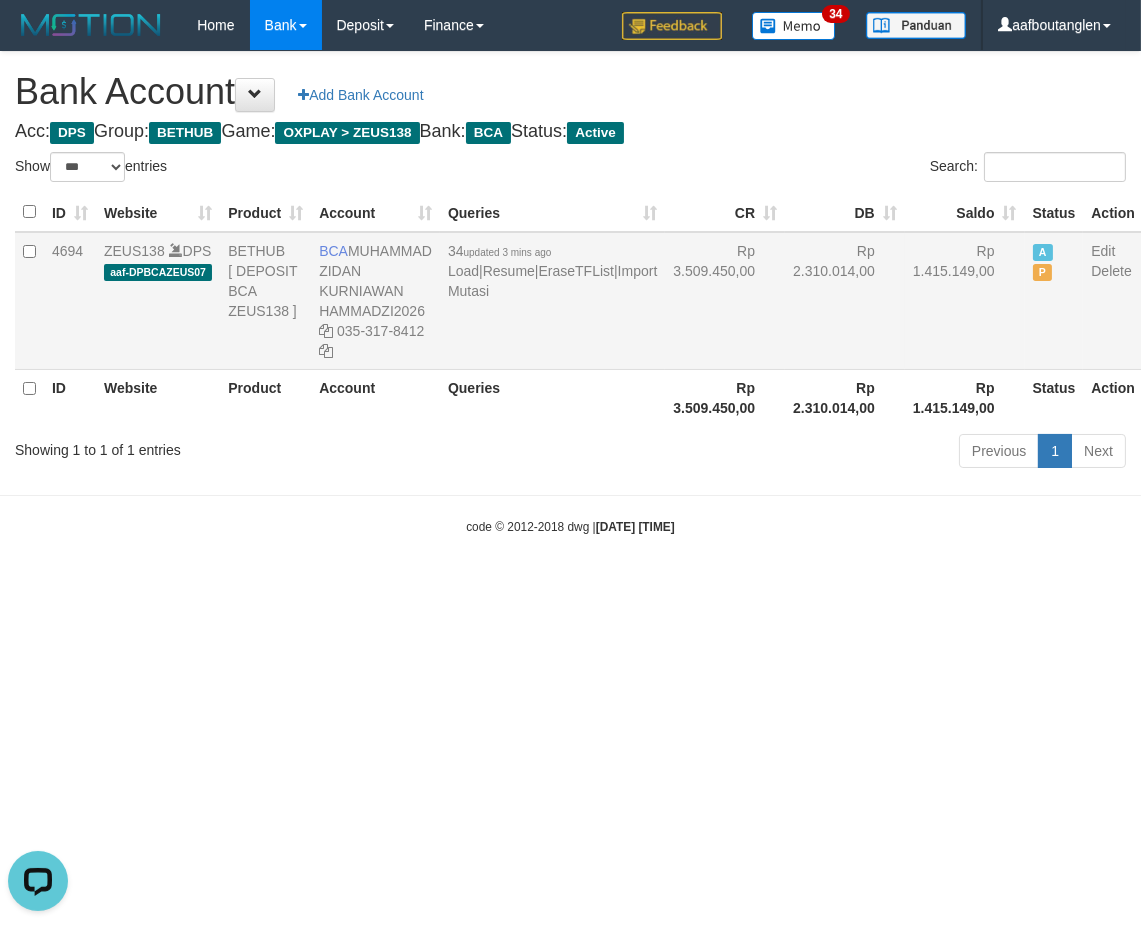 click on "34  updated 3 mins ago
Load
|
Resume
|
EraseTFList
|
Import Mutasi" at bounding box center [552, 301] 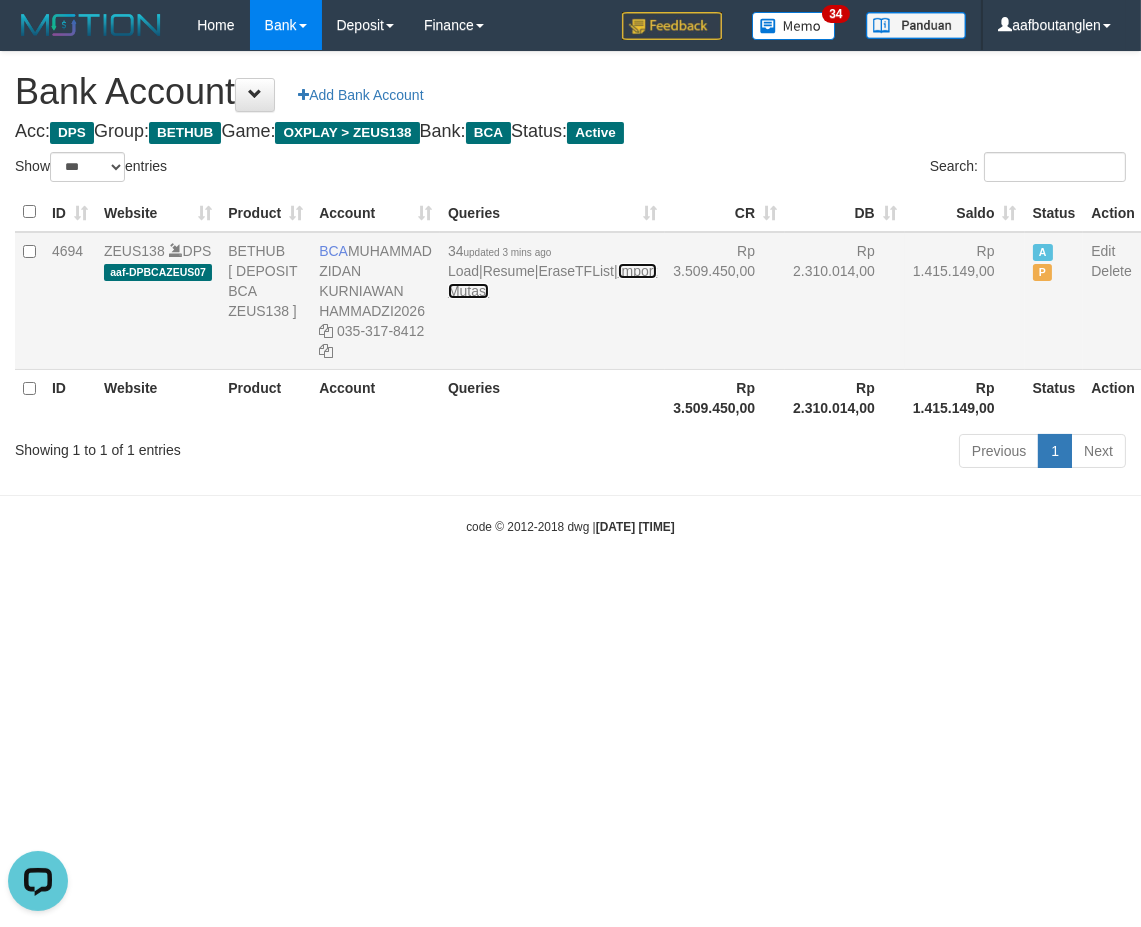 click on "Import Mutasi" at bounding box center [552, 281] 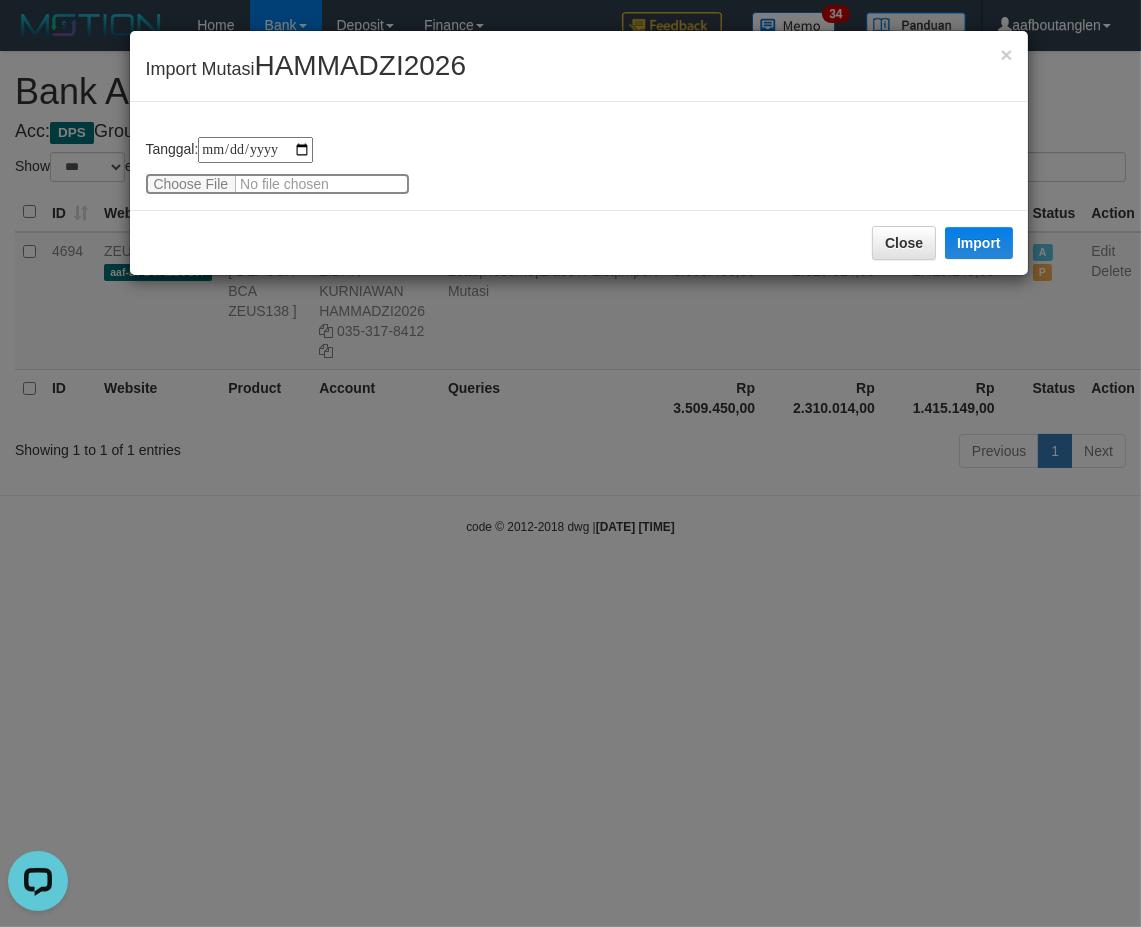 click at bounding box center [277, 184] 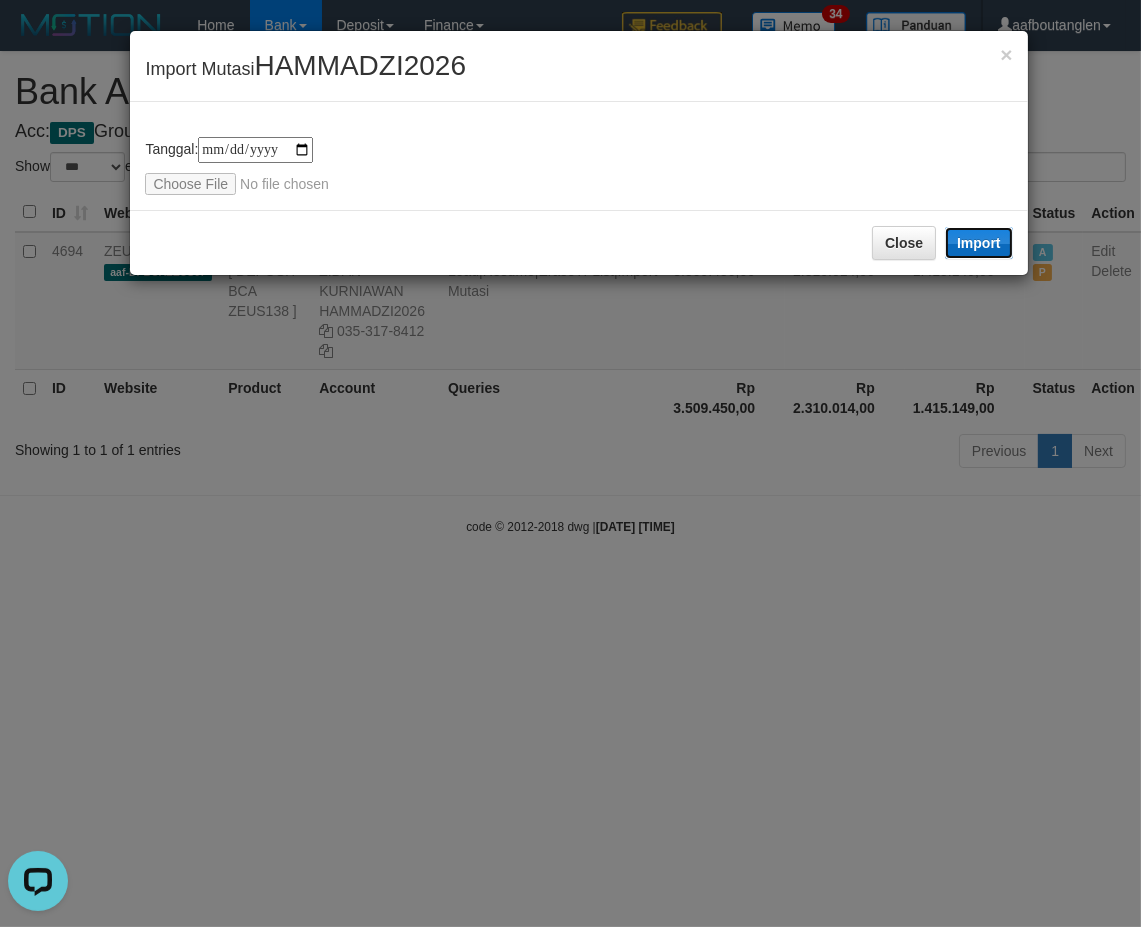 click on "Import" at bounding box center (979, 243) 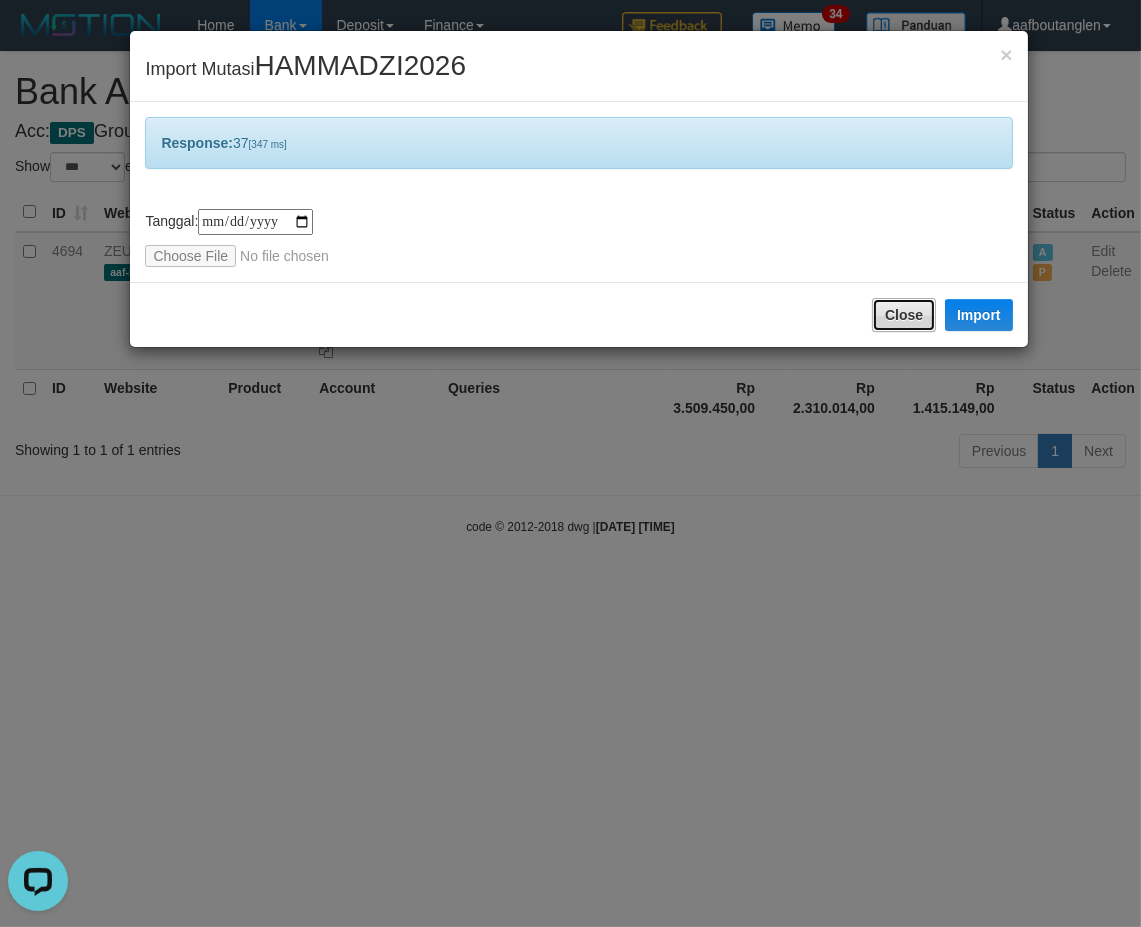 click on "Close" at bounding box center (904, 315) 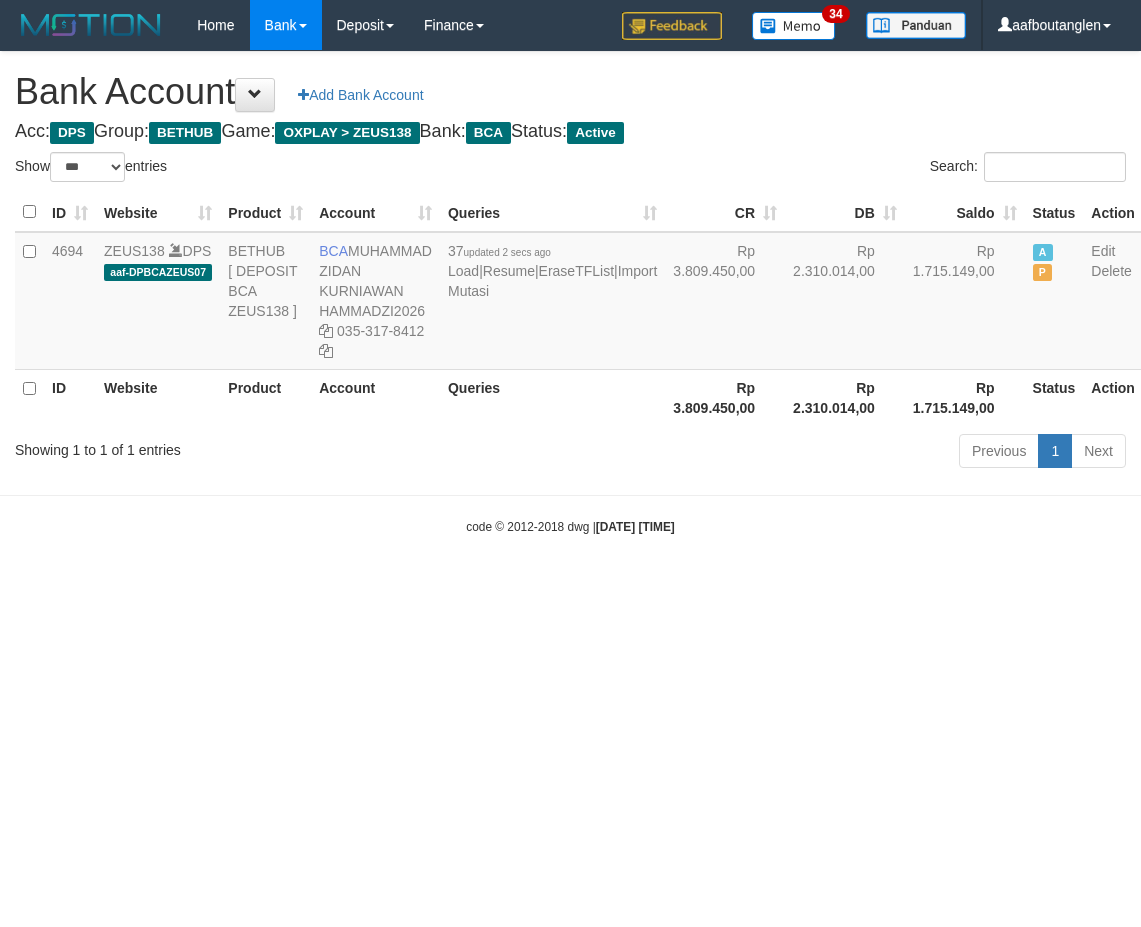 select on "***" 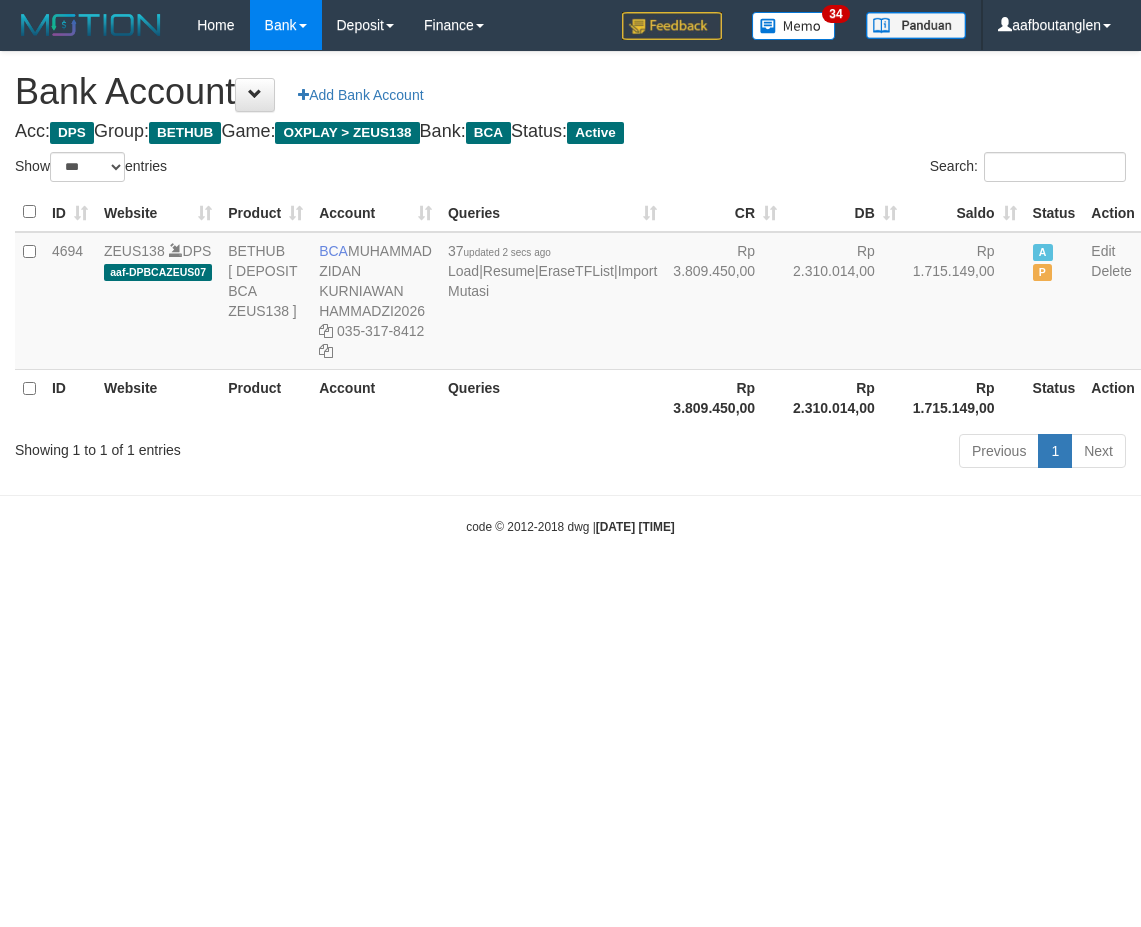scroll, scrollTop: 0, scrollLeft: 0, axis: both 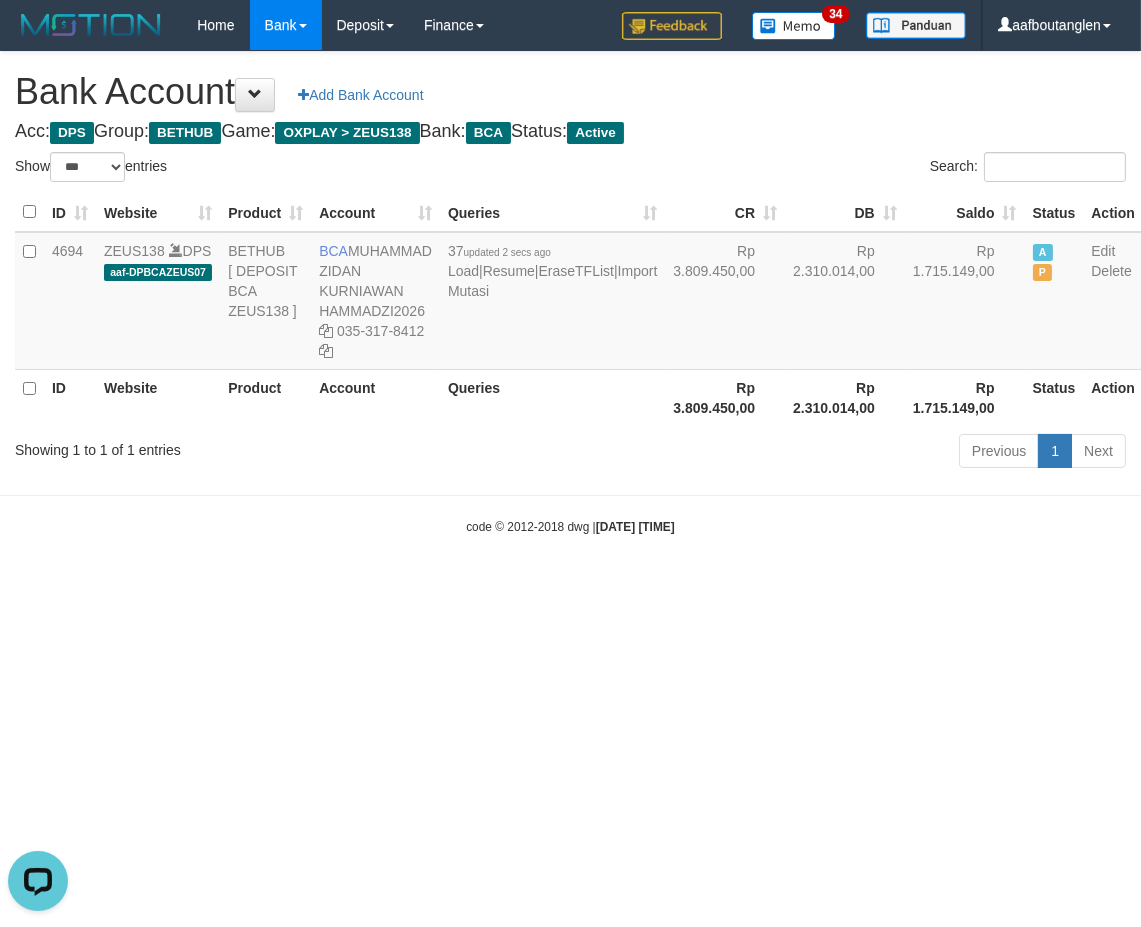 click on "Toggle navigation
Home
Bank
Account List
Deposit
DPS List
History
Note DPS
Finance
Financial Data
aafboutanglen
My Profile
Log Out
34" at bounding box center (570, 293) 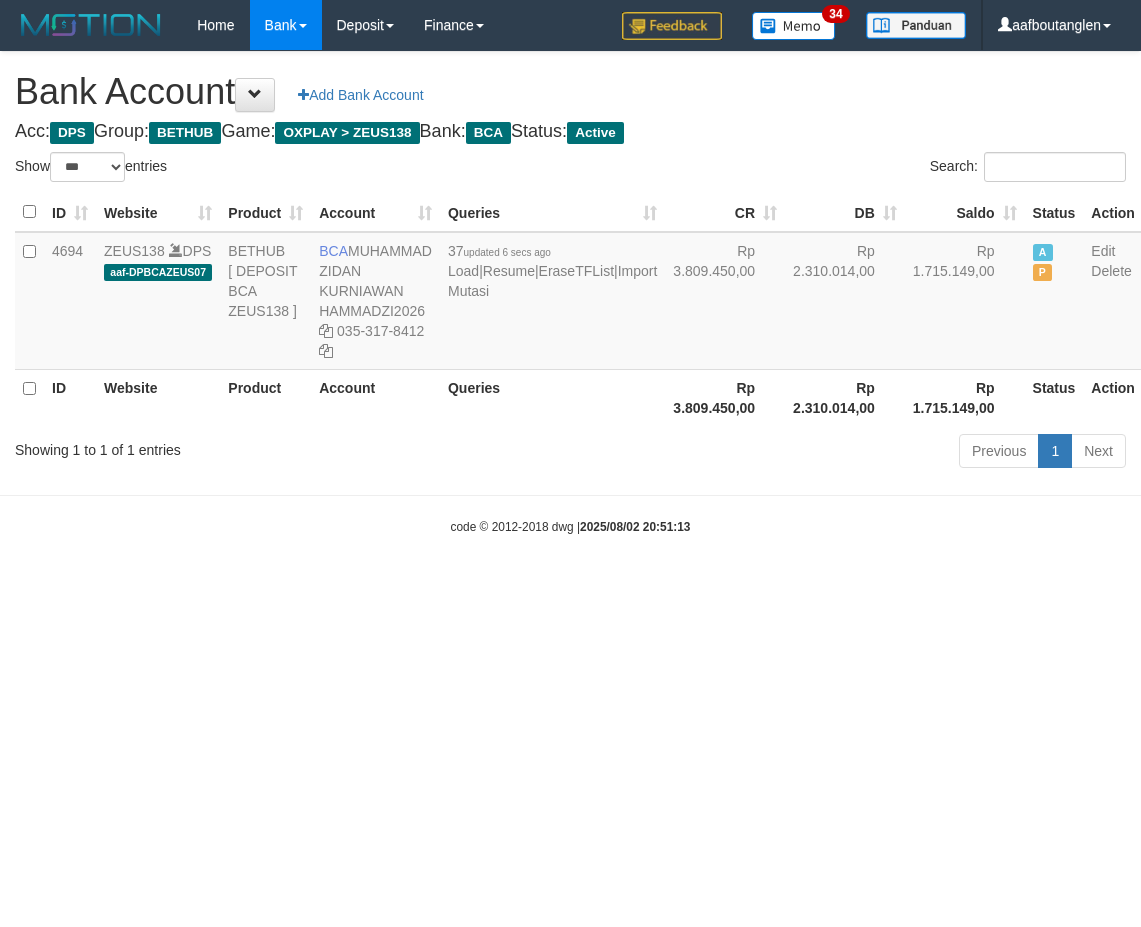 select on "***" 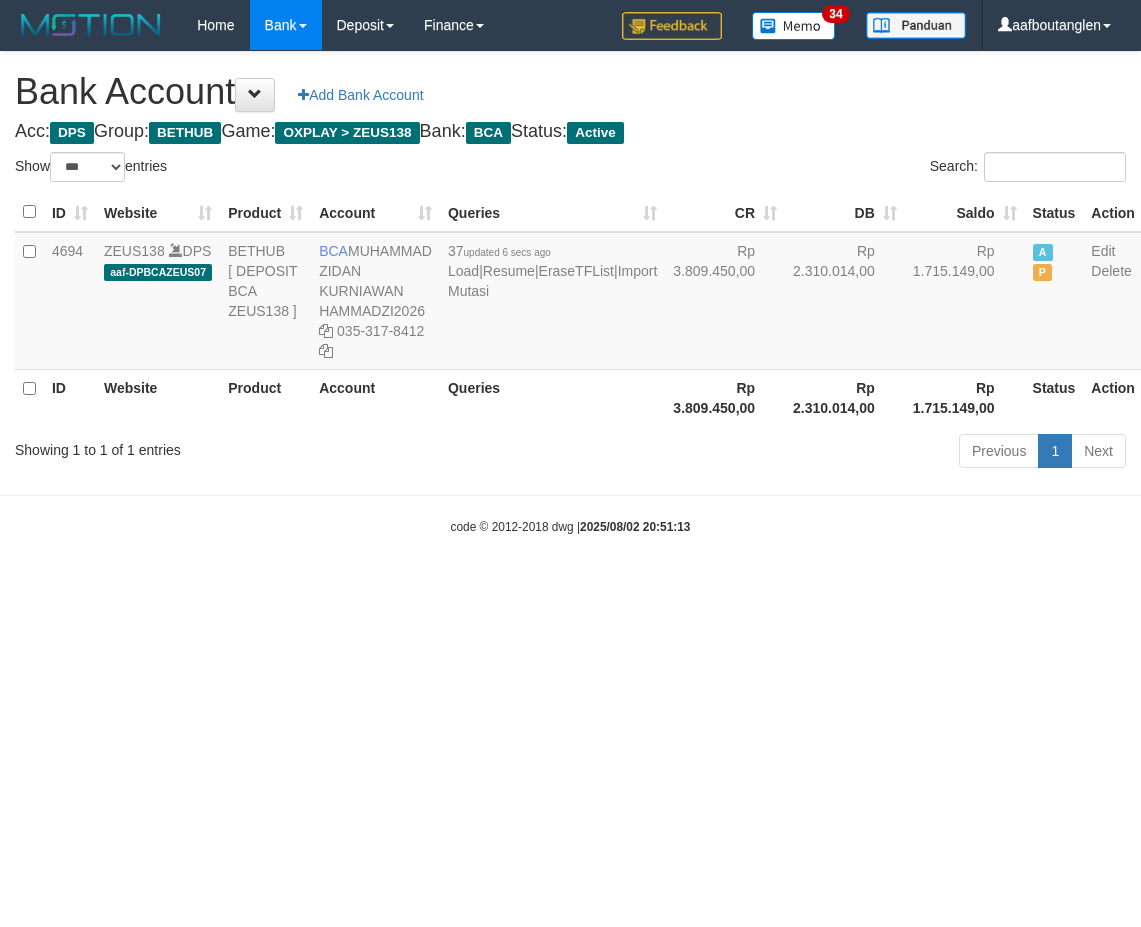 scroll, scrollTop: 0, scrollLeft: 0, axis: both 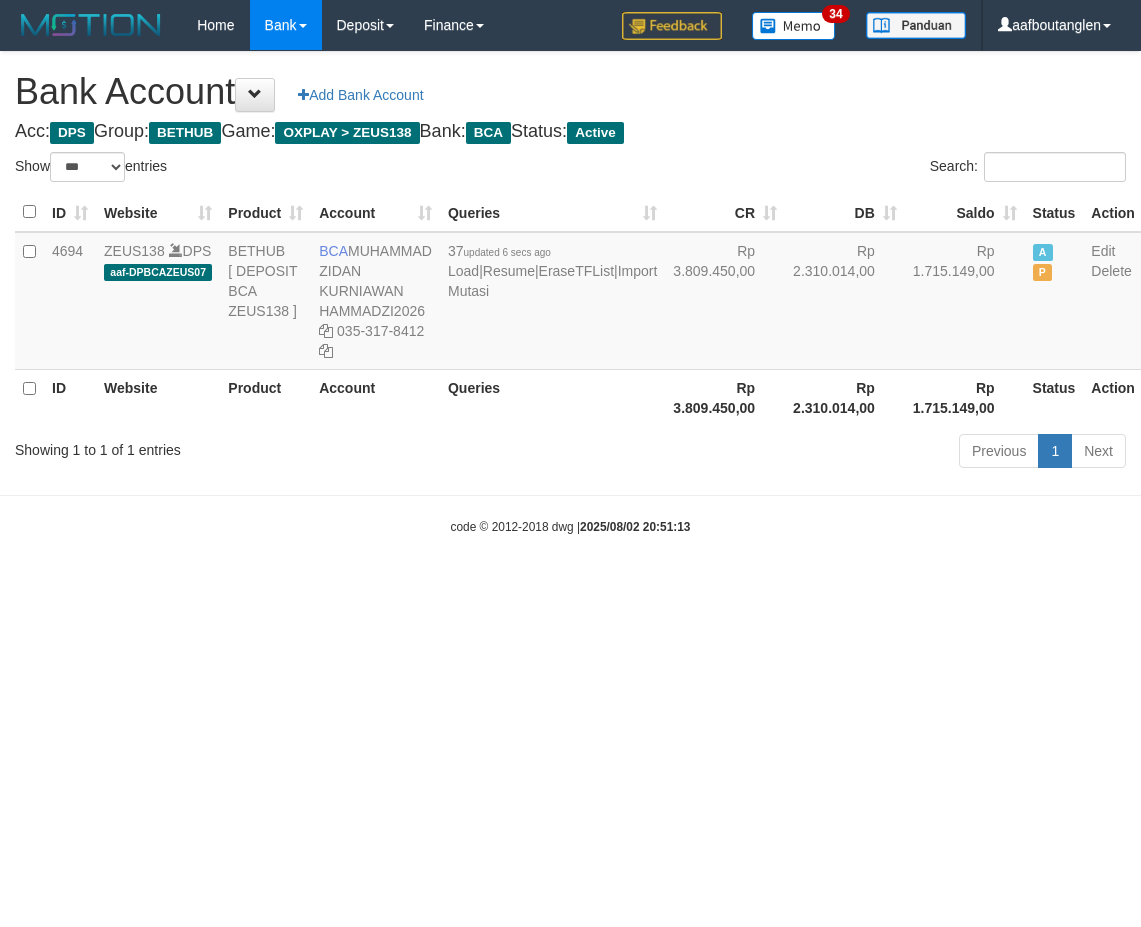 select on "***" 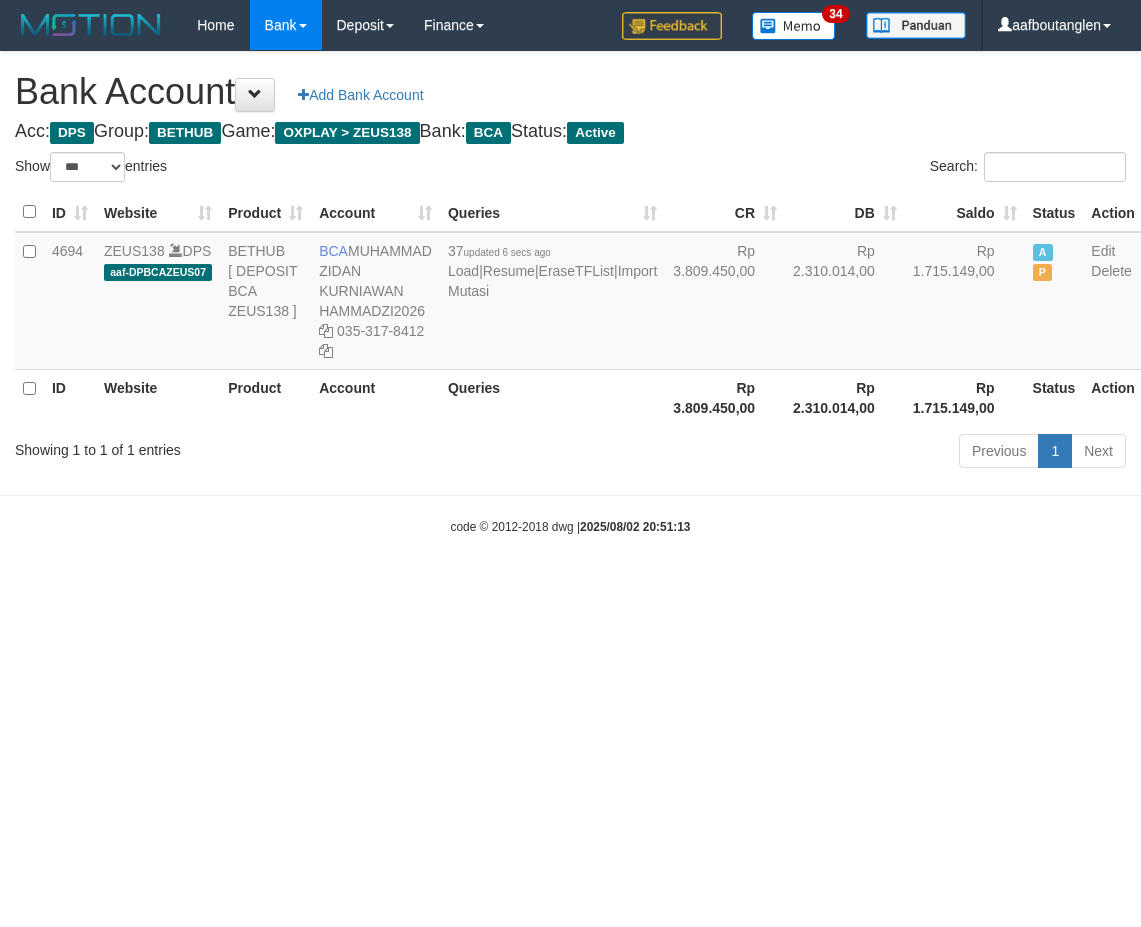 scroll, scrollTop: 0, scrollLeft: 0, axis: both 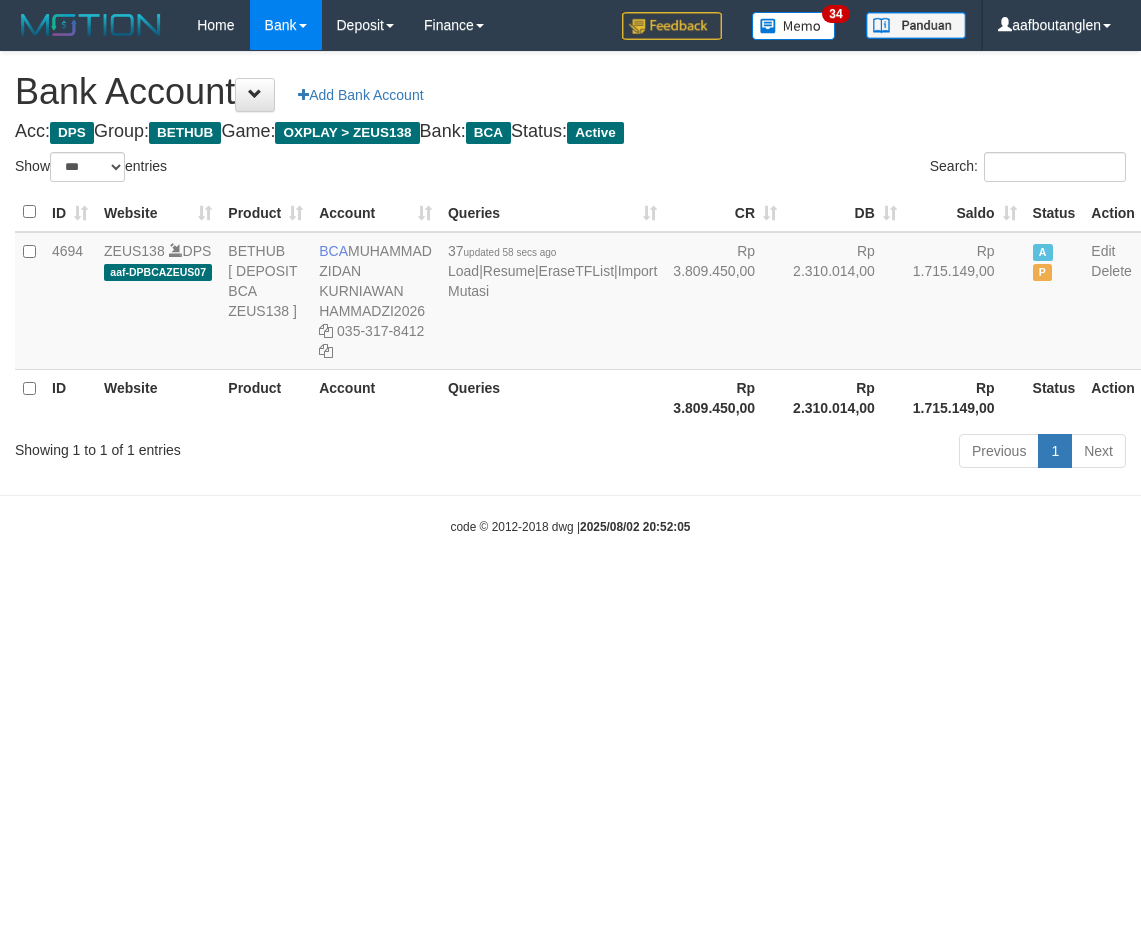 select on "***" 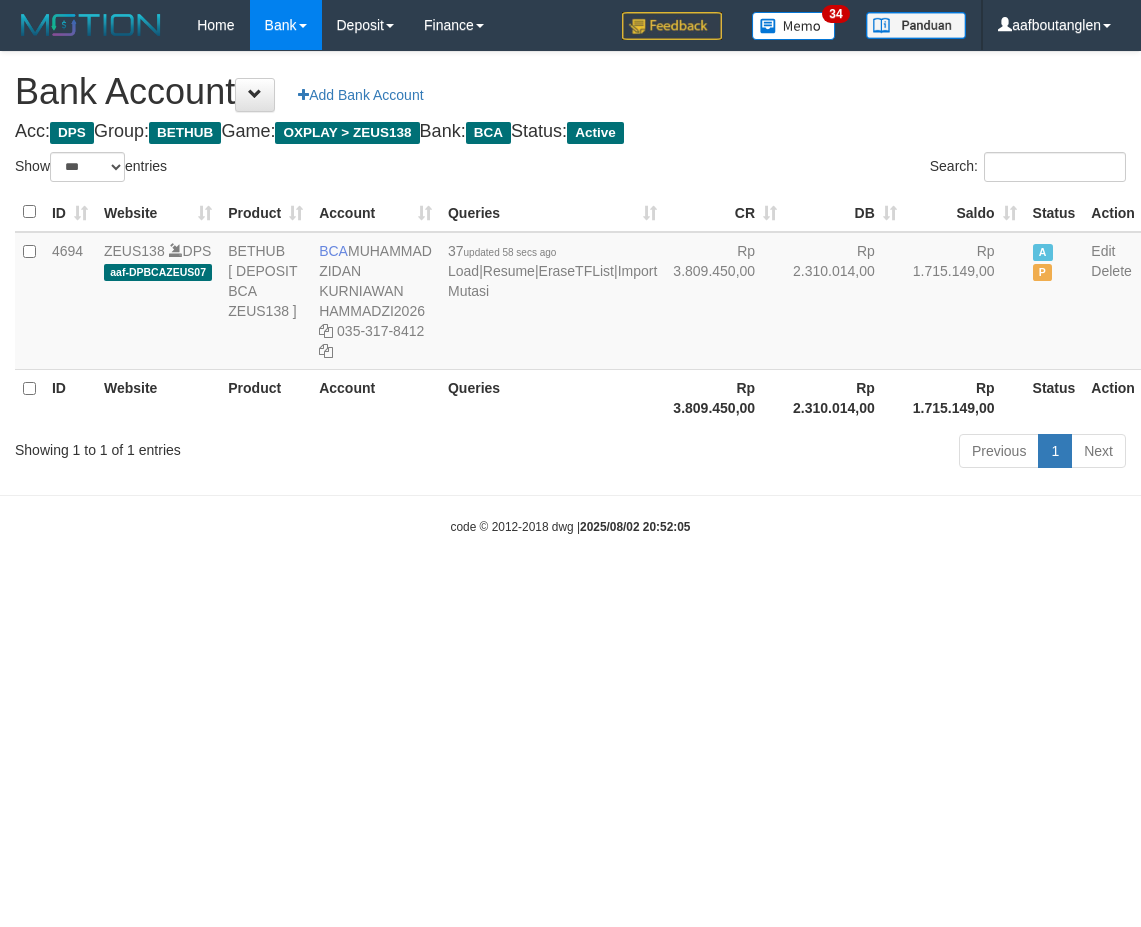 scroll, scrollTop: 0, scrollLeft: 0, axis: both 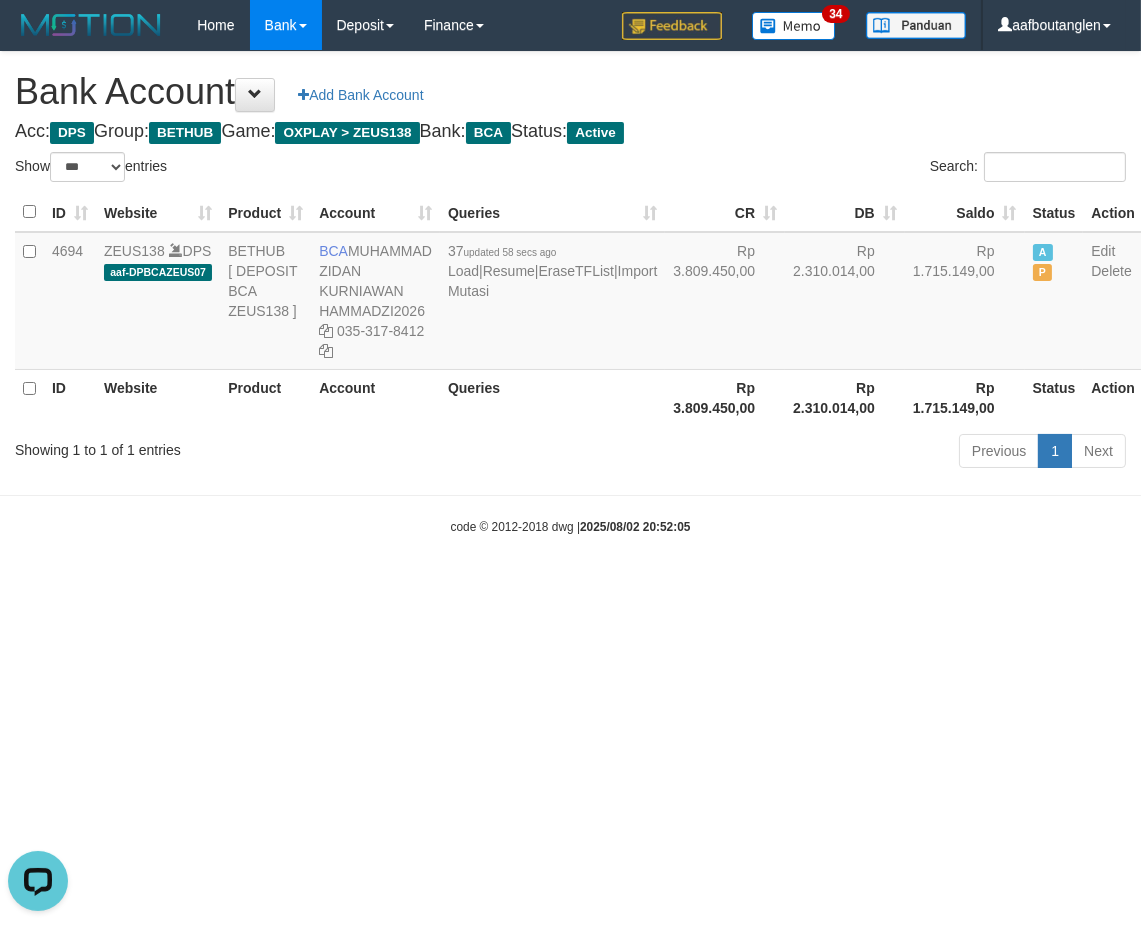 click on "Toggle navigation
Home
Bank
Account List
Deposit
DPS List
History
Note DPS
Finance
Financial Data
aafboutanglen
My Profile
Log Out
34" at bounding box center [570, 293] 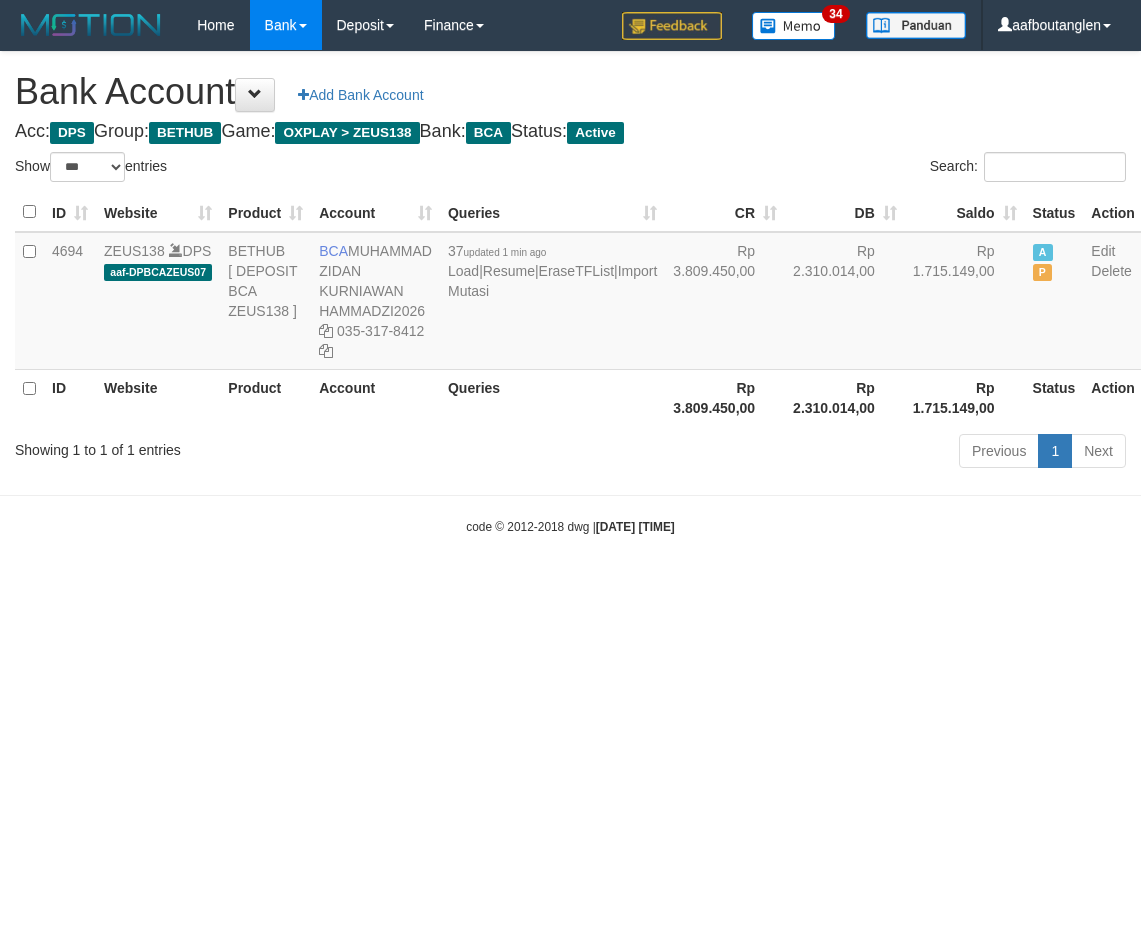 select on "***" 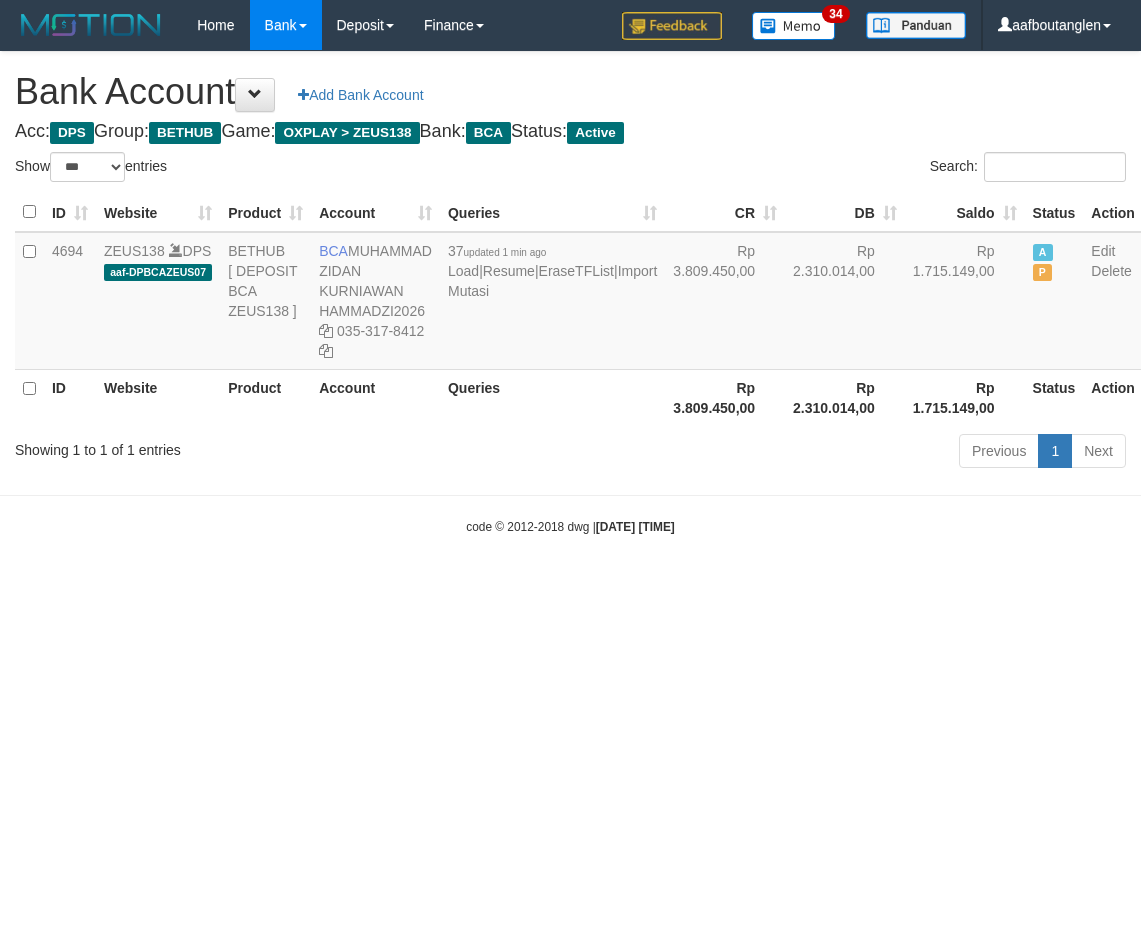 scroll, scrollTop: 0, scrollLeft: 0, axis: both 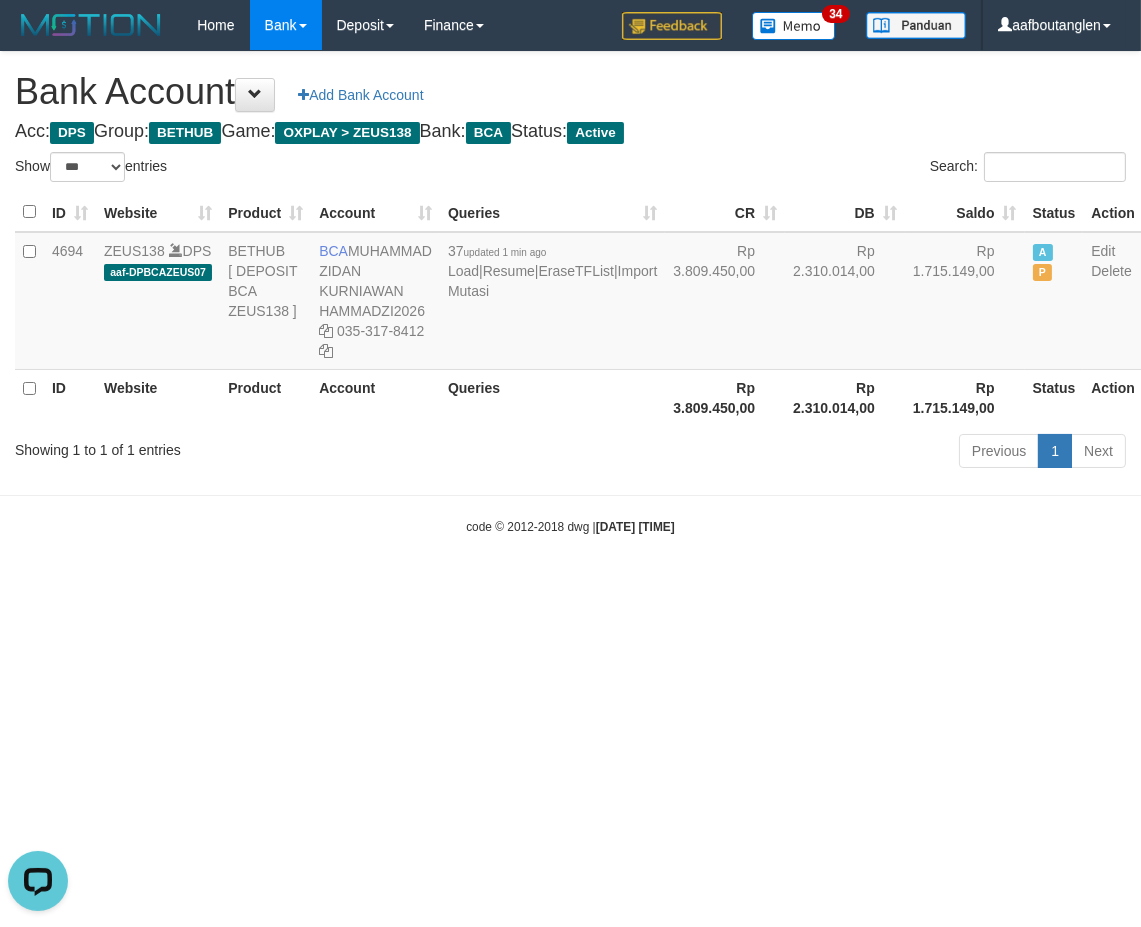 click on "Toggle navigation
Home
Bank
Account List
Deposit
DPS List
History
Note DPS
Finance
Financial Data
aafboutanglen
My Profile
Log Out
34" at bounding box center [570, 293] 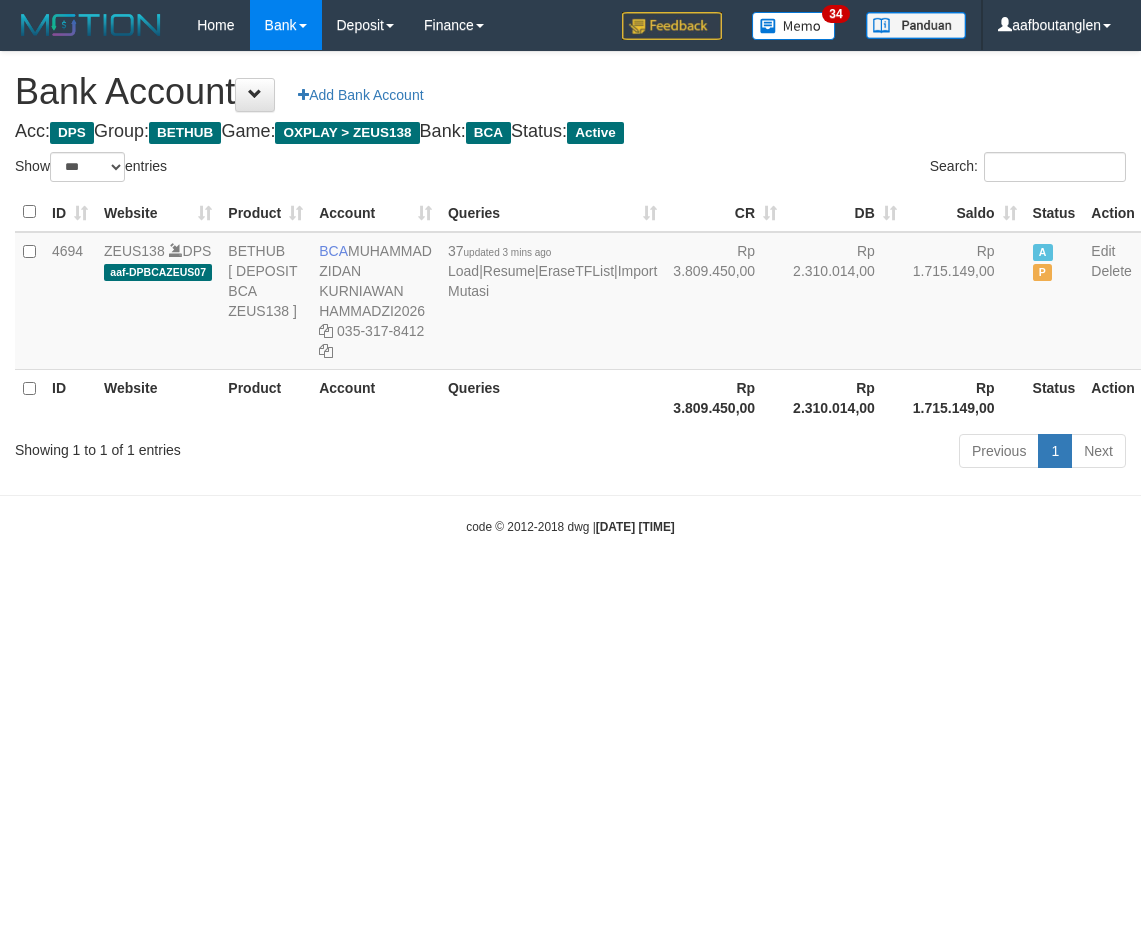 select on "***" 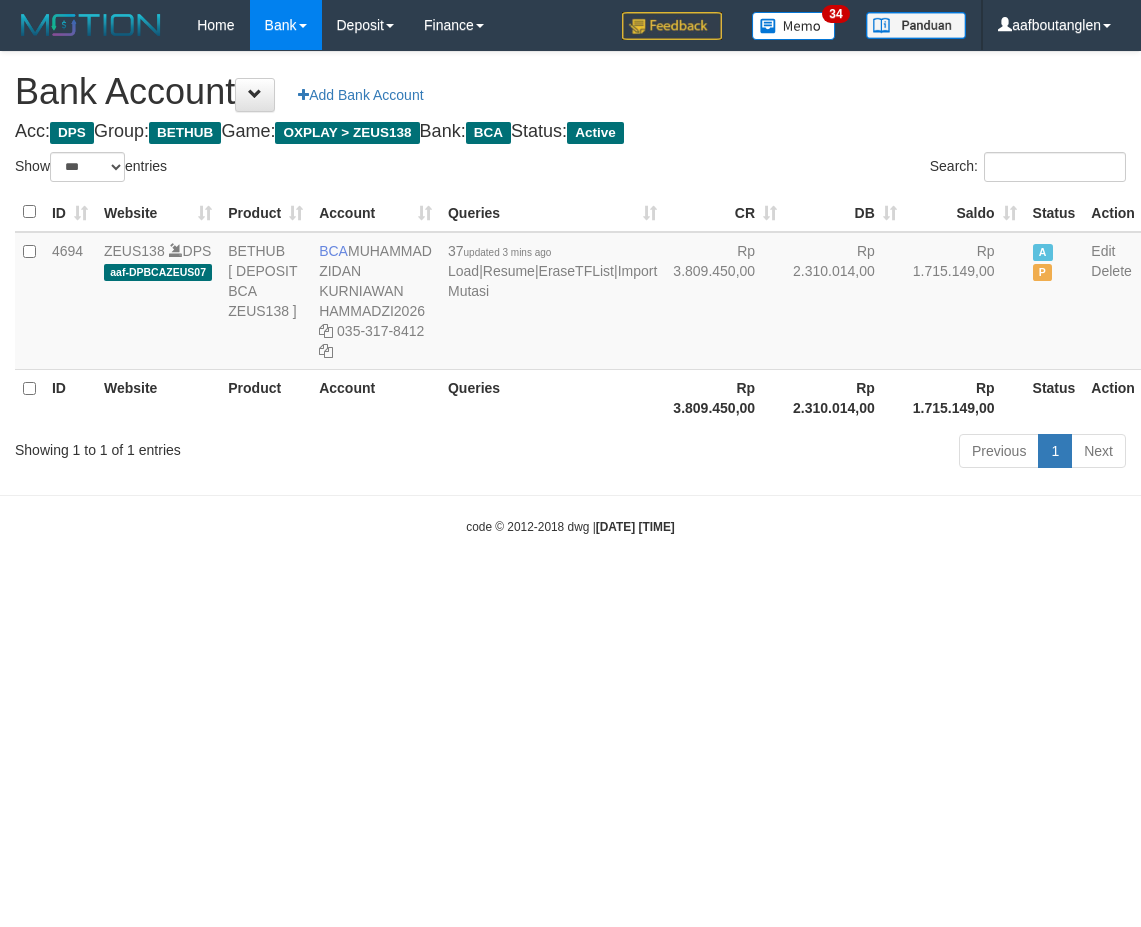 scroll, scrollTop: 0, scrollLeft: 0, axis: both 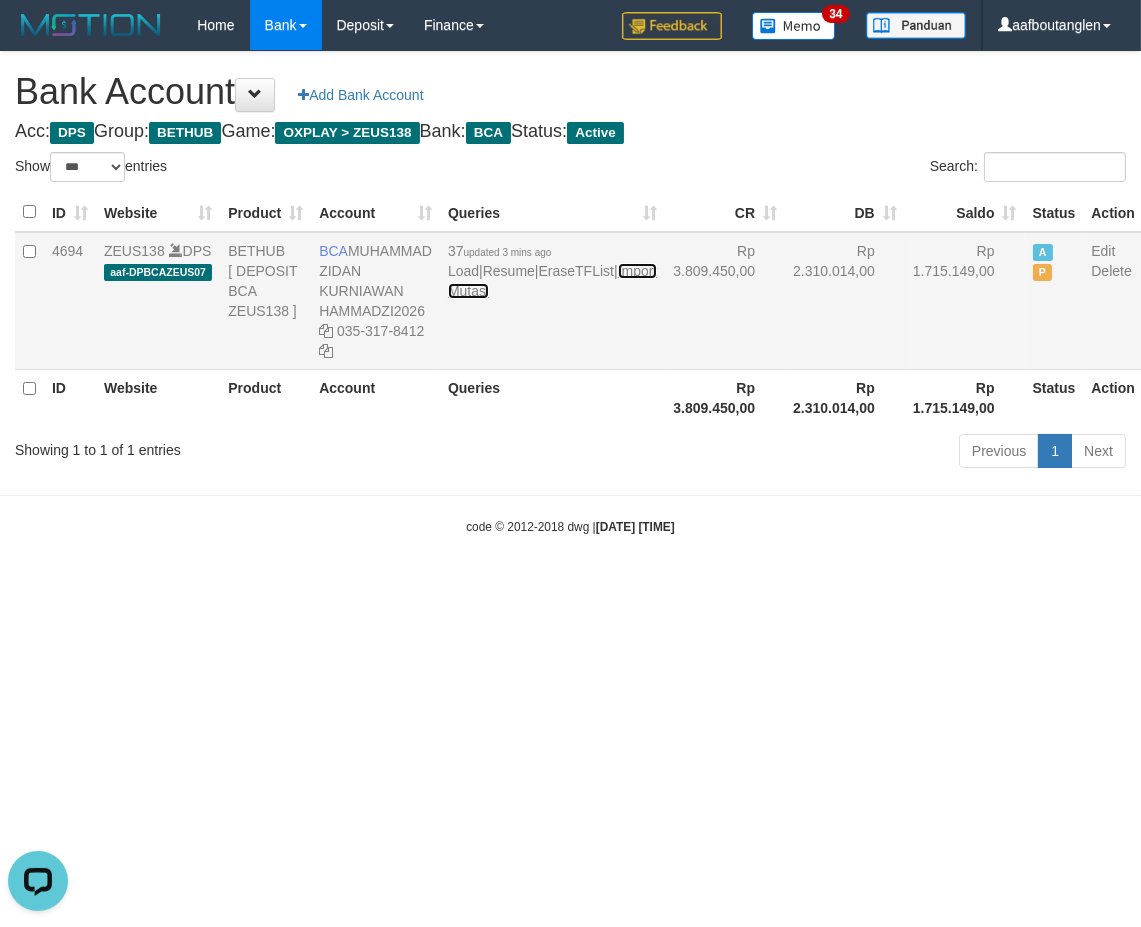 click on "Import Mutasi" at bounding box center (552, 281) 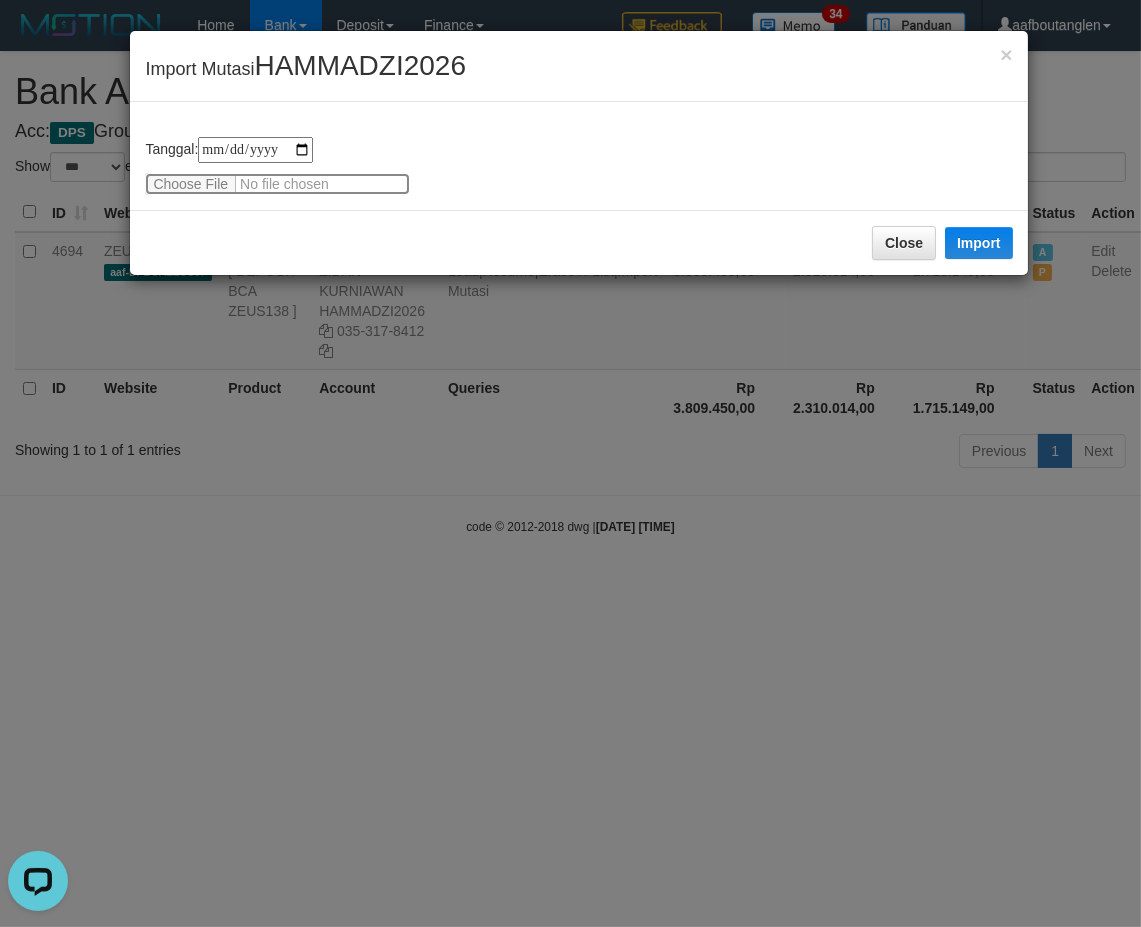 click at bounding box center [277, 184] 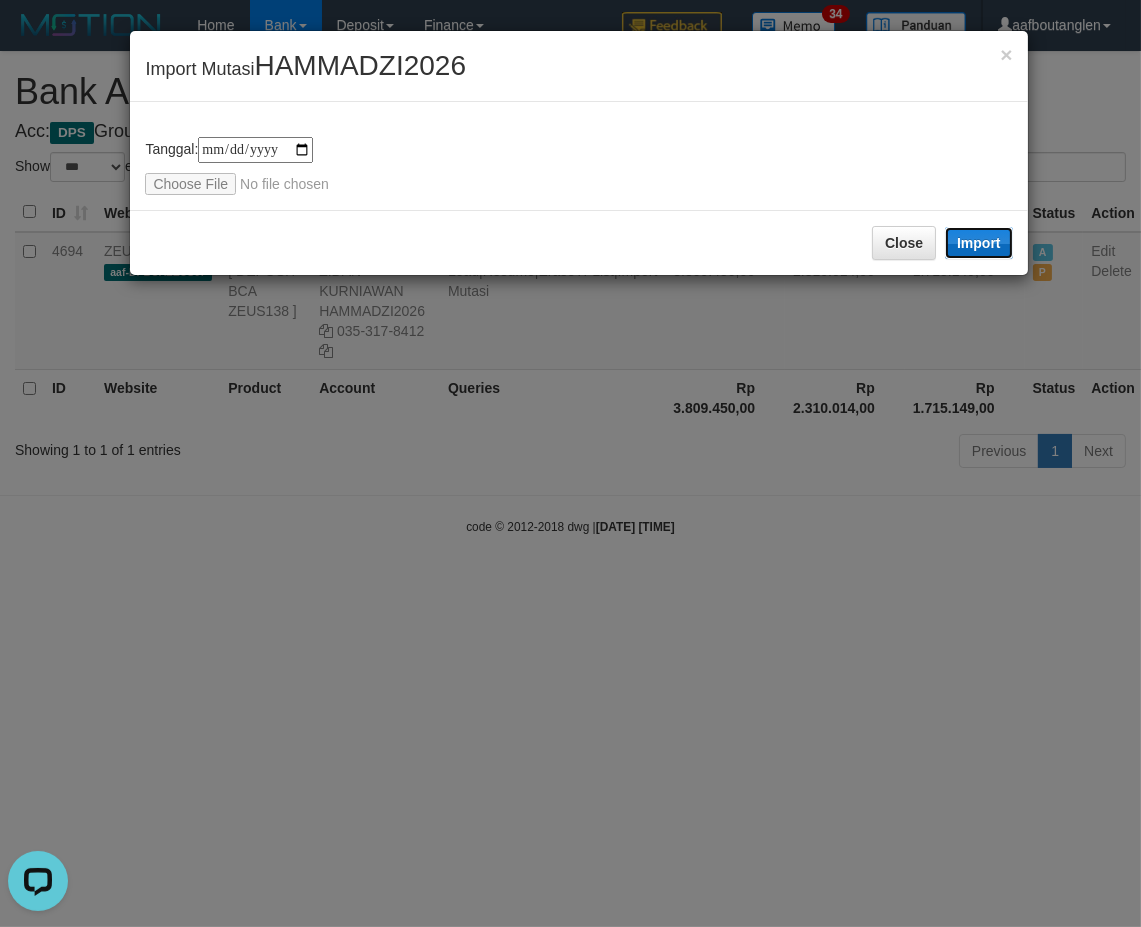 click on "Import" at bounding box center [979, 243] 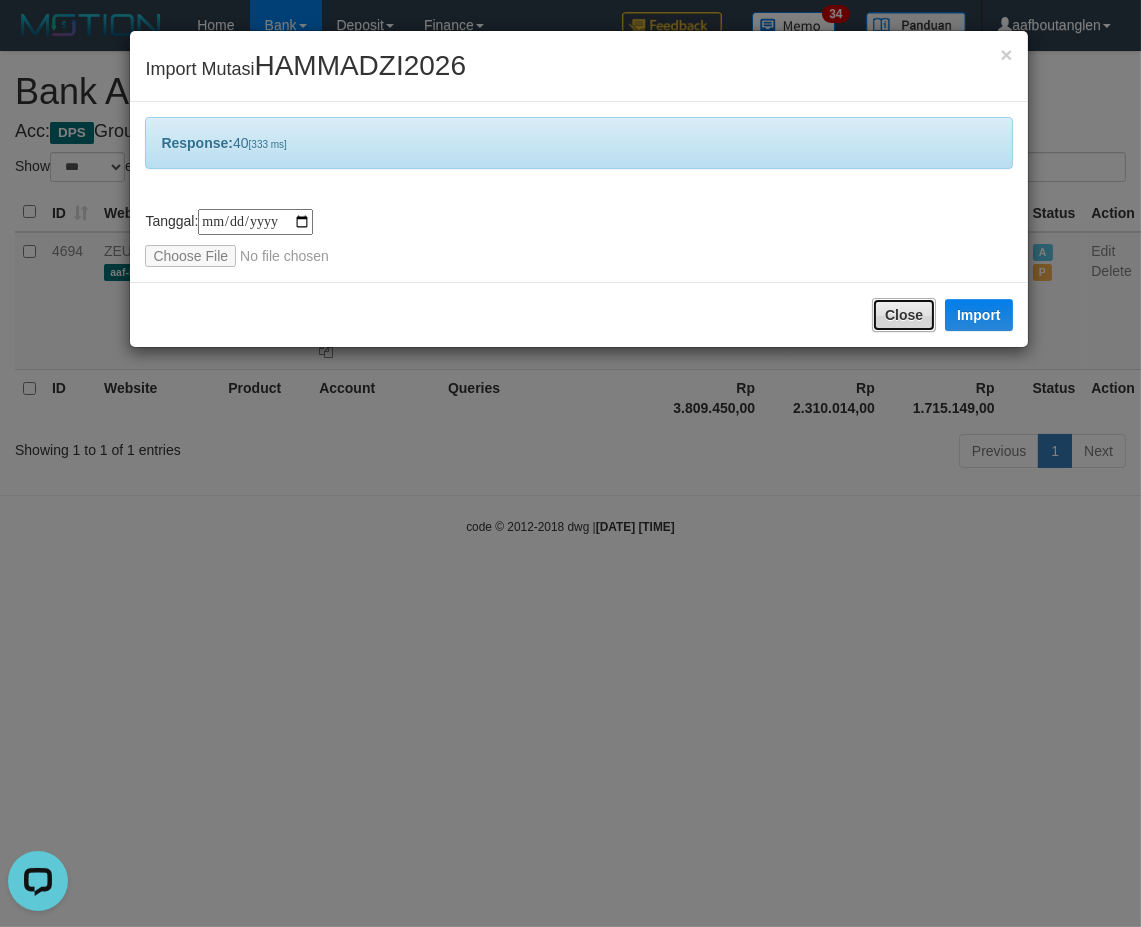 click on "Close" at bounding box center (904, 315) 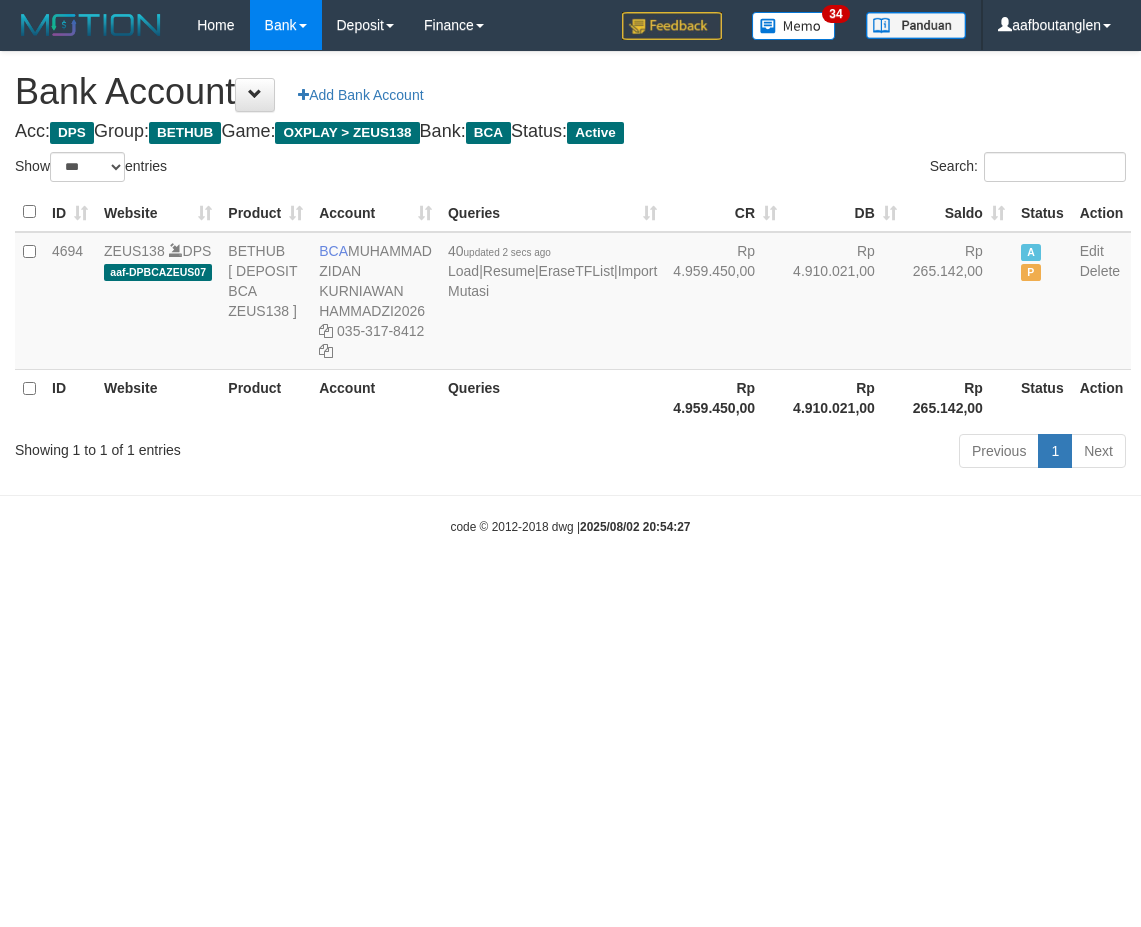 select on "***" 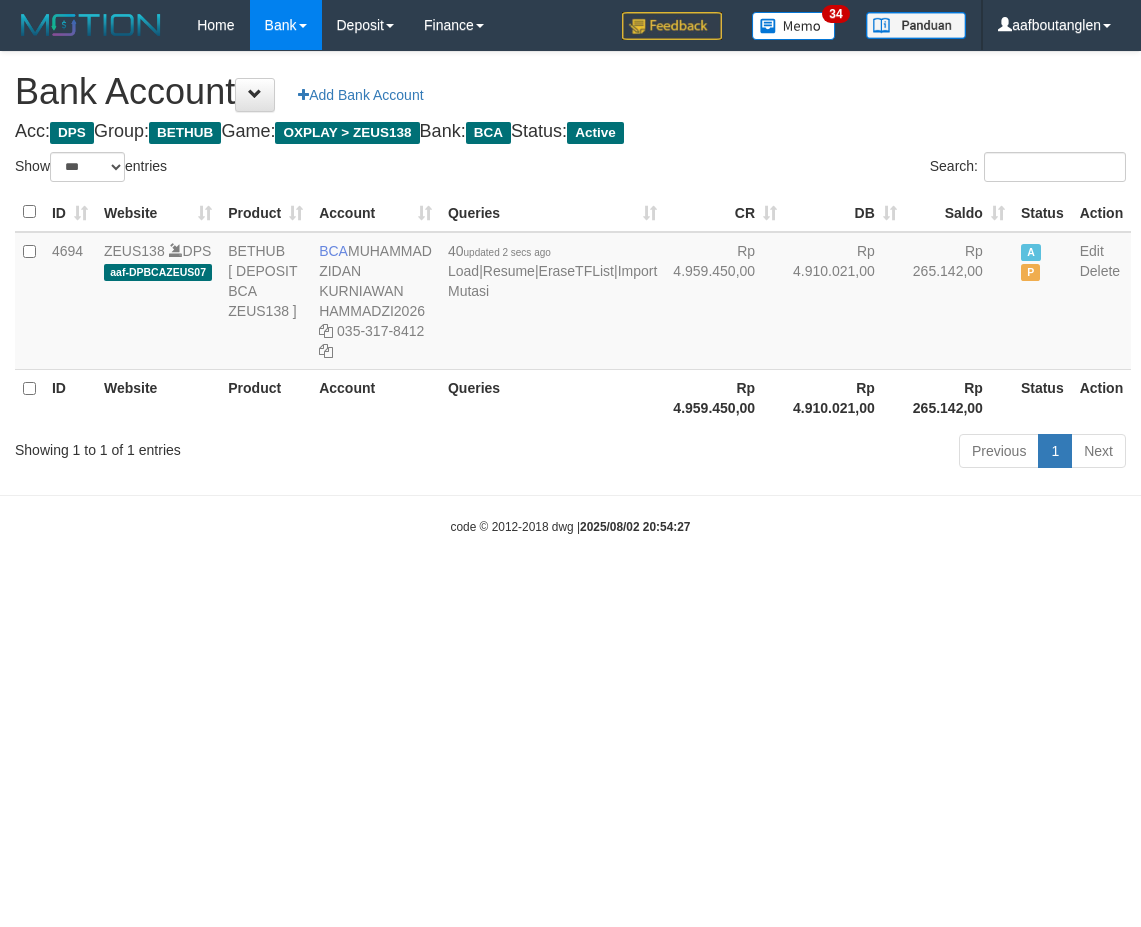 scroll, scrollTop: 0, scrollLeft: 0, axis: both 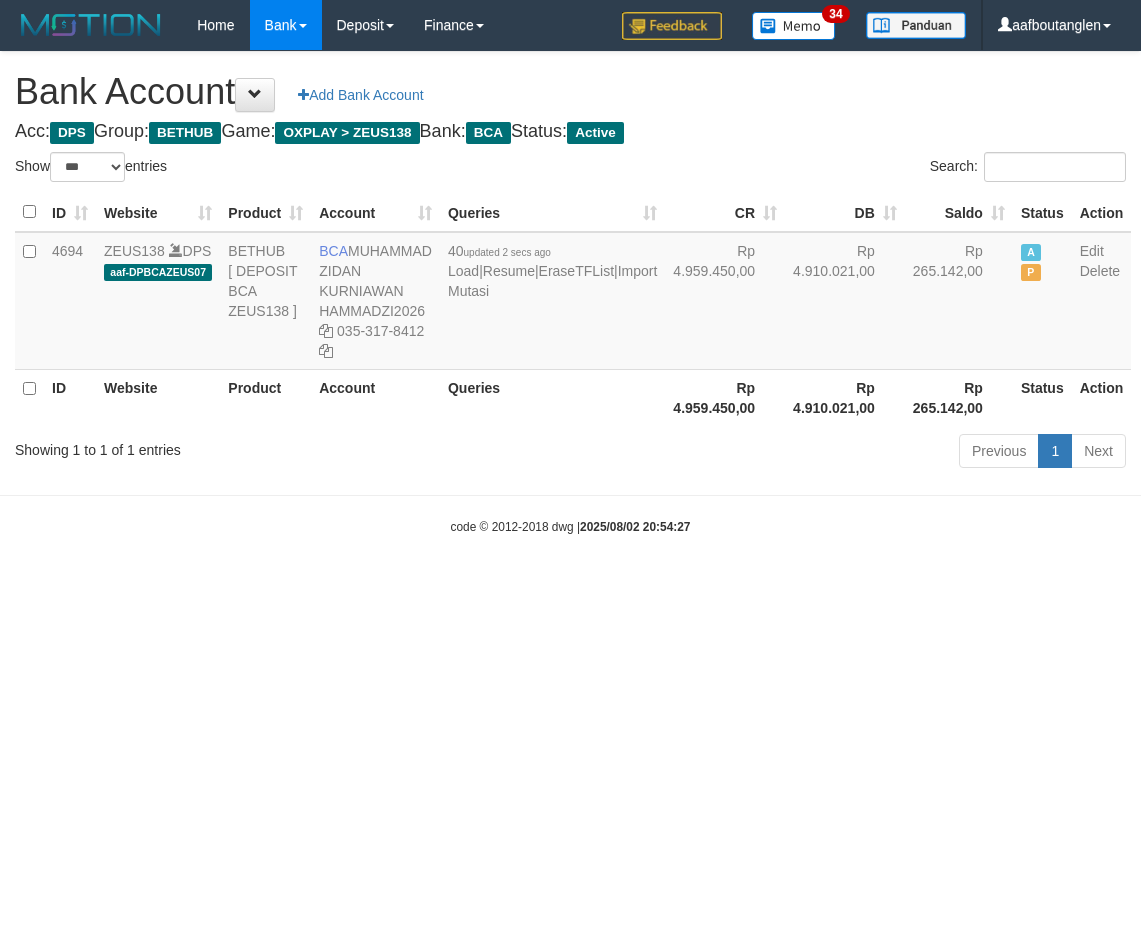 select on "***" 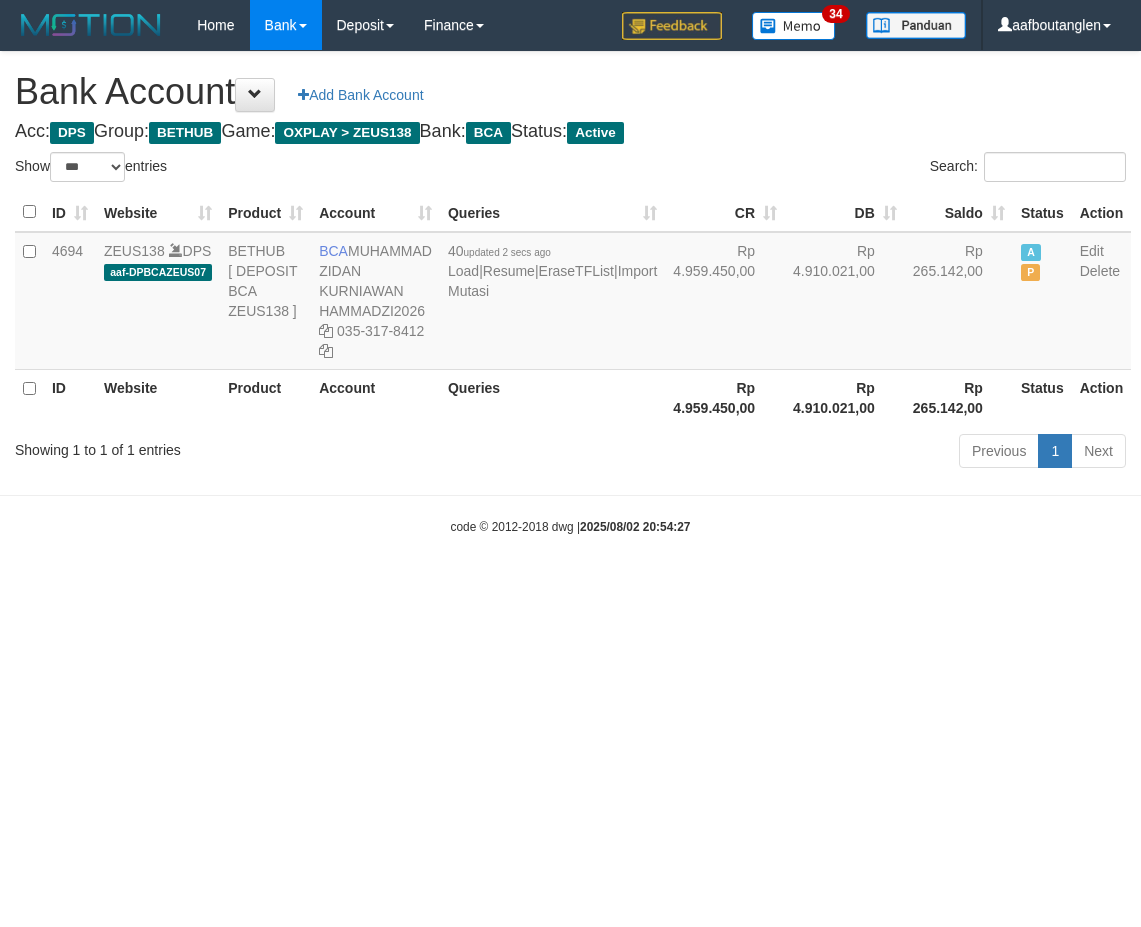 scroll, scrollTop: 0, scrollLeft: 0, axis: both 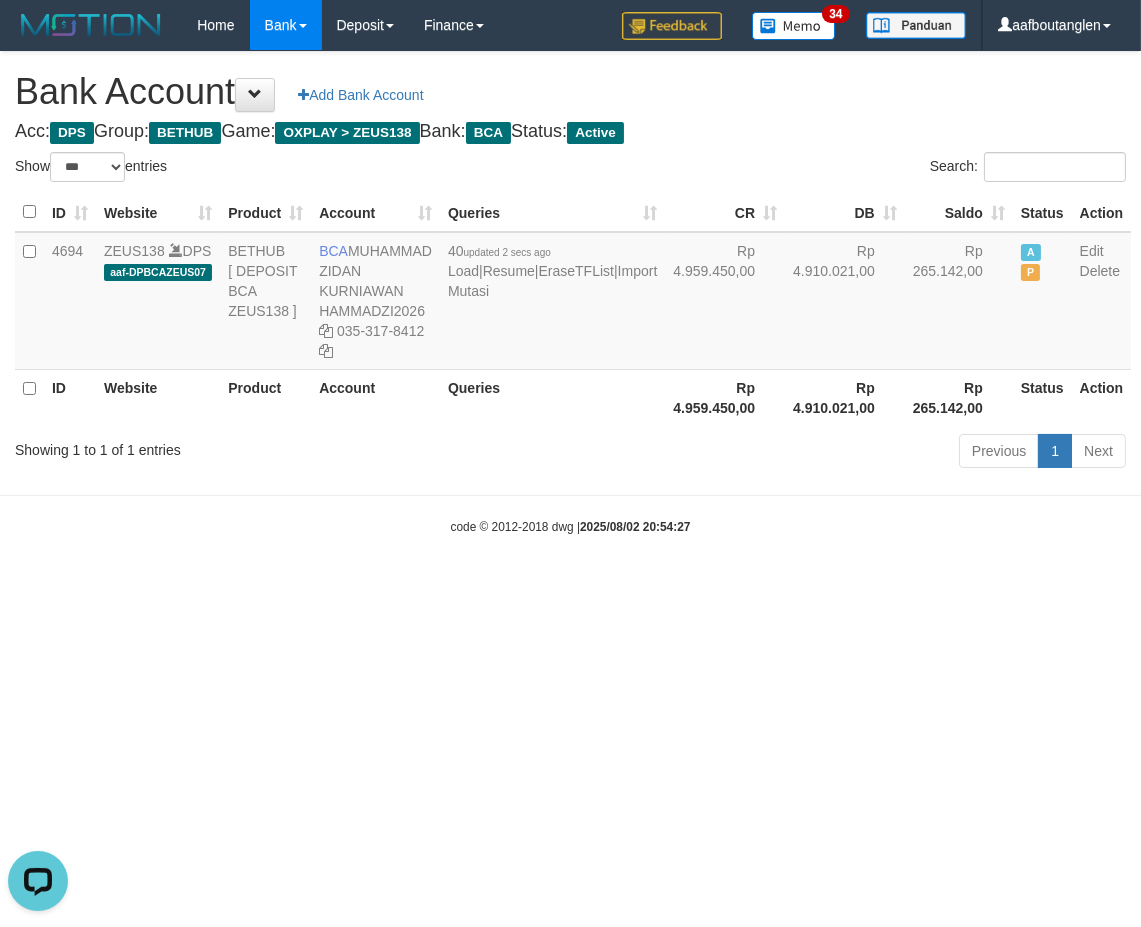 drag, startPoint x: 0, startPoint y: 575, endPoint x: 13, endPoint y: 575, distance: 13 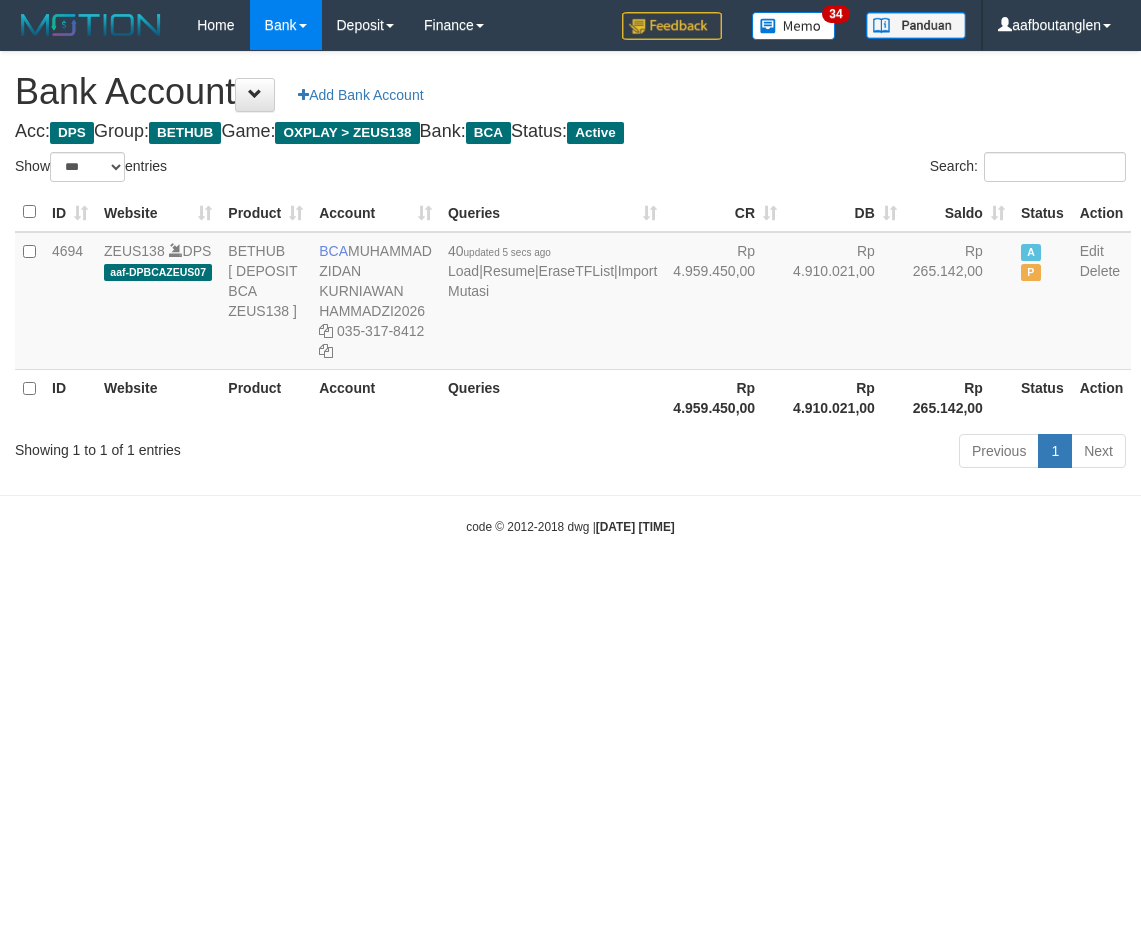 select on "***" 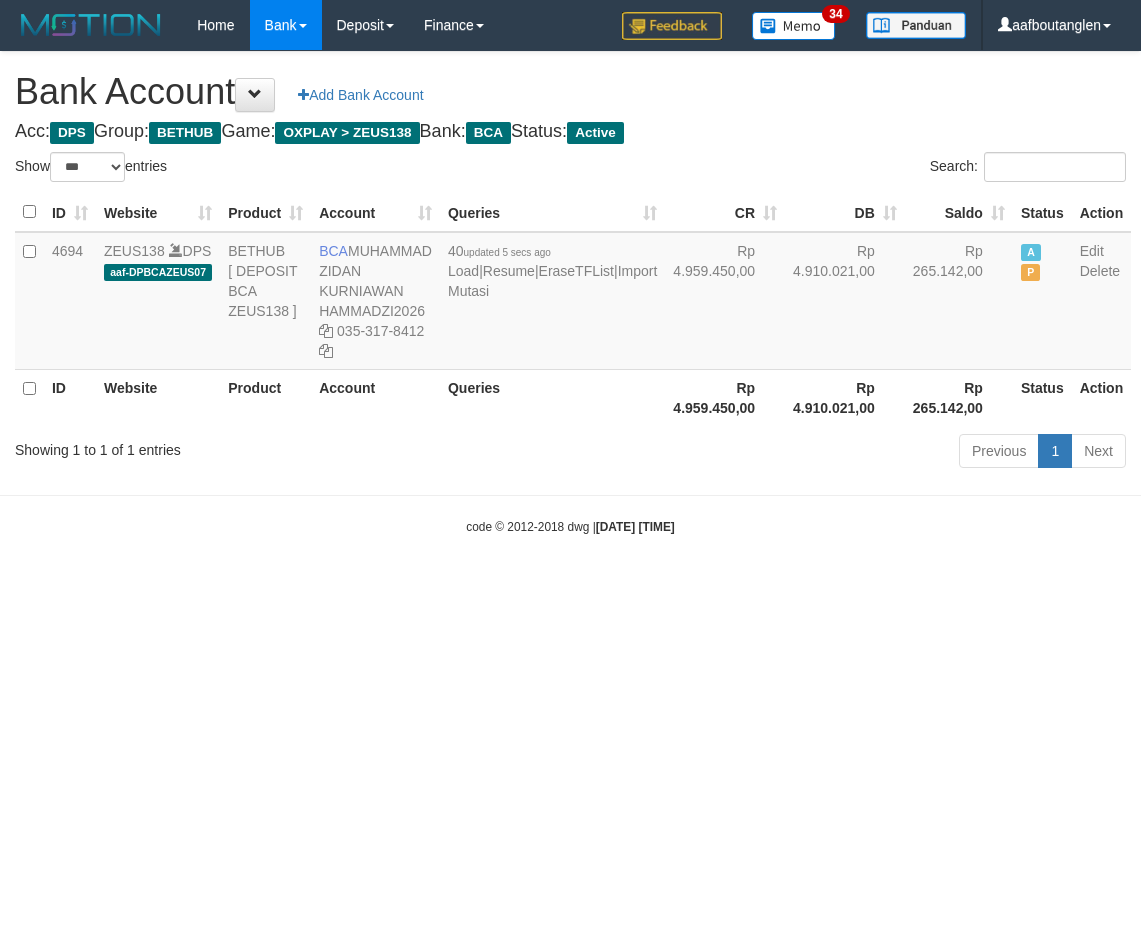 scroll, scrollTop: 0, scrollLeft: 0, axis: both 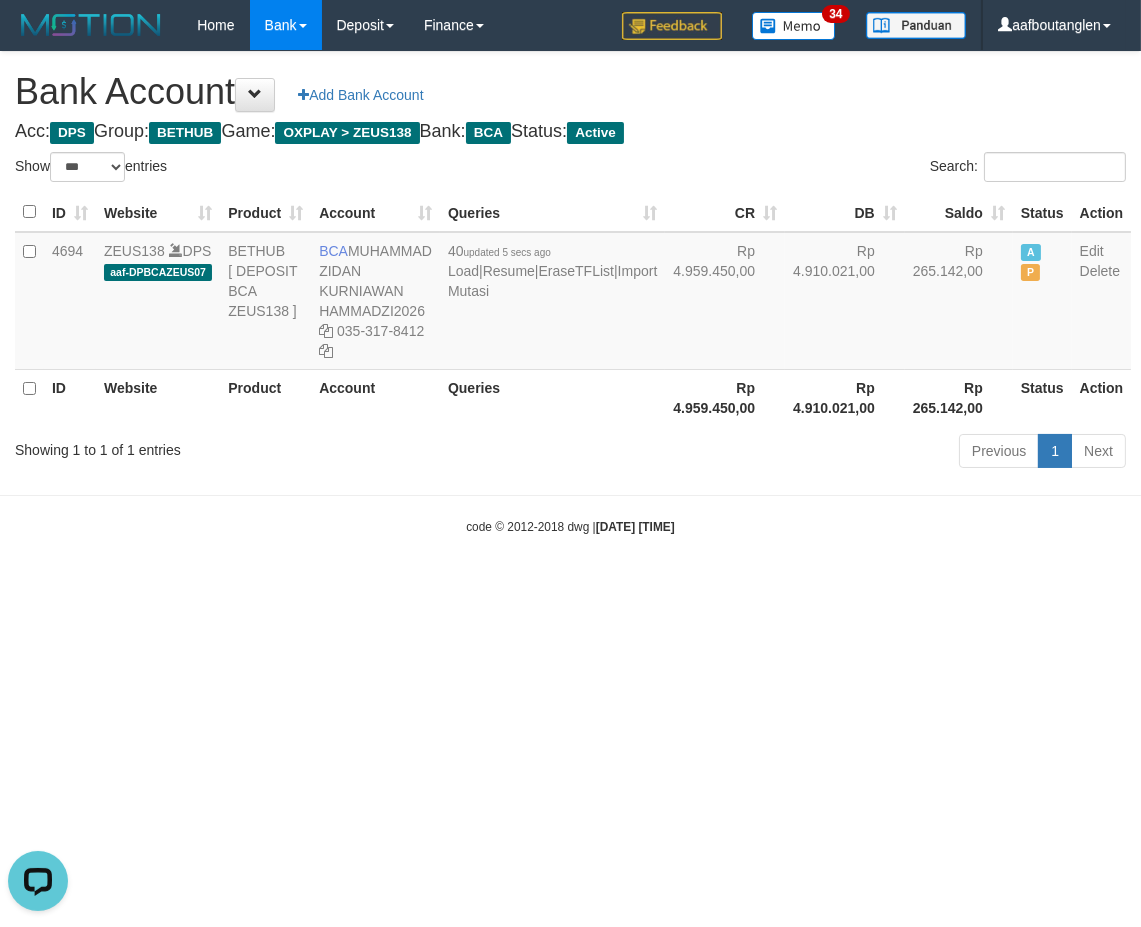 click on "Toggle navigation
Home
Bank
Account List
Deposit
DPS List
History
Note DPS
Finance
Financial Data
aafboutanglen
My Profile
Log Out
34" at bounding box center [570, 293] 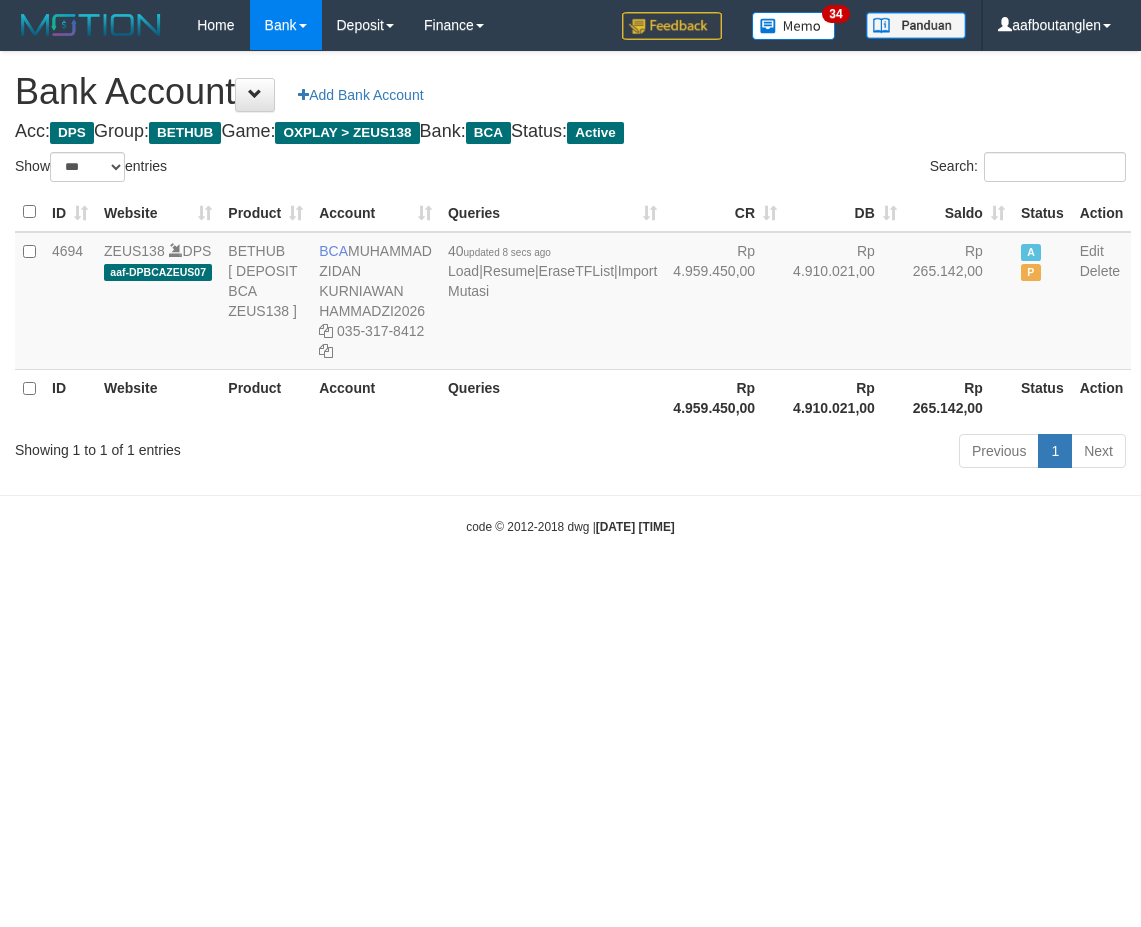 select on "***" 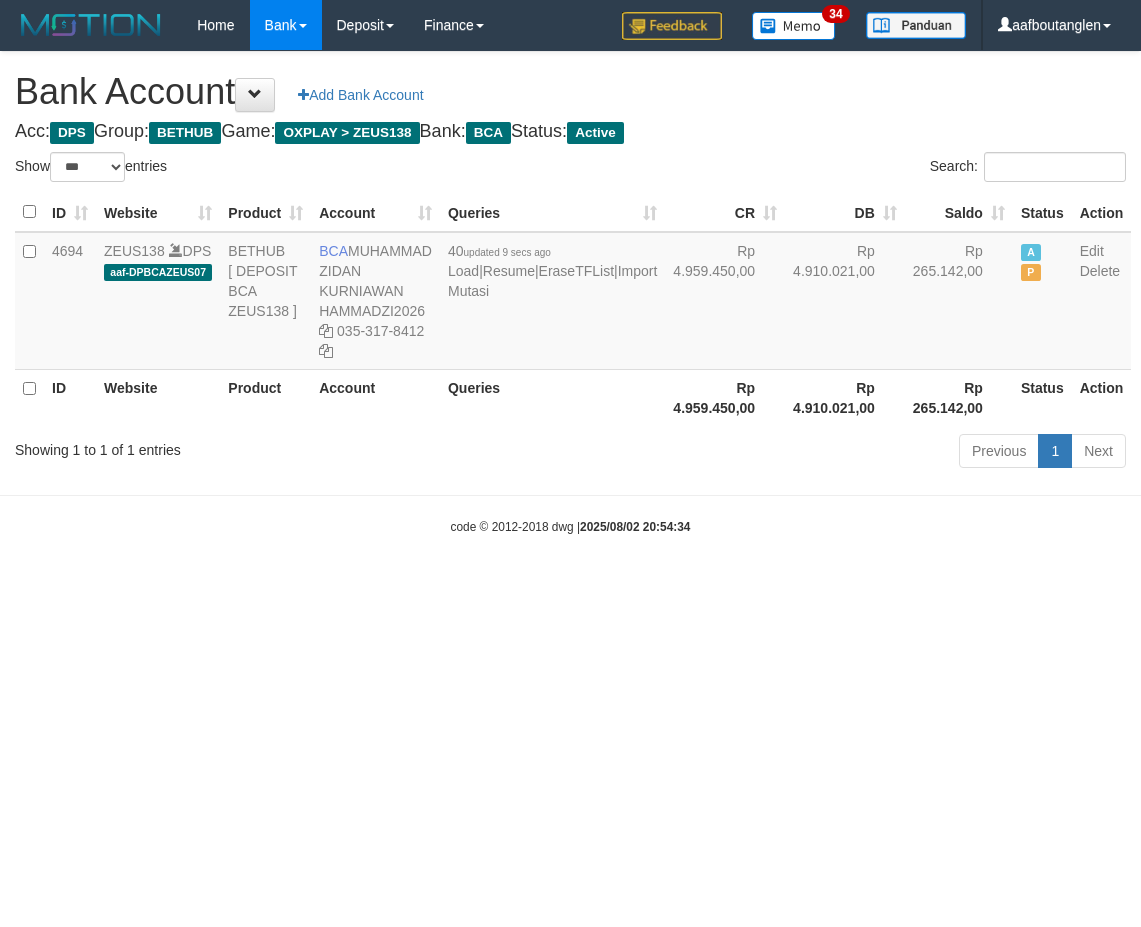 select on "***" 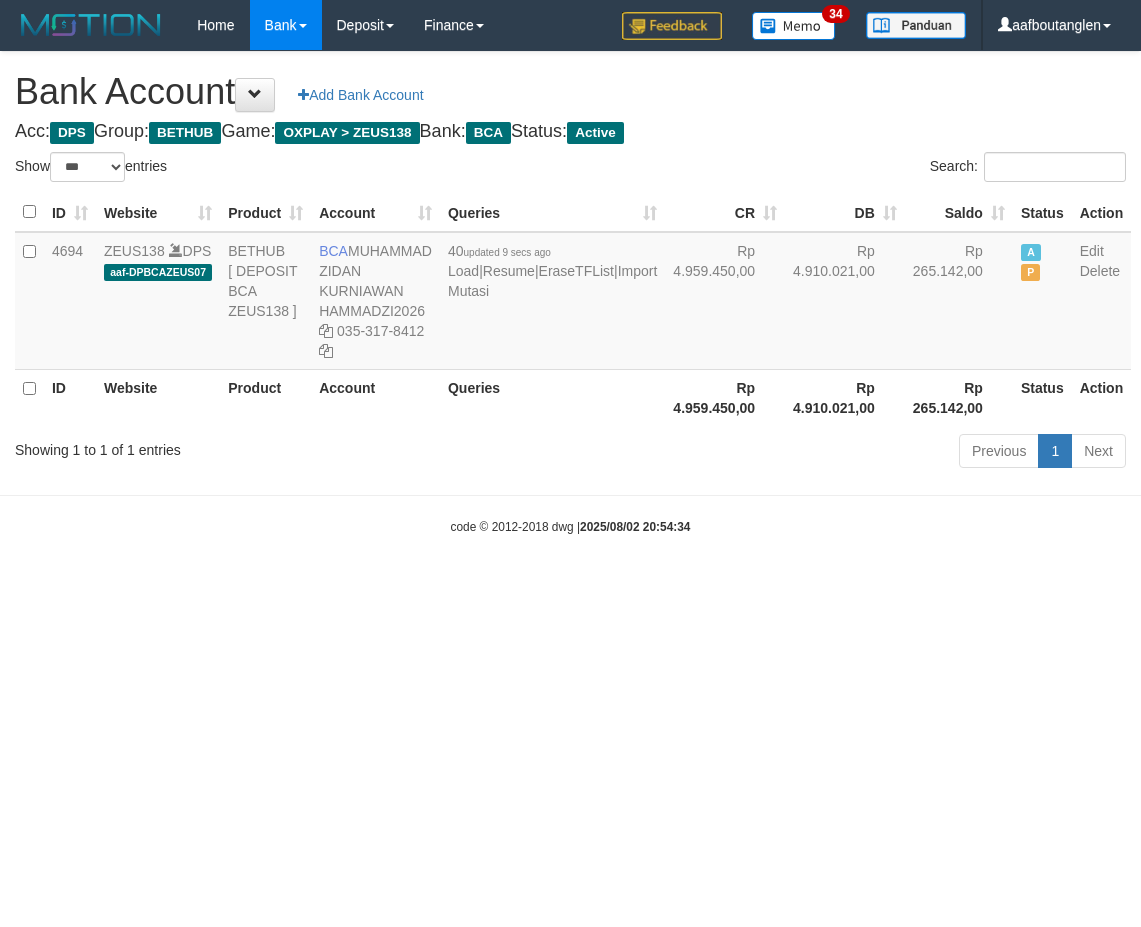 scroll, scrollTop: 0, scrollLeft: 0, axis: both 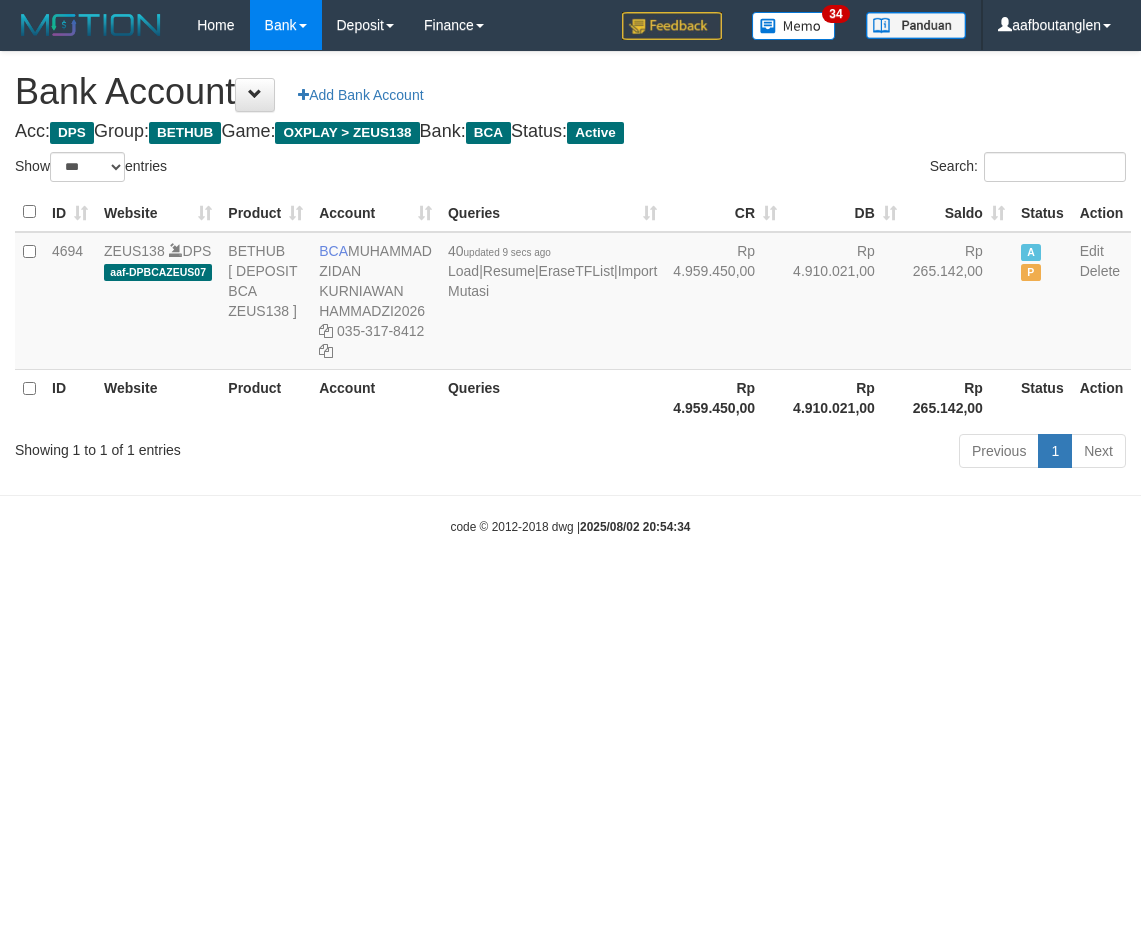 select on "***" 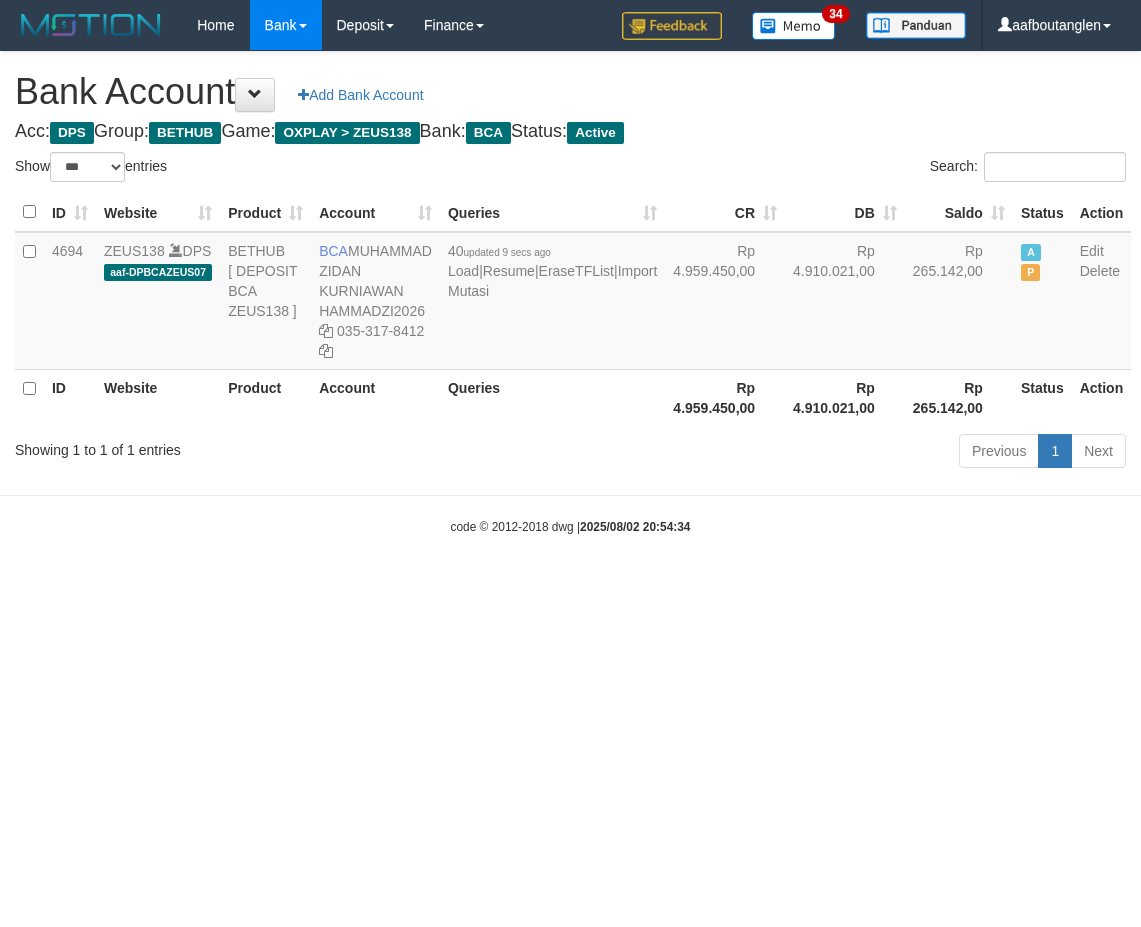 scroll, scrollTop: 0, scrollLeft: 0, axis: both 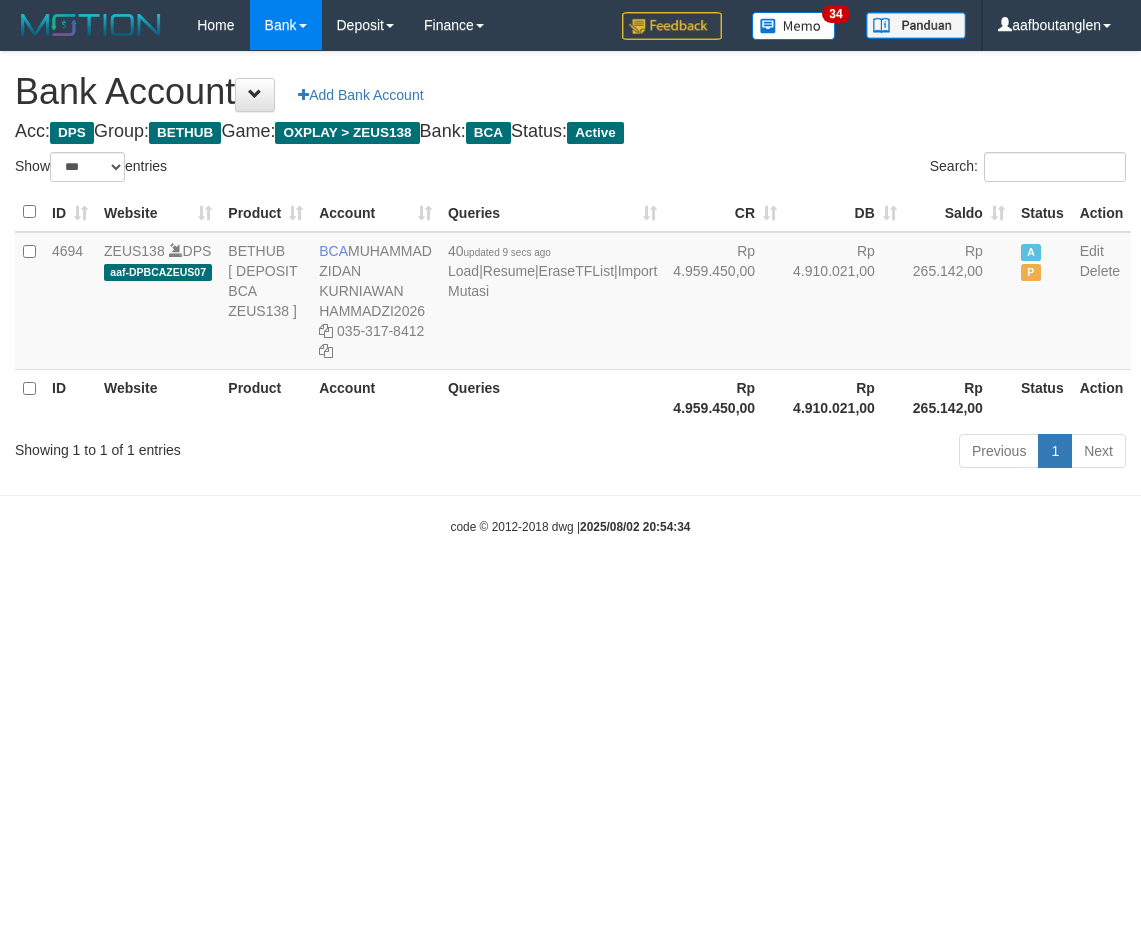 select on "***" 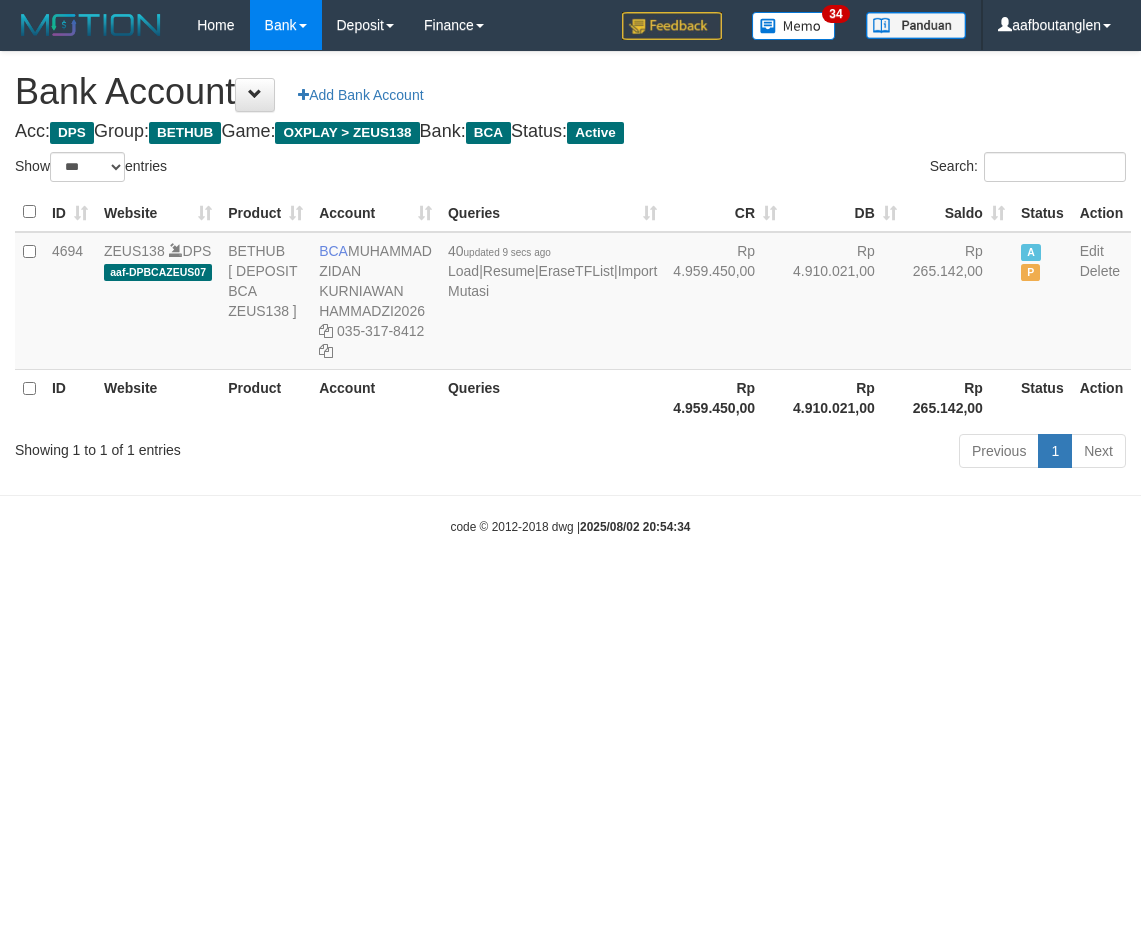 scroll, scrollTop: 0, scrollLeft: 0, axis: both 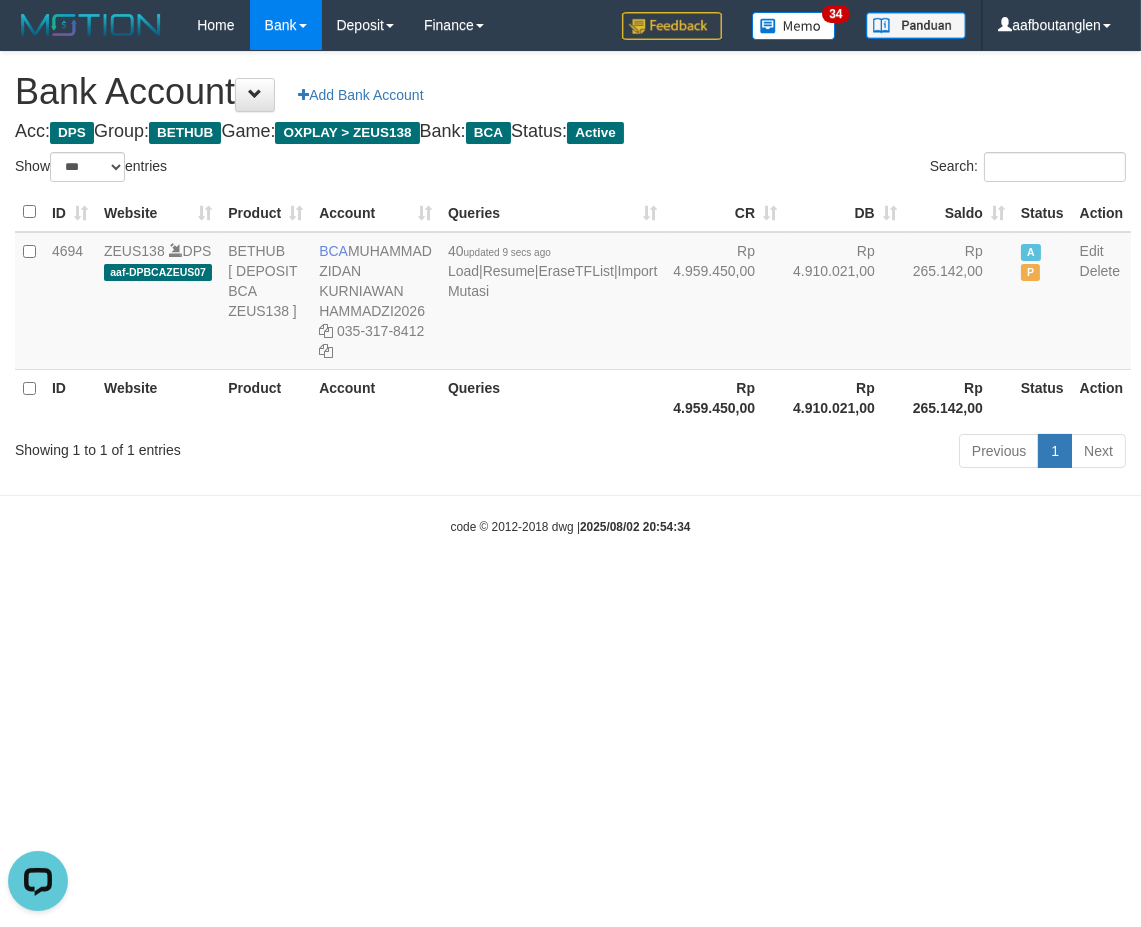 click on "code © 2012-2018 dwg |  2025/08/02 20:54:34" at bounding box center [570, 526] 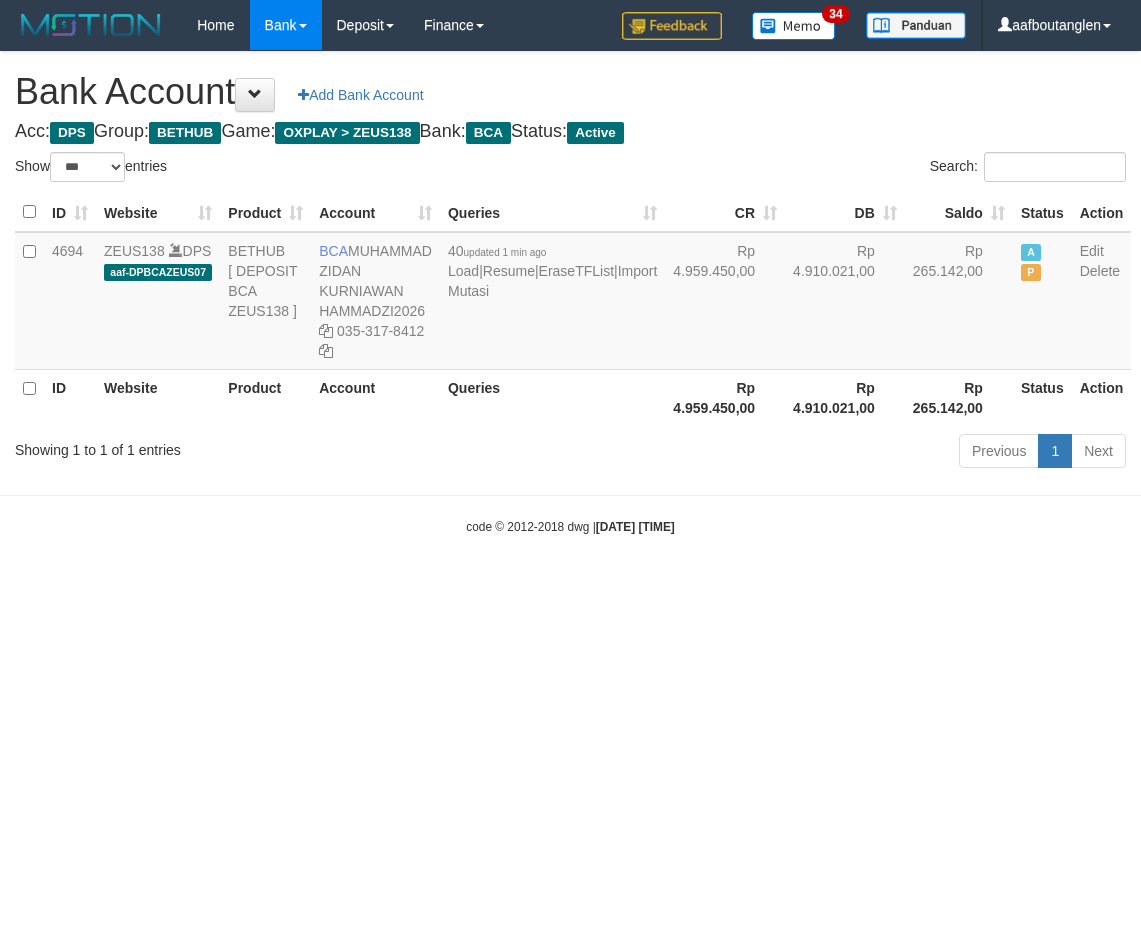 select on "***" 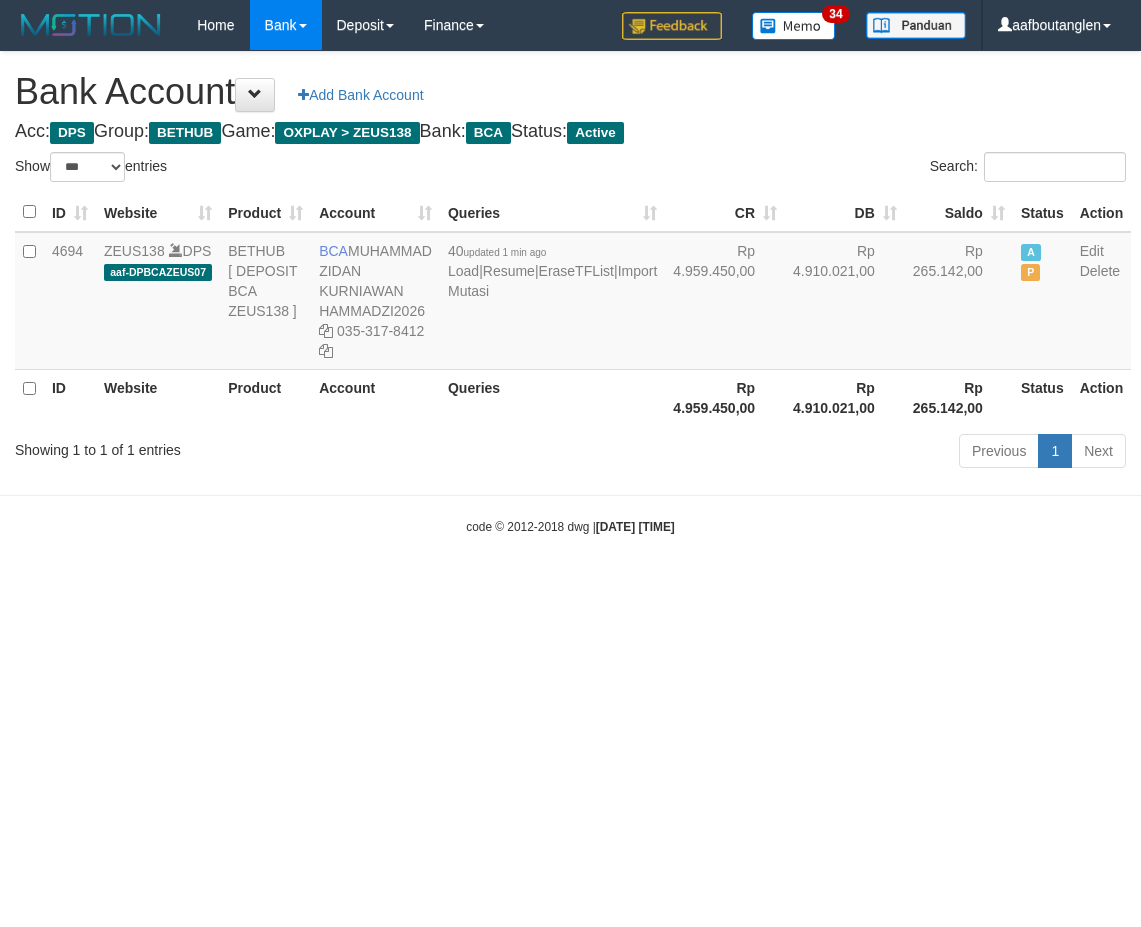 scroll, scrollTop: 0, scrollLeft: 0, axis: both 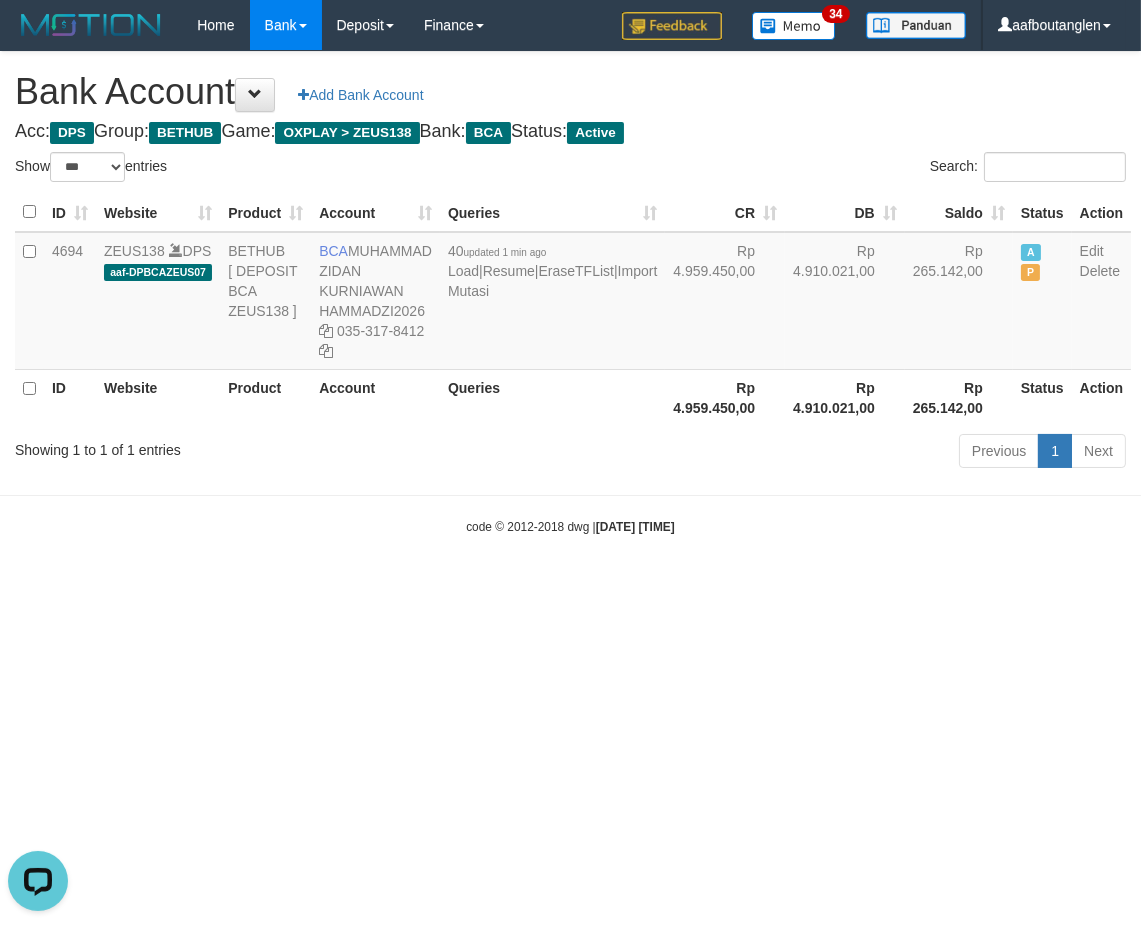click on "Toggle navigation
Home
Bank
Account List
Deposit
DPS List
History
Note DPS
Finance
Financial Data
aafboutanglen
My Profile
Log Out
34" at bounding box center (570, 293) 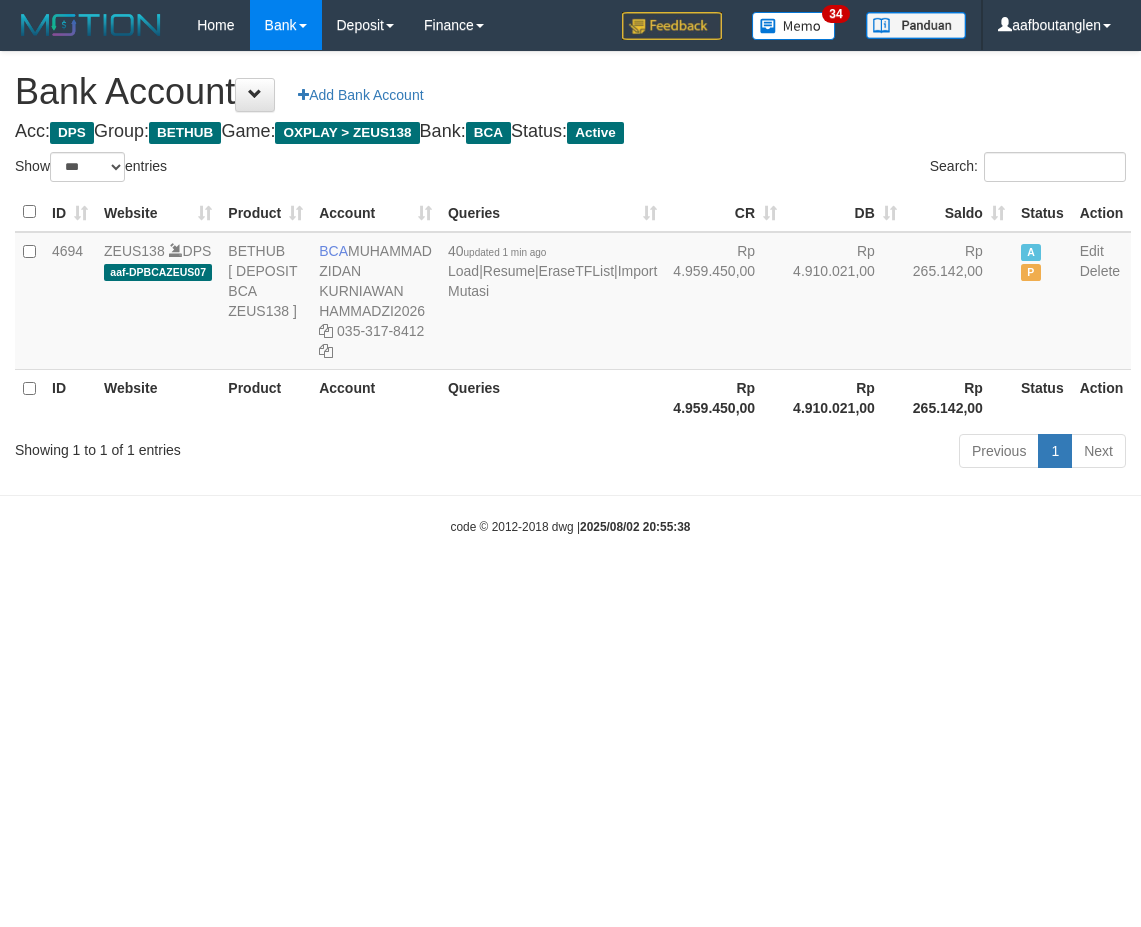 select on "***" 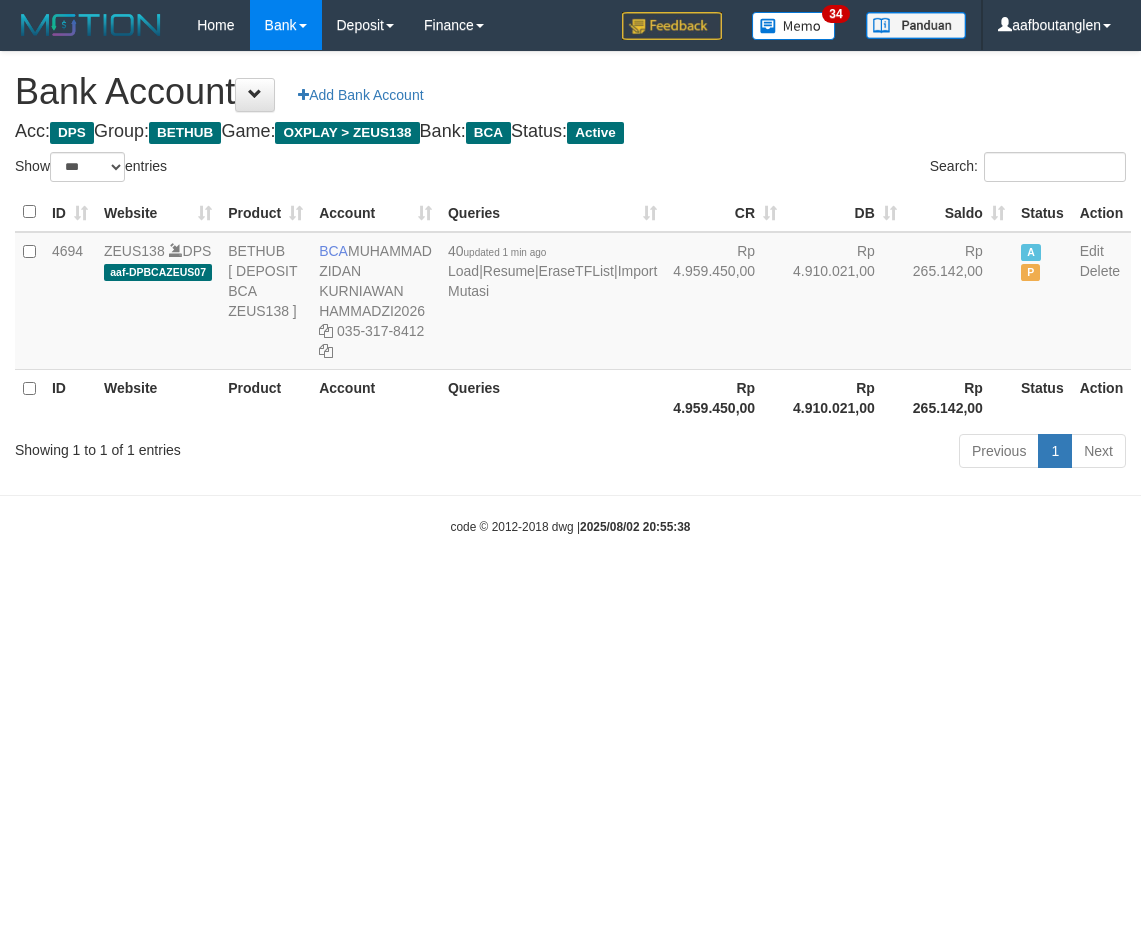scroll, scrollTop: 0, scrollLeft: 0, axis: both 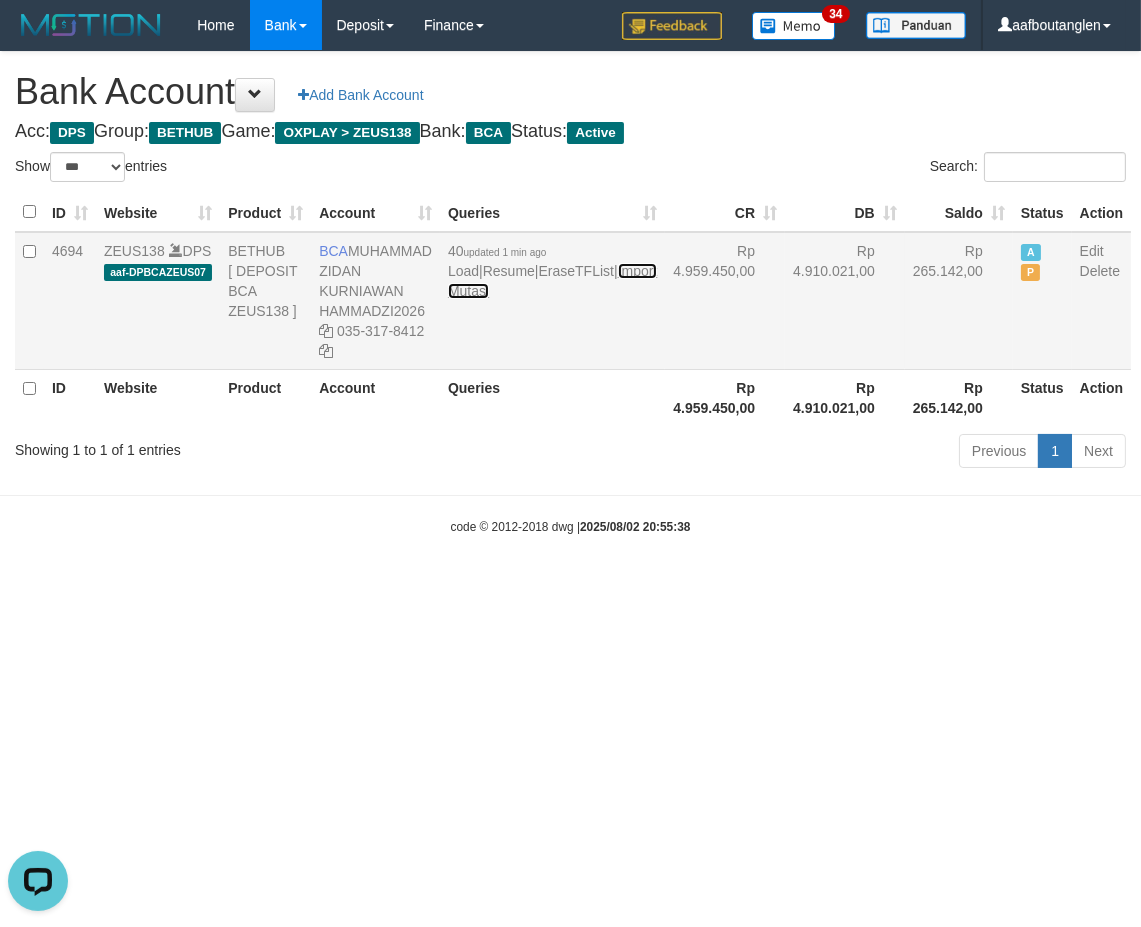 click on "Import Mutasi" at bounding box center [552, 281] 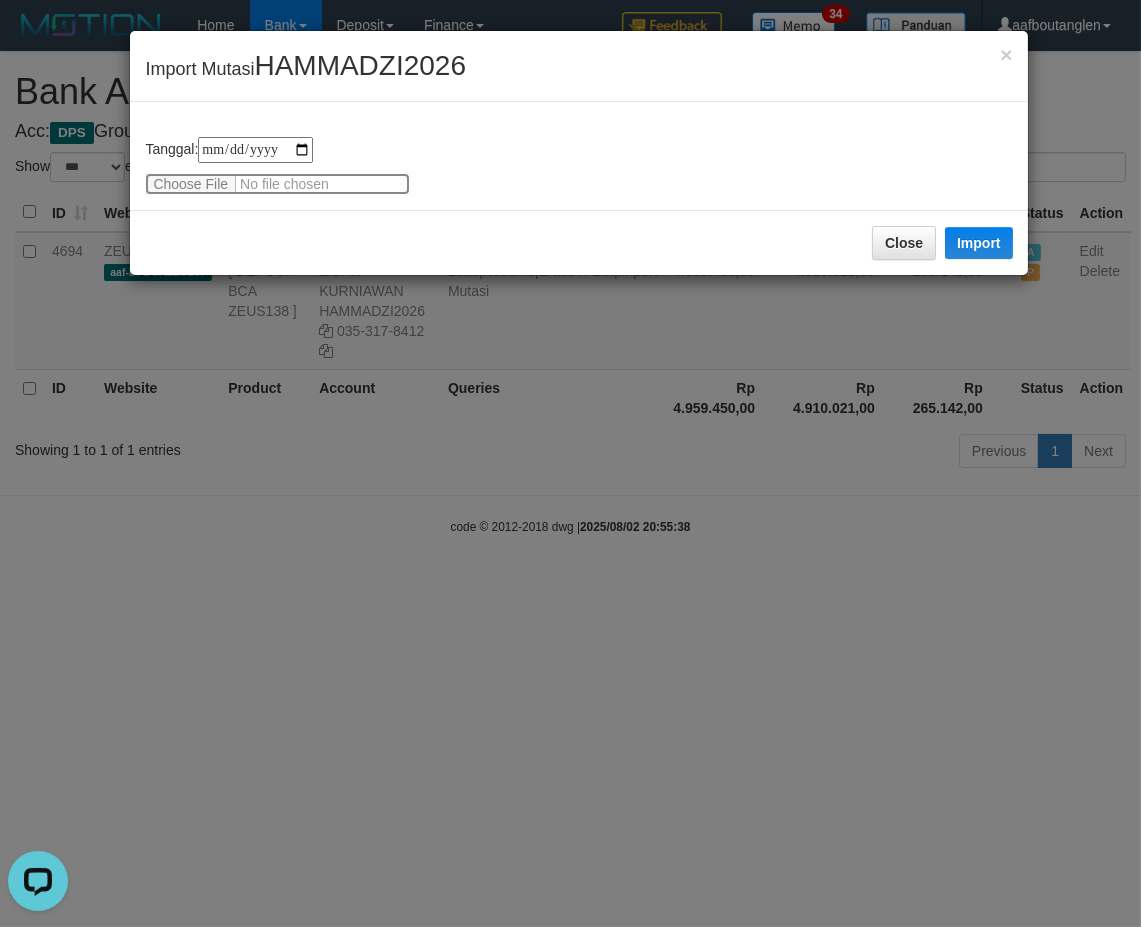 click at bounding box center [277, 184] 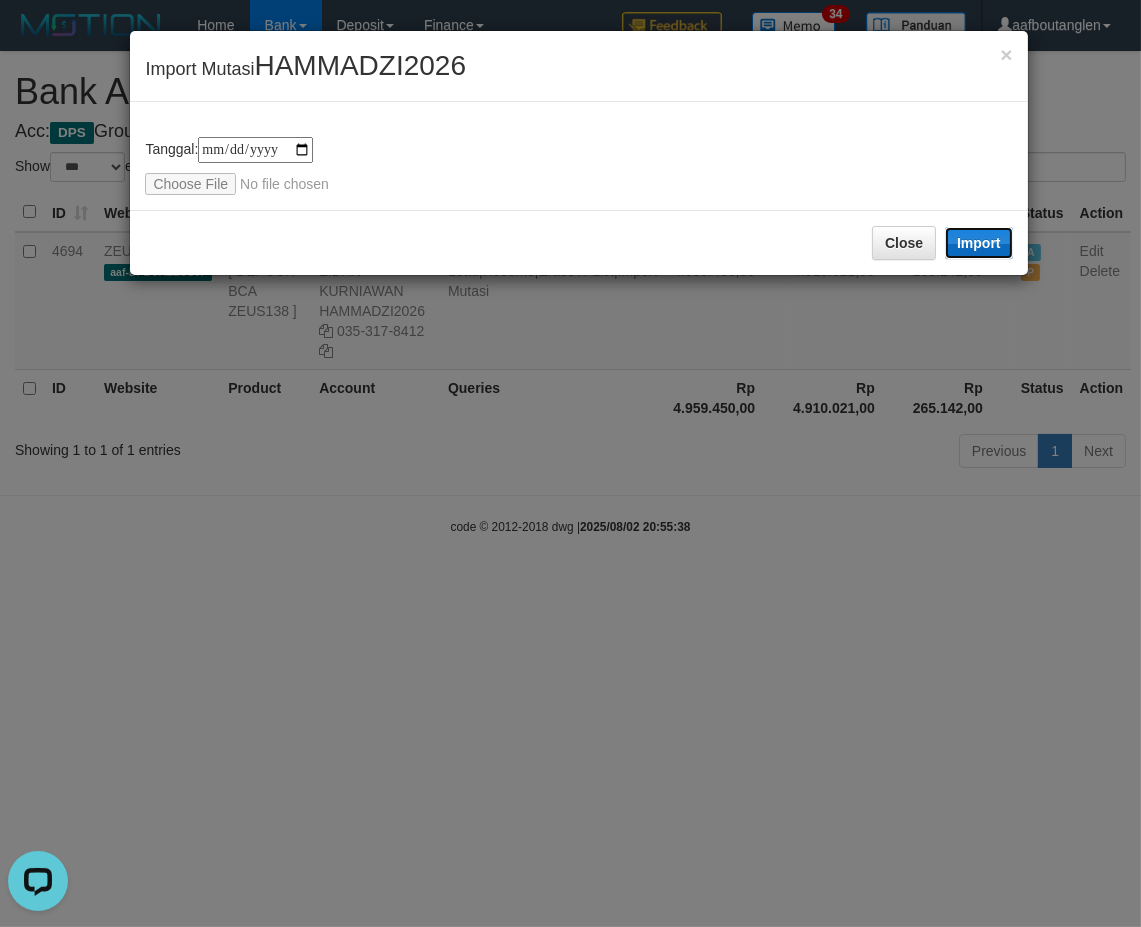 click on "Import" at bounding box center [979, 243] 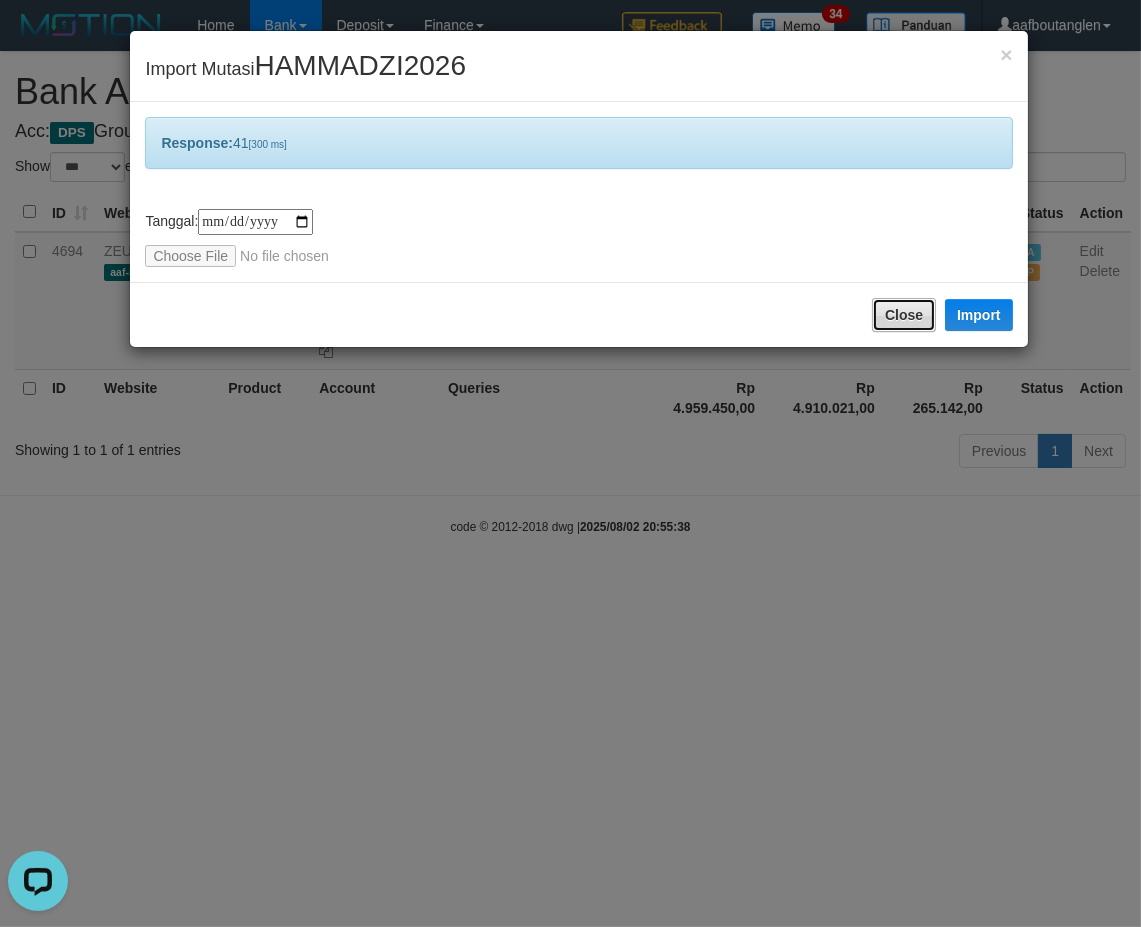 click on "Close" at bounding box center [904, 315] 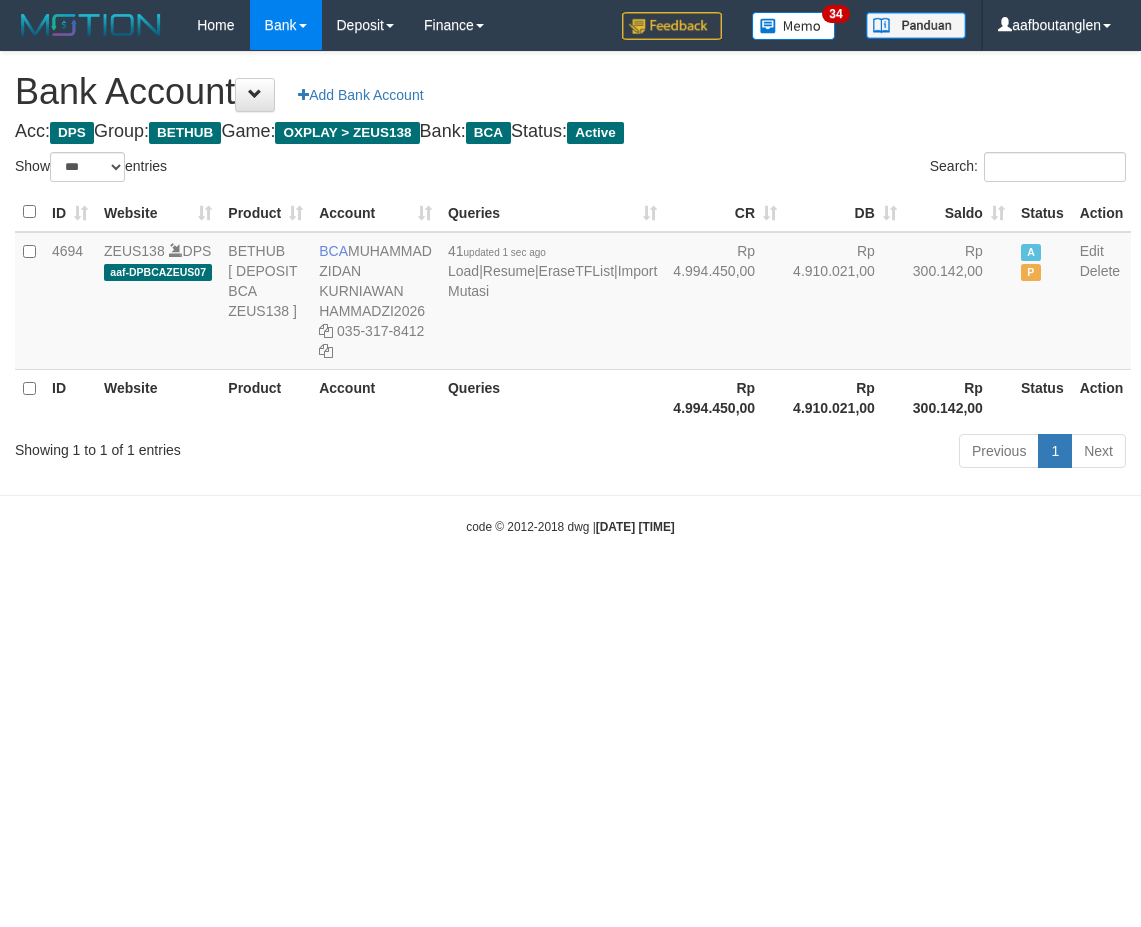 select on "***" 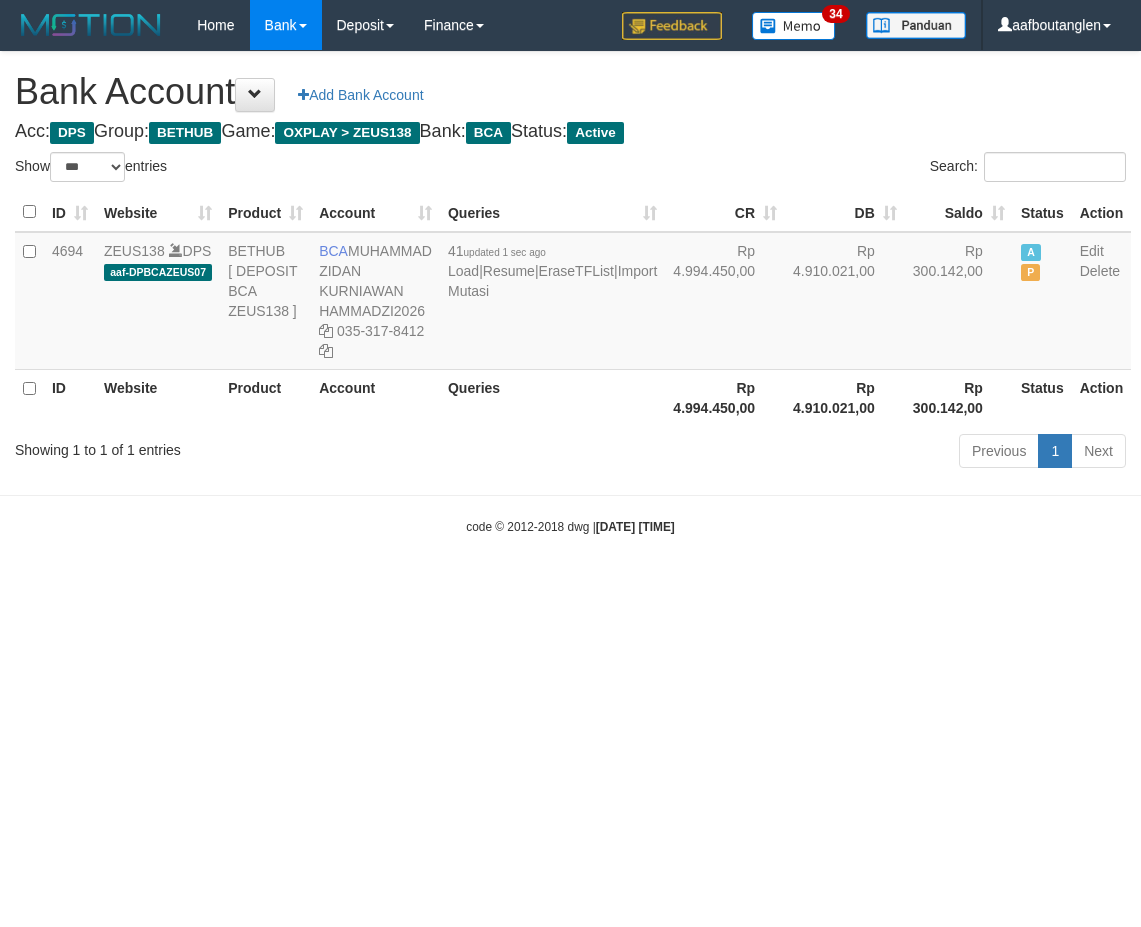 scroll, scrollTop: 0, scrollLeft: 0, axis: both 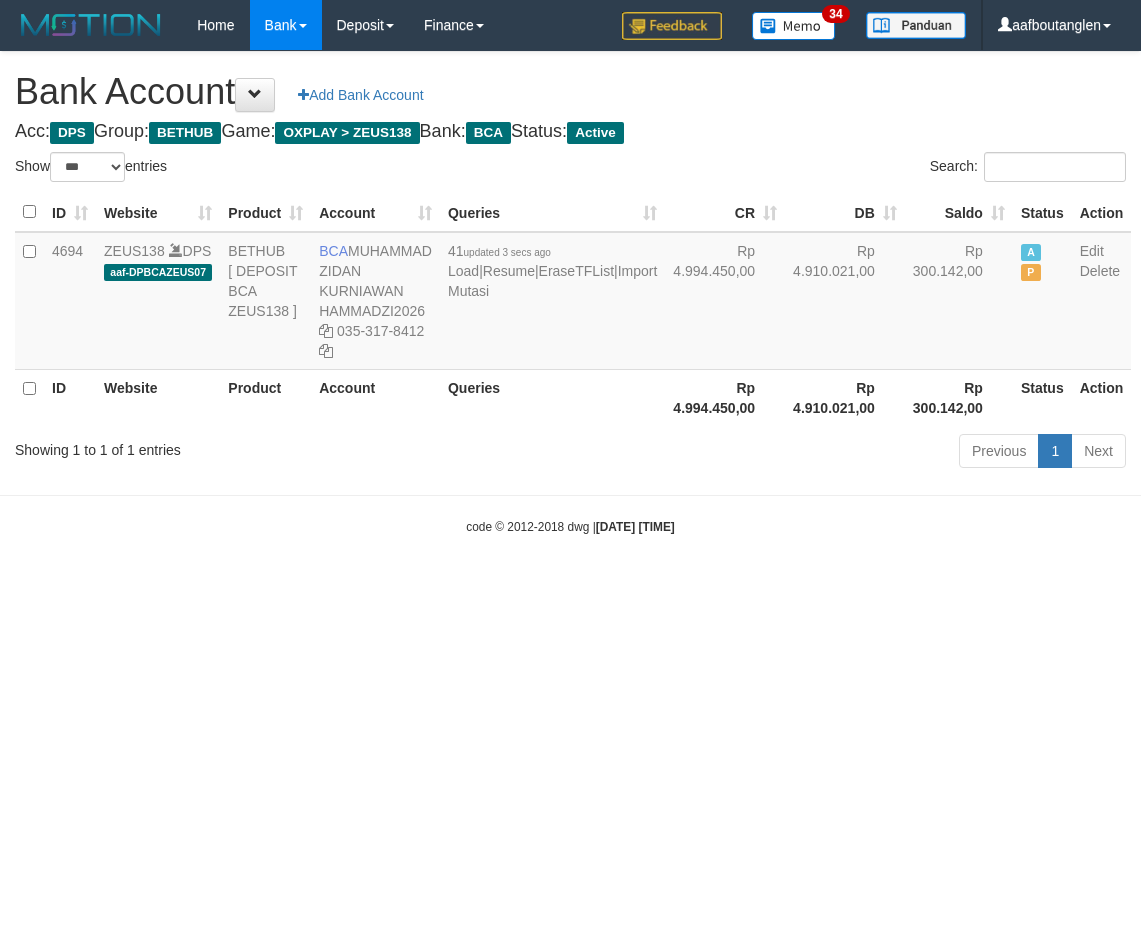 select on "***" 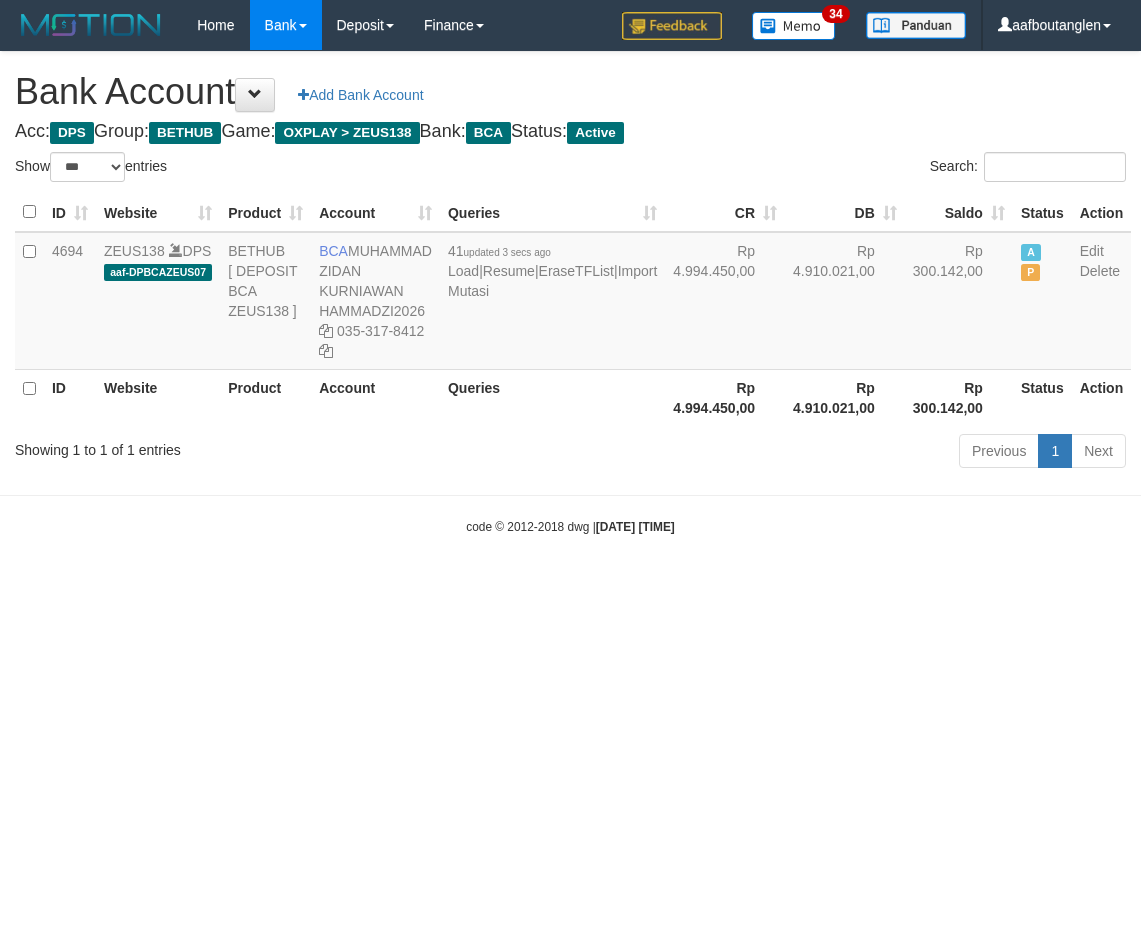 scroll, scrollTop: 0, scrollLeft: 0, axis: both 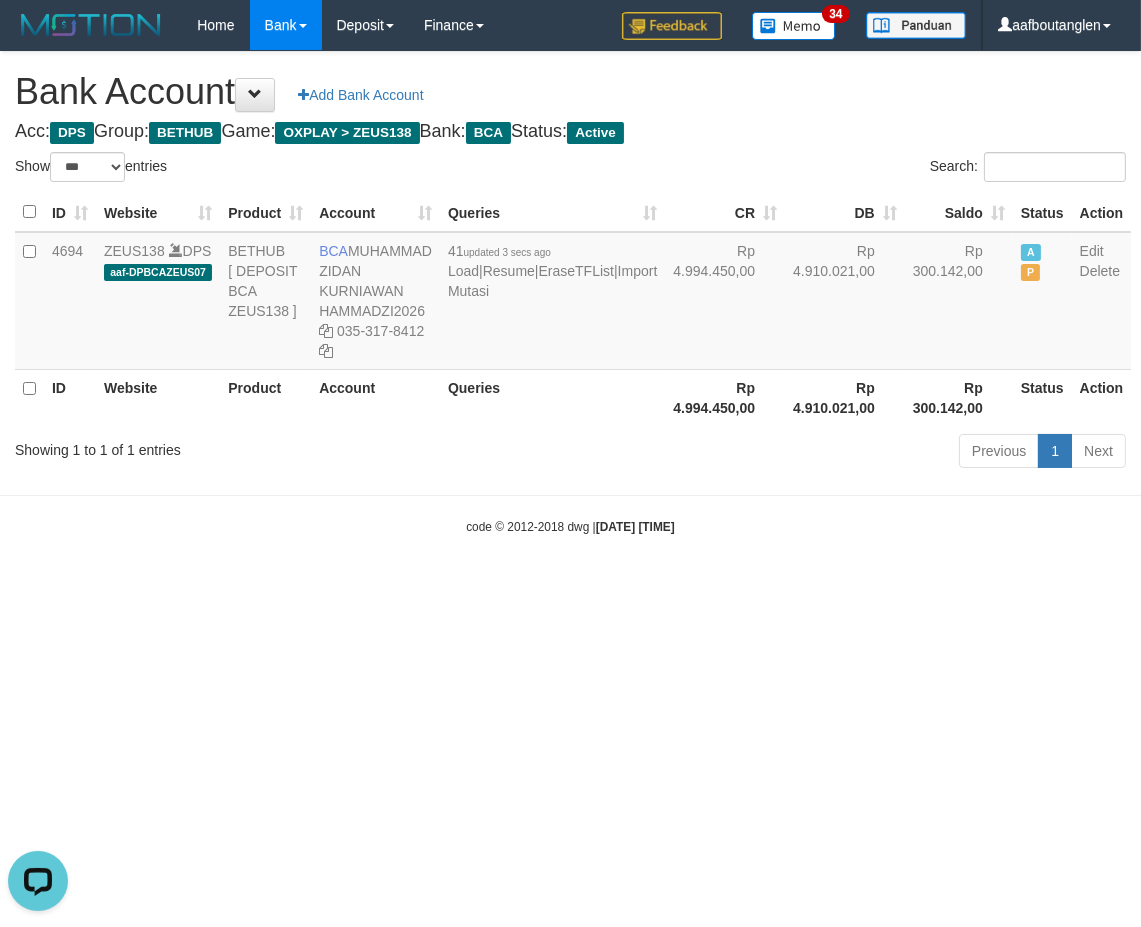 click on "Toggle navigation
Home
Bank
Account List
Deposit
DPS List
History
Note DPS
Finance
Financial Data
aafboutanglen
My Profile
Log Out
34" at bounding box center [570, 293] 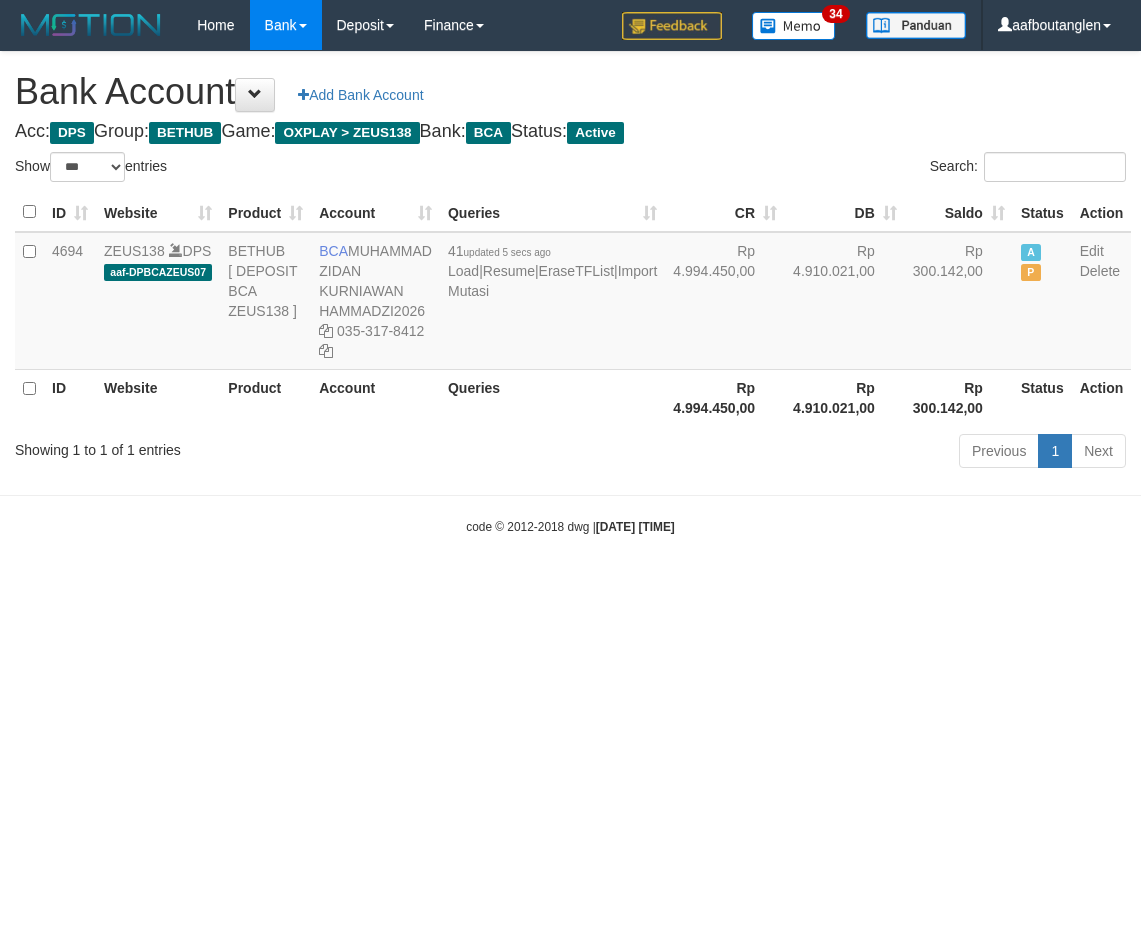 select on "***" 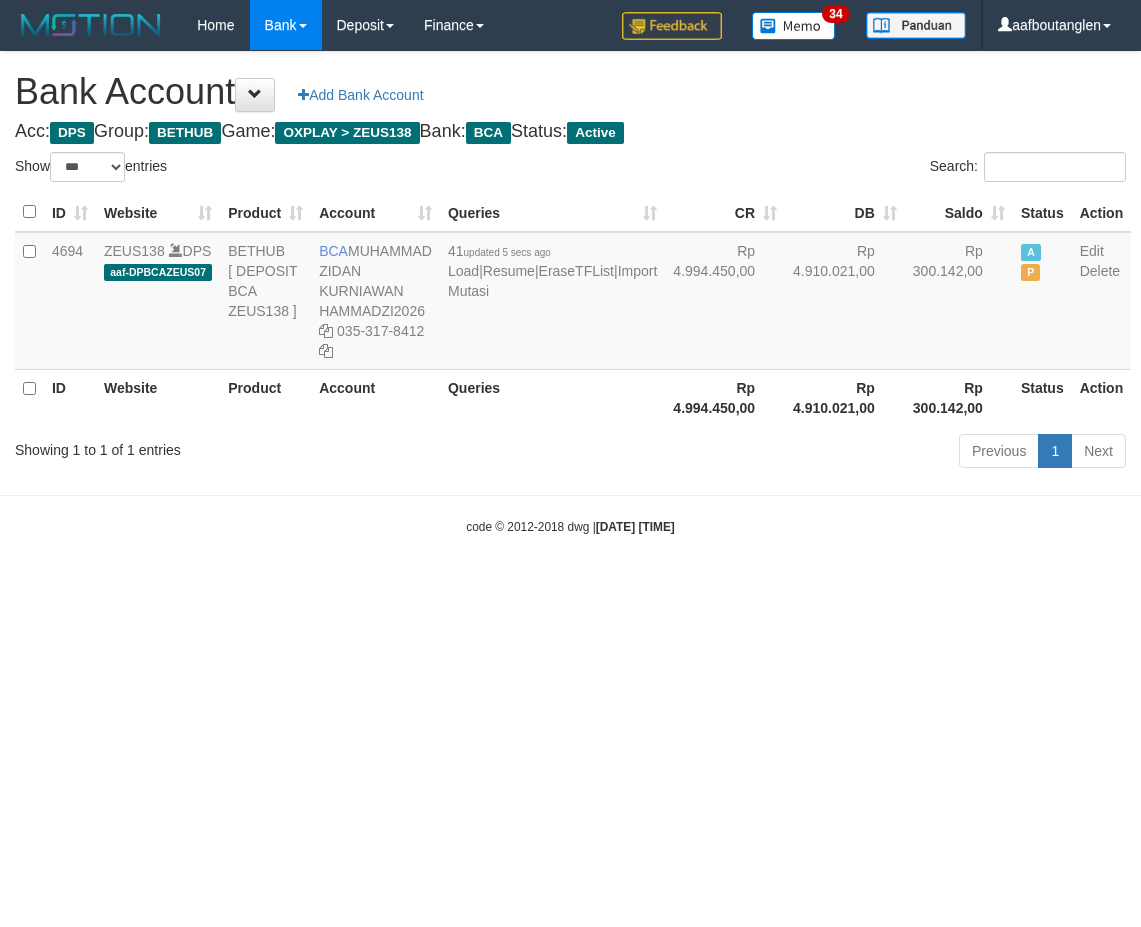 scroll, scrollTop: 0, scrollLeft: 0, axis: both 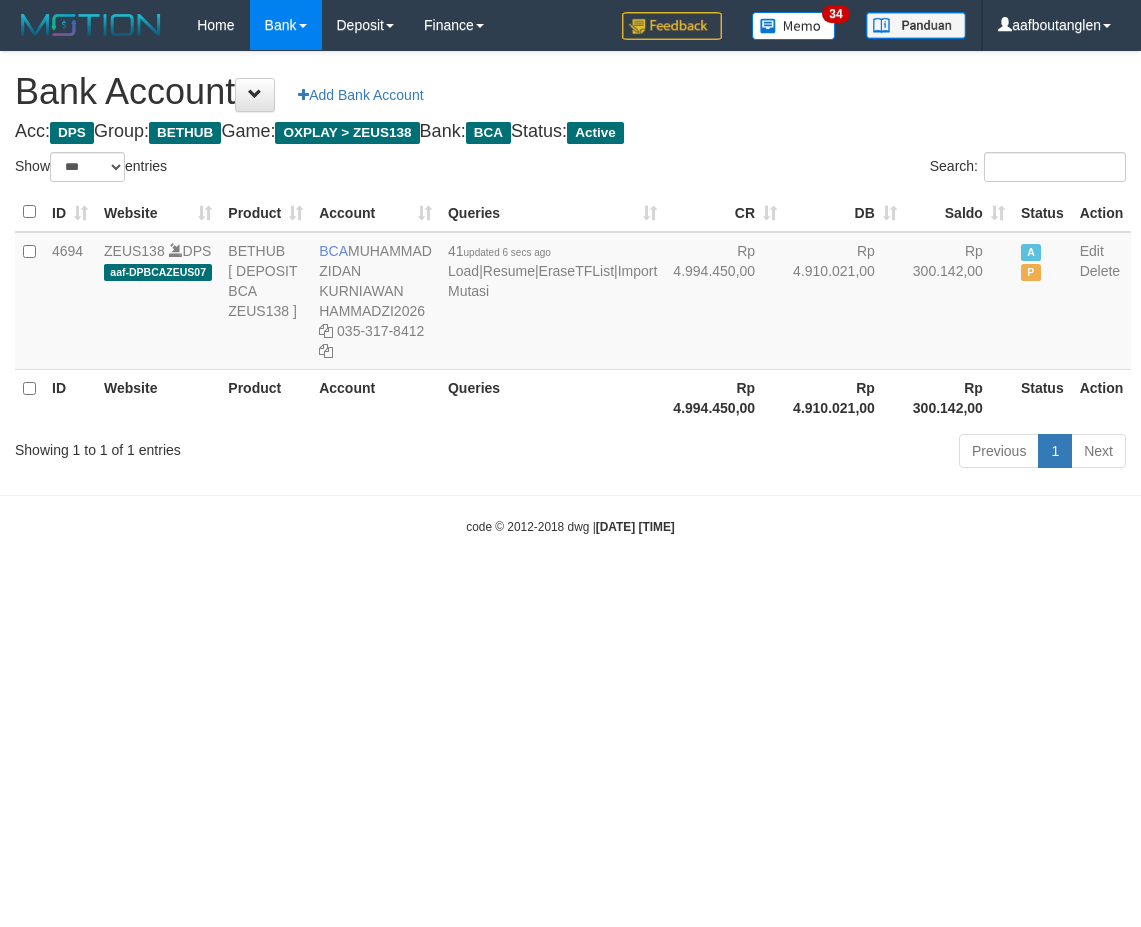 select on "***" 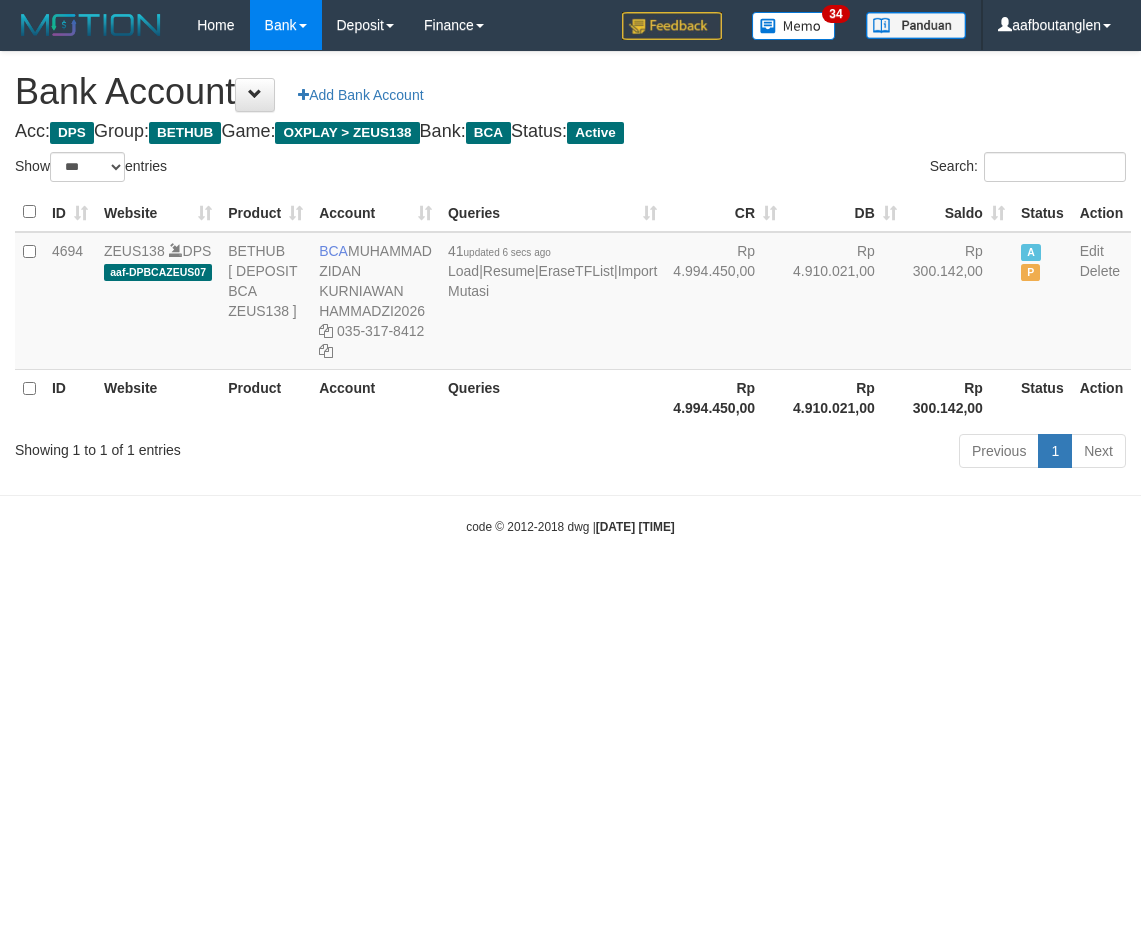 scroll, scrollTop: 0, scrollLeft: 0, axis: both 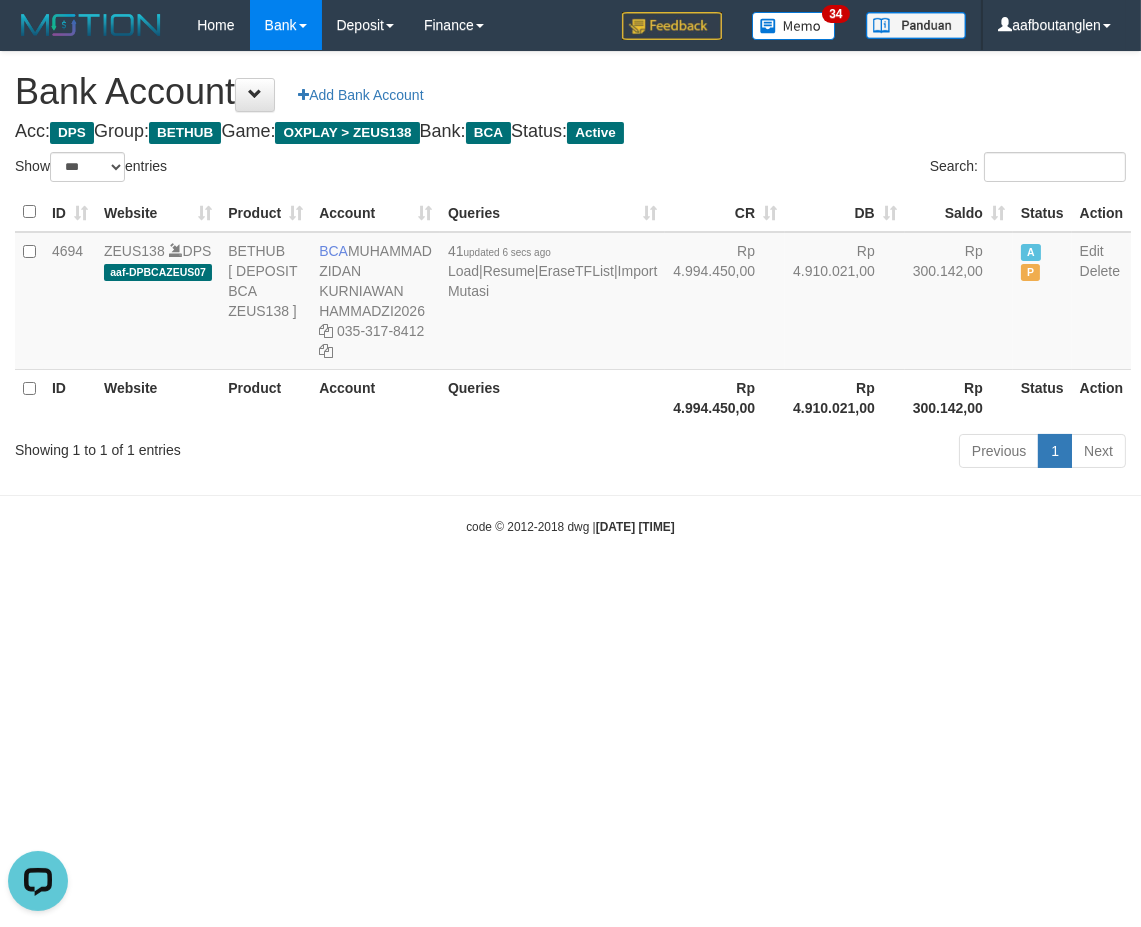 click on "Toggle navigation
Home
Bank
Account List
Deposit
DPS List
History
Note DPS
Finance
Financial Data
aafboutanglen
My Profile
Log Out
34" at bounding box center [570, 293] 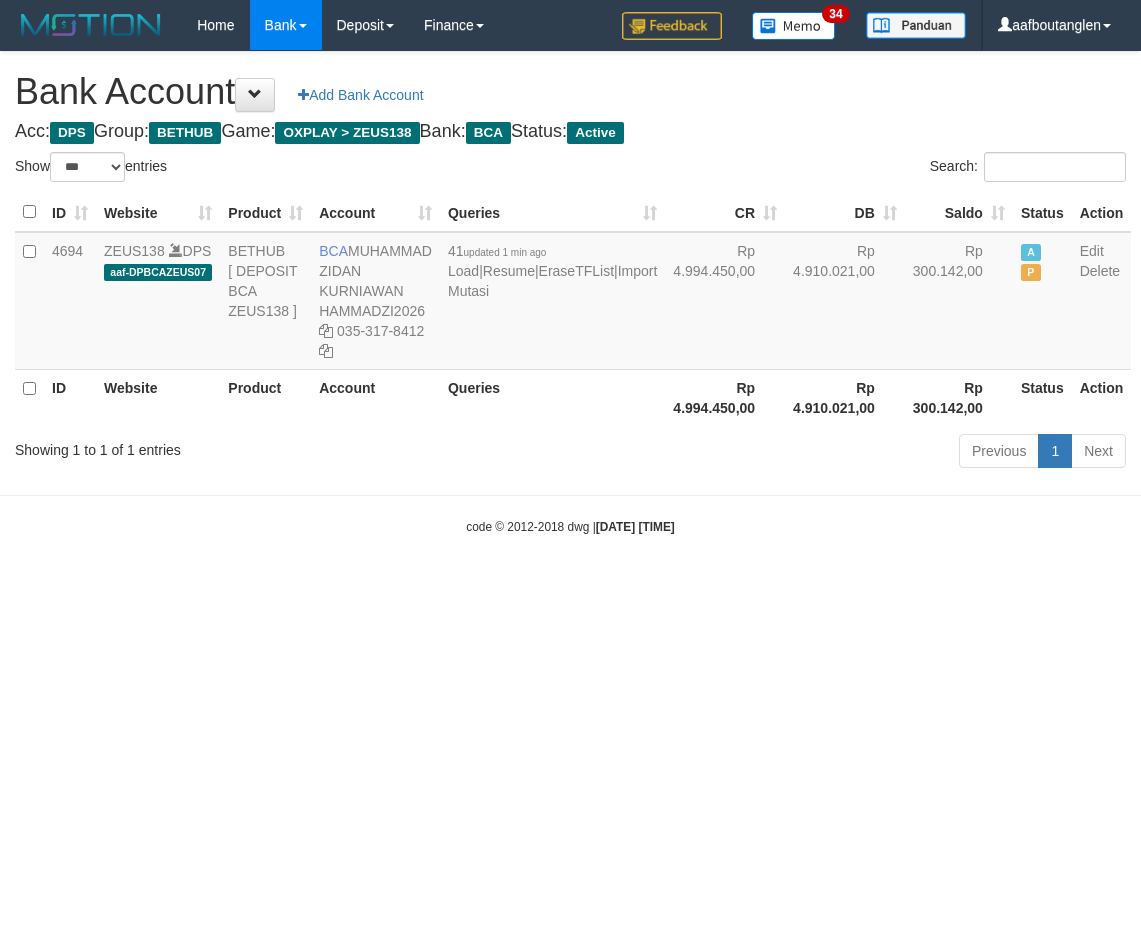 select on "***" 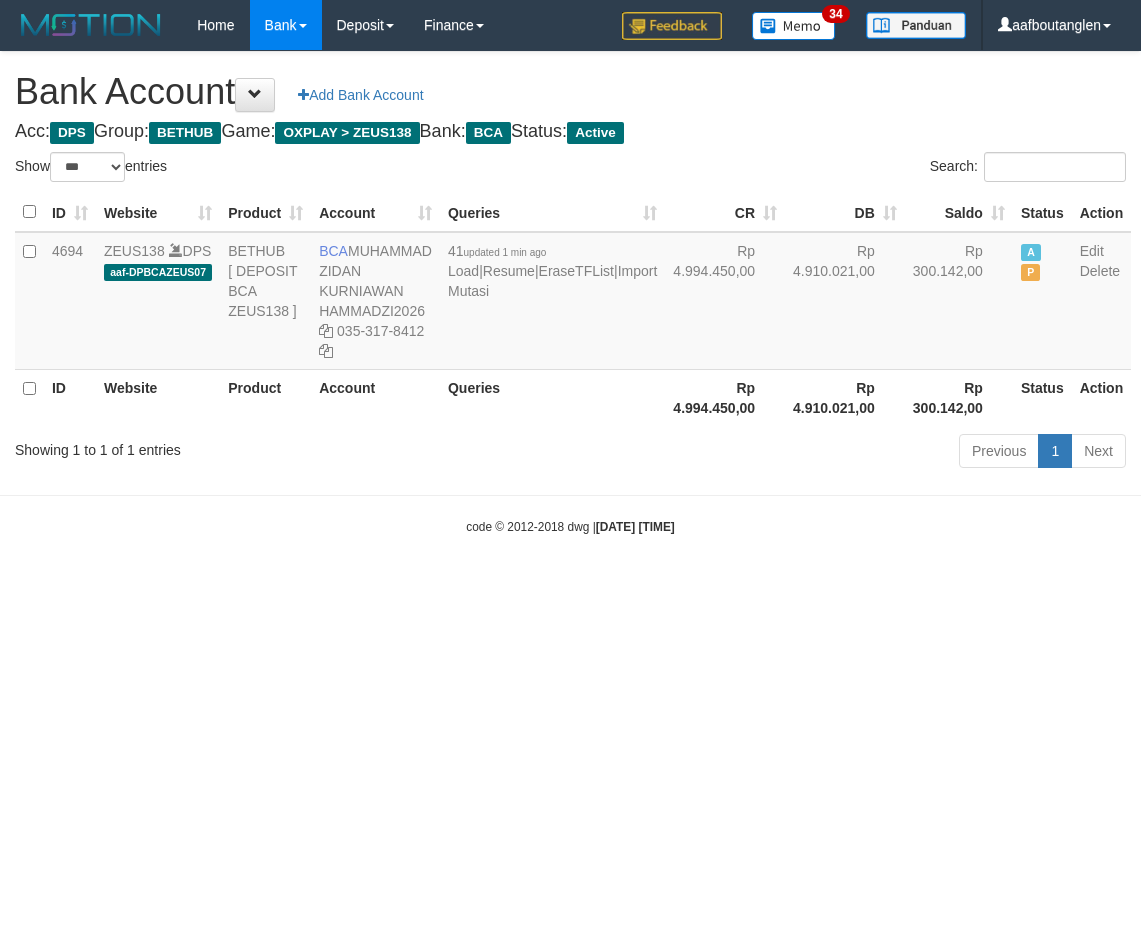 scroll, scrollTop: 0, scrollLeft: 0, axis: both 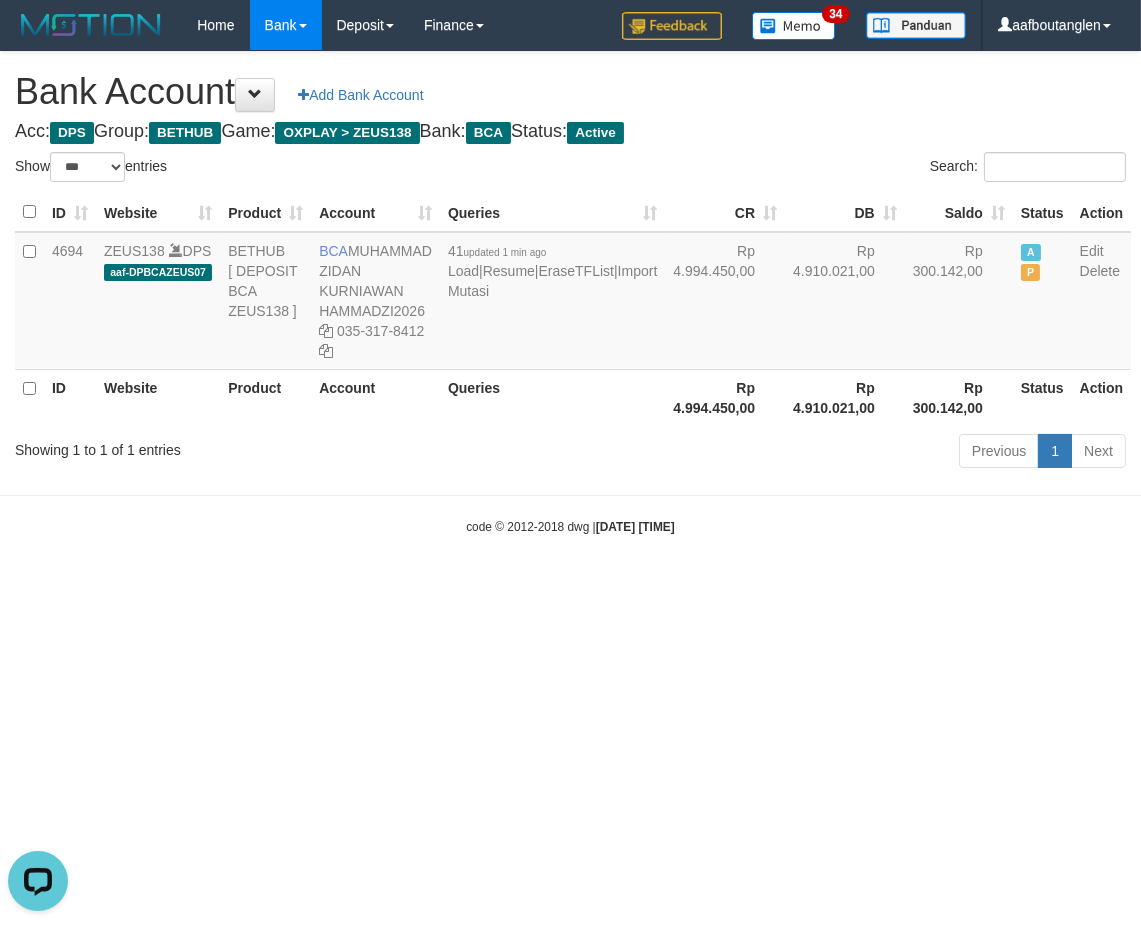 drag, startPoint x: 706, startPoint y: 596, endPoint x: 687, endPoint y: 595, distance: 19.026299 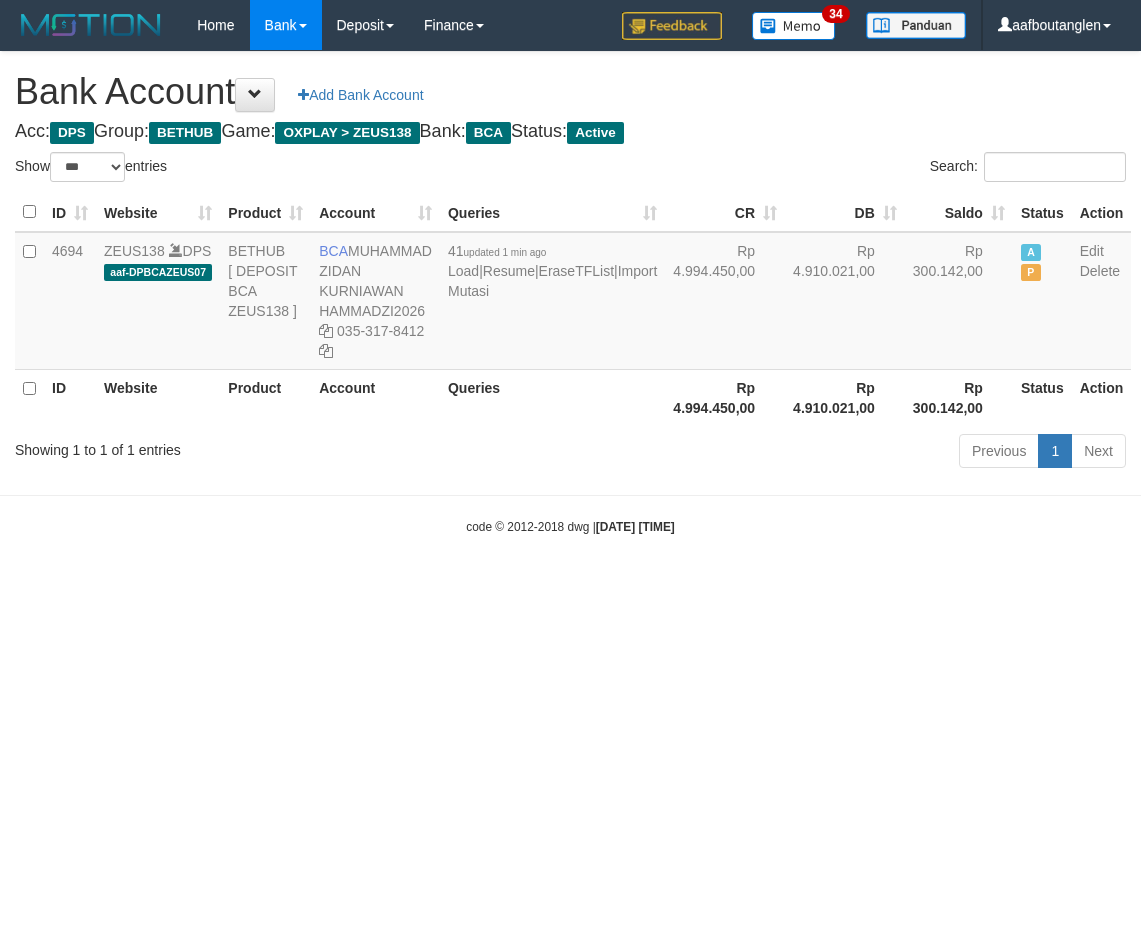 select on "***" 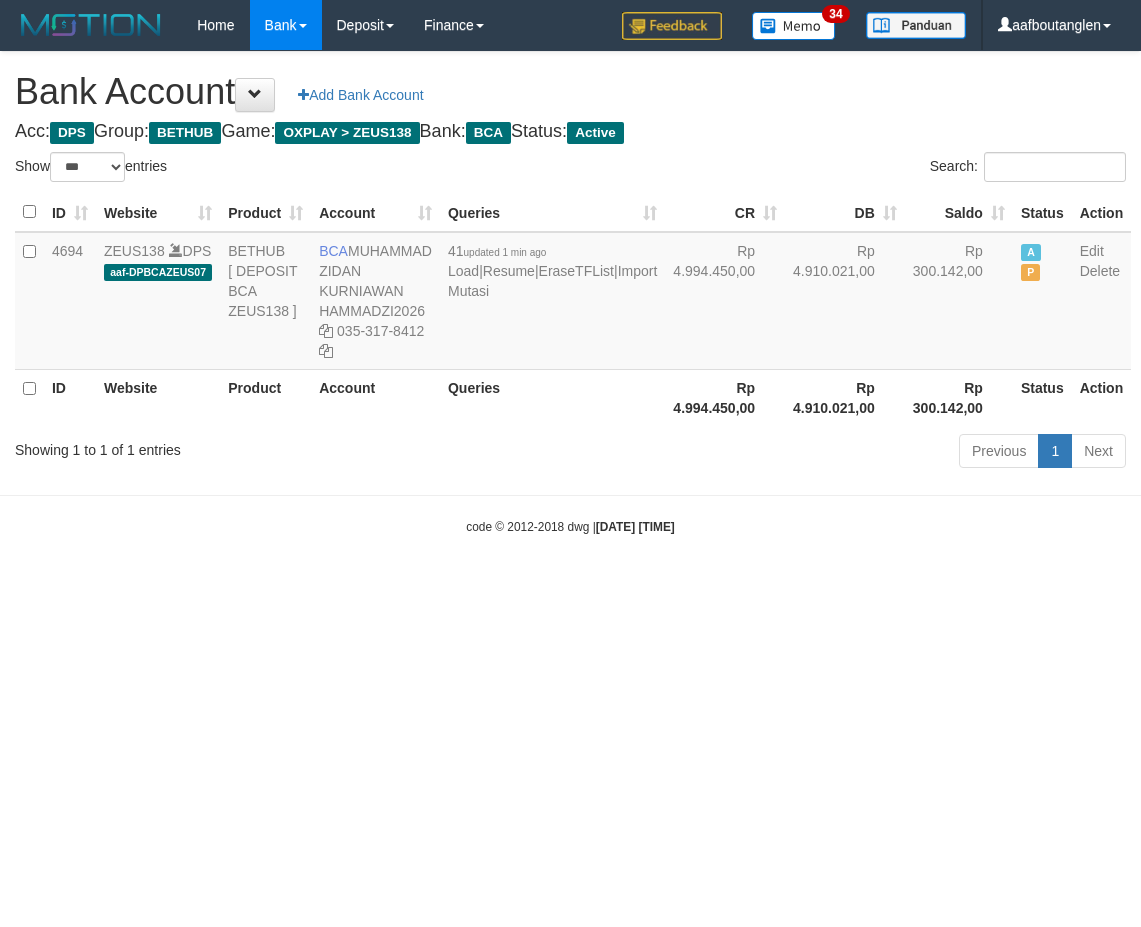 scroll, scrollTop: 0, scrollLeft: 0, axis: both 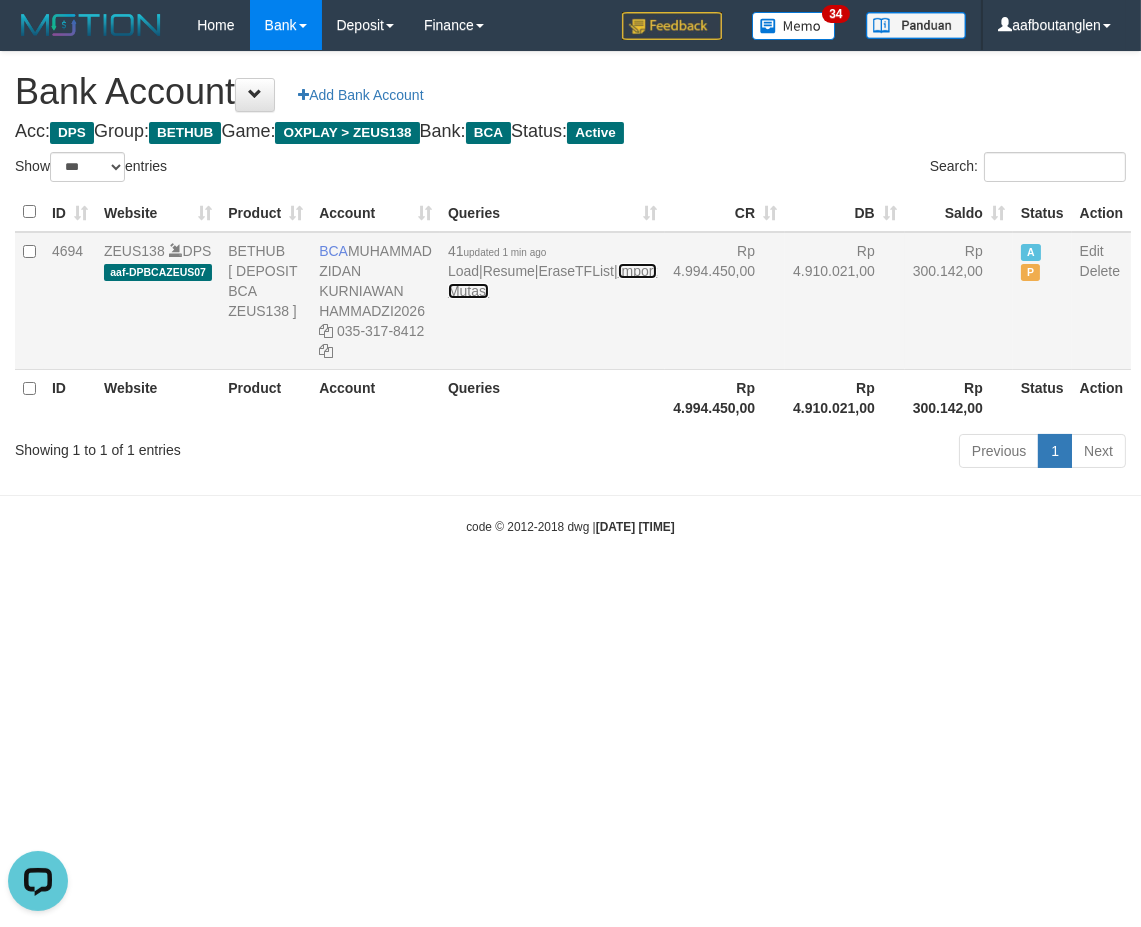 click on "Import Mutasi" at bounding box center [552, 281] 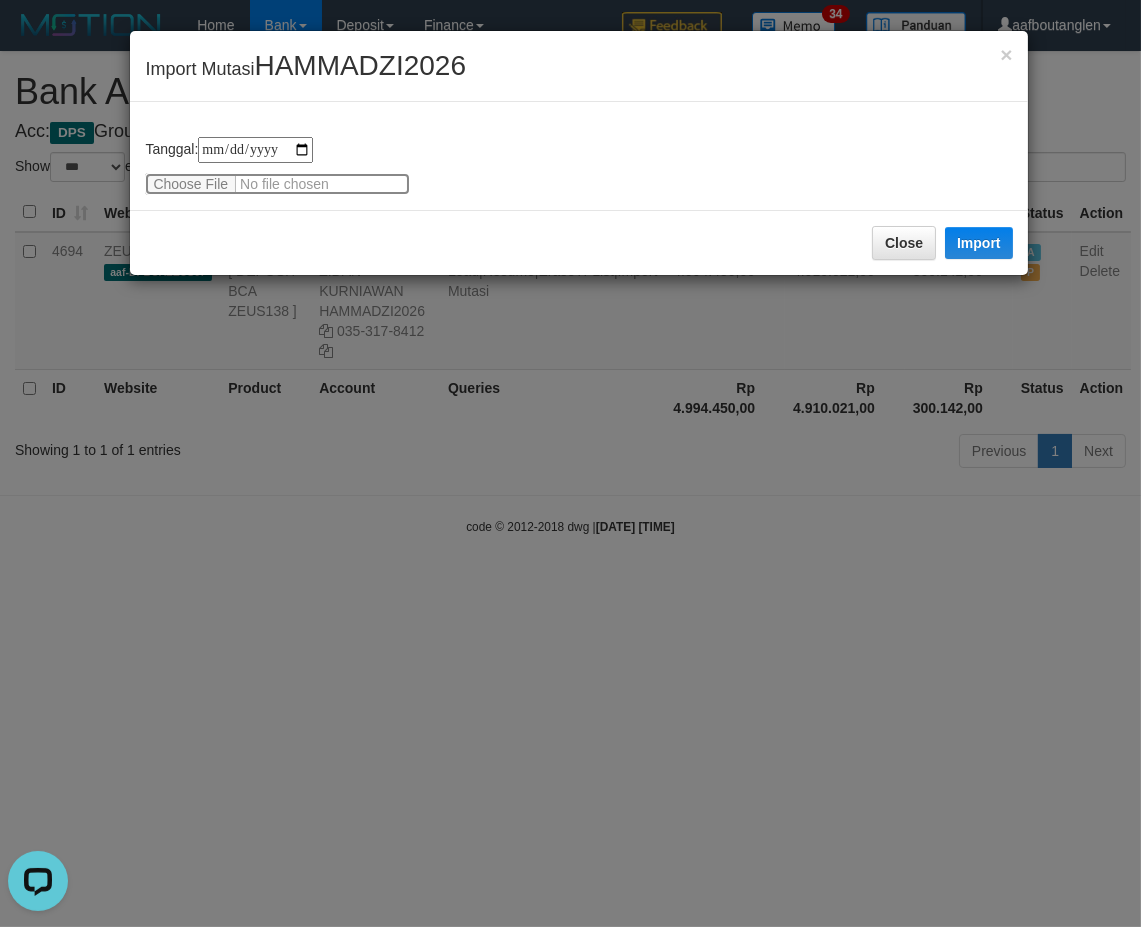click at bounding box center [277, 184] 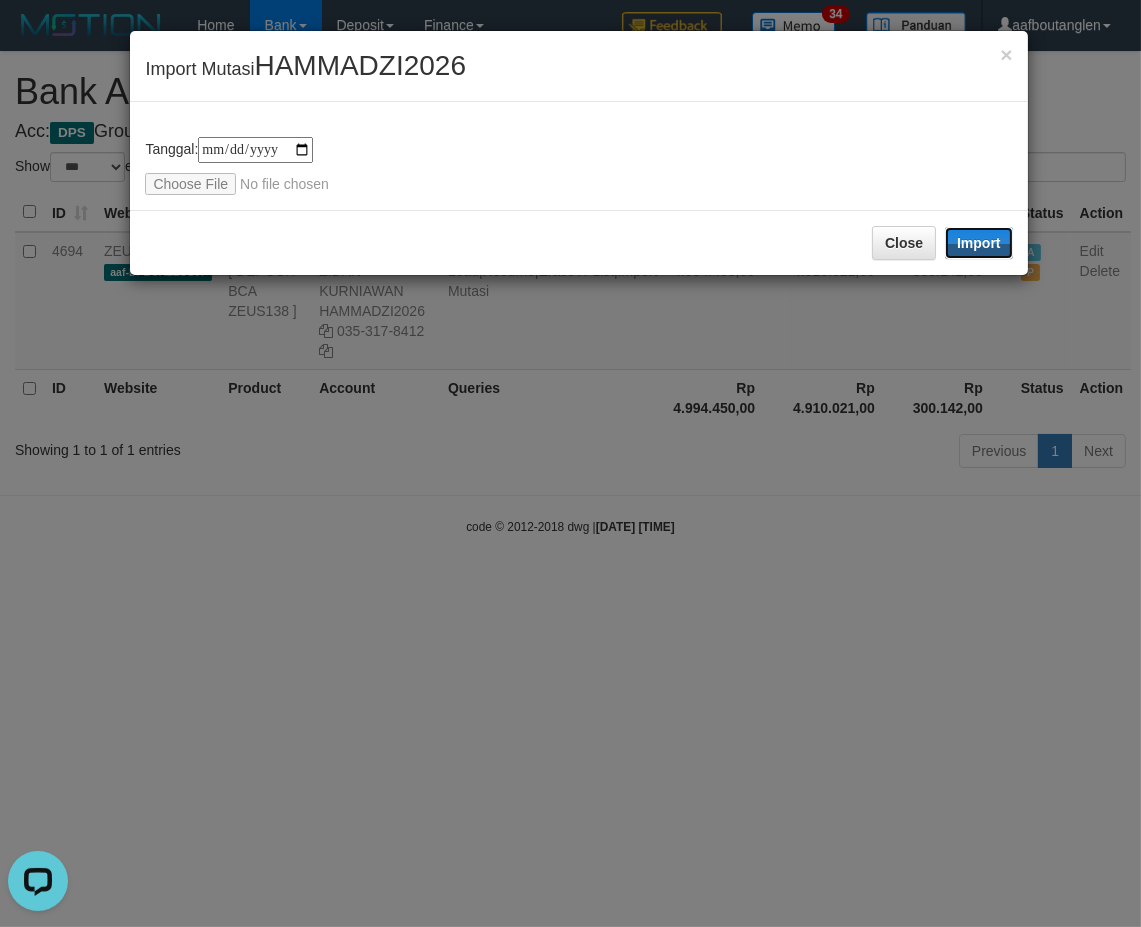 click on "Import" at bounding box center [979, 243] 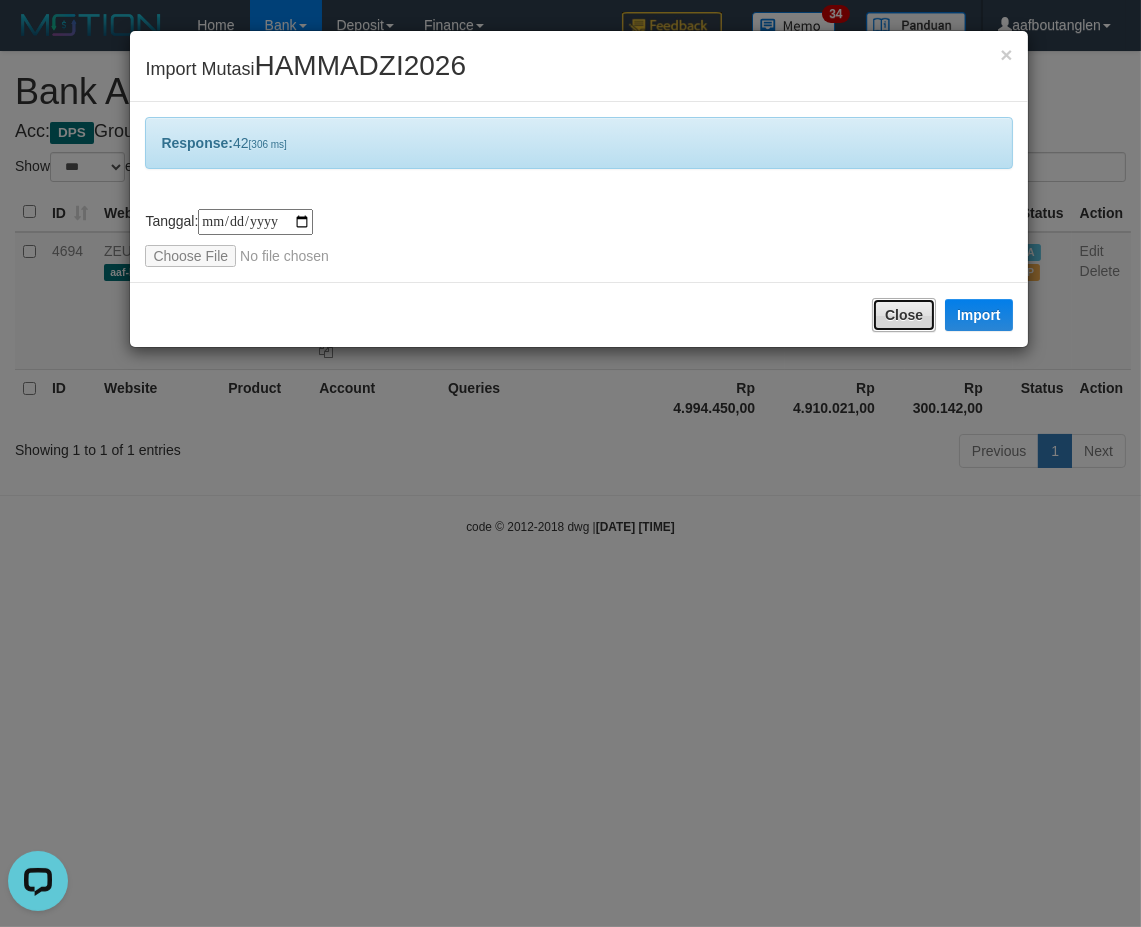 click on "Close" at bounding box center [904, 315] 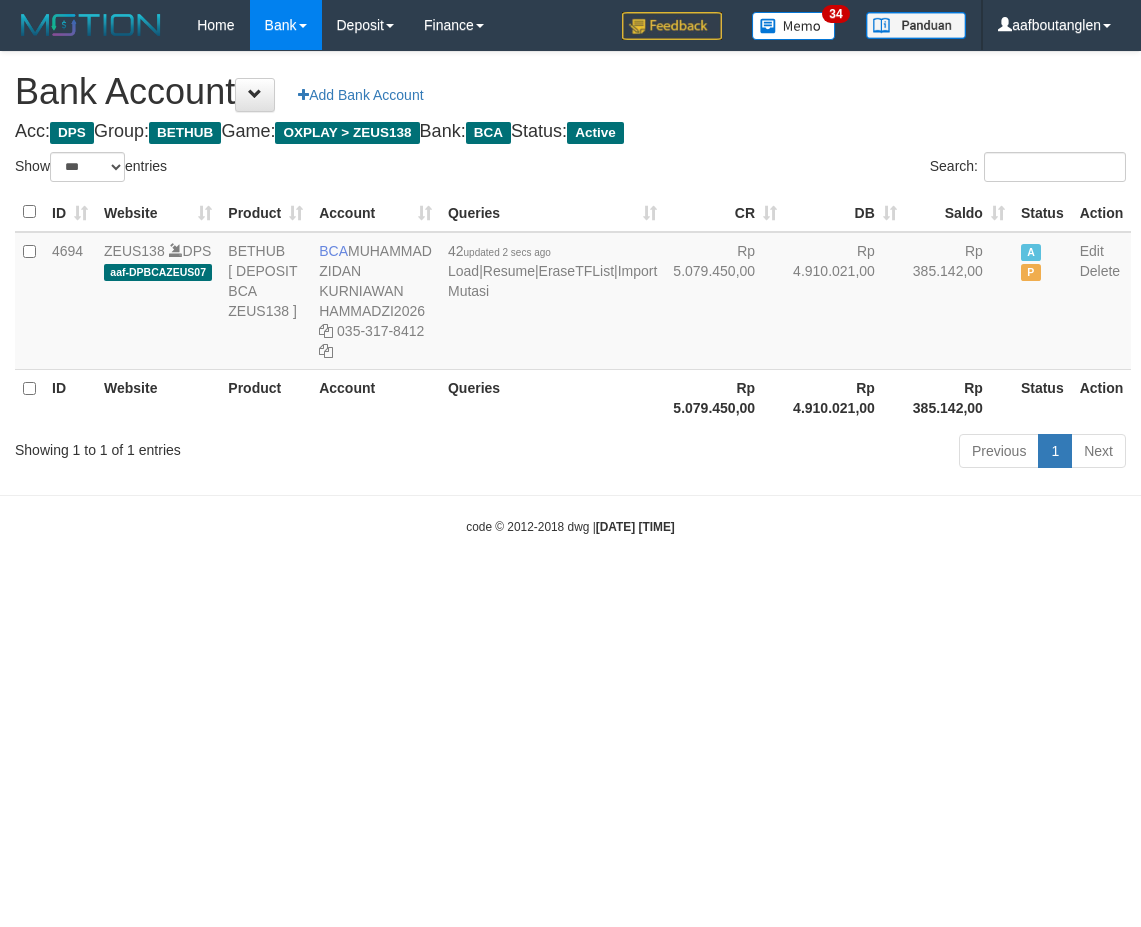 select on "***" 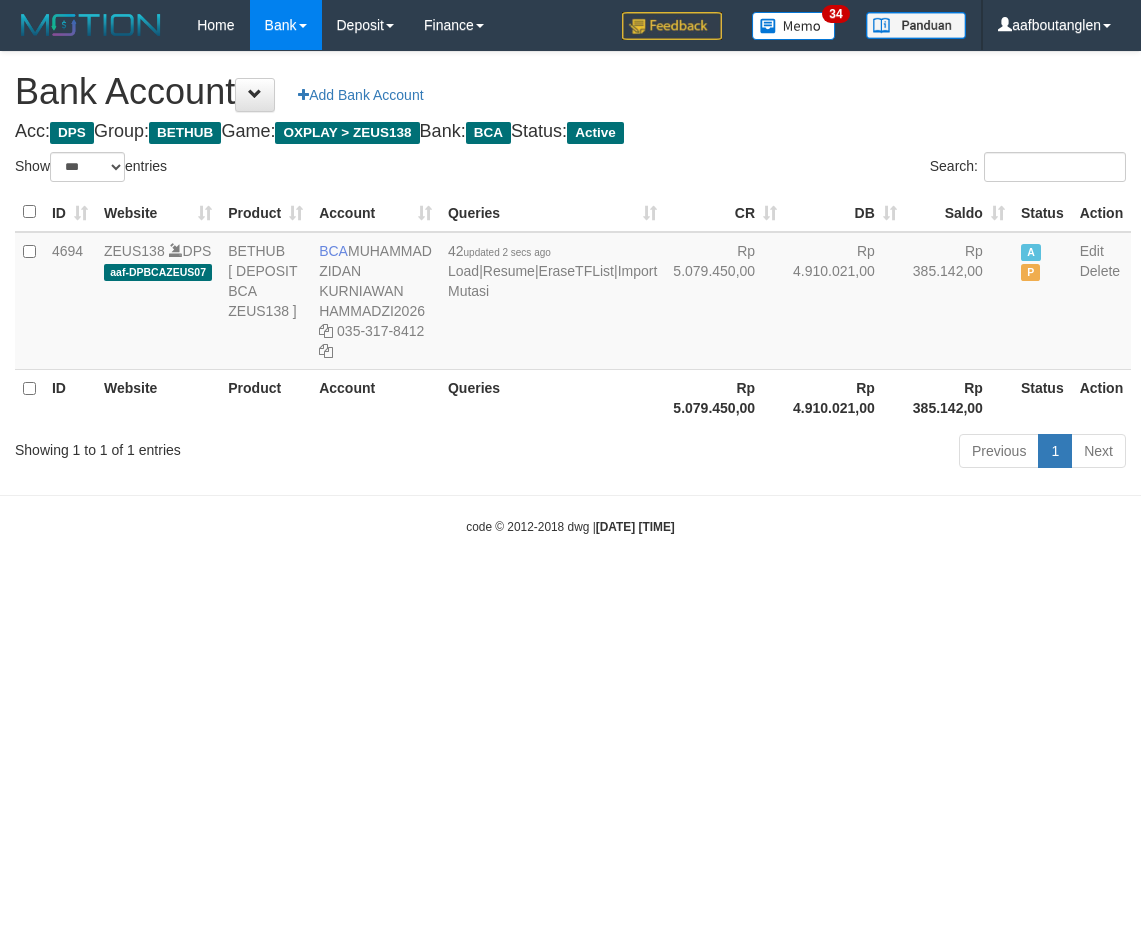 scroll, scrollTop: 0, scrollLeft: 0, axis: both 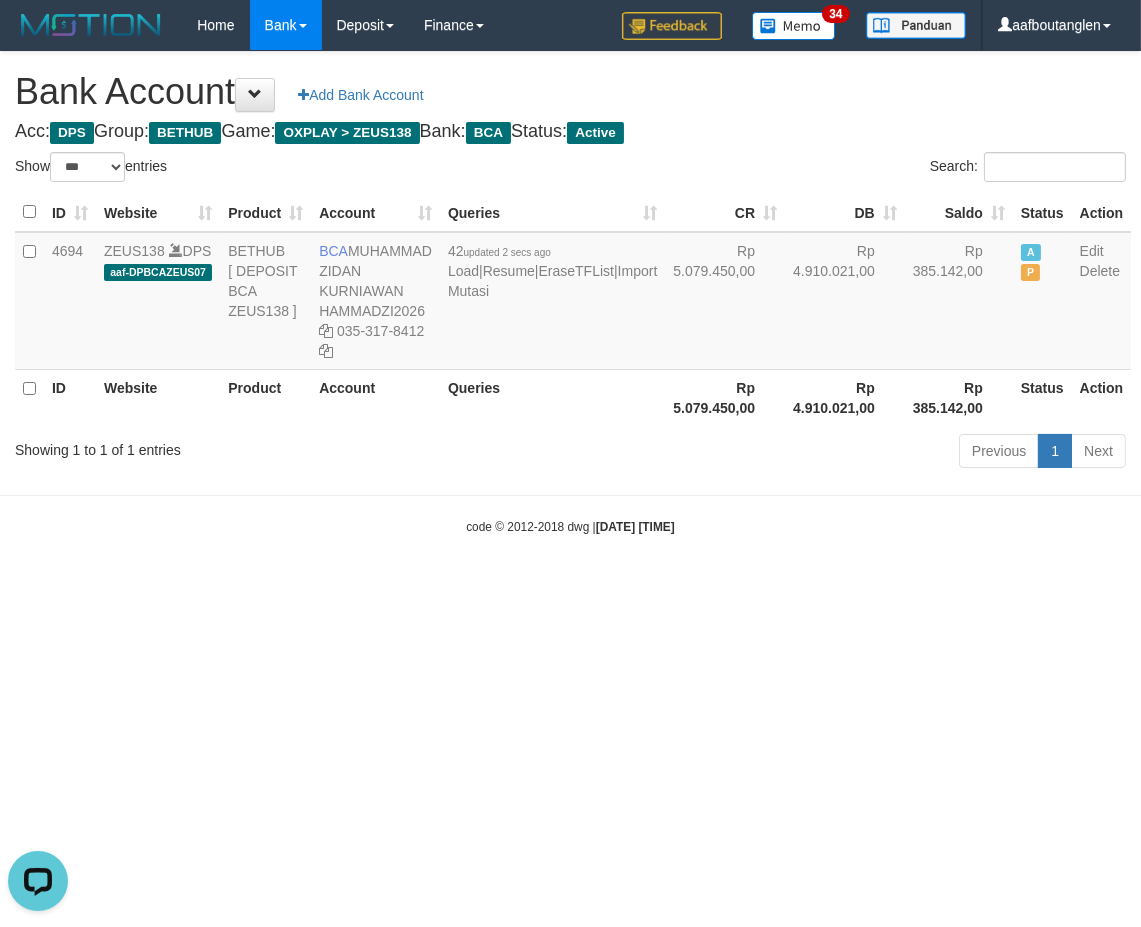 click on "Toggle navigation
Home
Bank
Account List
Deposit
DPS List
History
Note DPS
Finance
Financial Data
aafboutanglen
My Profile
Log Out
34" at bounding box center [570, 293] 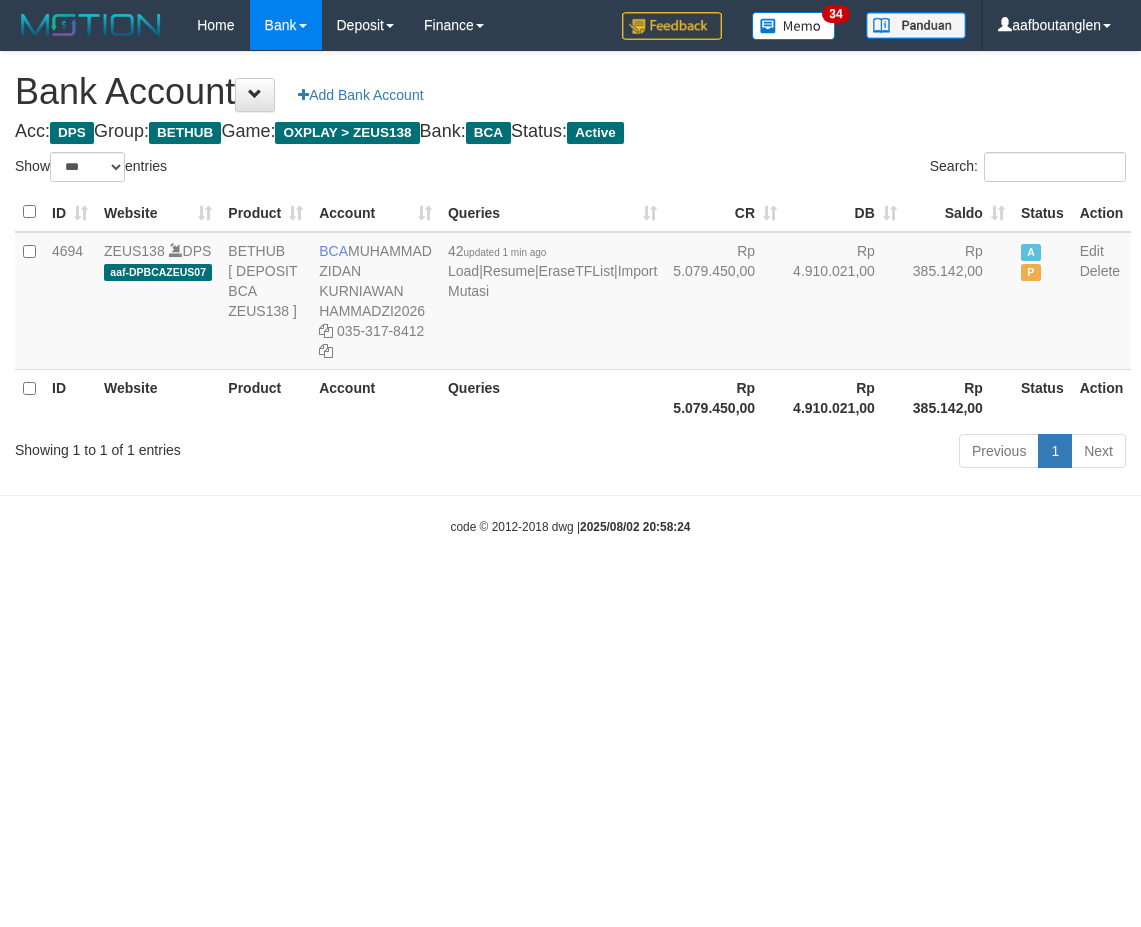 select on "***" 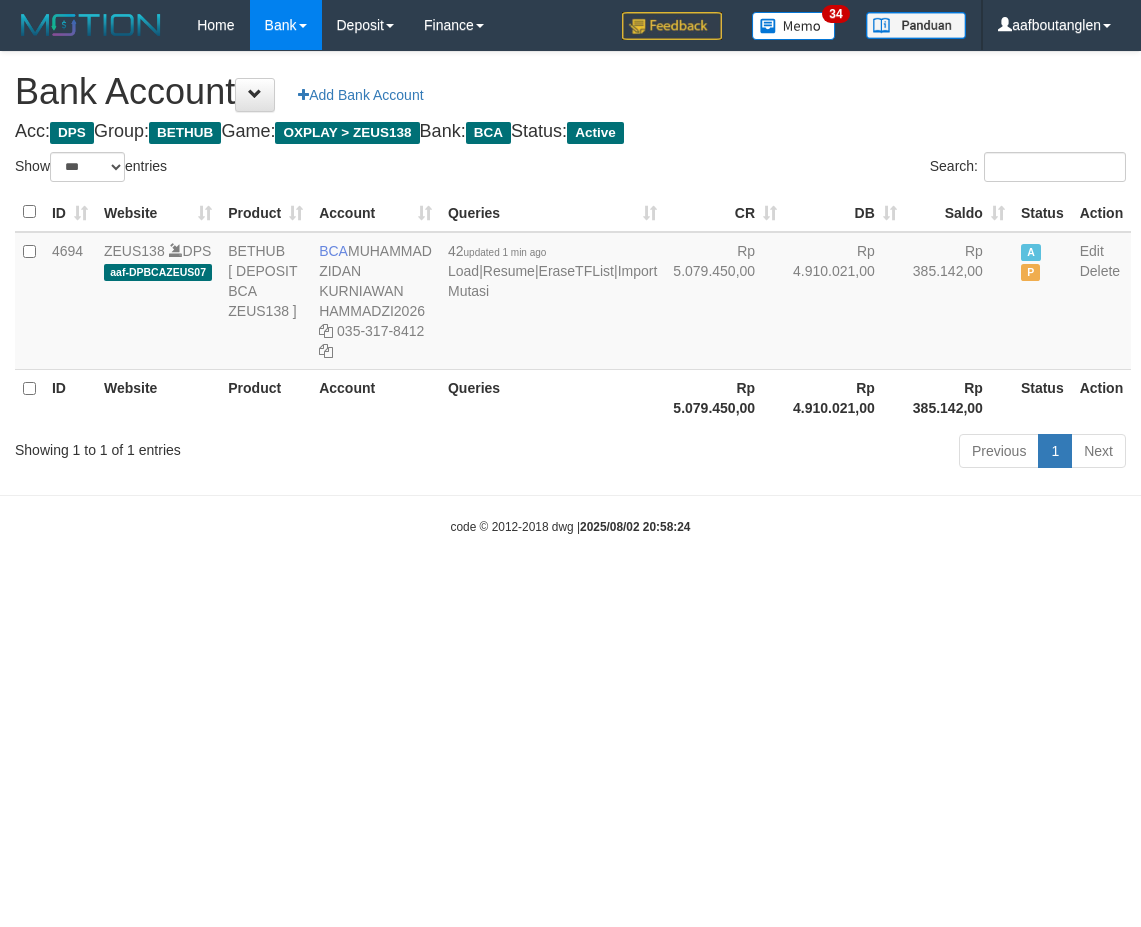 scroll, scrollTop: 0, scrollLeft: 0, axis: both 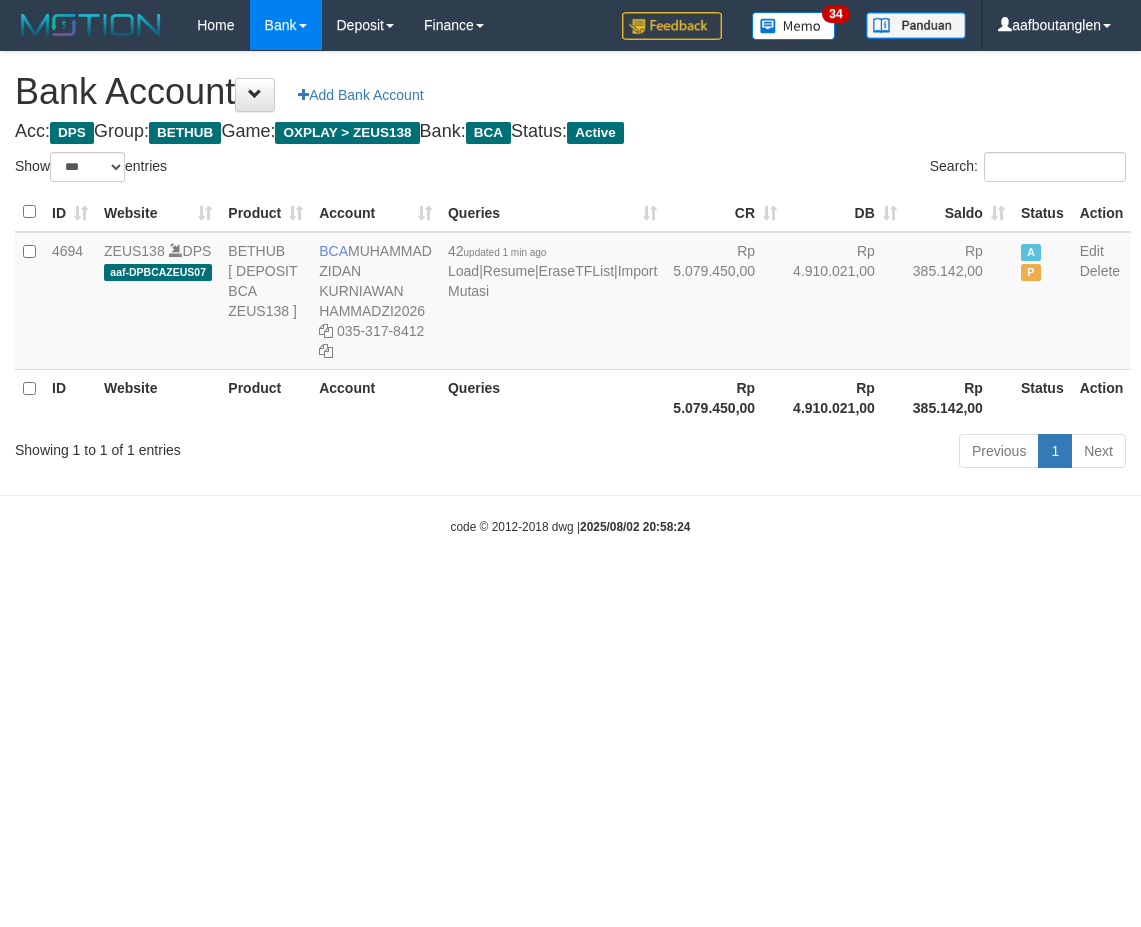 select on "***" 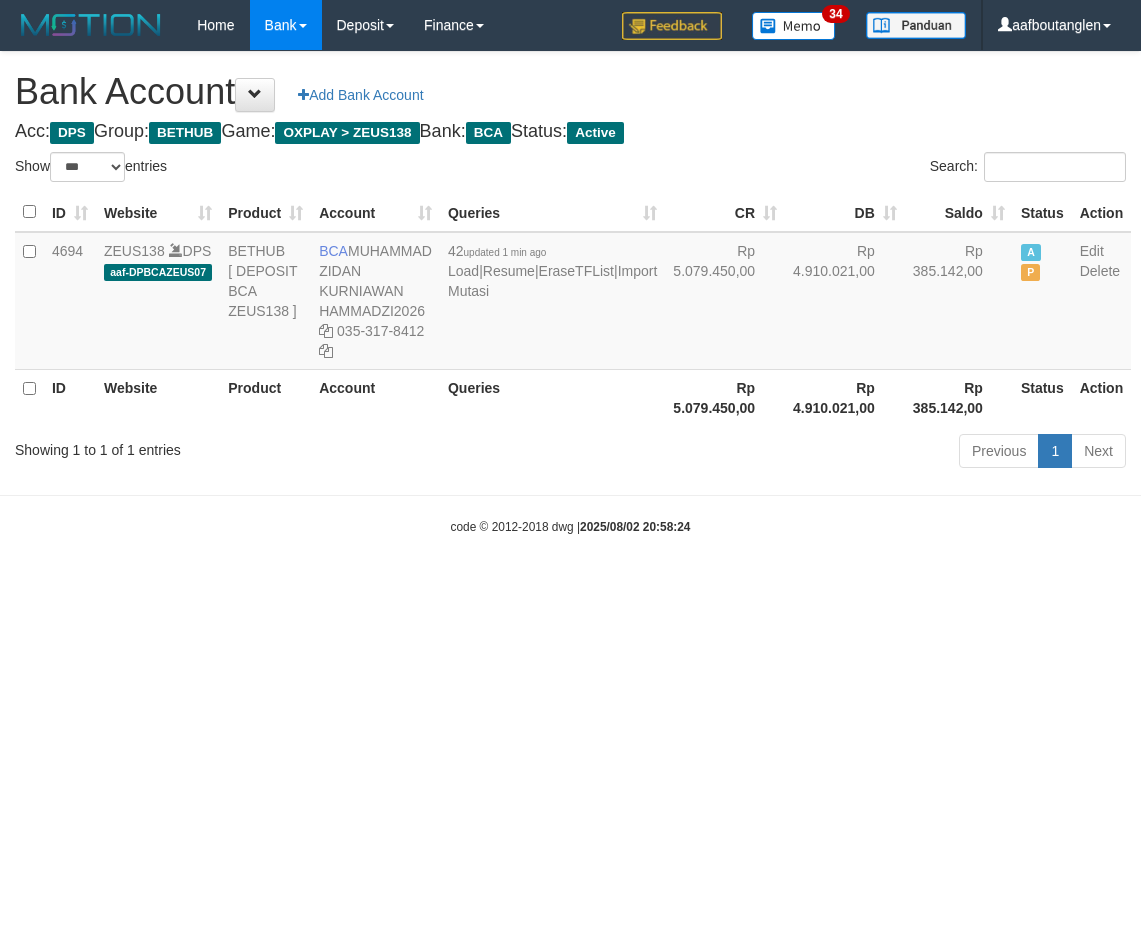 scroll, scrollTop: 0, scrollLeft: 0, axis: both 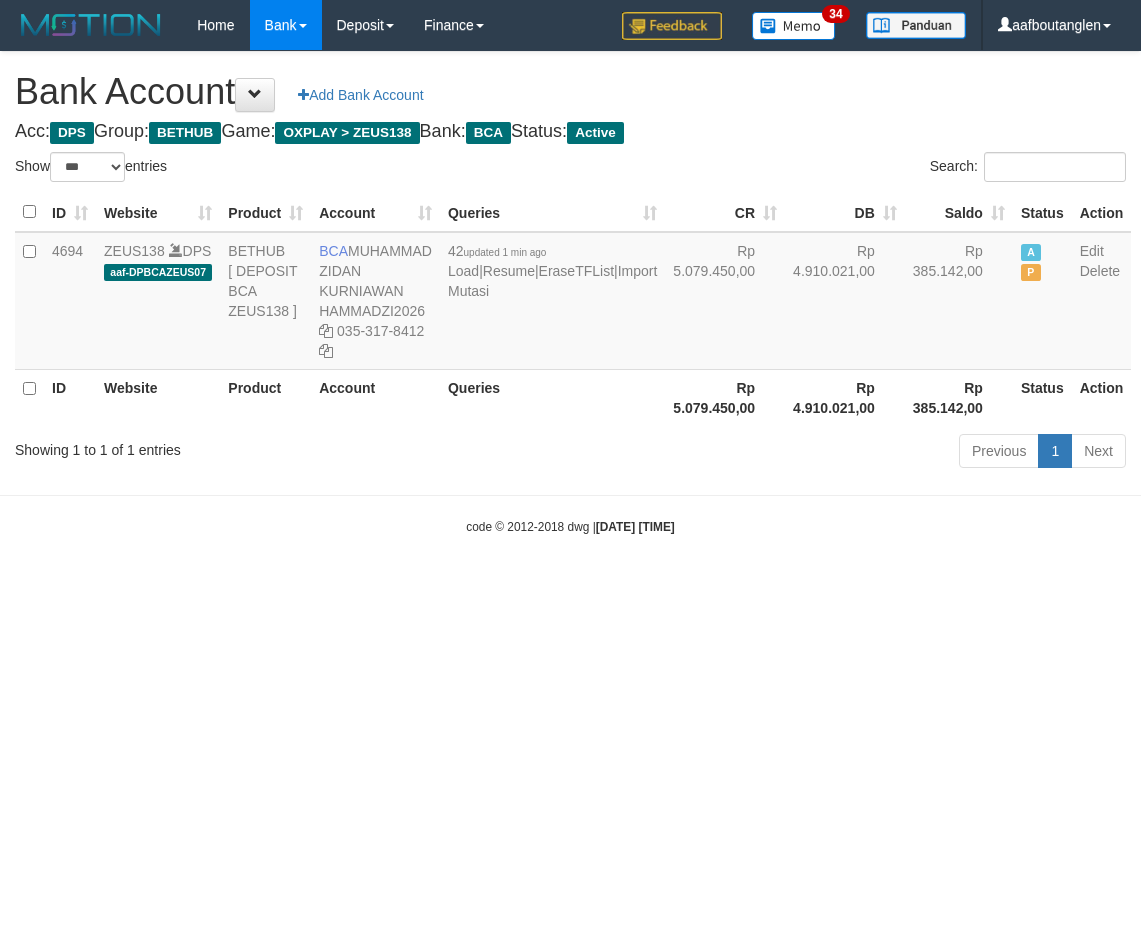 select on "***" 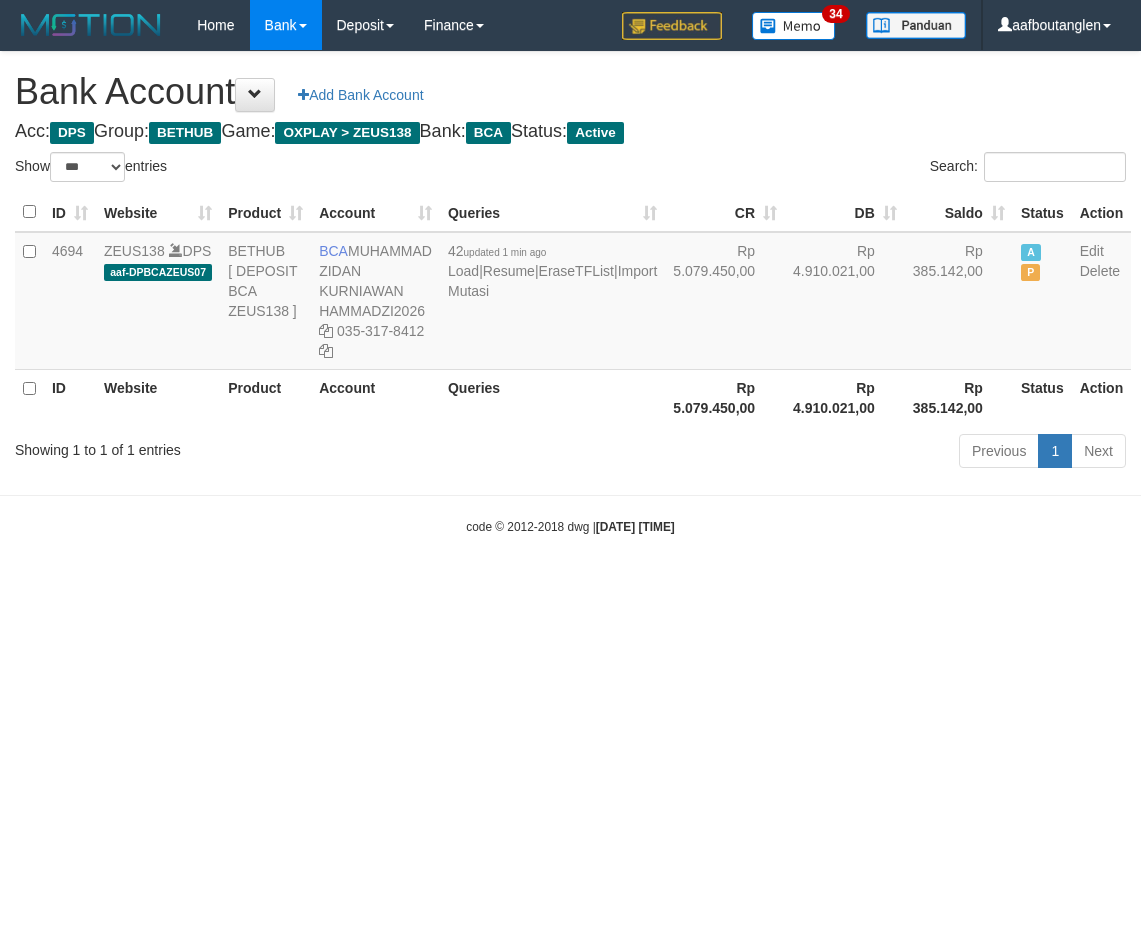scroll, scrollTop: 0, scrollLeft: 0, axis: both 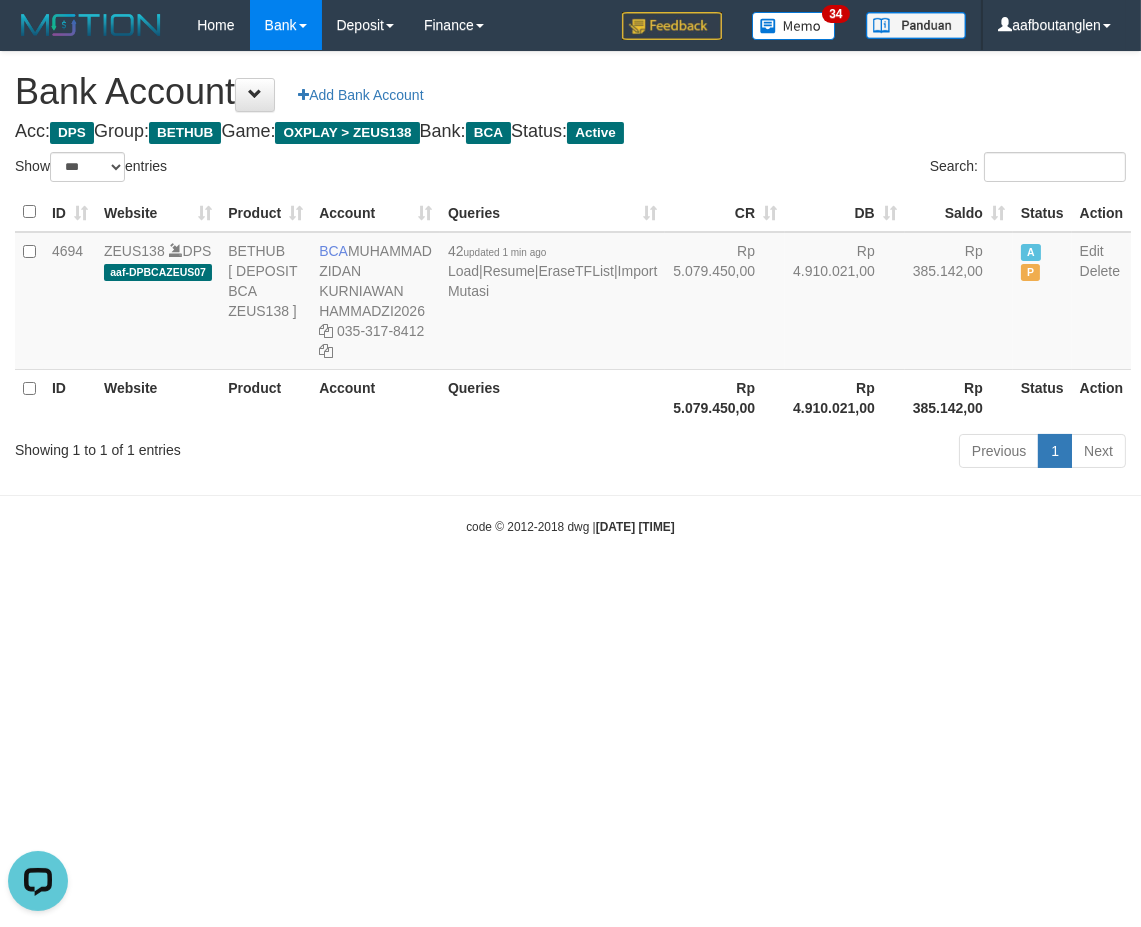 click on "Toggle navigation
Home
Bank
Account List
Deposit
DPS List
History
Note DPS
Finance
Financial Data
aafboutanglen
My Profile
Log Out
34" at bounding box center (570, 293) 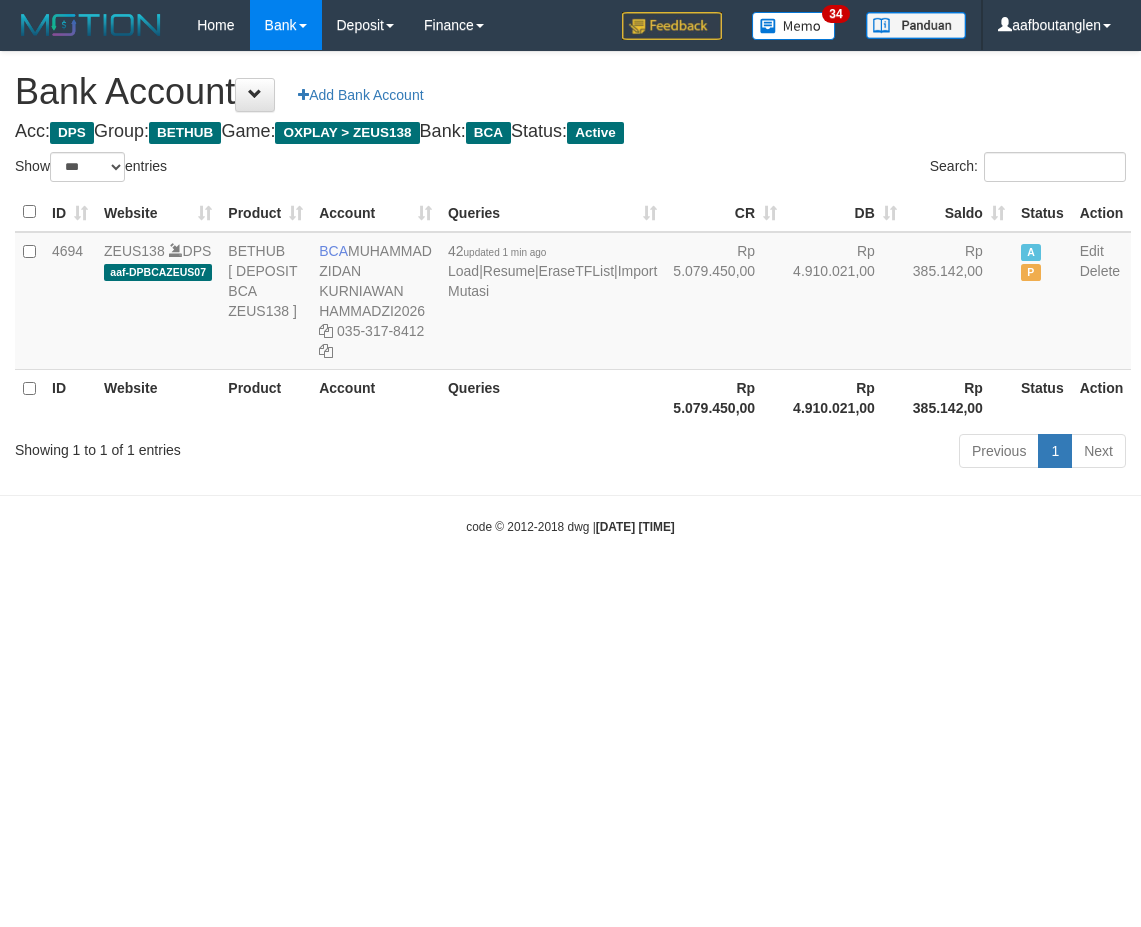 select on "***" 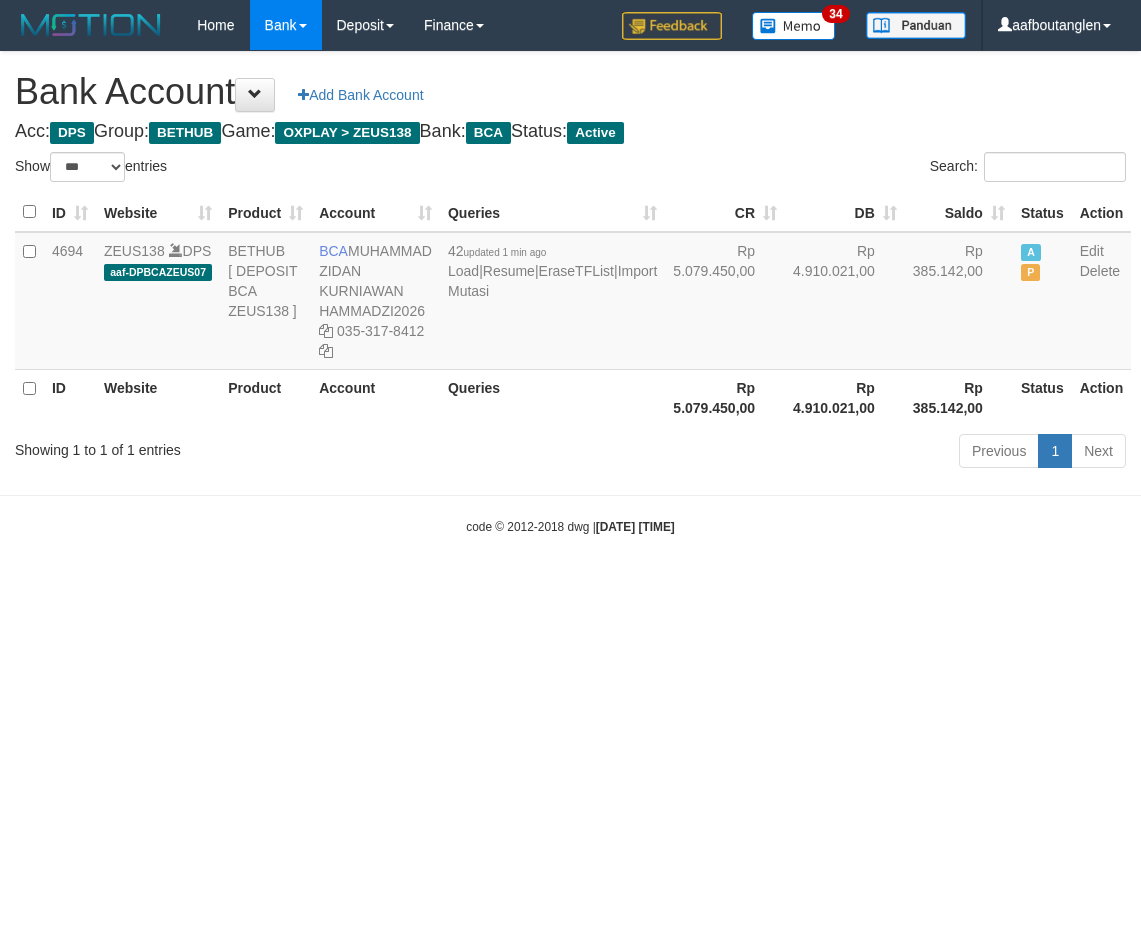scroll, scrollTop: 0, scrollLeft: 0, axis: both 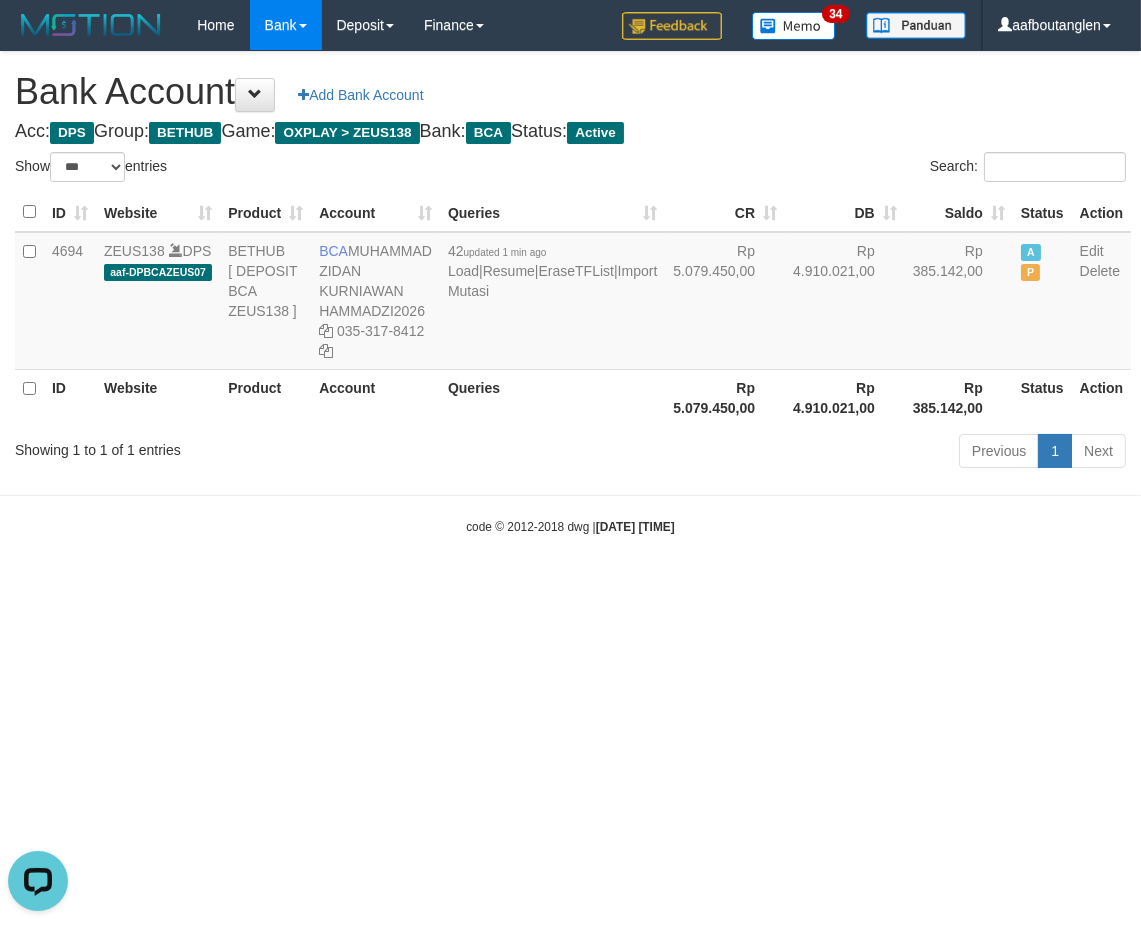 drag, startPoint x: 860, startPoint y: 581, endPoint x: 840, endPoint y: 584, distance: 20.22375 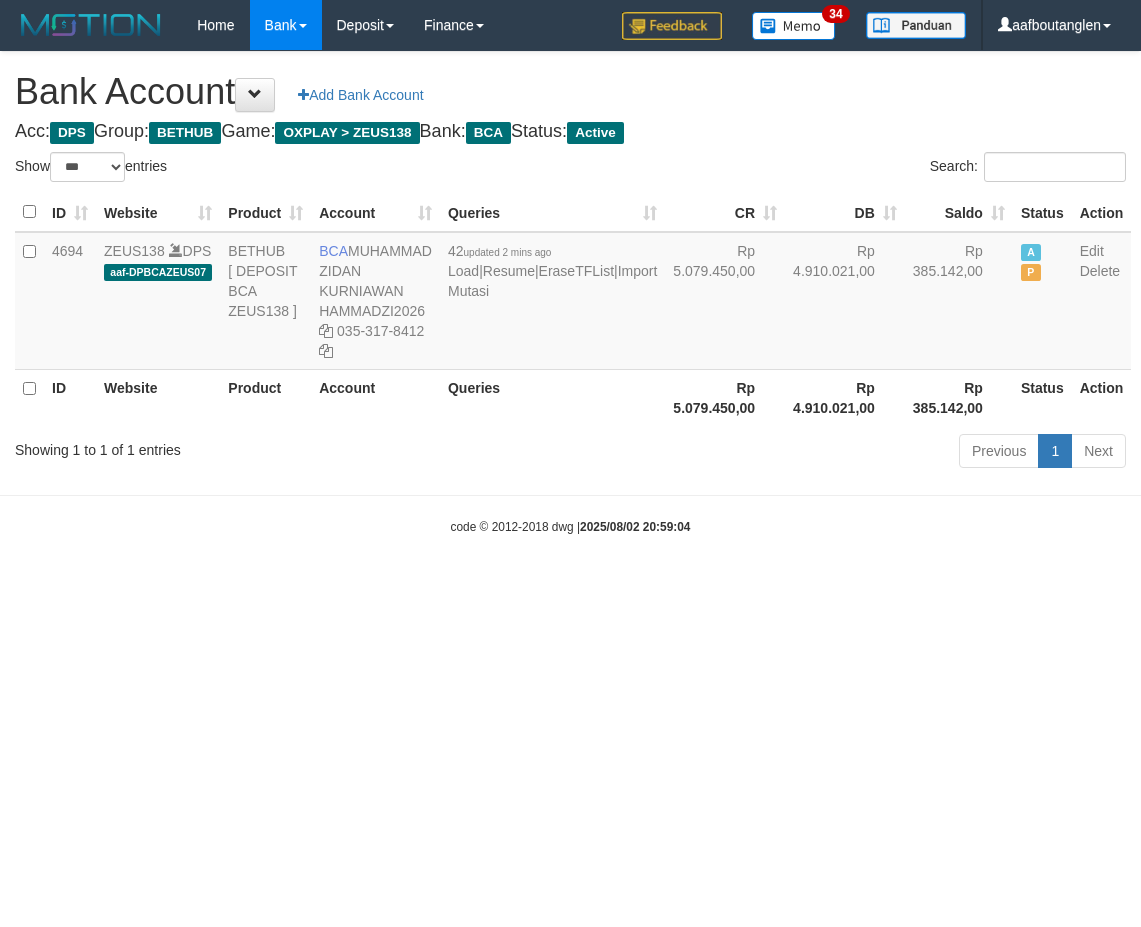 select on "***" 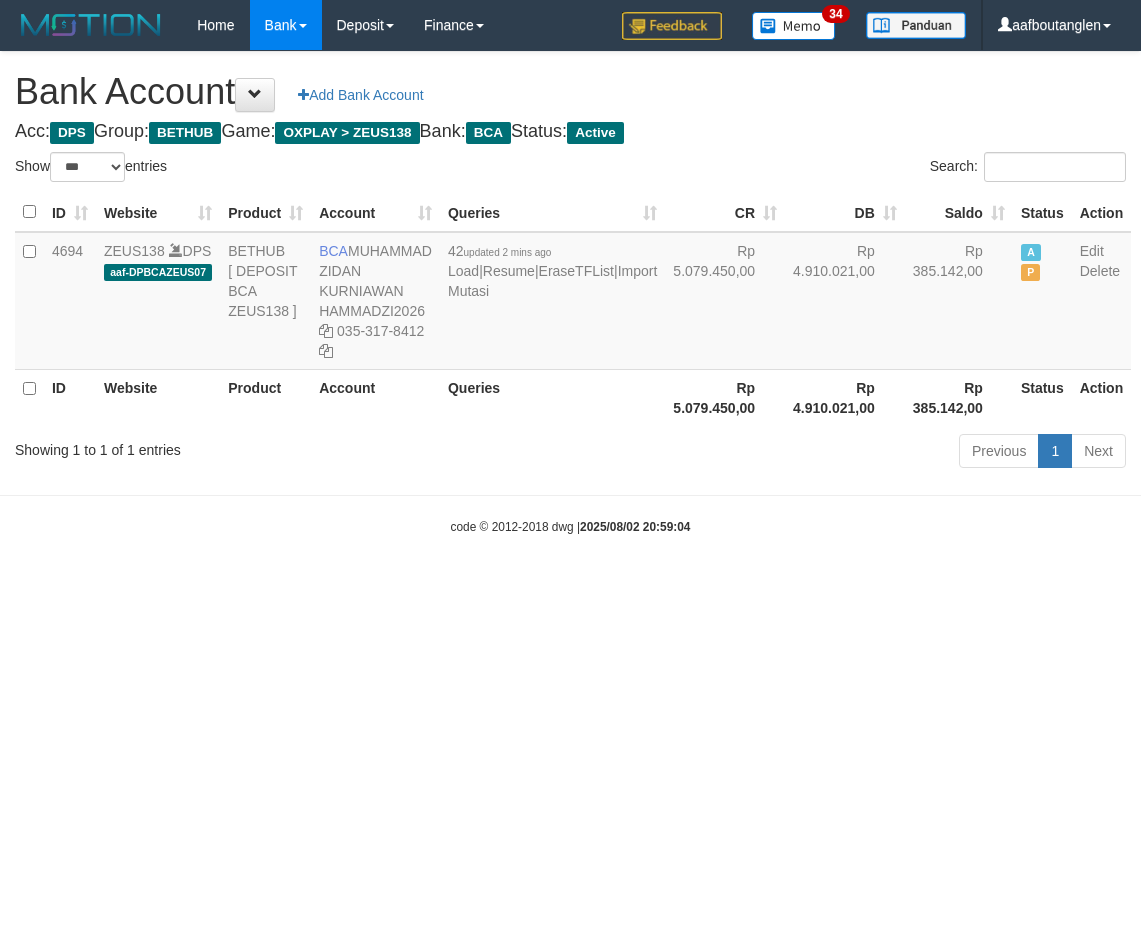 scroll, scrollTop: 0, scrollLeft: 0, axis: both 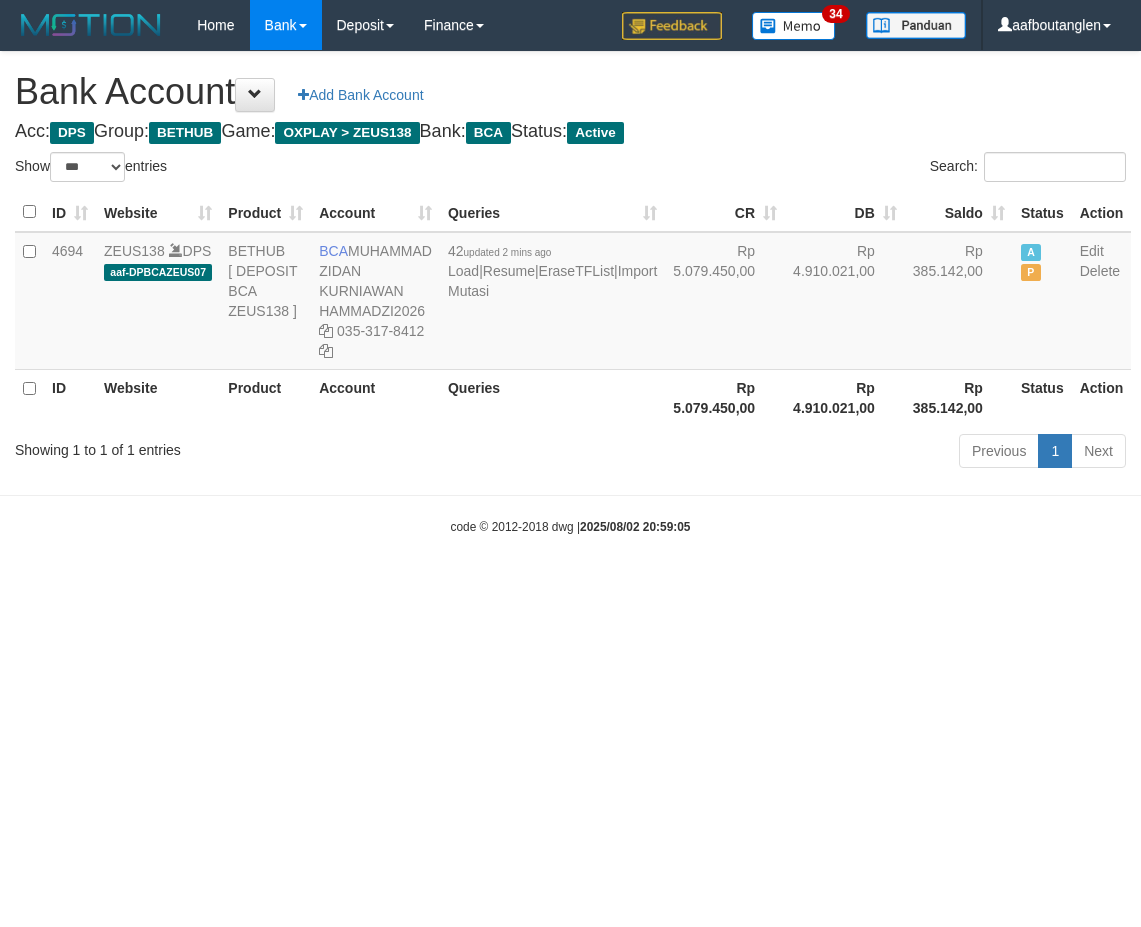 select on "***" 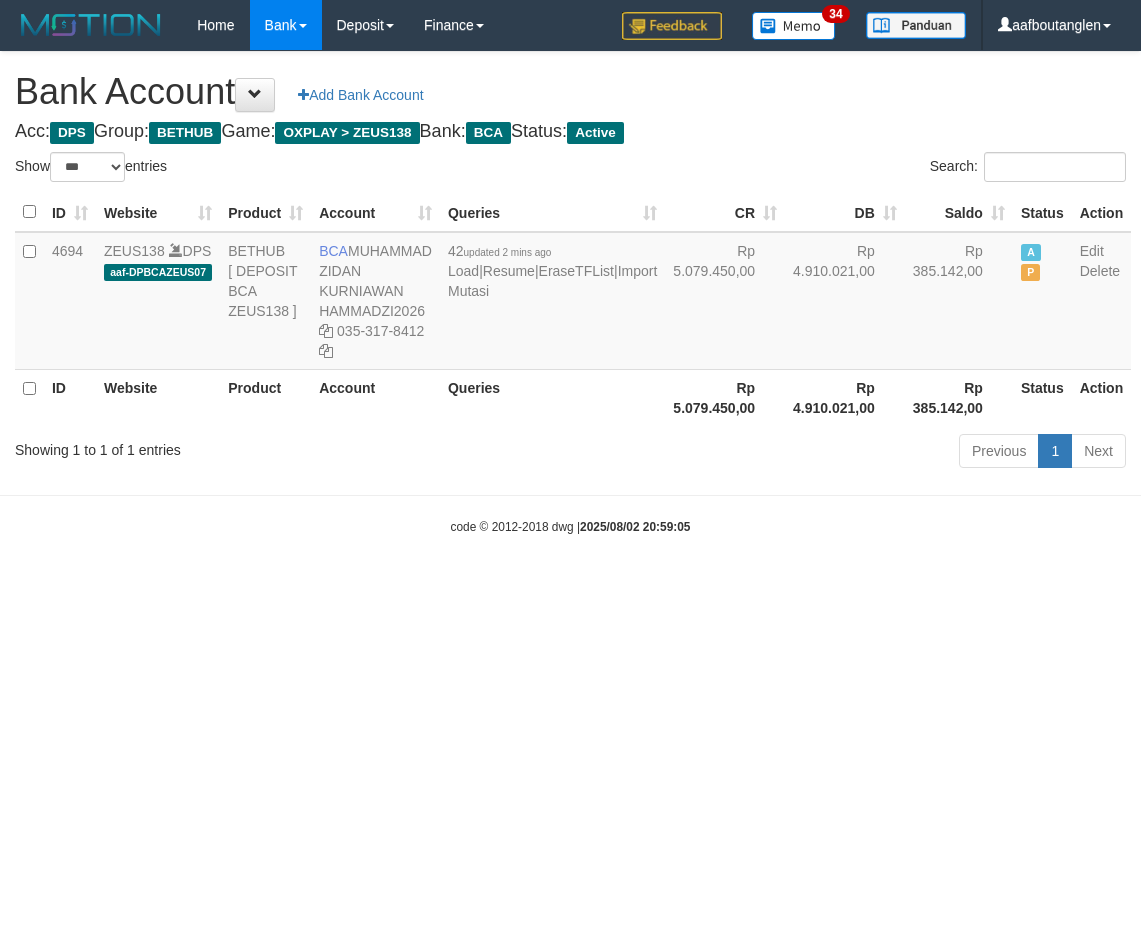 scroll, scrollTop: 0, scrollLeft: 0, axis: both 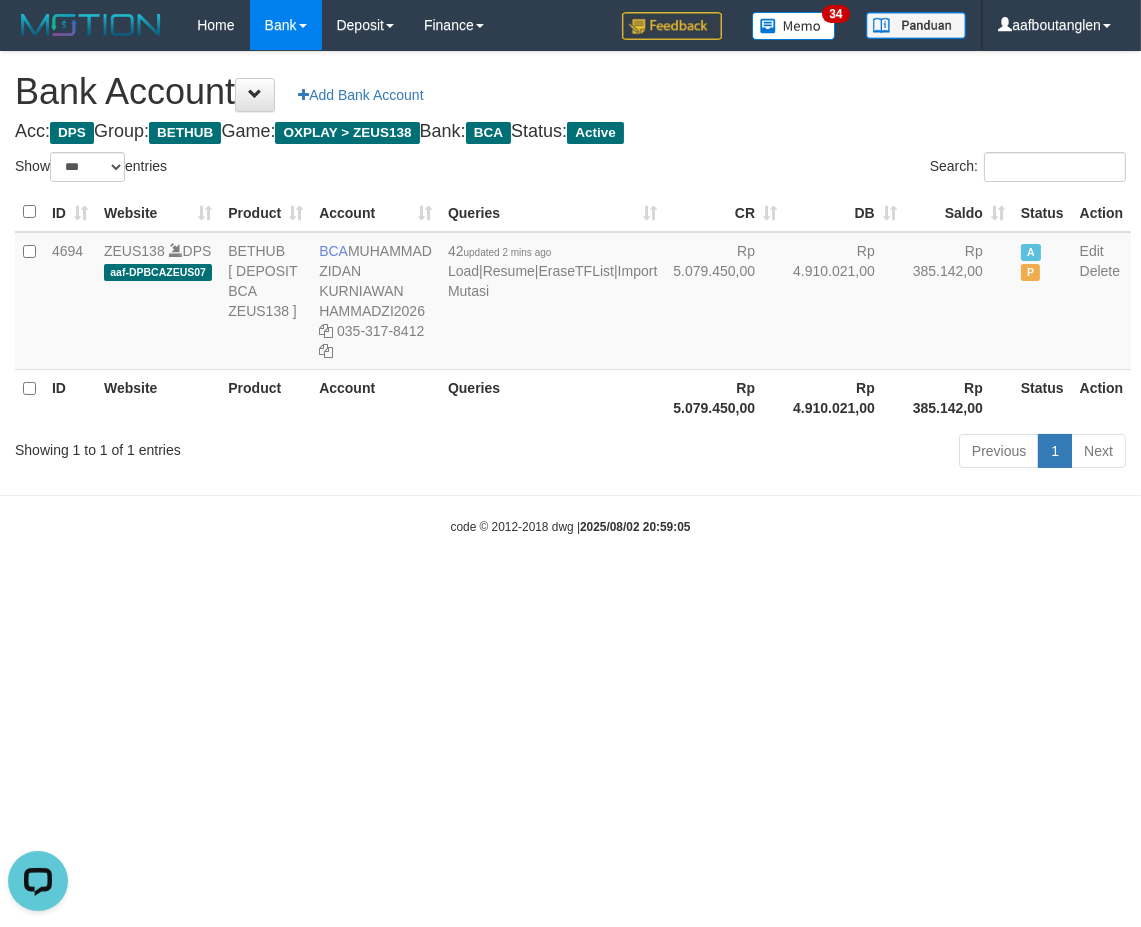 click on "Toggle navigation
Home
Bank
Account List
Deposit
DPS List
History
Note DPS
Finance
Financial Data
aafboutanglen
My Profile
Log Out
34" at bounding box center (570, 293) 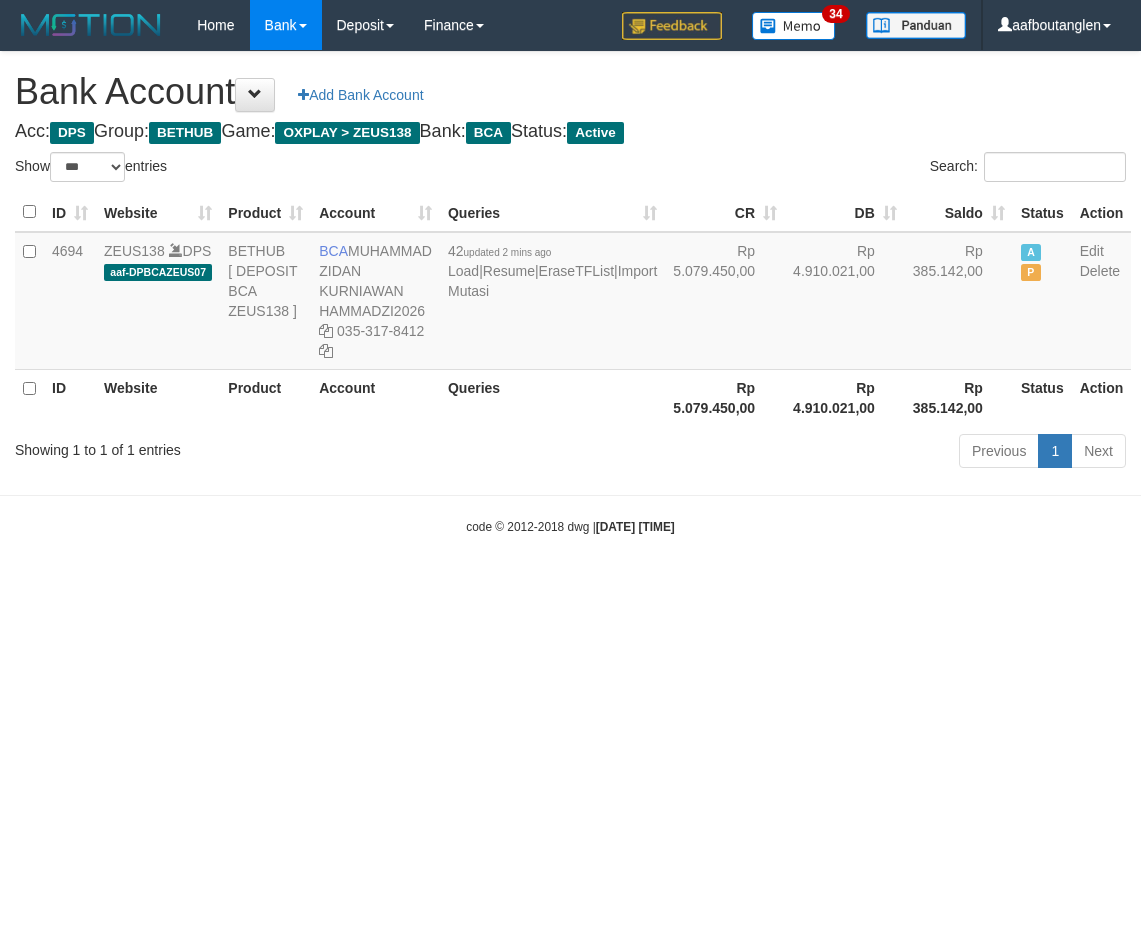 select on "***" 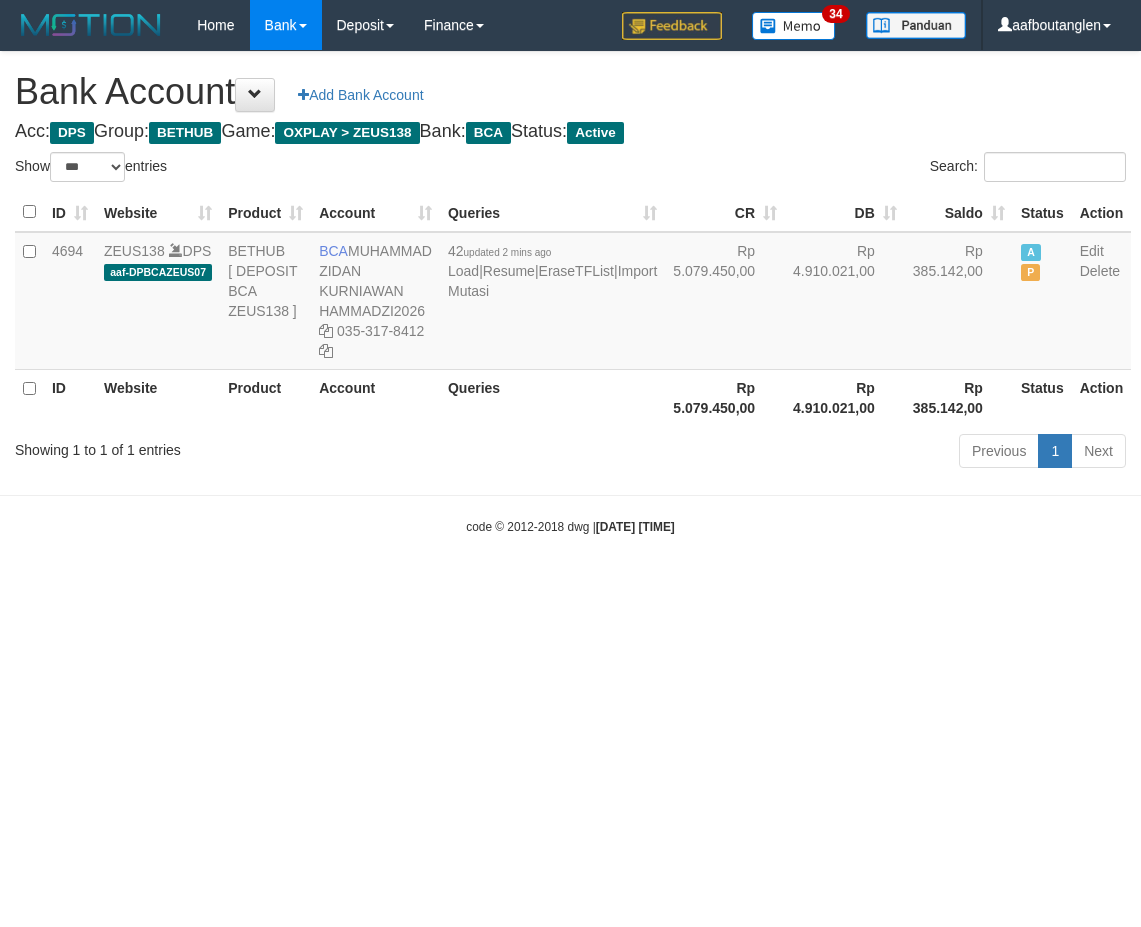 scroll, scrollTop: 0, scrollLeft: 0, axis: both 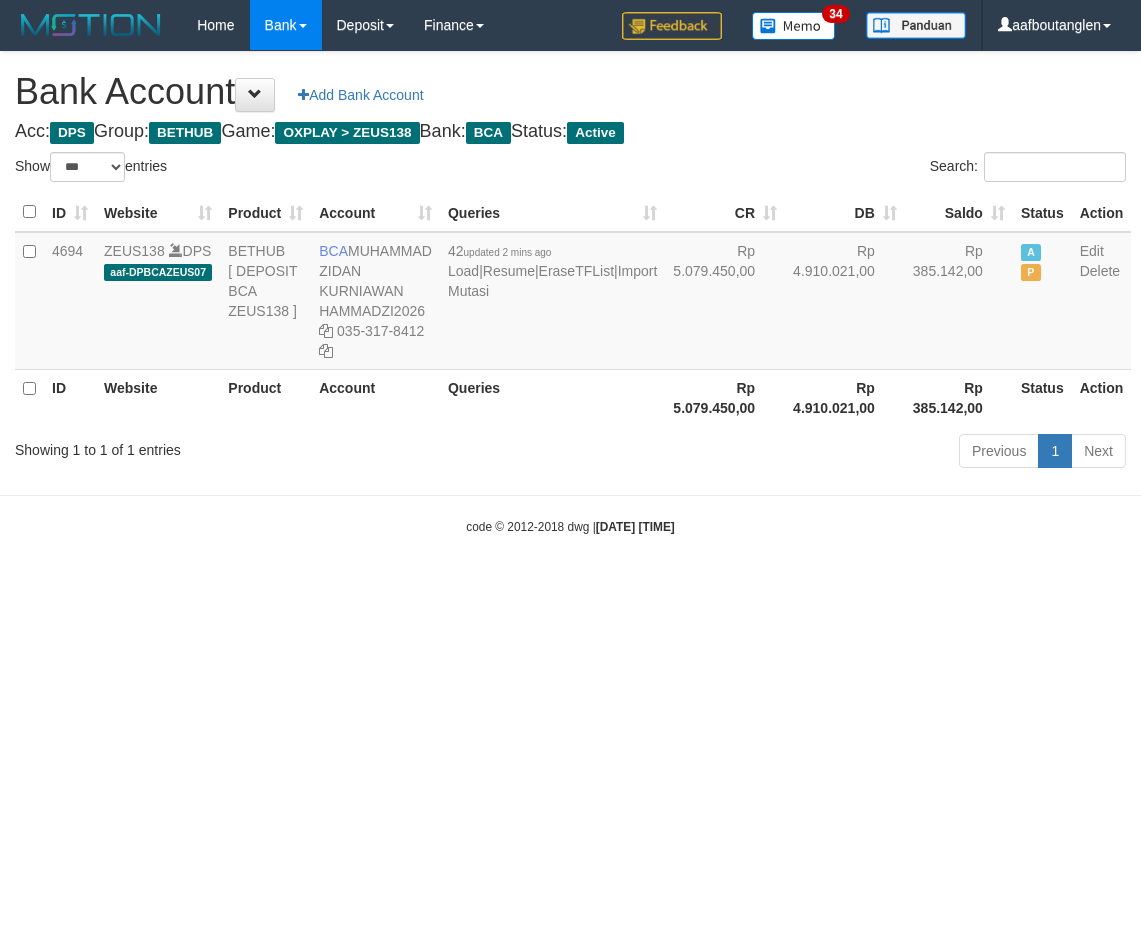 select on "***" 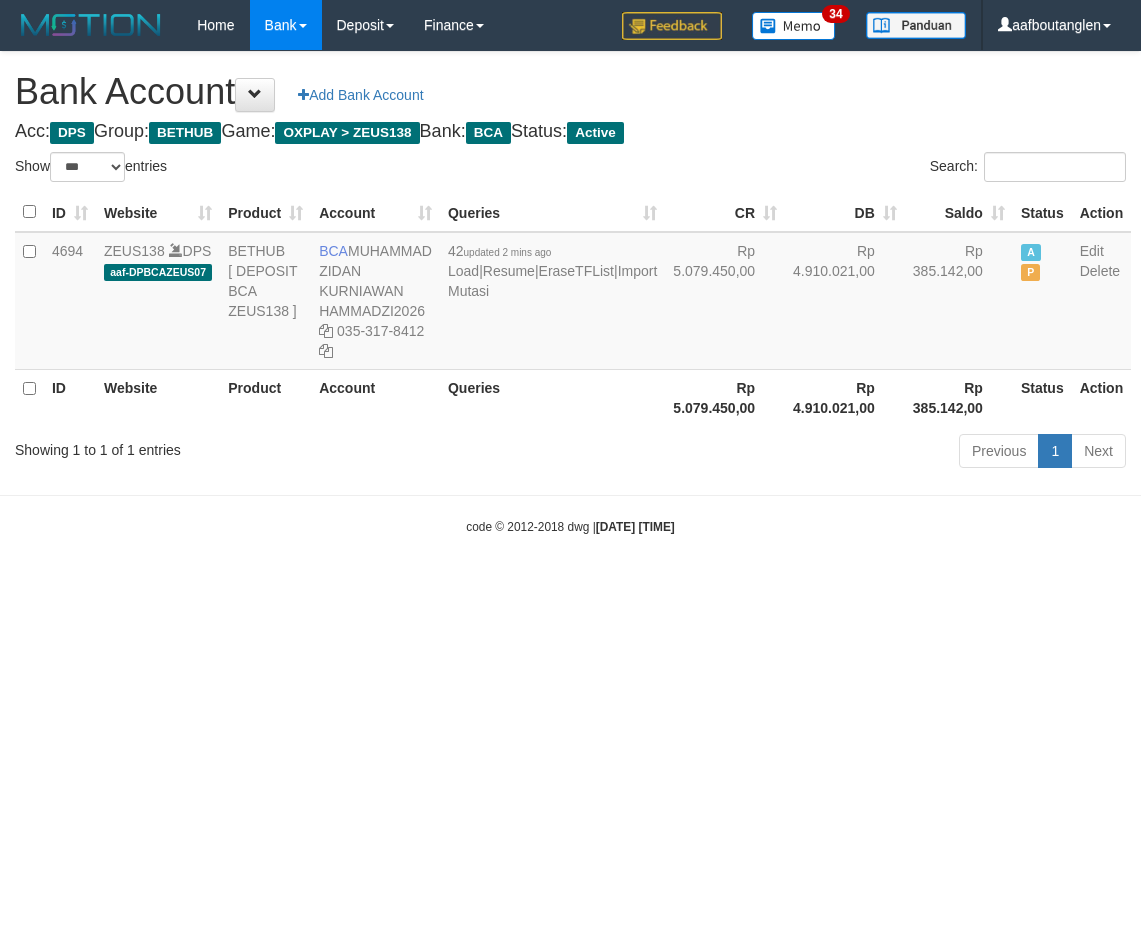 scroll, scrollTop: 0, scrollLeft: 0, axis: both 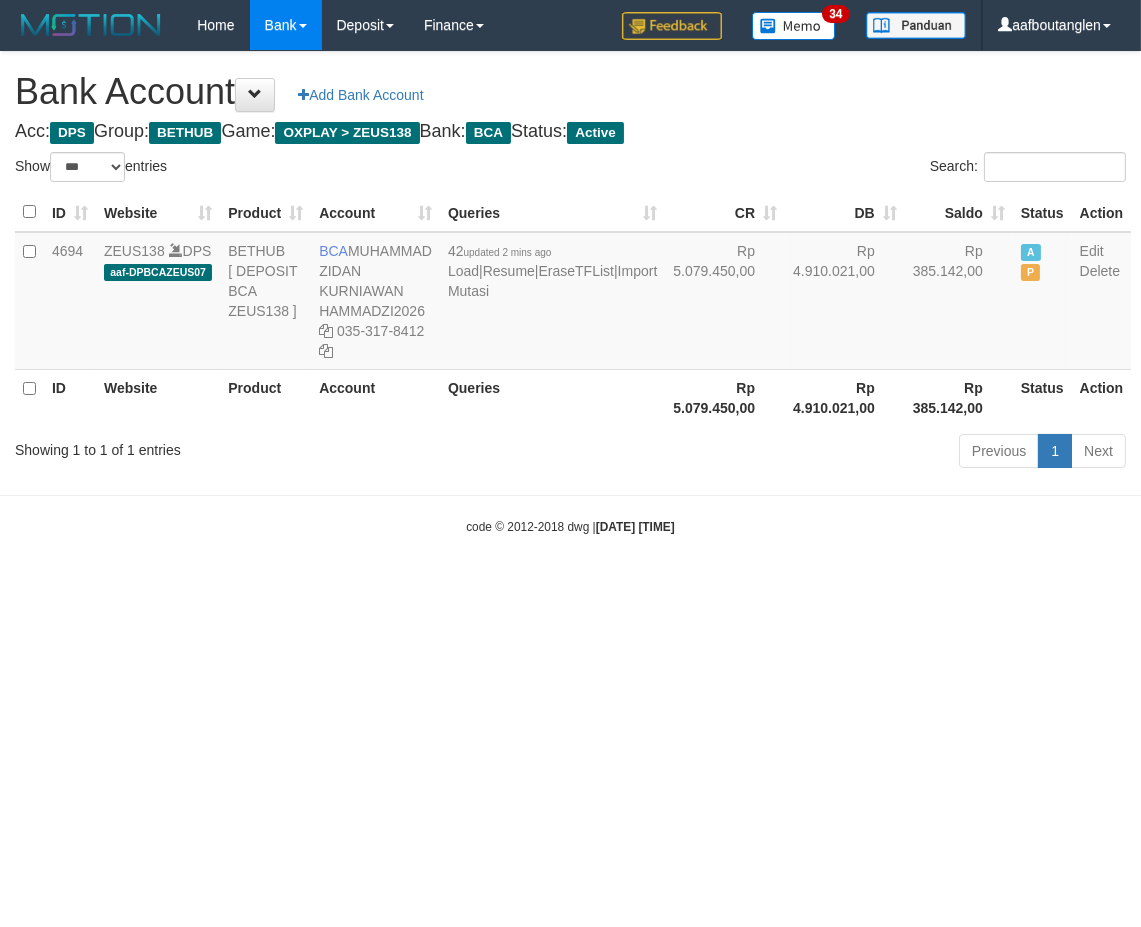 drag, startPoint x: 664, startPoint y: 568, endPoint x: 651, endPoint y: 562, distance: 14.3178215 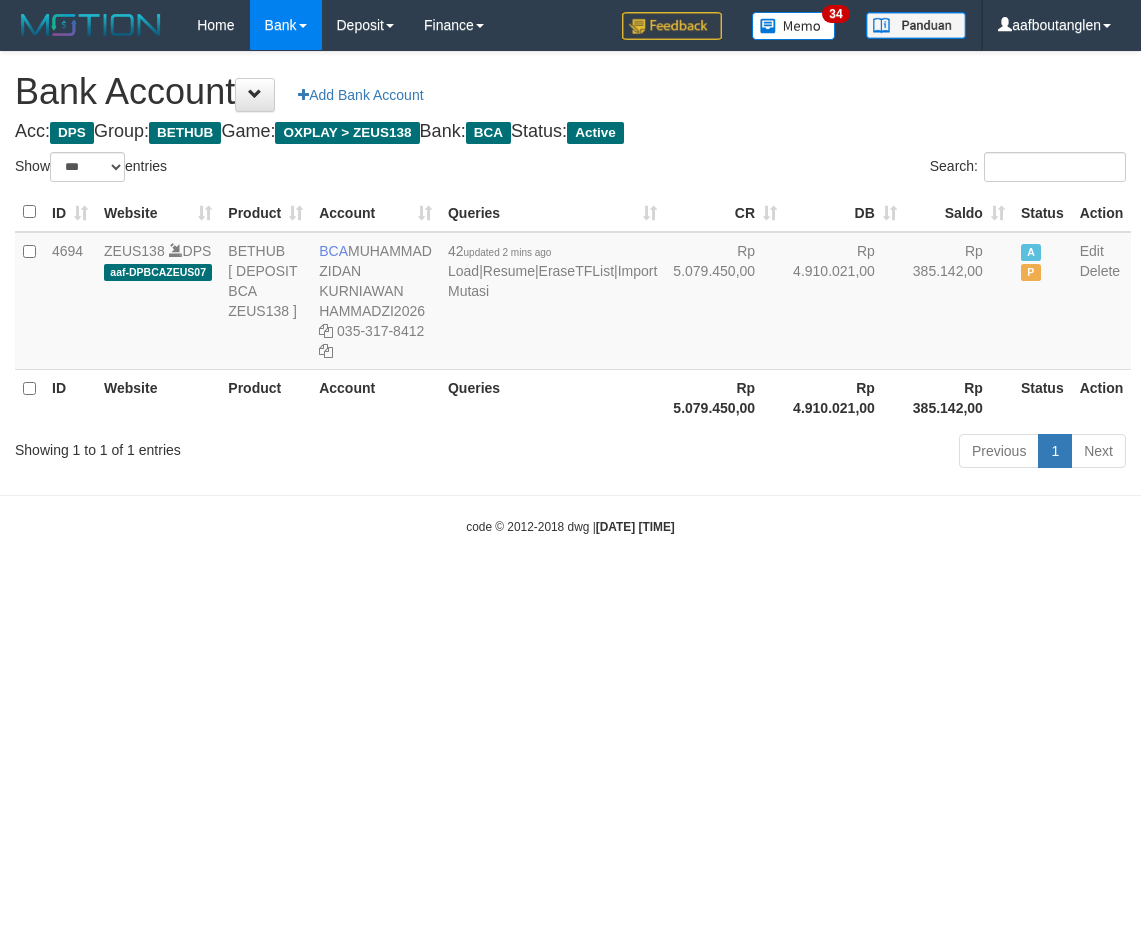 select on "***" 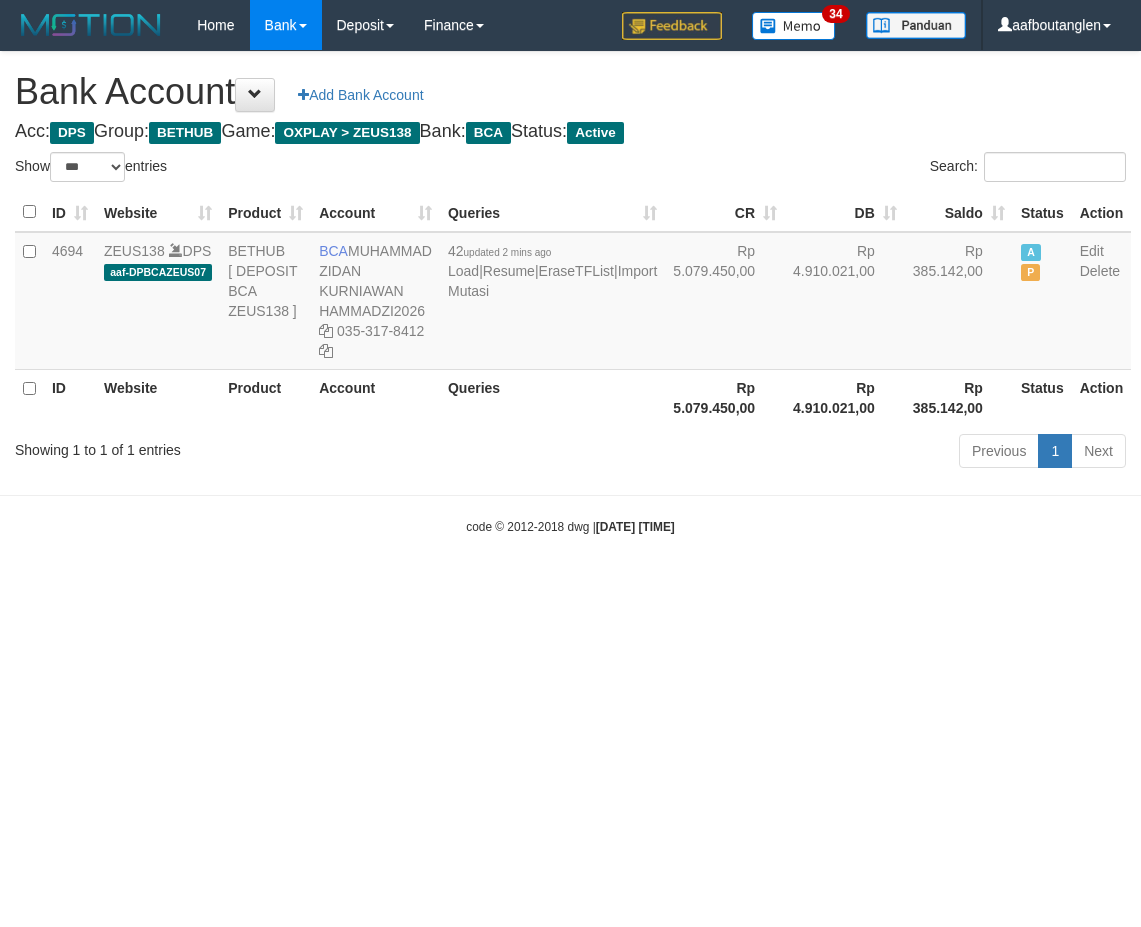 scroll, scrollTop: 0, scrollLeft: 0, axis: both 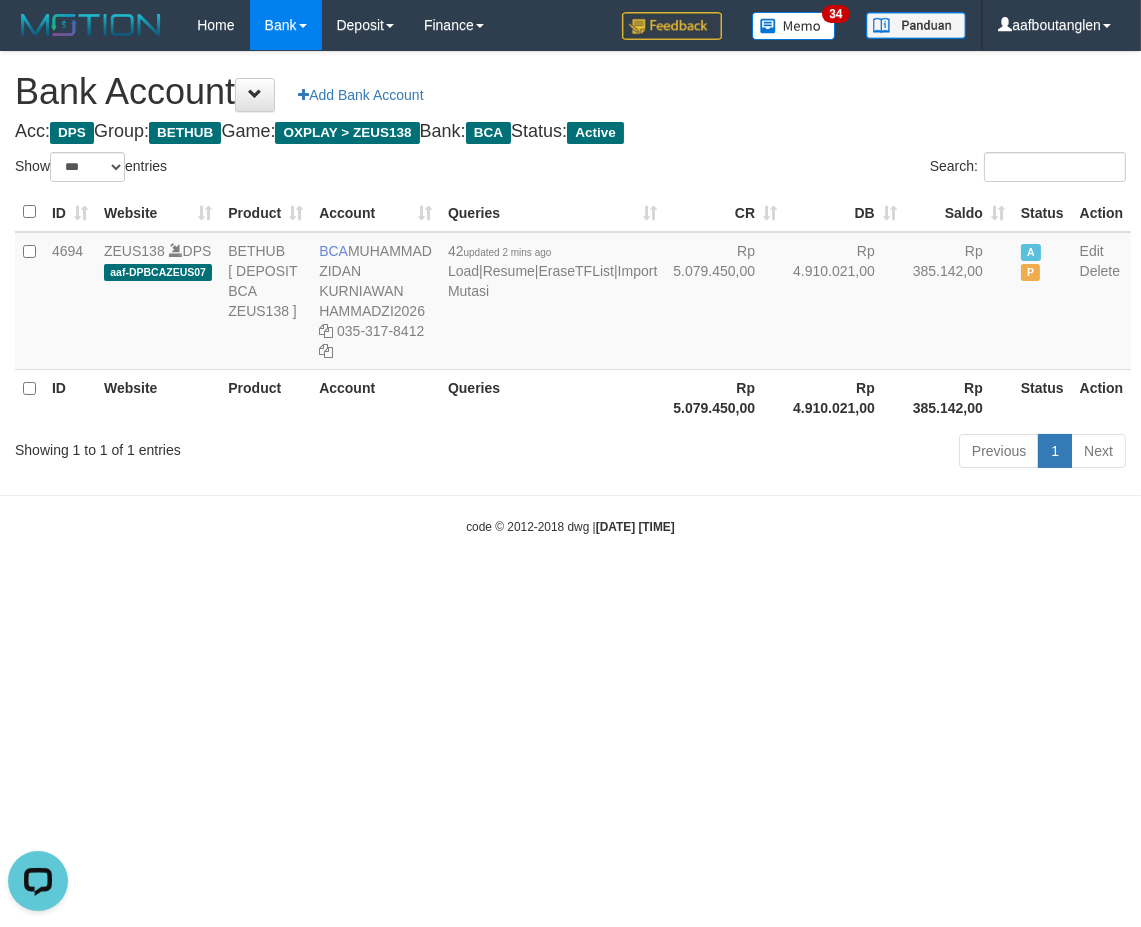 click on "Toggle navigation
Home
Bank
Account List
Deposit
DPS List
History
Note DPS
Finance
Financial Data
aafboutanglen
My Profile
Log Out
34" at bounding box center [570, 293] 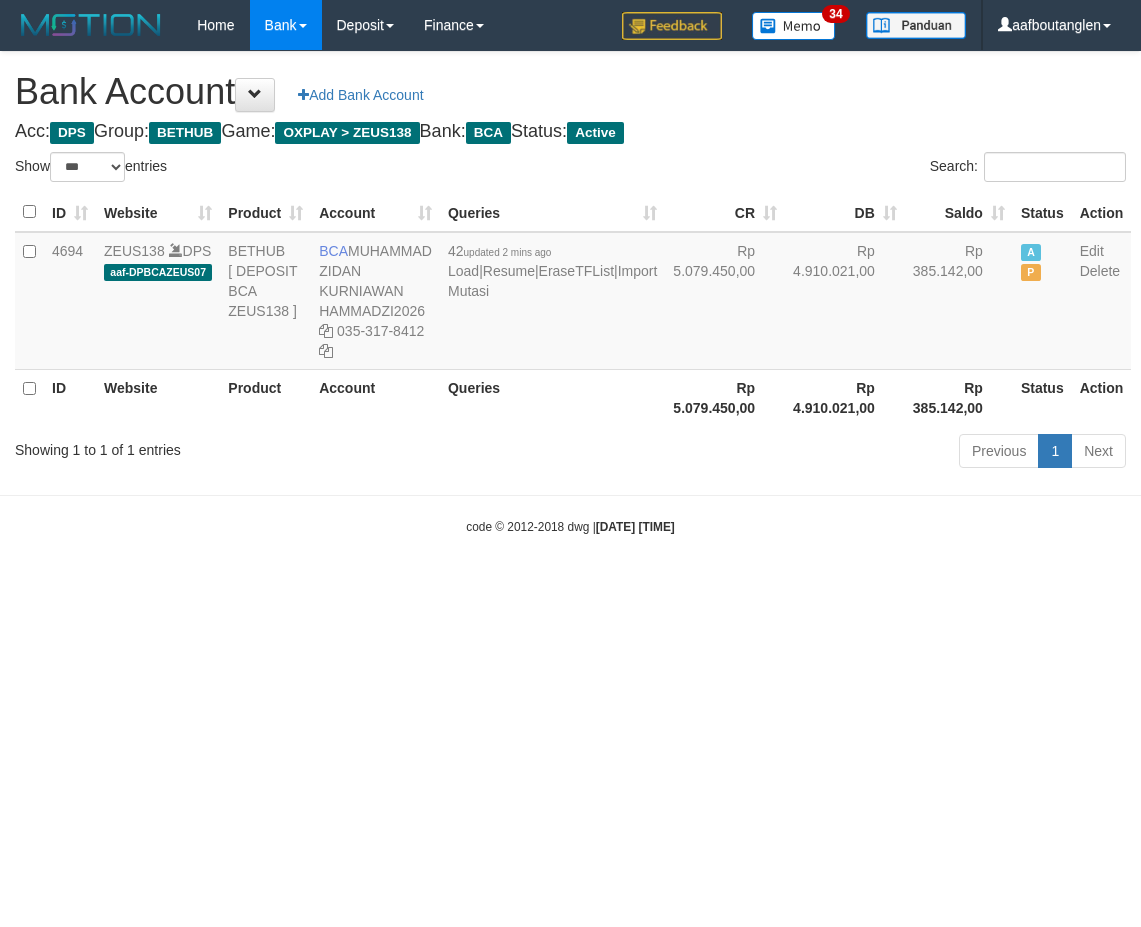 select on "***" 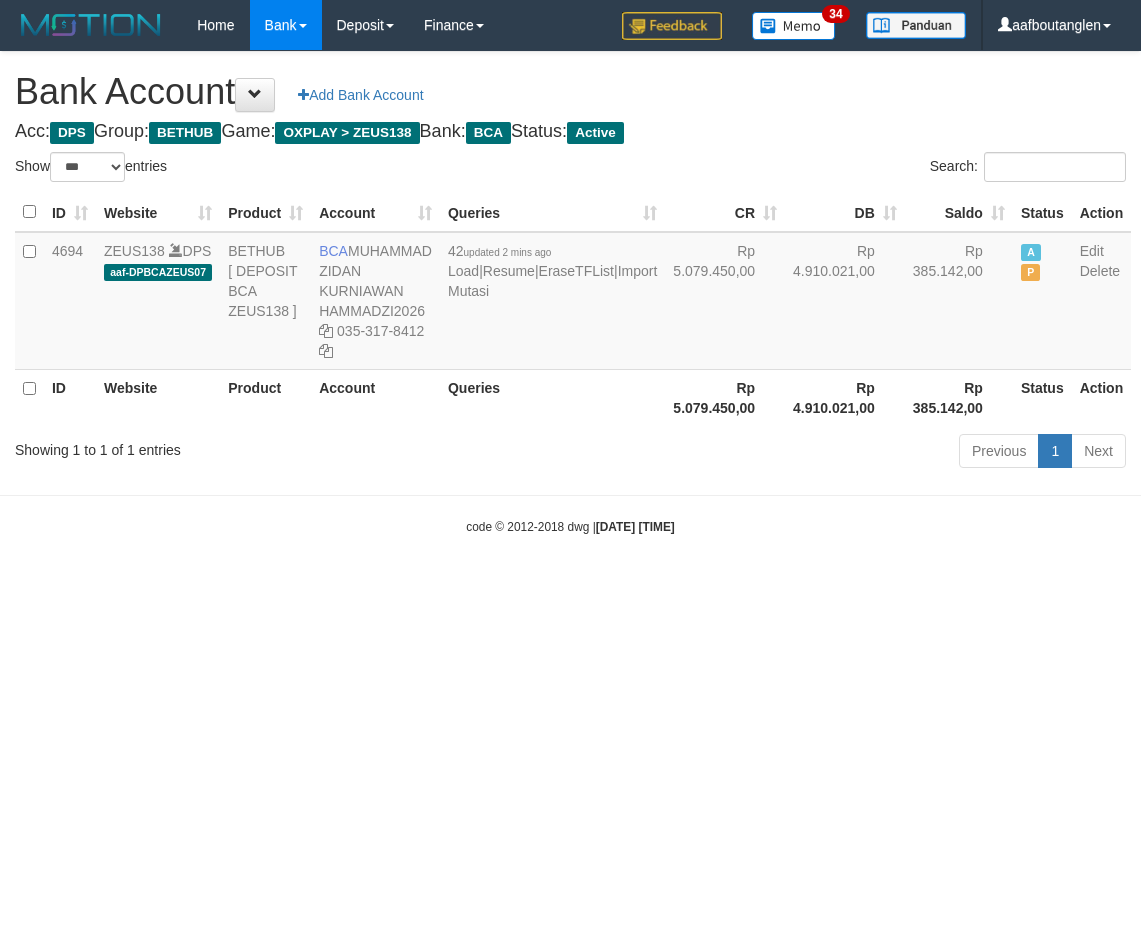 scroll, scrollTop: 0, scrollLeft: 0, axis: both 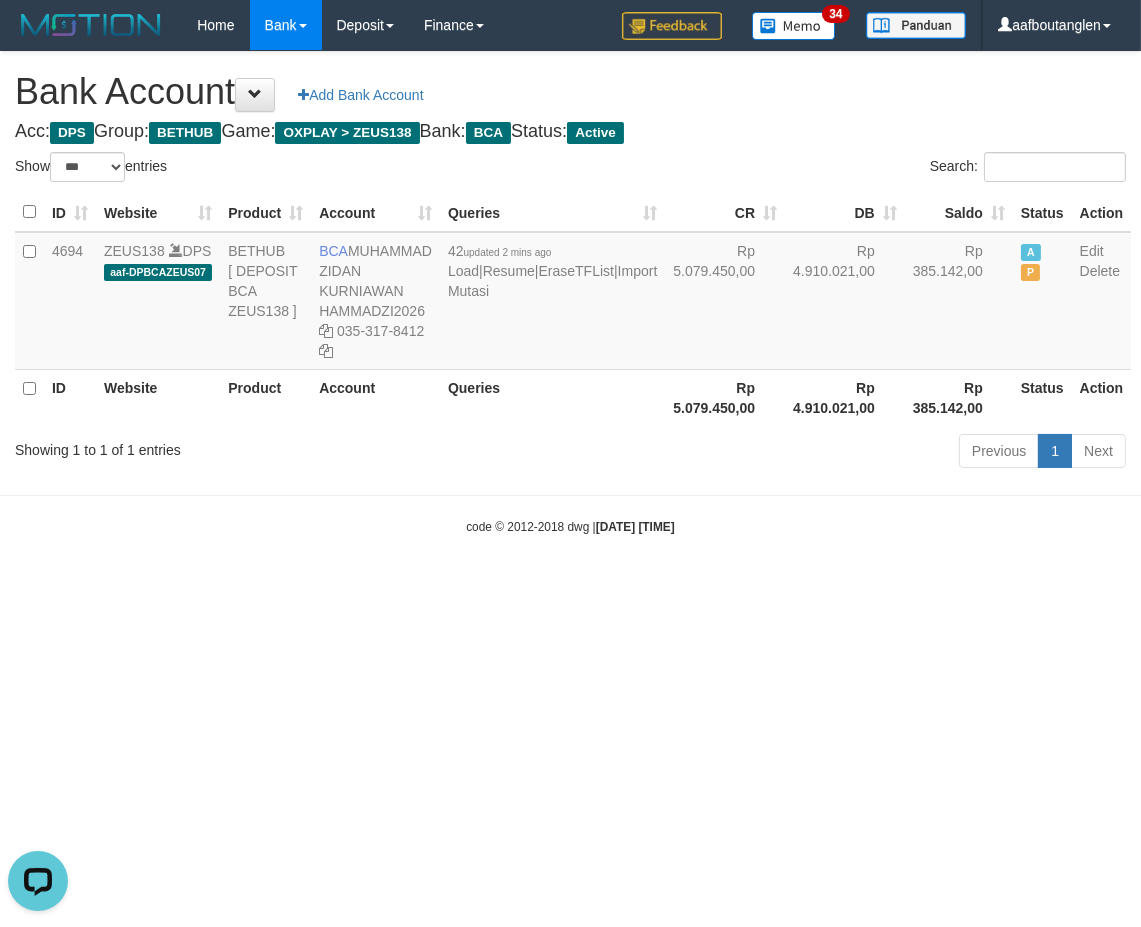 click on "Toggle navigation
Home
Bank
Account List
Deposit
DPS List
History
Note DPS
Finance
Financial Data
aafboutanglen
My Profile
Log Out
34" at bounding box center (570, 293) 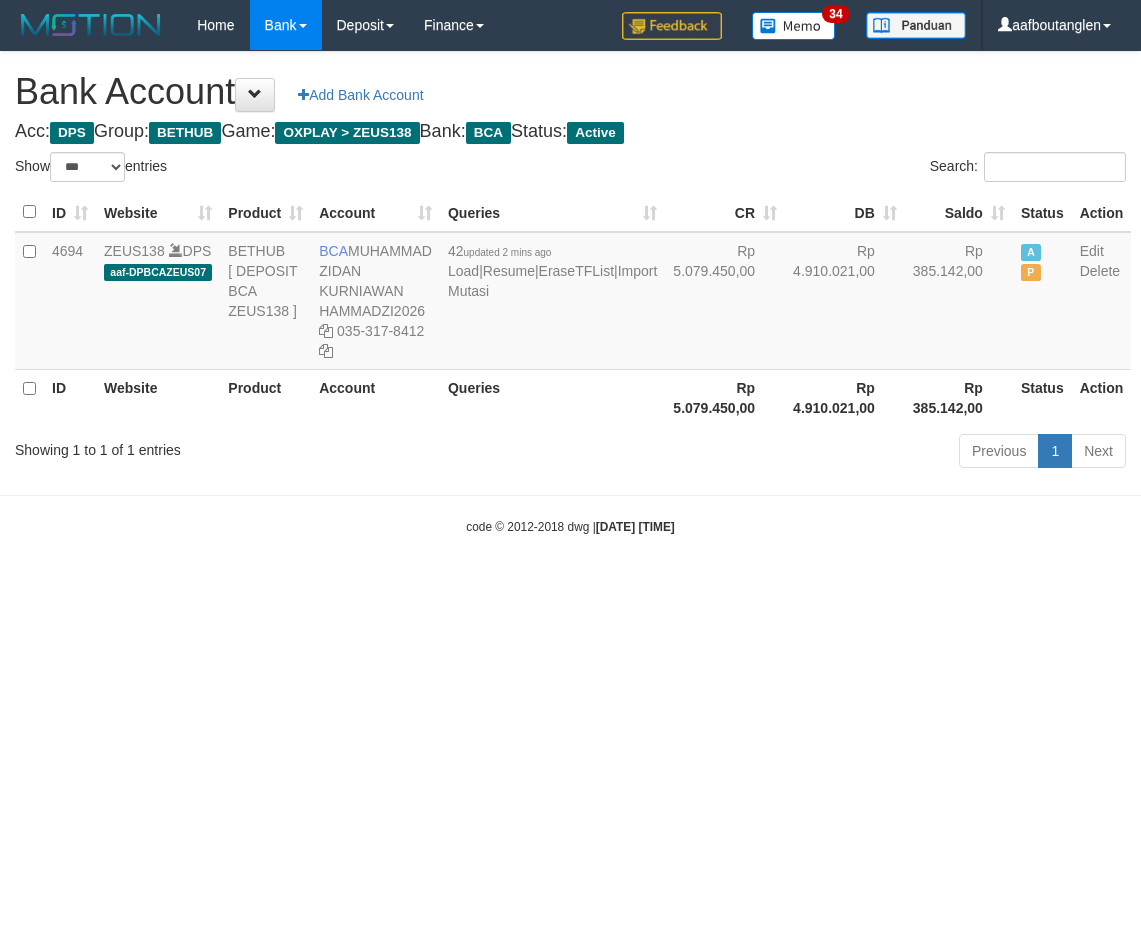 select on "***" 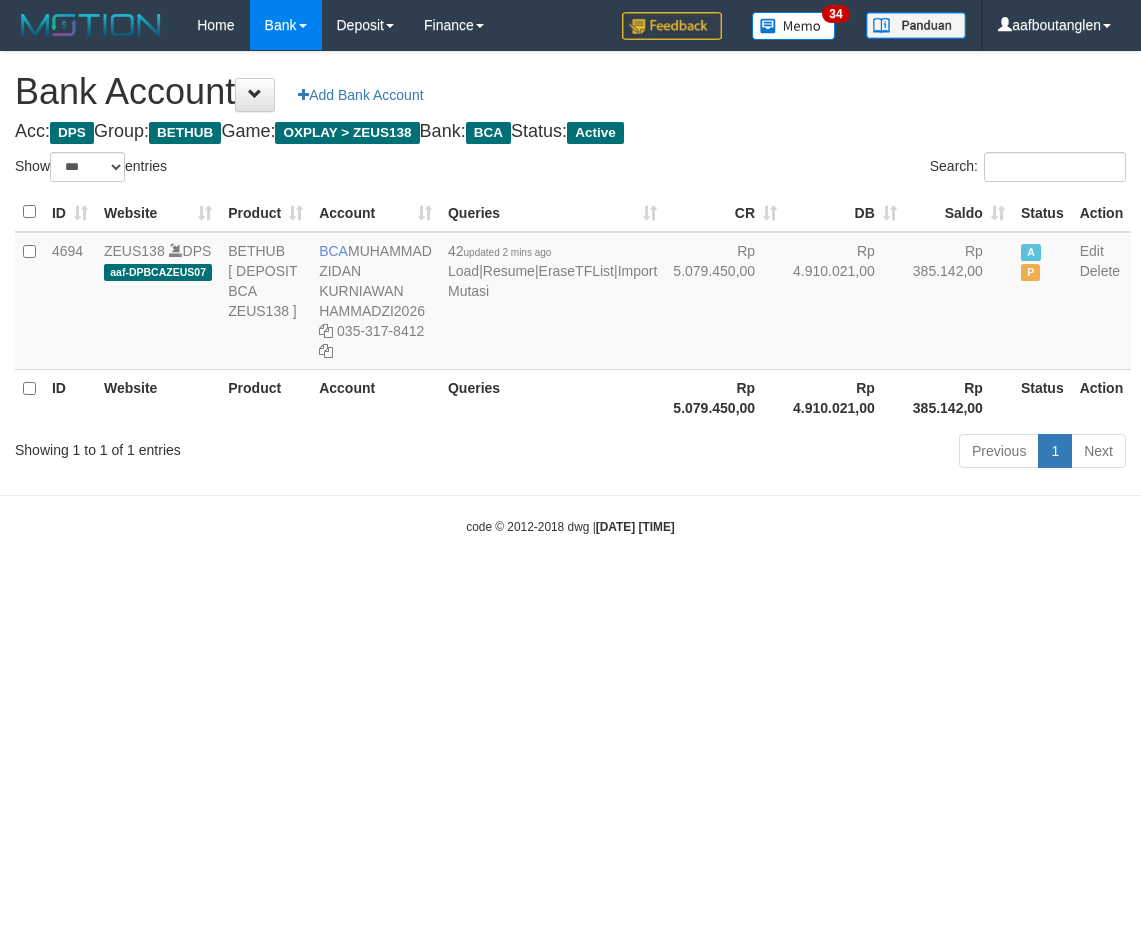 scroll, scrollTop: 0, scrollLeft: 0, axis: both 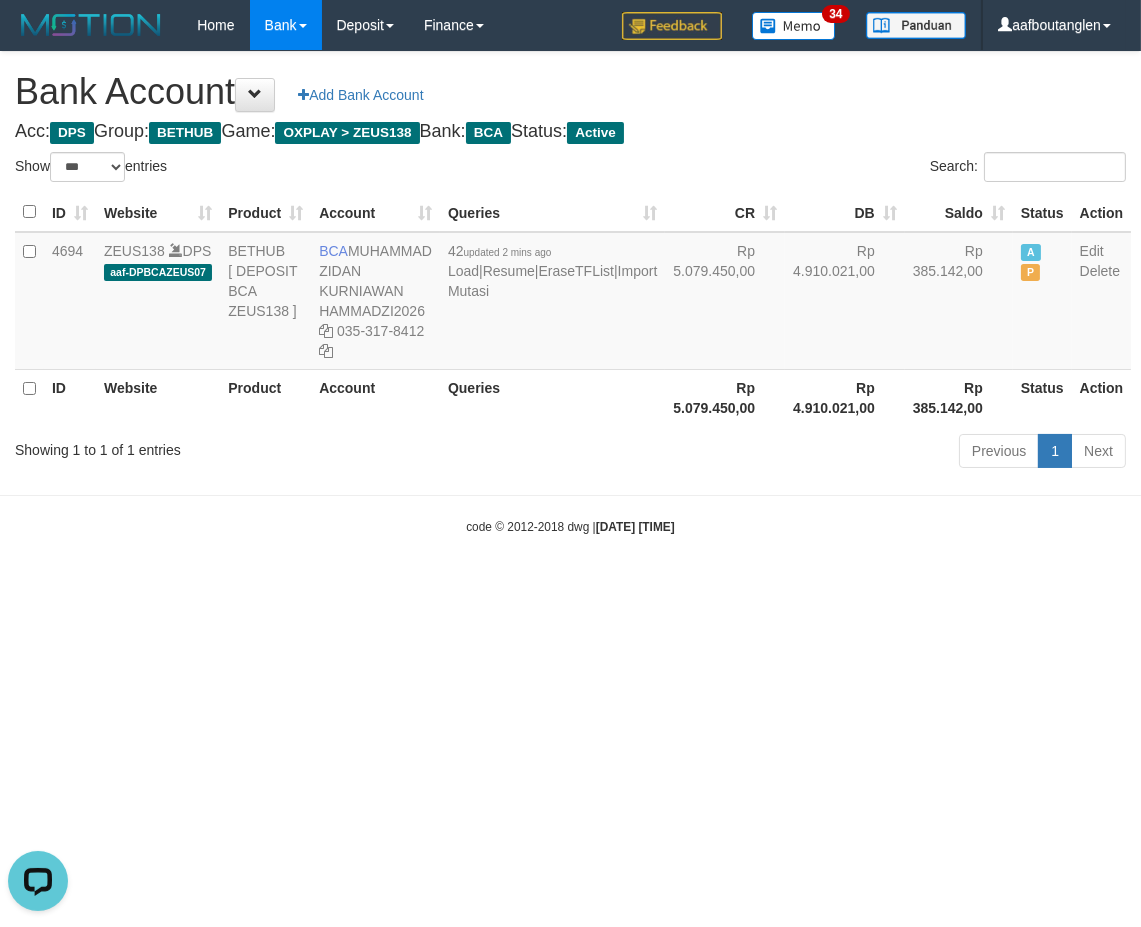 drag, startPoint x: 786, startPoint y: 638, endPoint x: 995, endPoint y: 576, distance: 218.00229 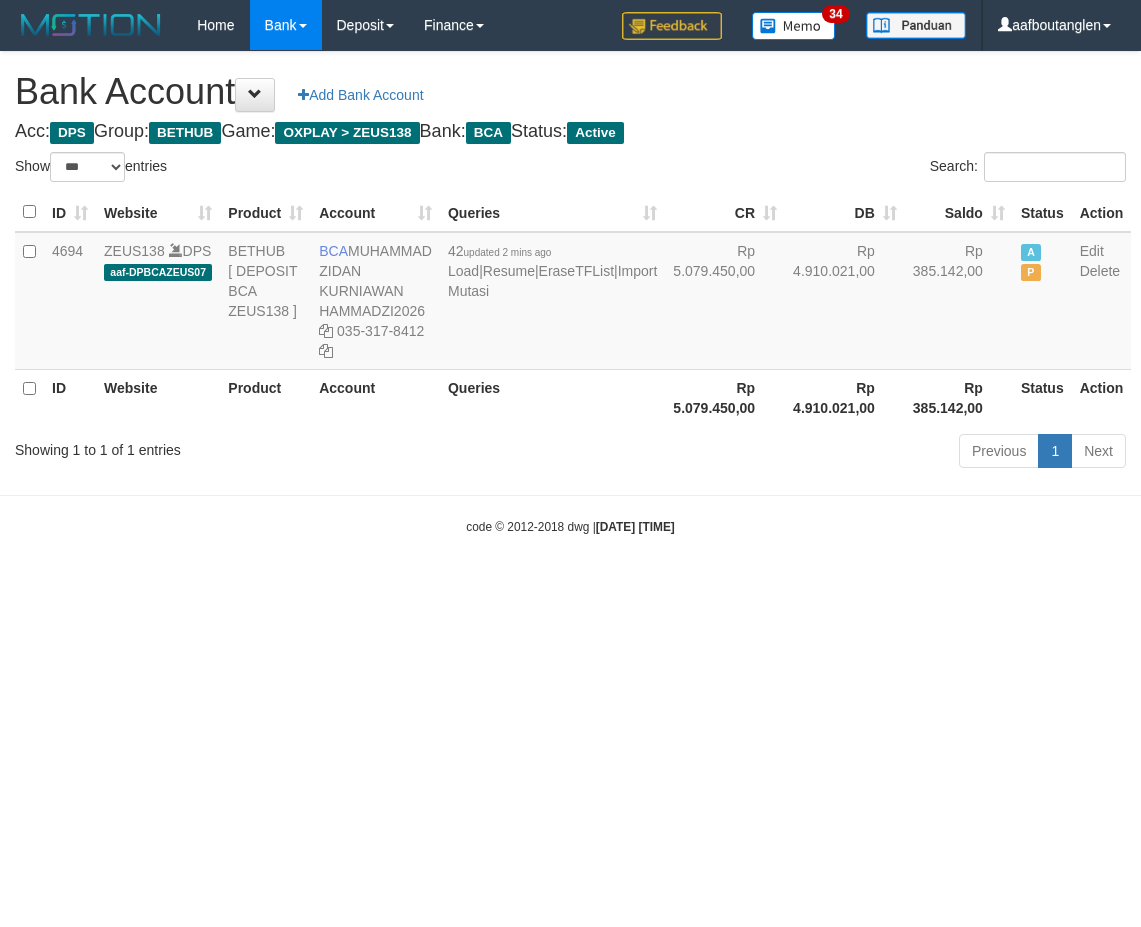 select on "***" 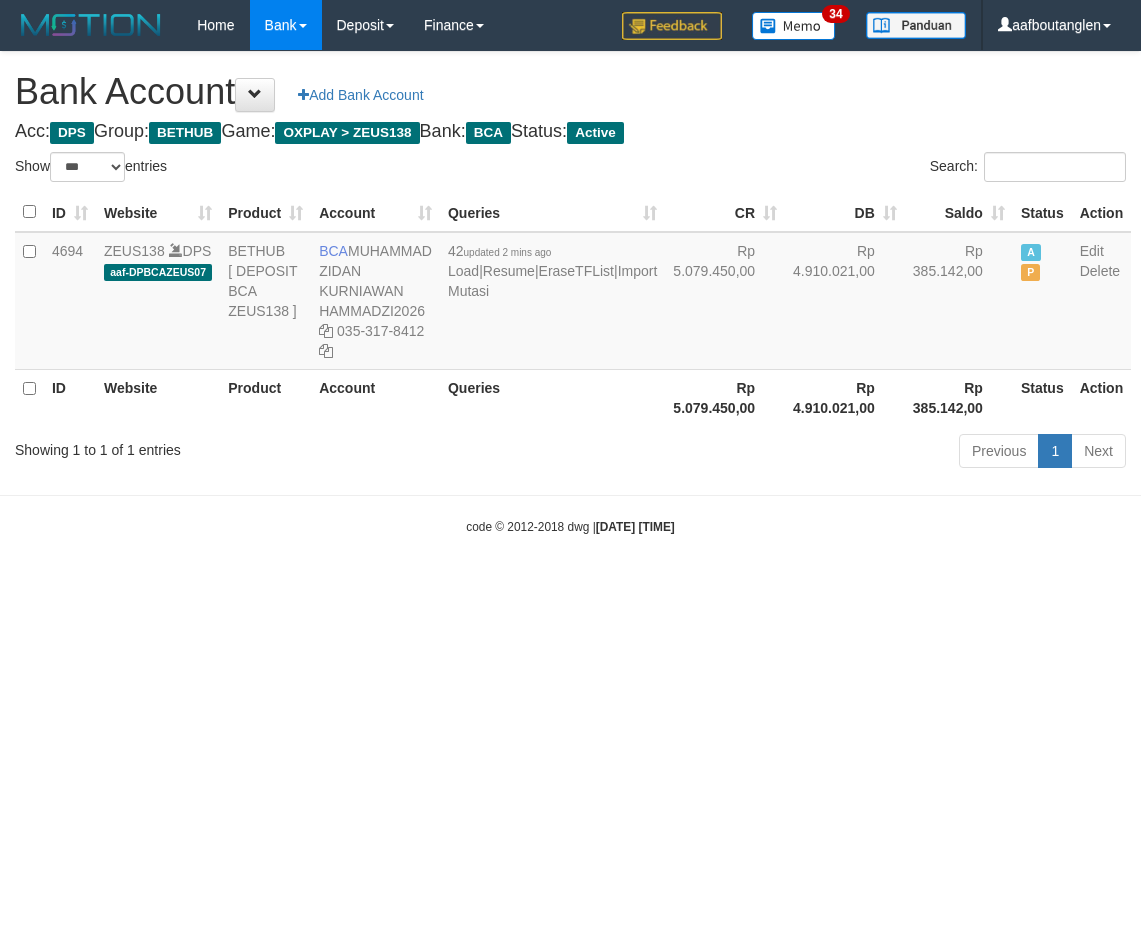 scroll, scrollTop: 0, scrollLeft: 0, axis: both 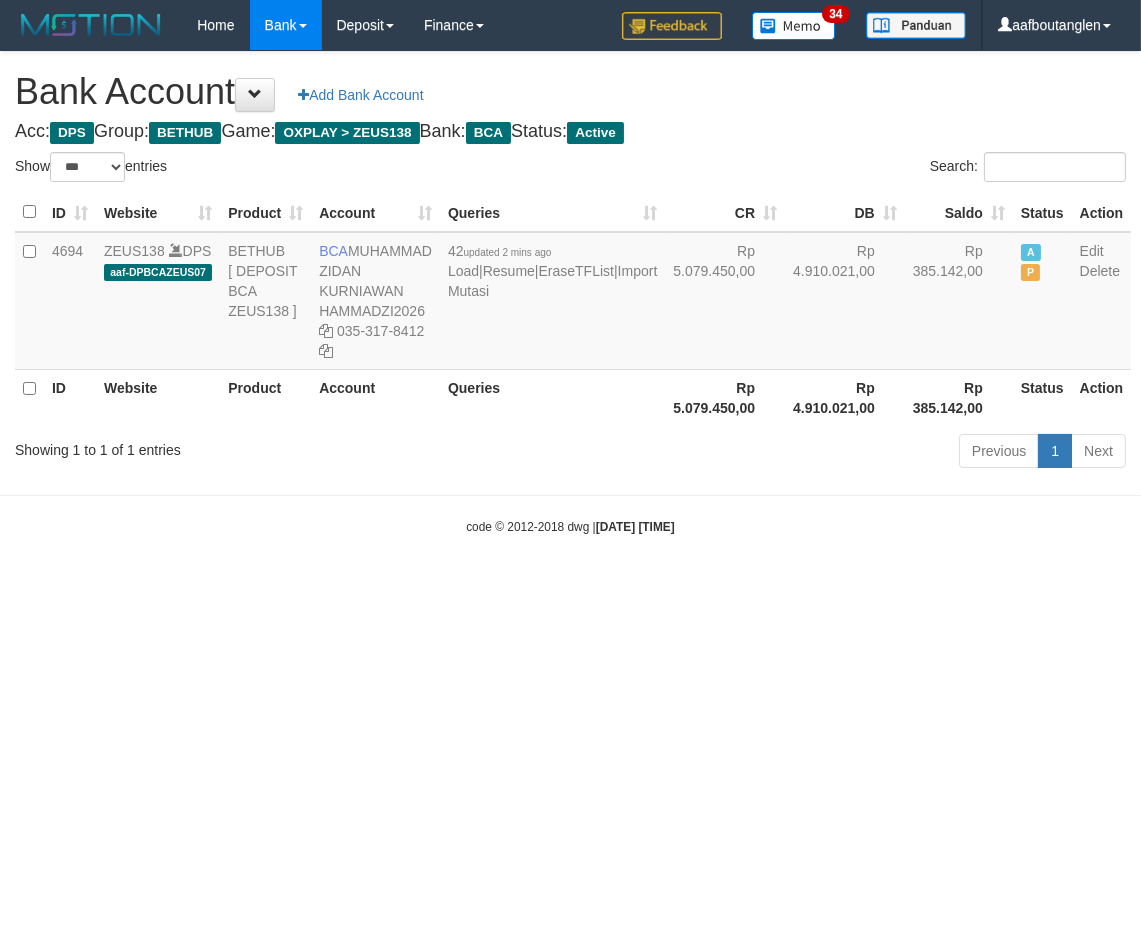drag, startPoint x: 0, startPoint y: 0, endPoint x: 725, endPoint y: 557, distance: 914.2615 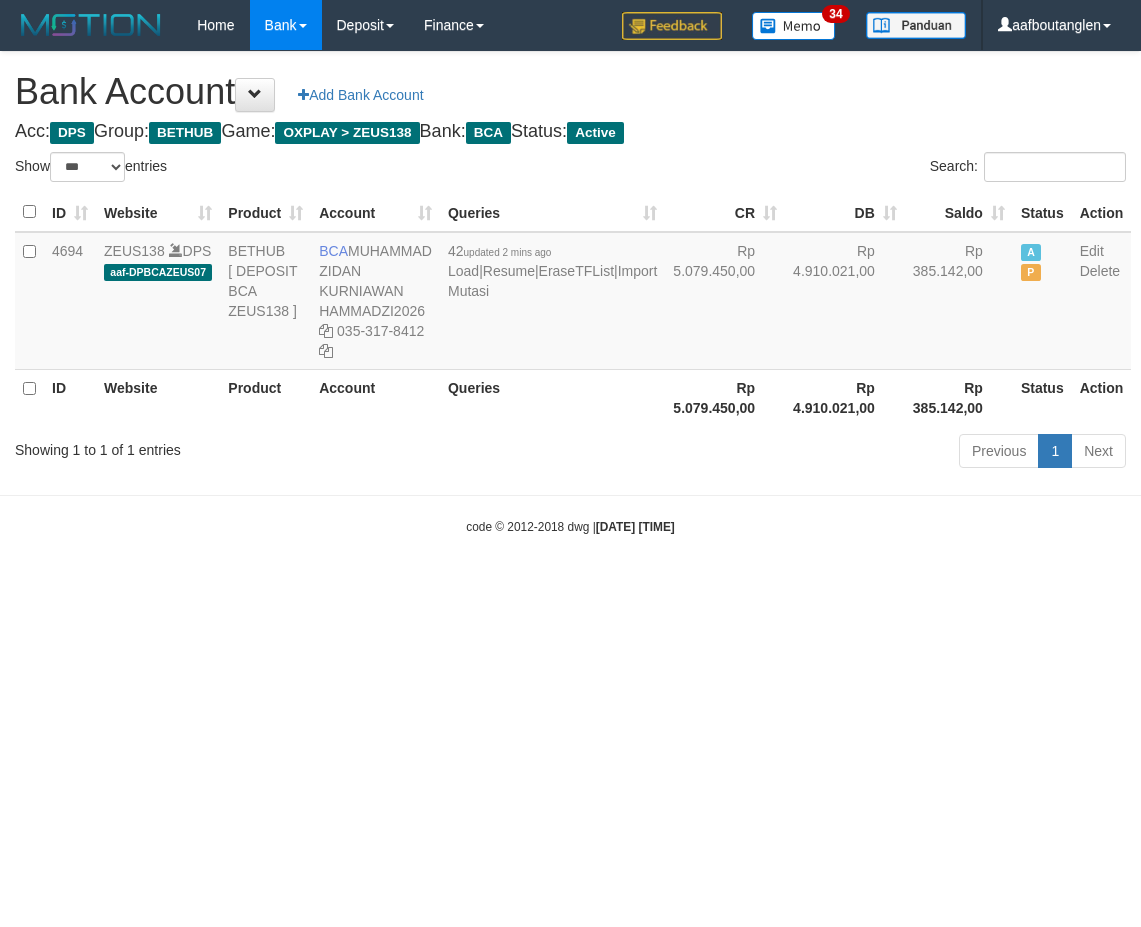 select on "***" 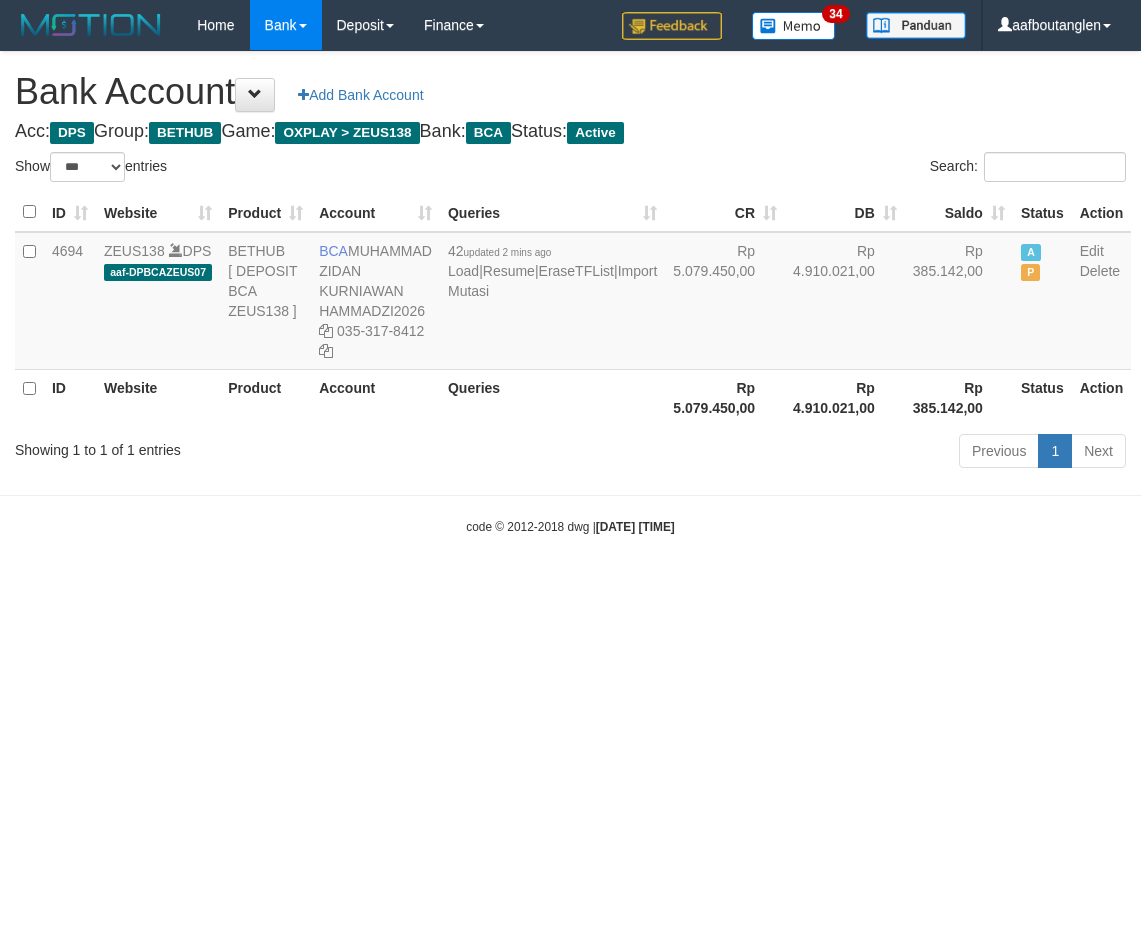 scroll, scrollTop: 0, scrollLeft: 0, axis: both 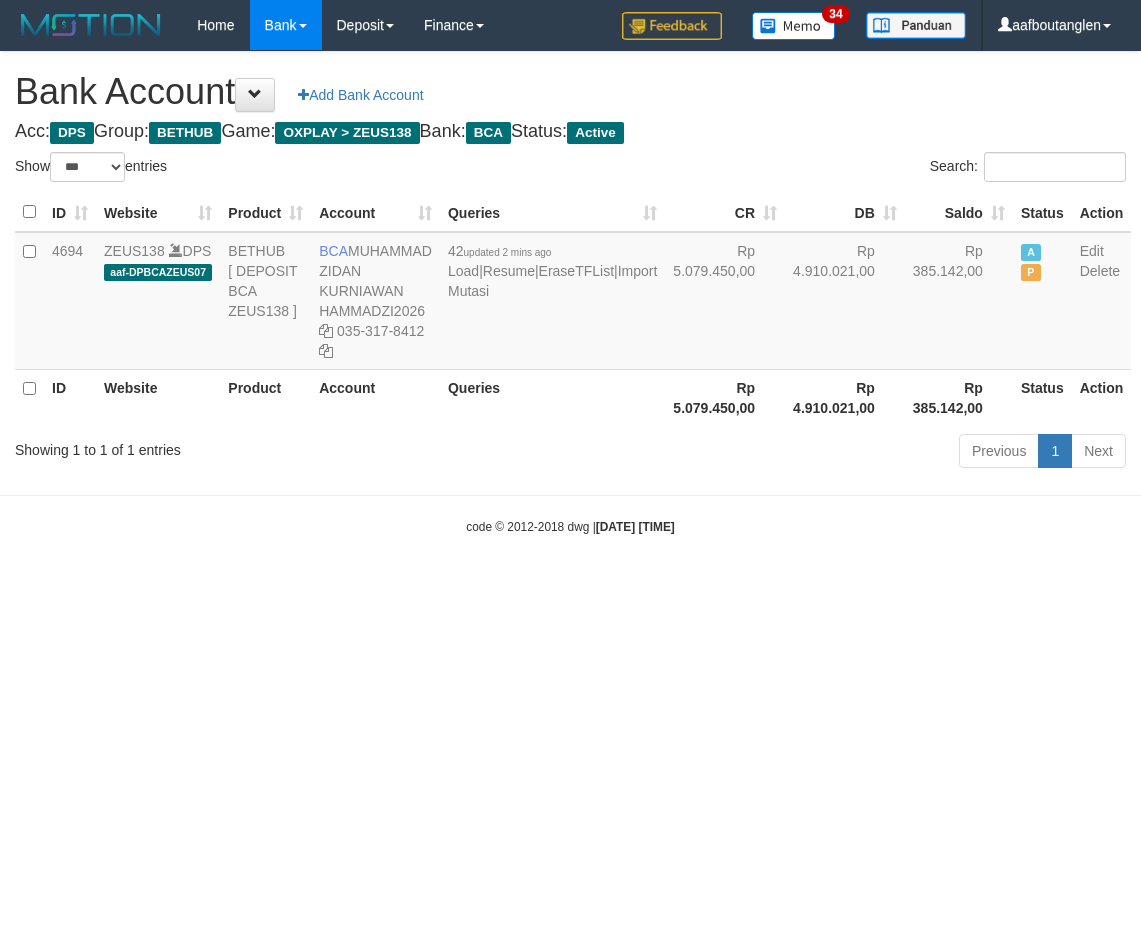 select on "***" 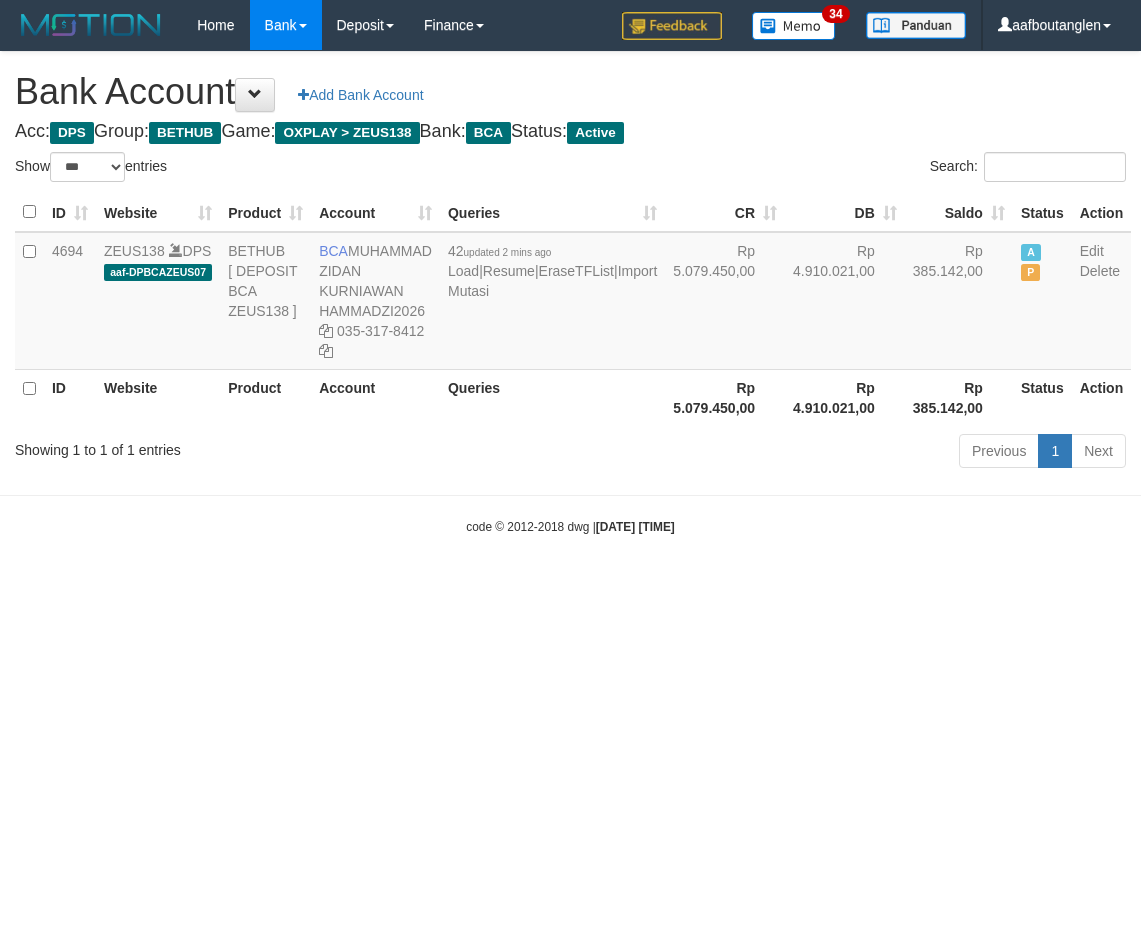 scroll, scrollTop: 0, scrollLeft: 0, axis: both 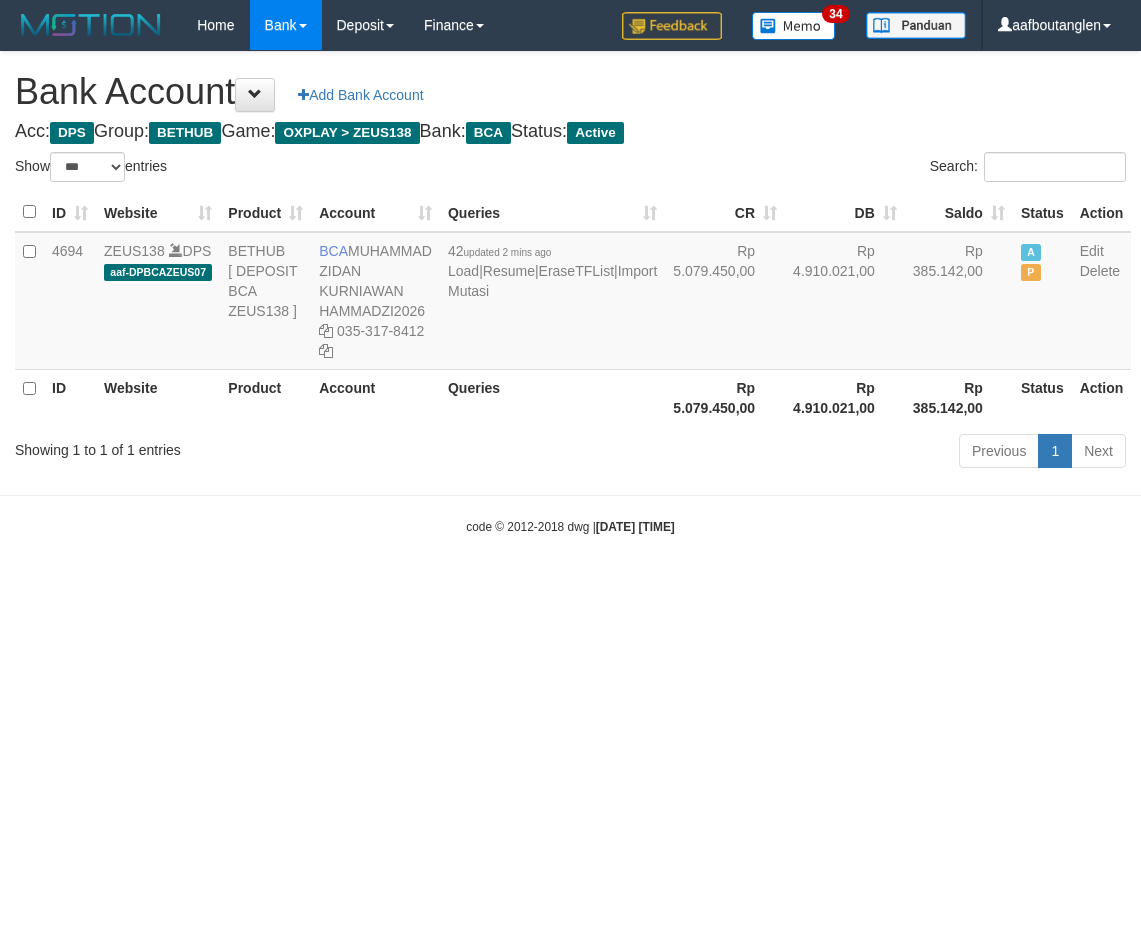 select on "***" 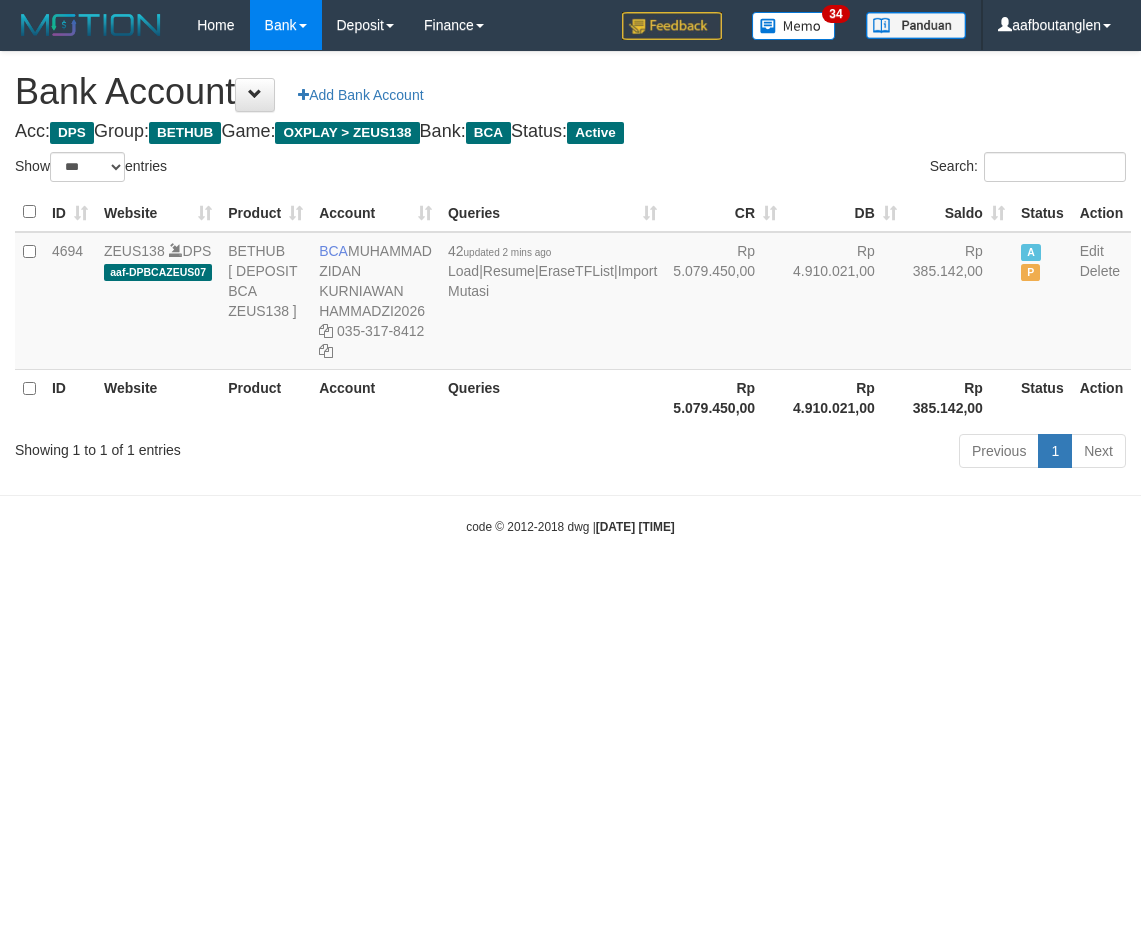 scroll, scrollTop: 0, scrollLeft: 0, axis: both 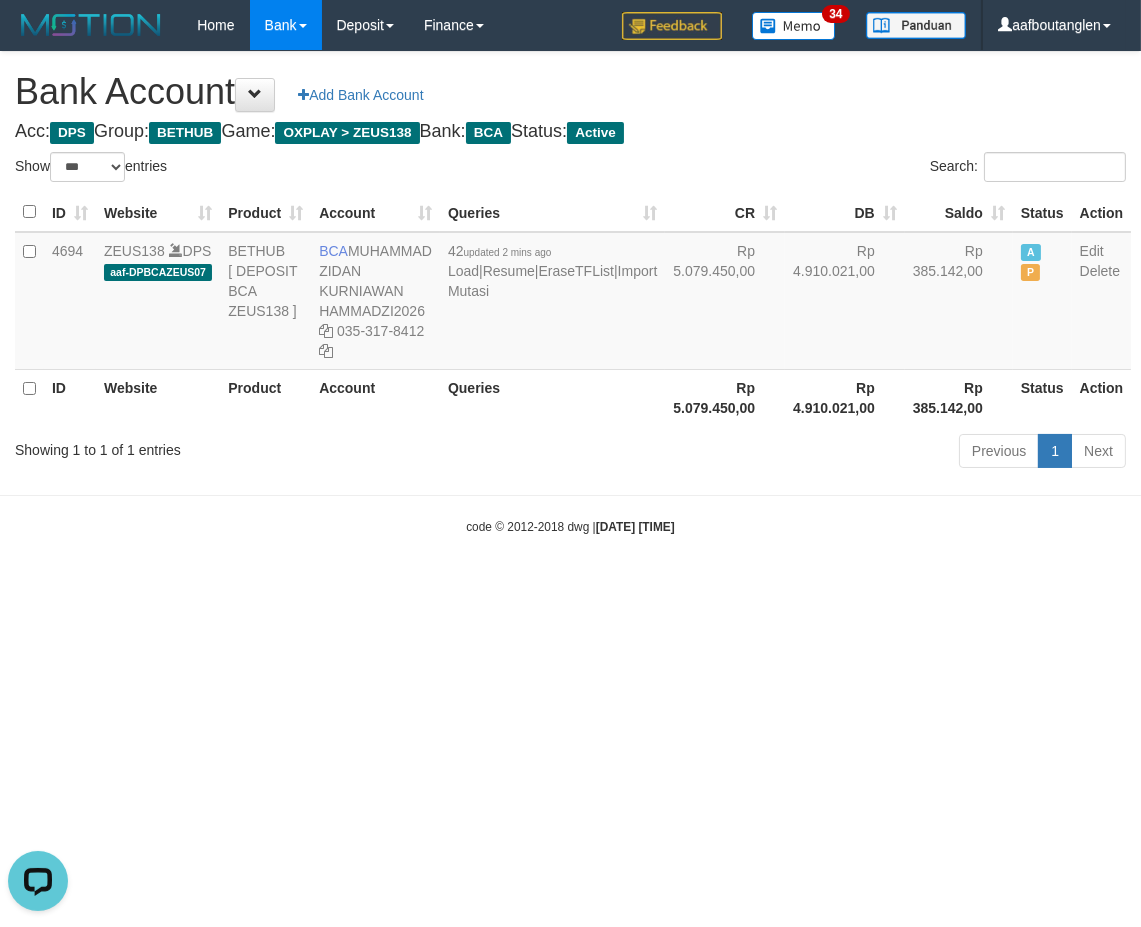 drag, startPoint x: 1, startPoint y: 592, endPoint x: 587, endPoint y: 852, distance: 641.0897 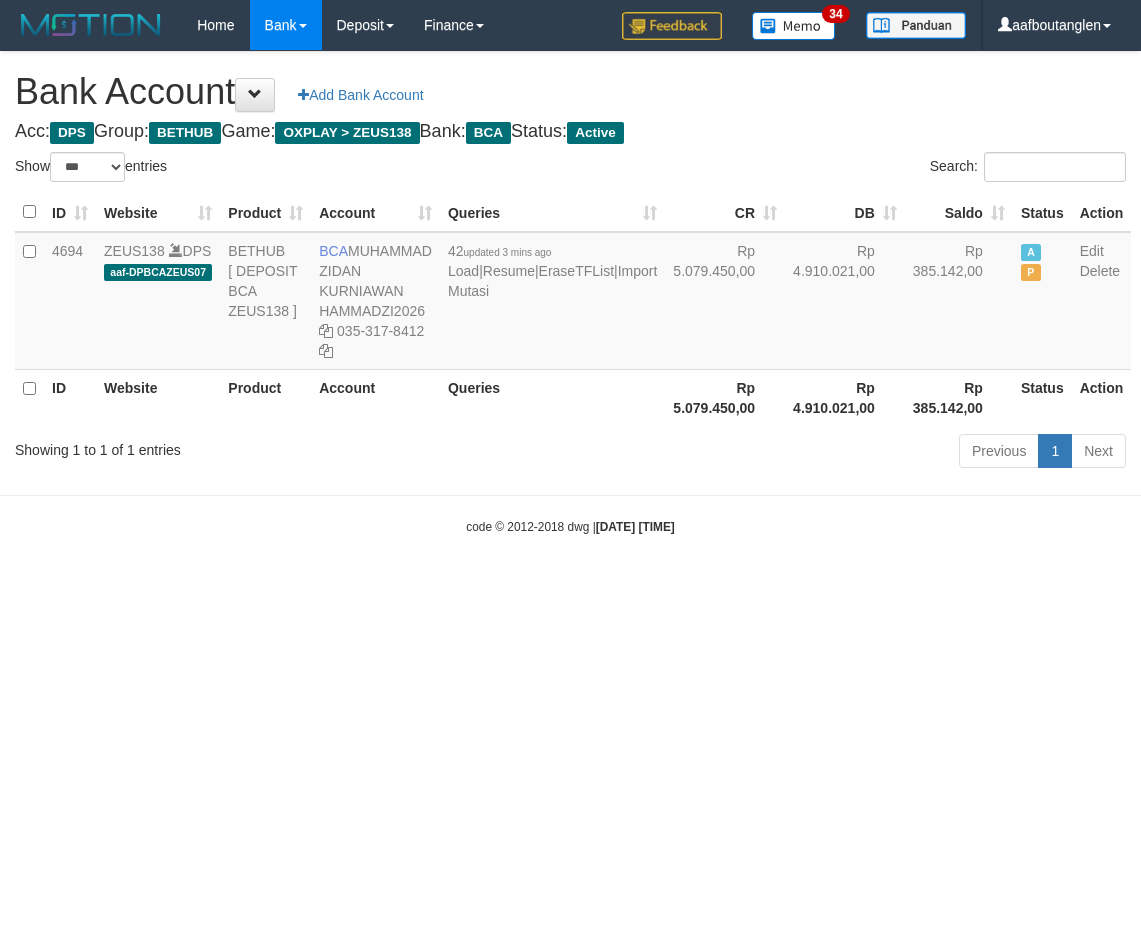 select on "***" 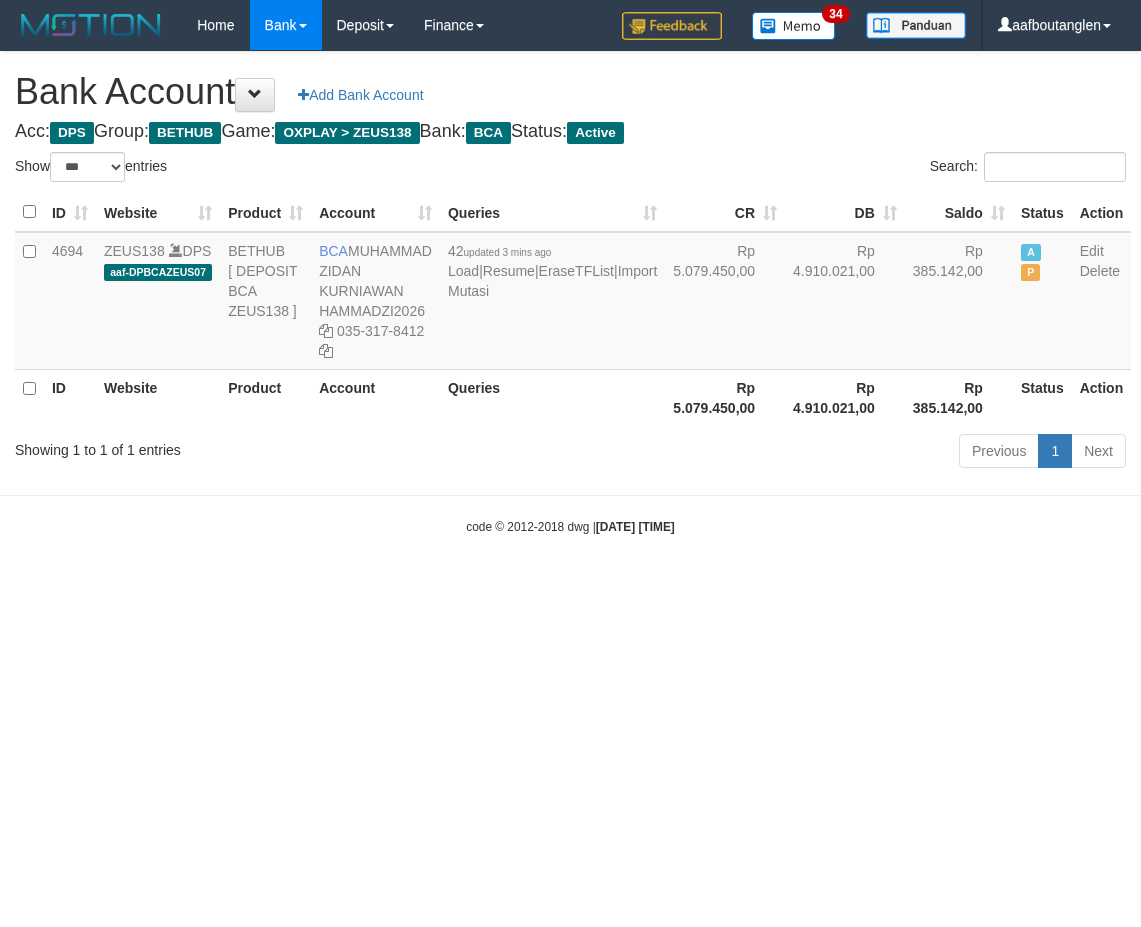scroll, scrollTop: 0, scrollLeft: 0, axis: both 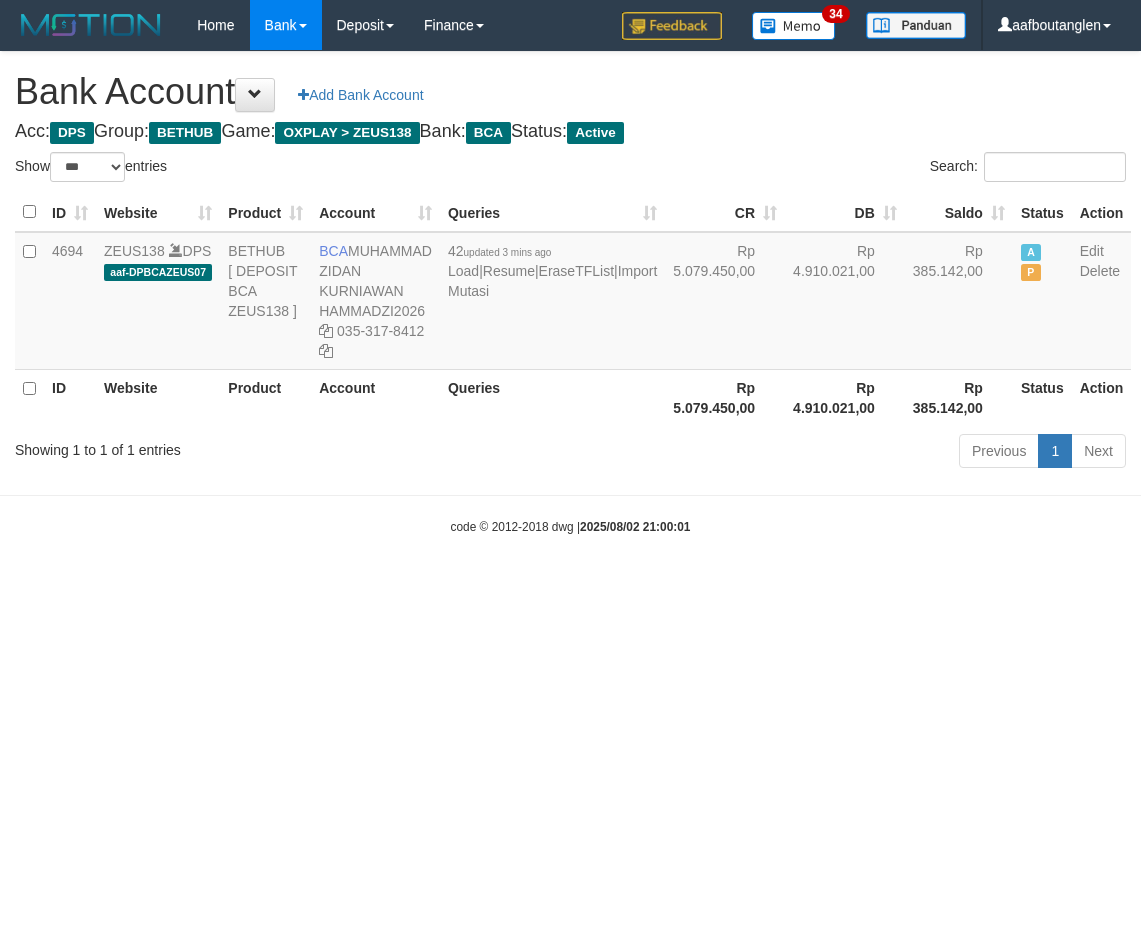 select on "***" 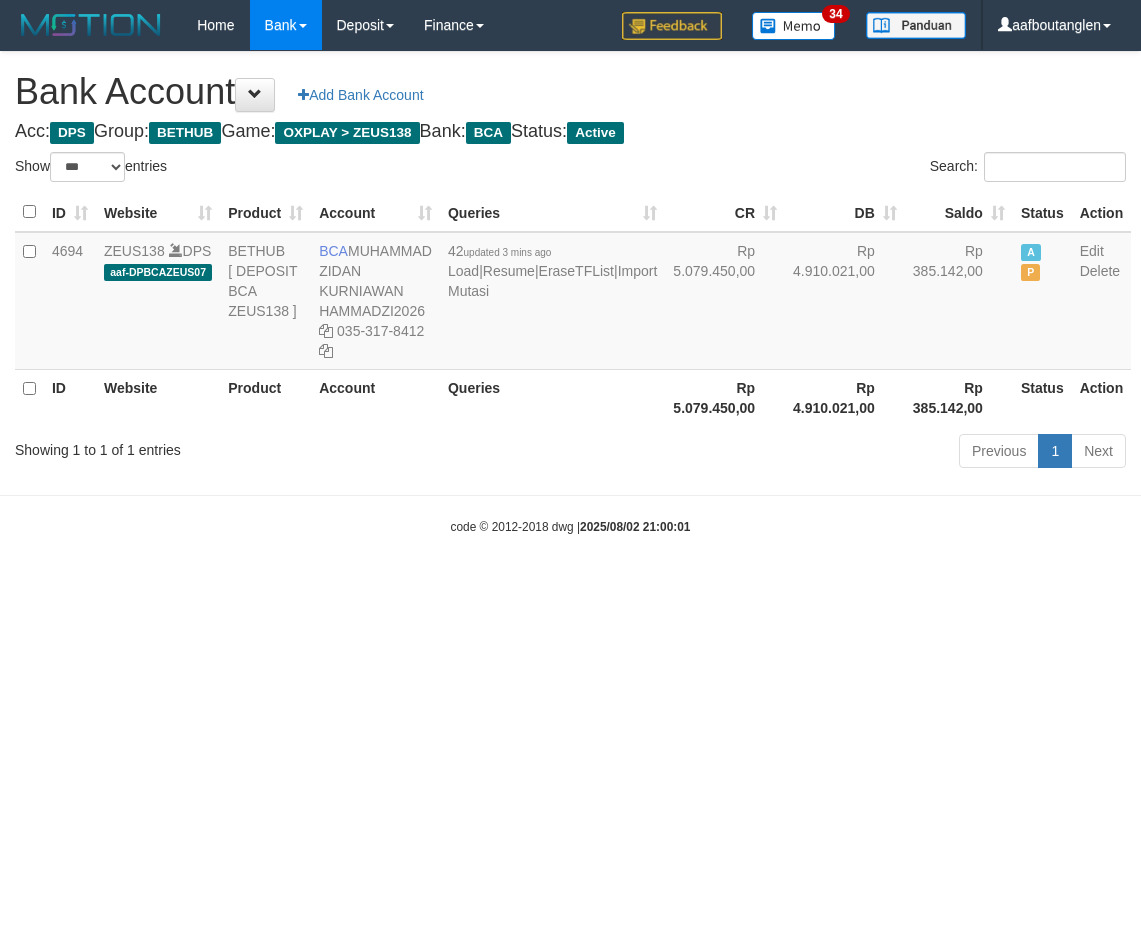 scroll, scrollTop: 0, scrollLeft: 0, axis: both 